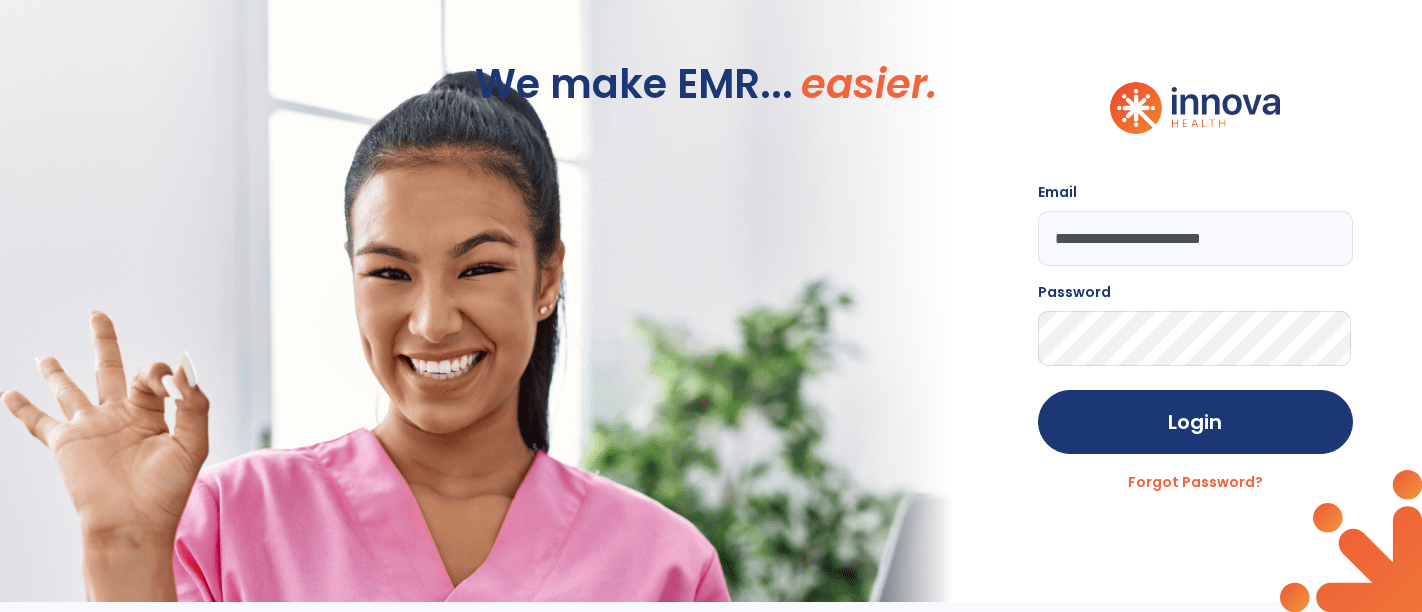 scroll, scrollTop: 0, scrollLeft: 0, axis: both 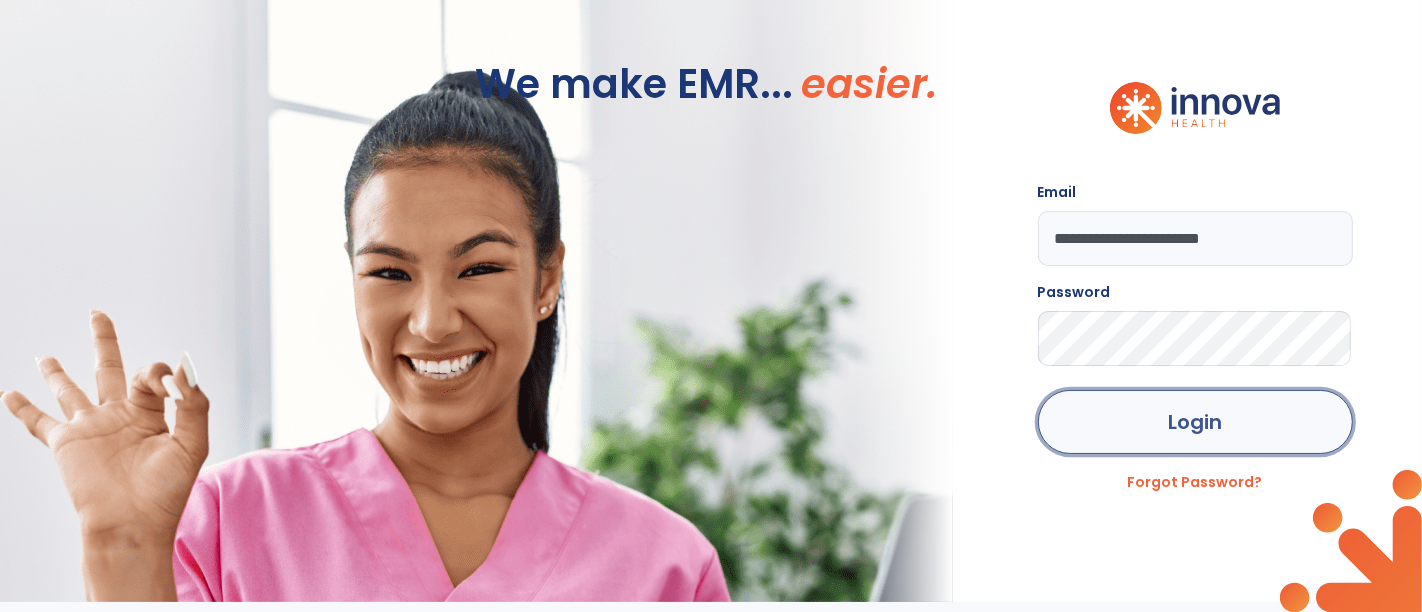 click on "Login" 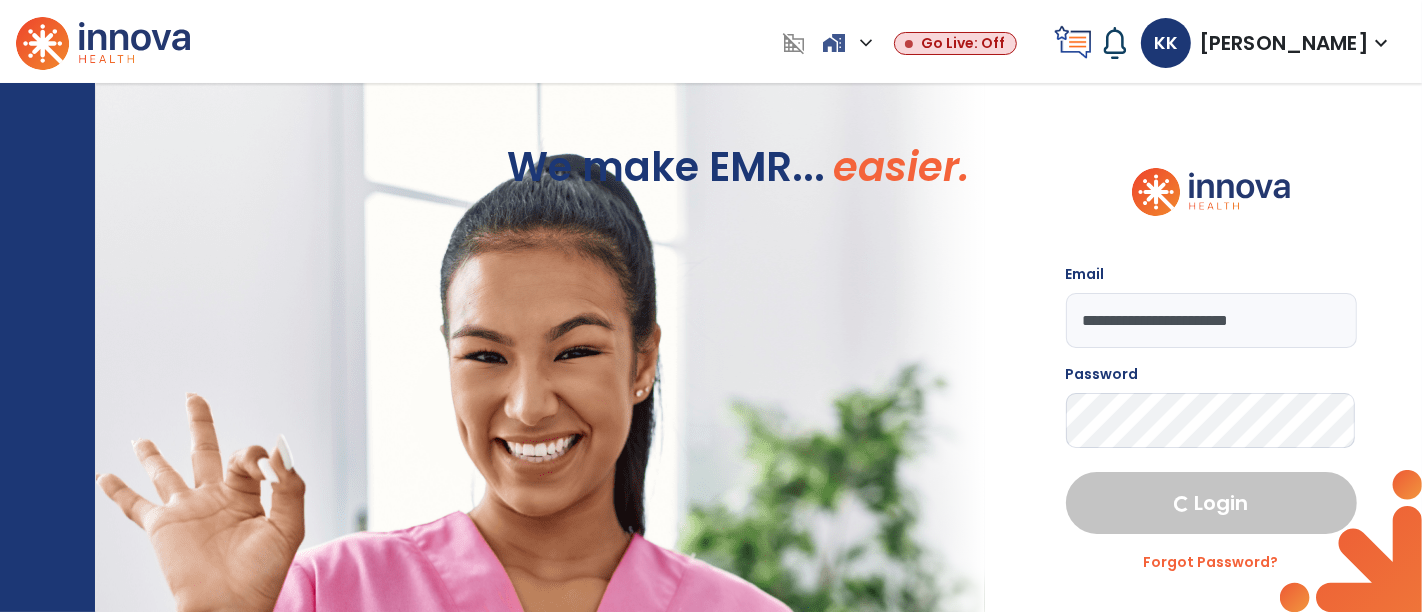 select on "****" 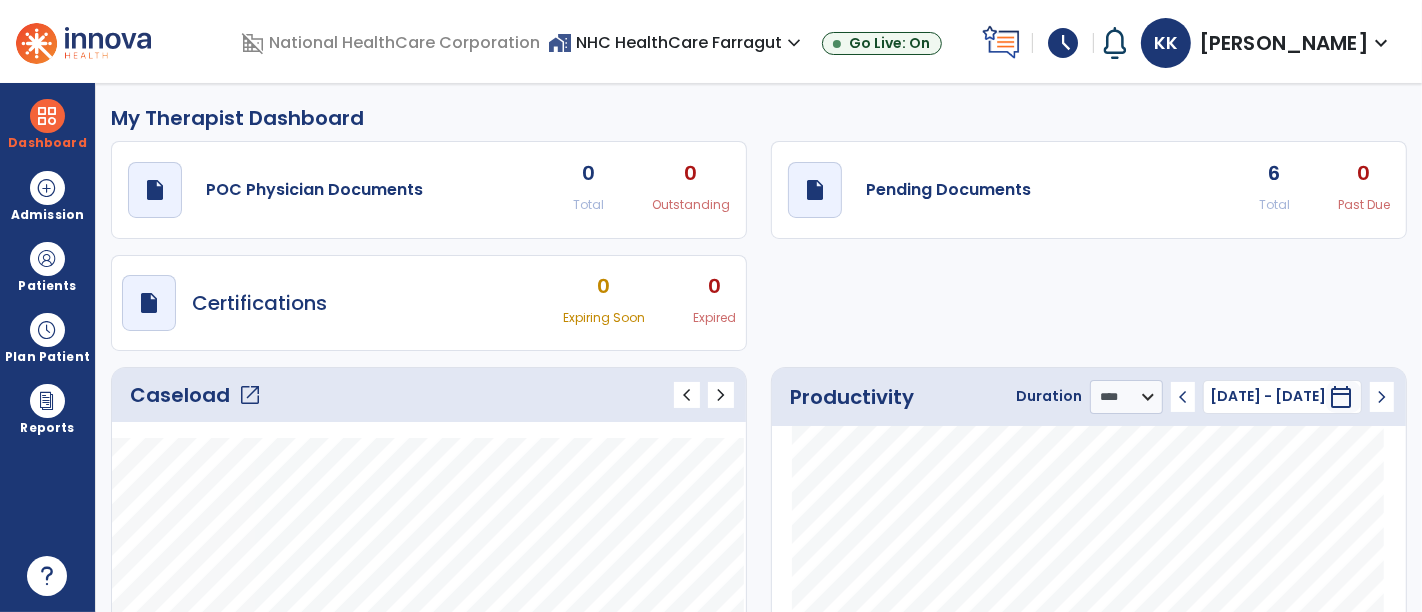 click on "open_in_new" 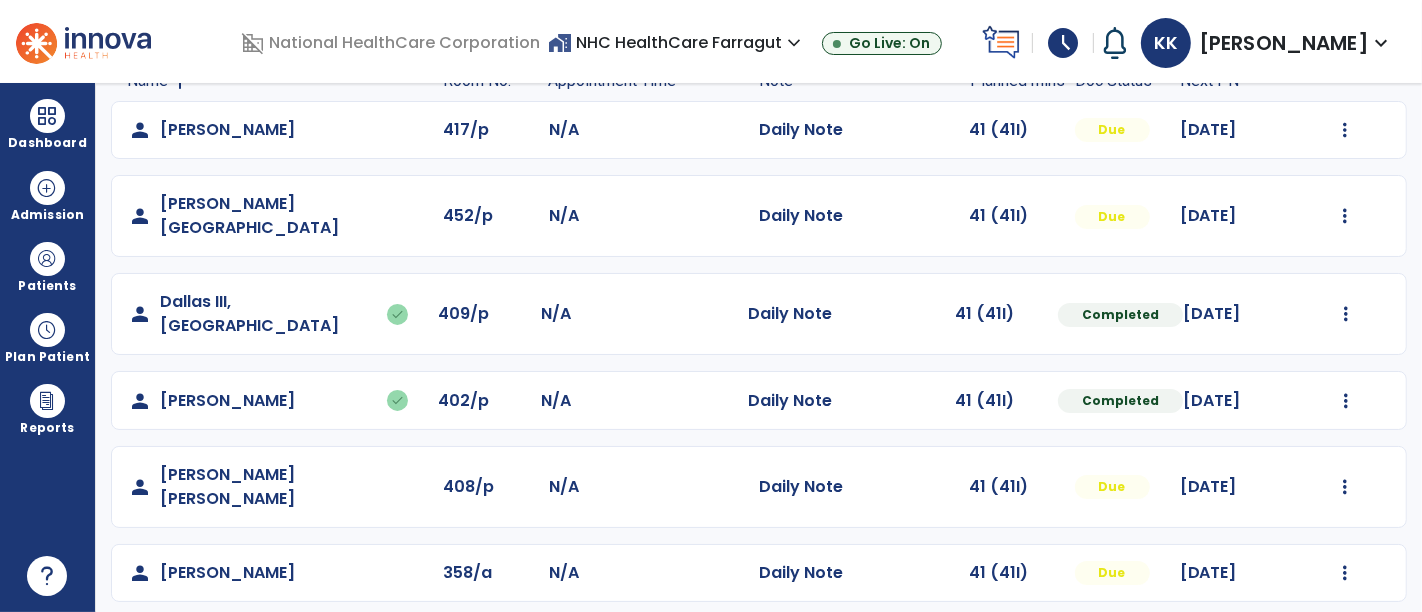 scroll, scrollTop: 320, scrollLeft: 0, axis: vertical 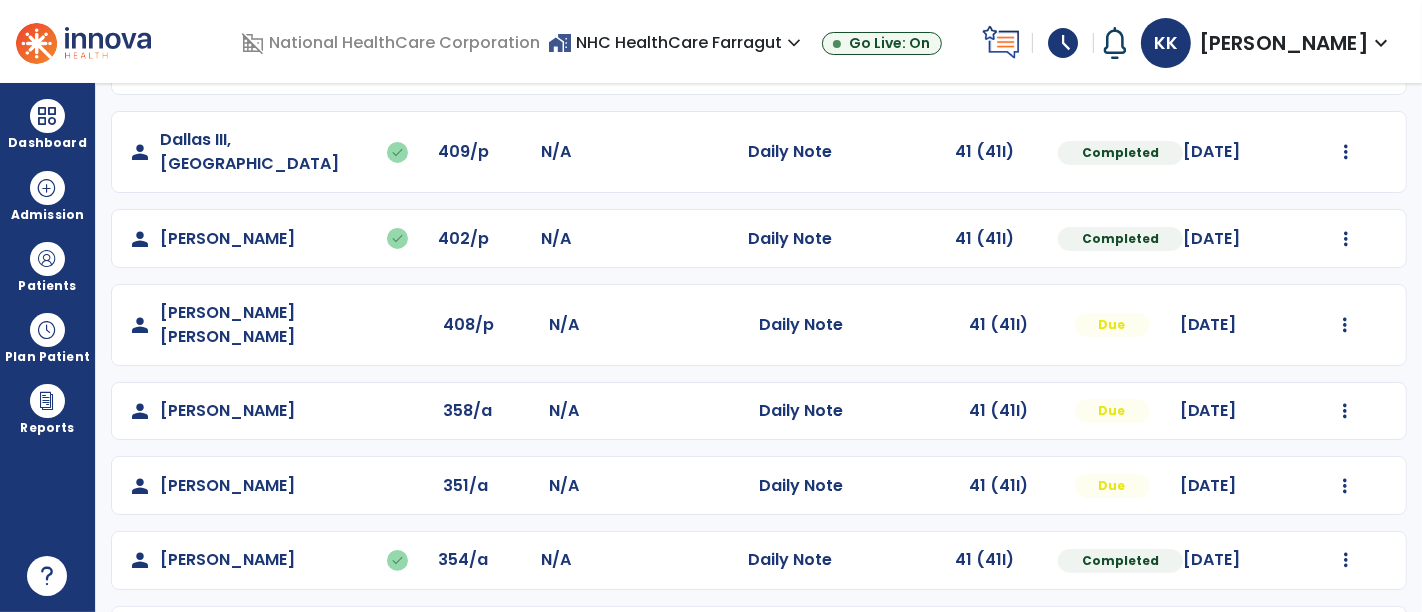 click at bounding box center (1345, -32) 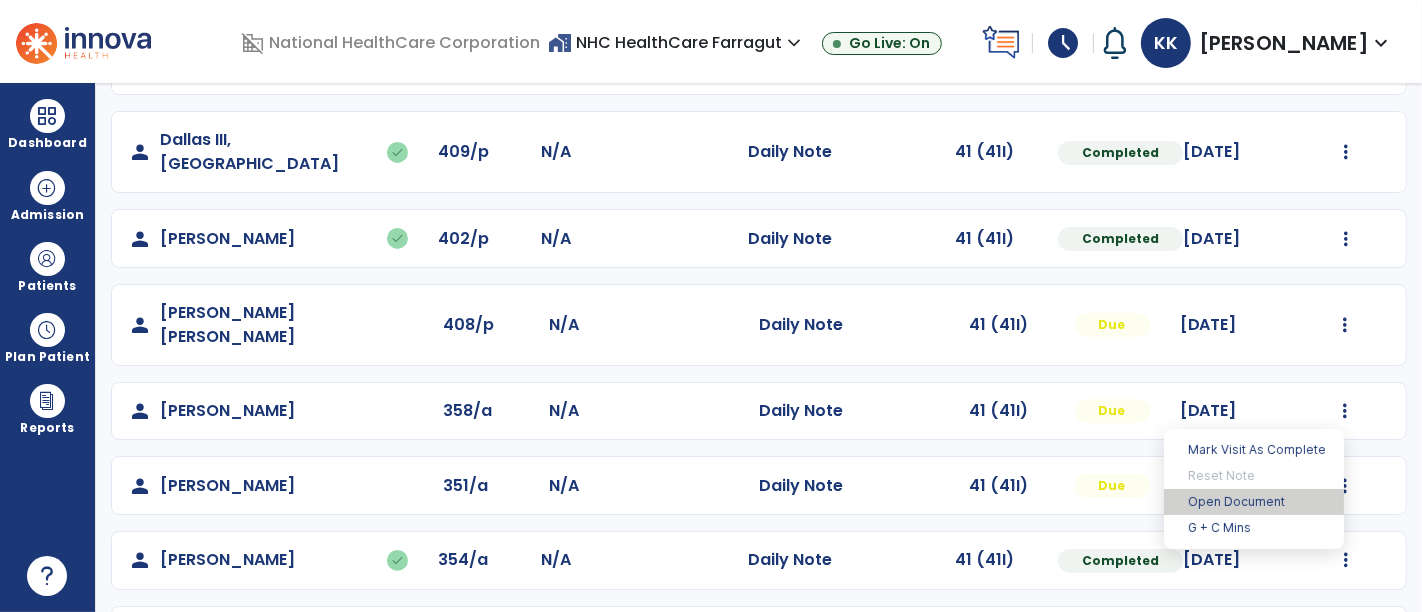 click on "Open Document" at bounding box center [1254, 502] 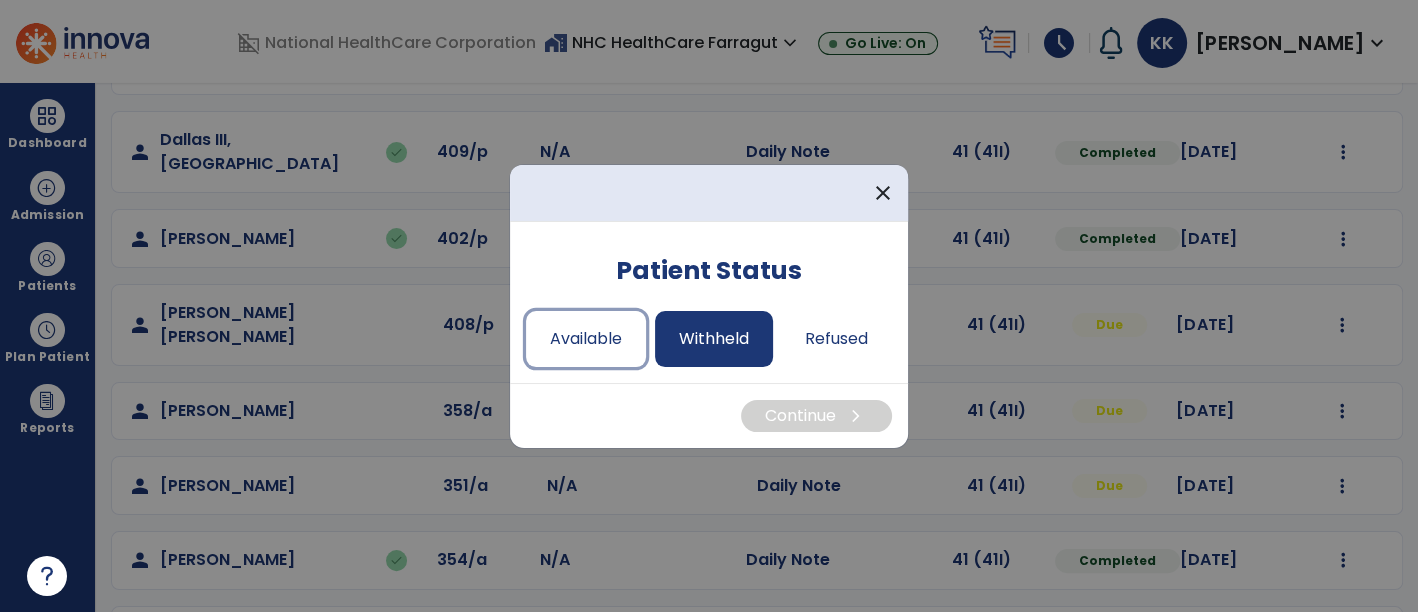 drag, startPoint x: 560, startPoint y: 327, endPoint x: 655, endPoint y: 358, distance: 99.92998 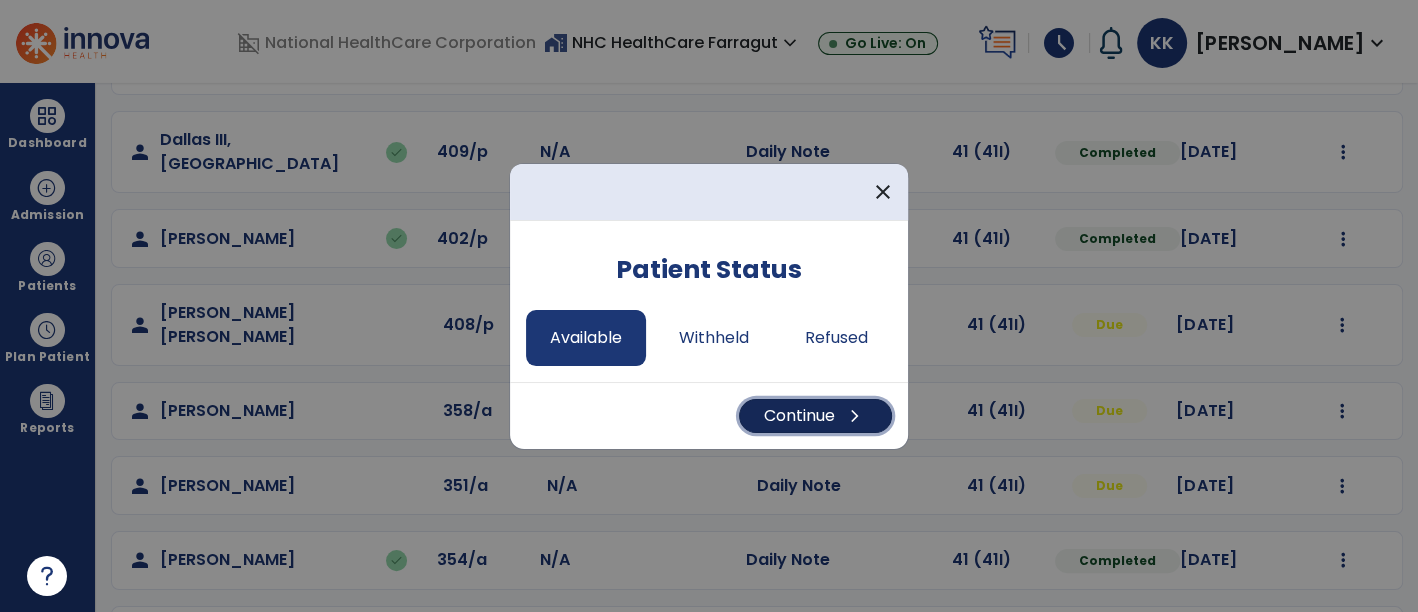 click on "Continue   chevron_right" at bounding box center [815, 416] 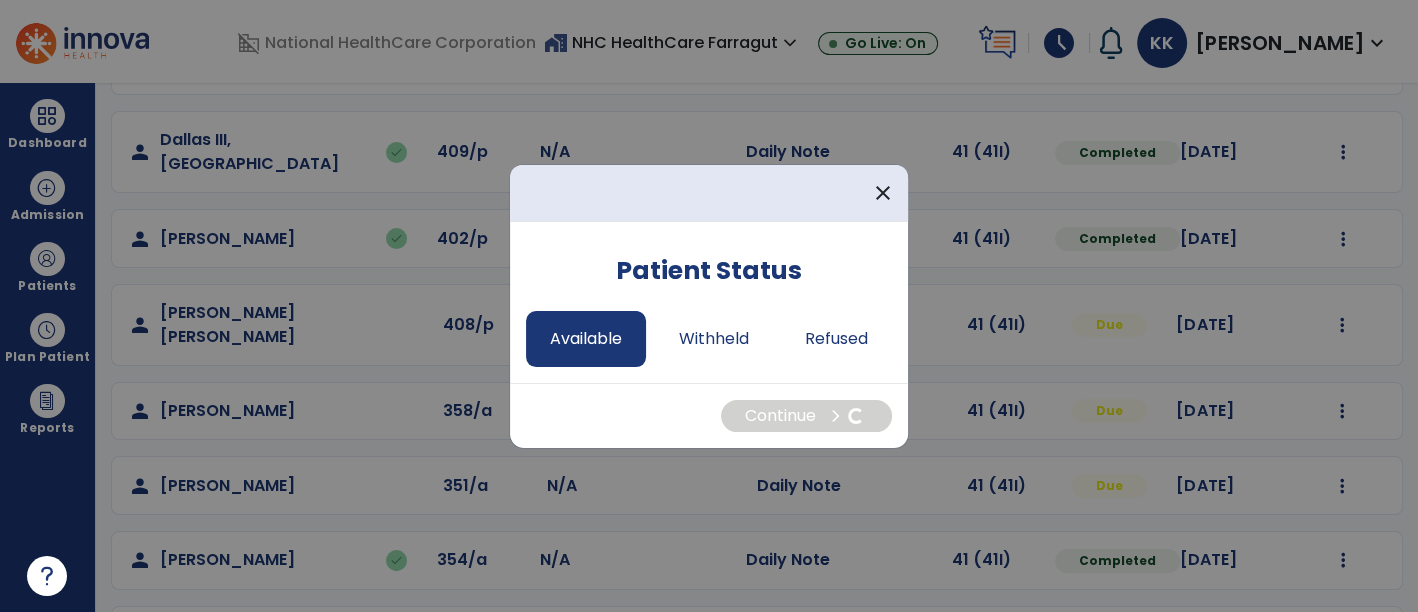 select on "*" 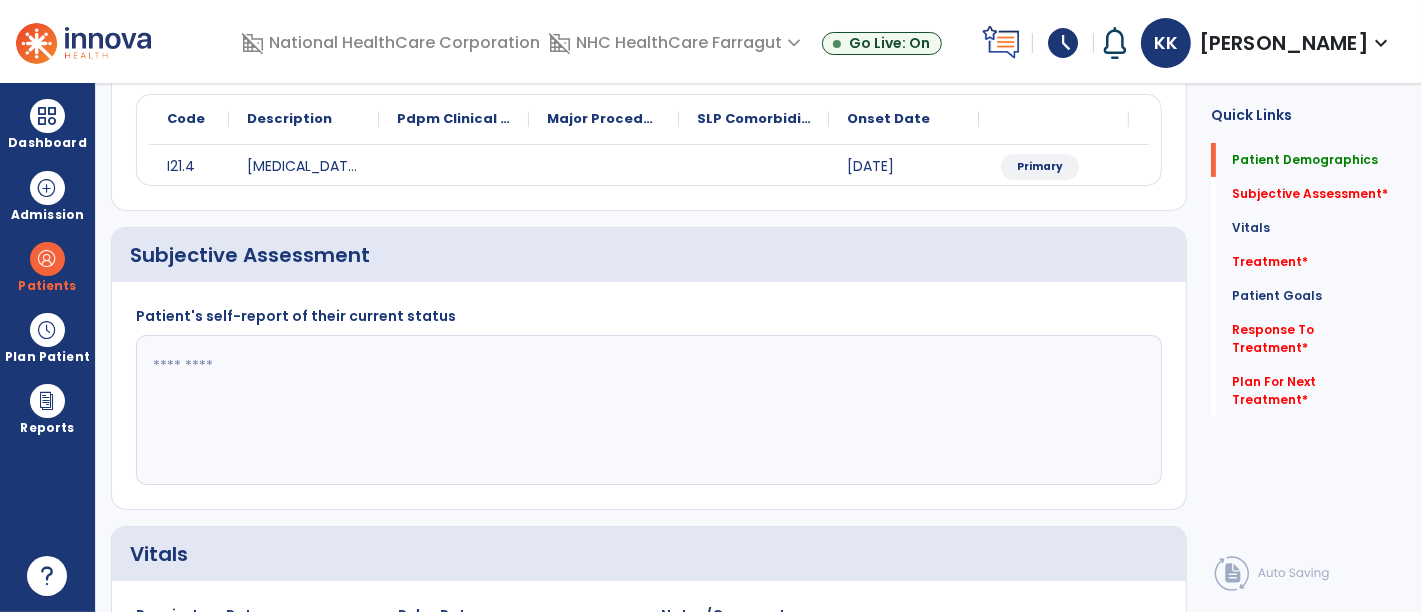 scroll, scrollTop: 0, scrollLeft: 0, axis: both 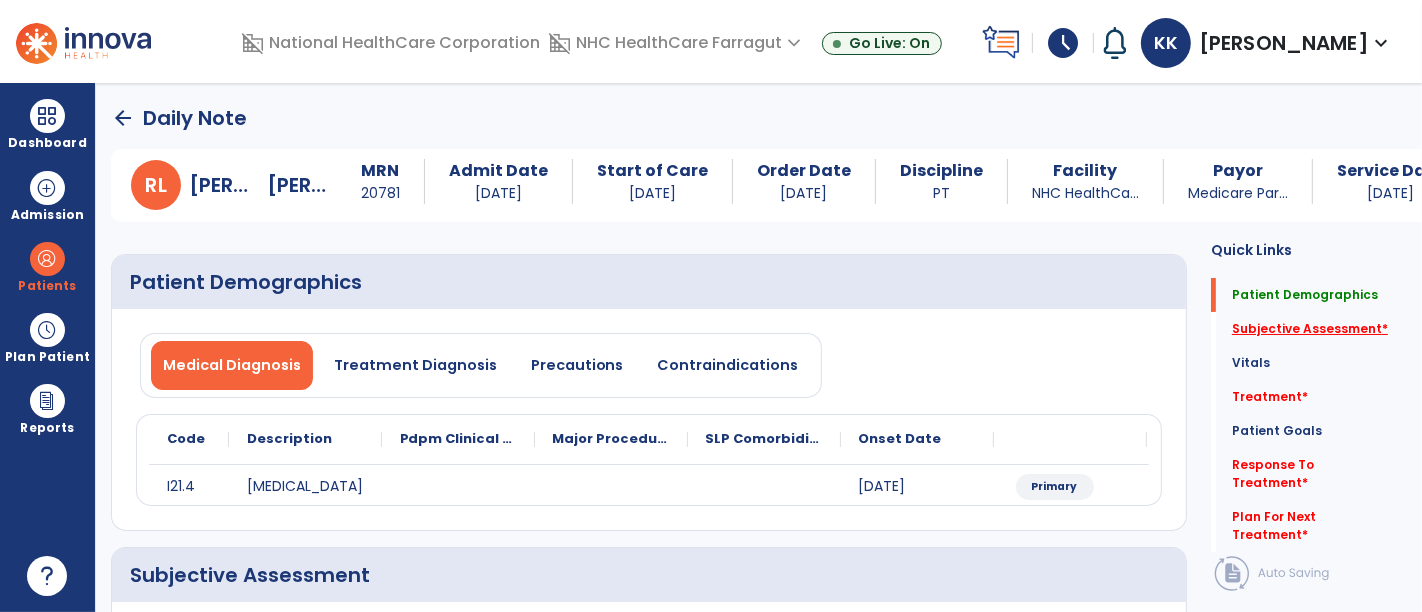 click on "Subjective Assessment   *" 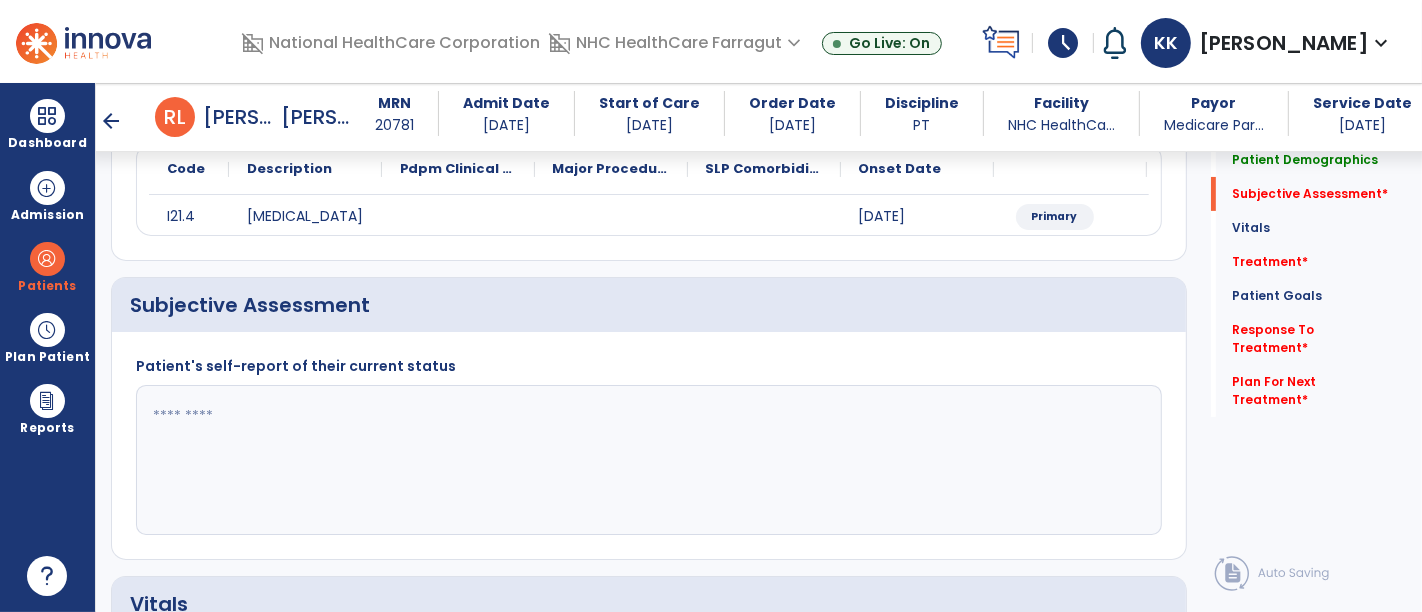 scroll, scrollTop: 338, scrollLeft: 0, axis: vertical 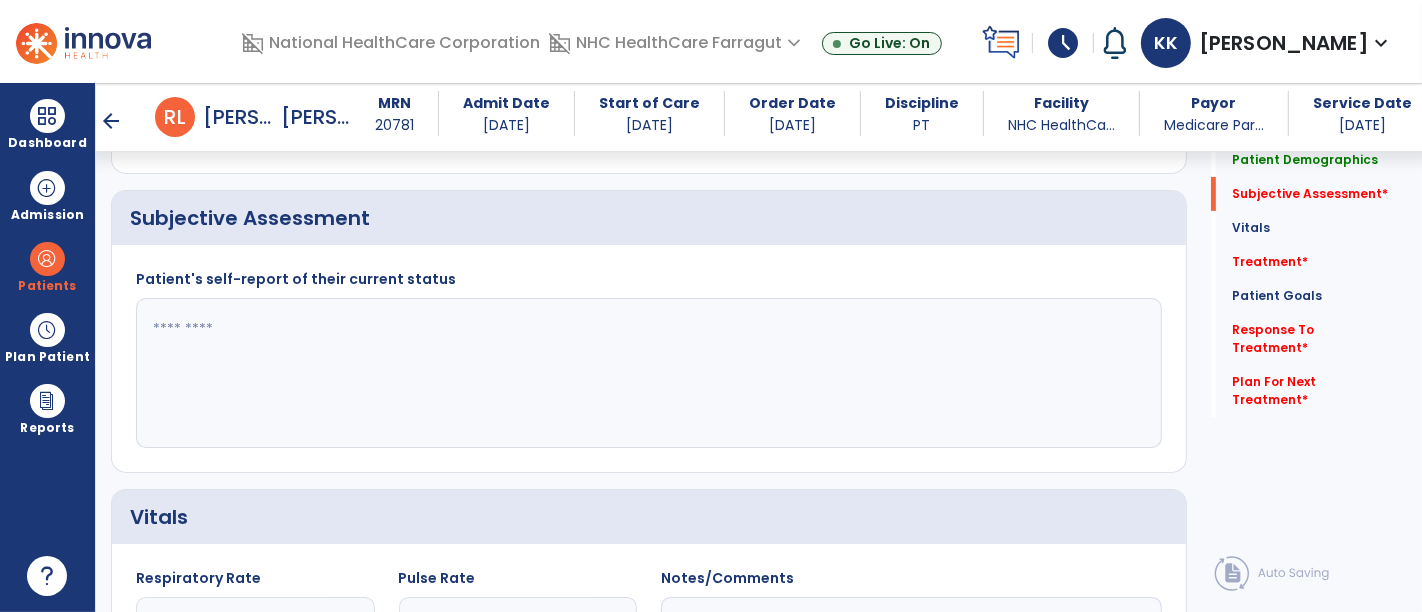 click 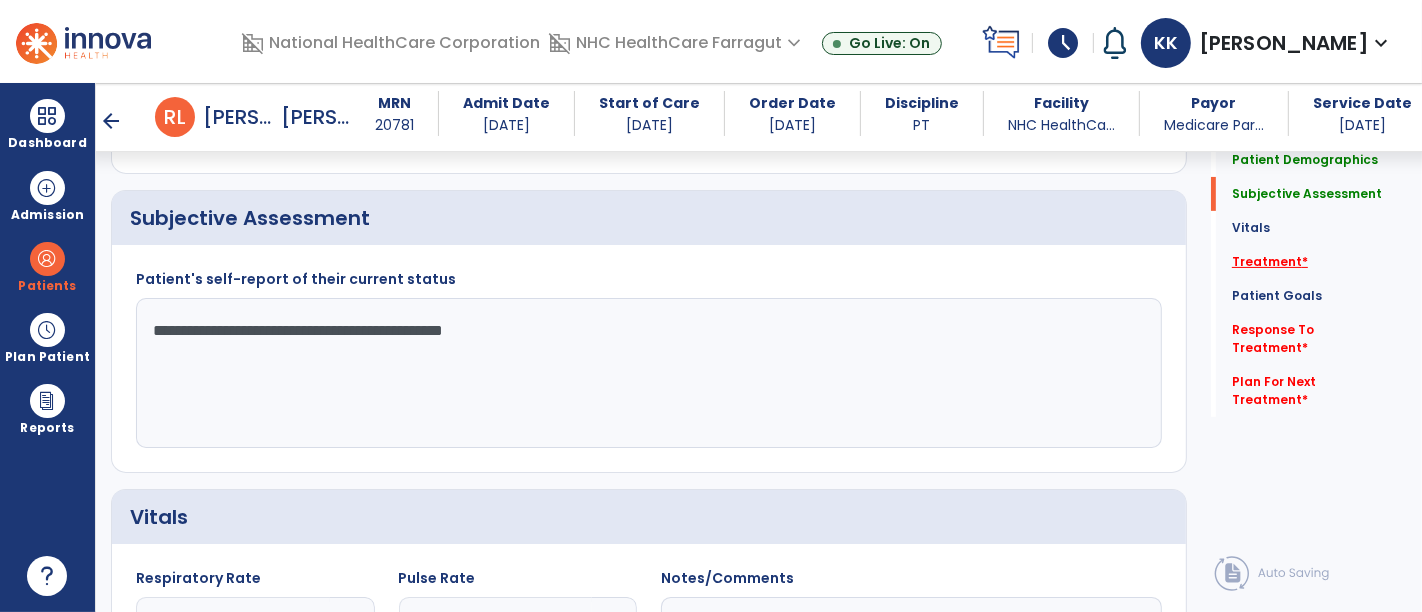 type on "**********" 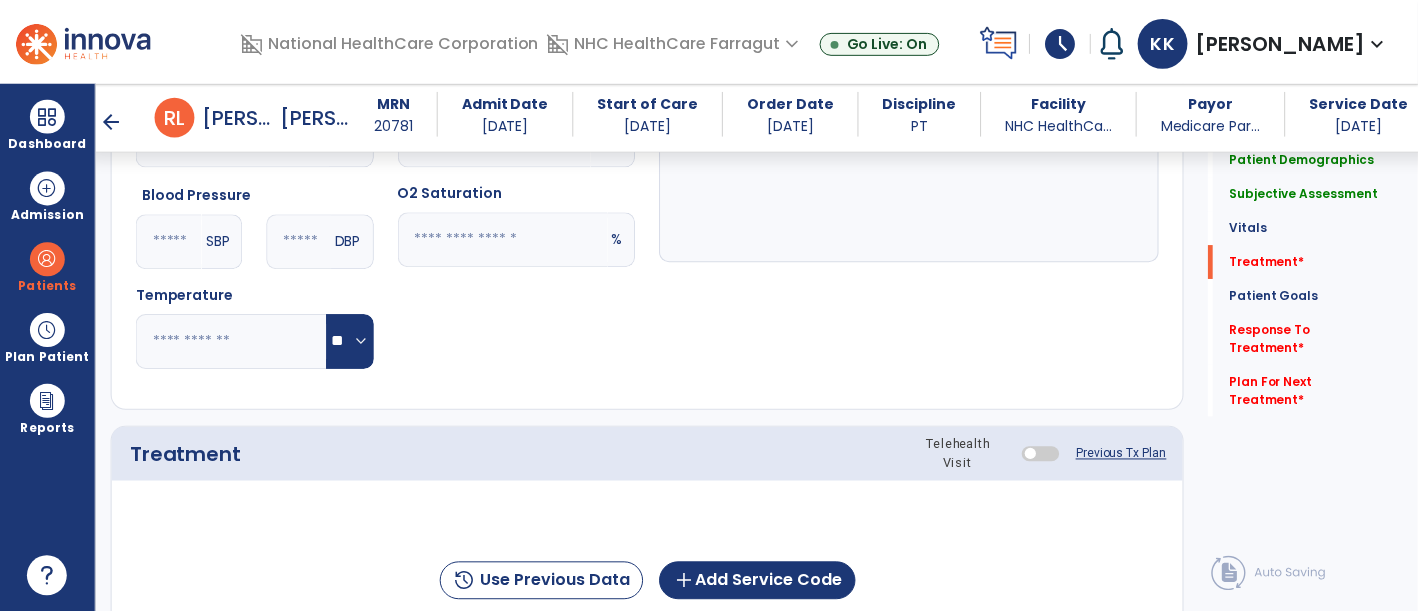 scroll, scrollTop: 1027, scrollLeft: 0, axis: vertical 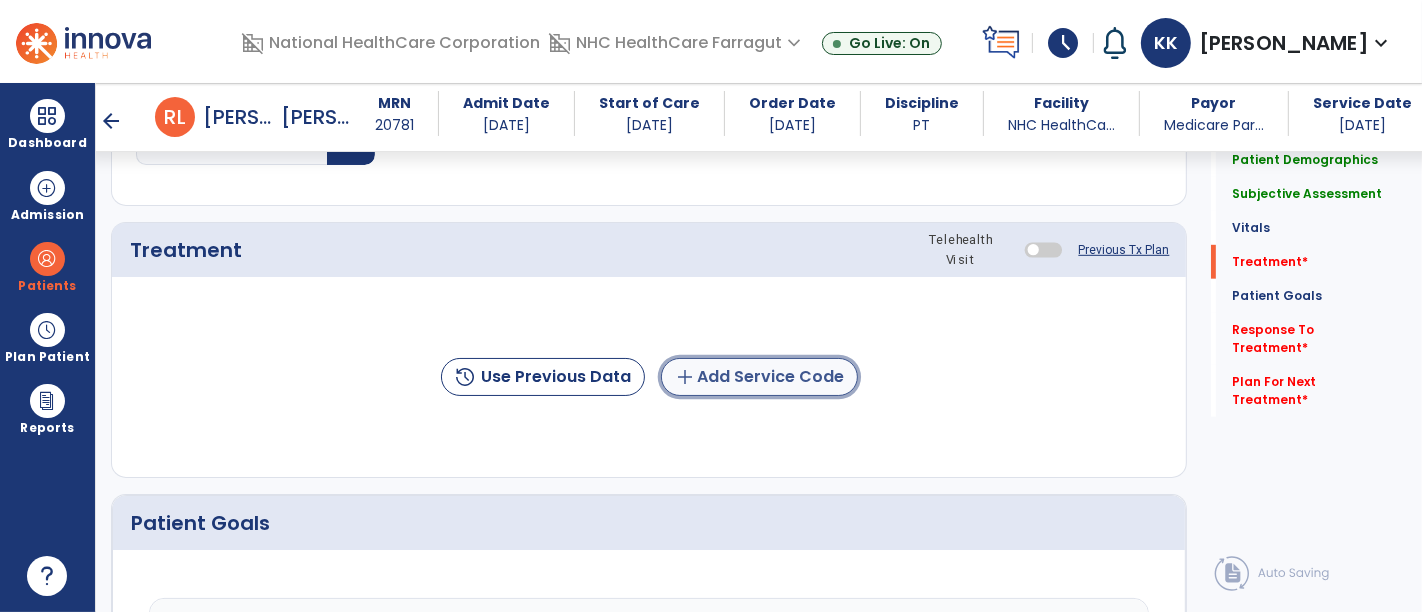 click on "add  Add Service Code" 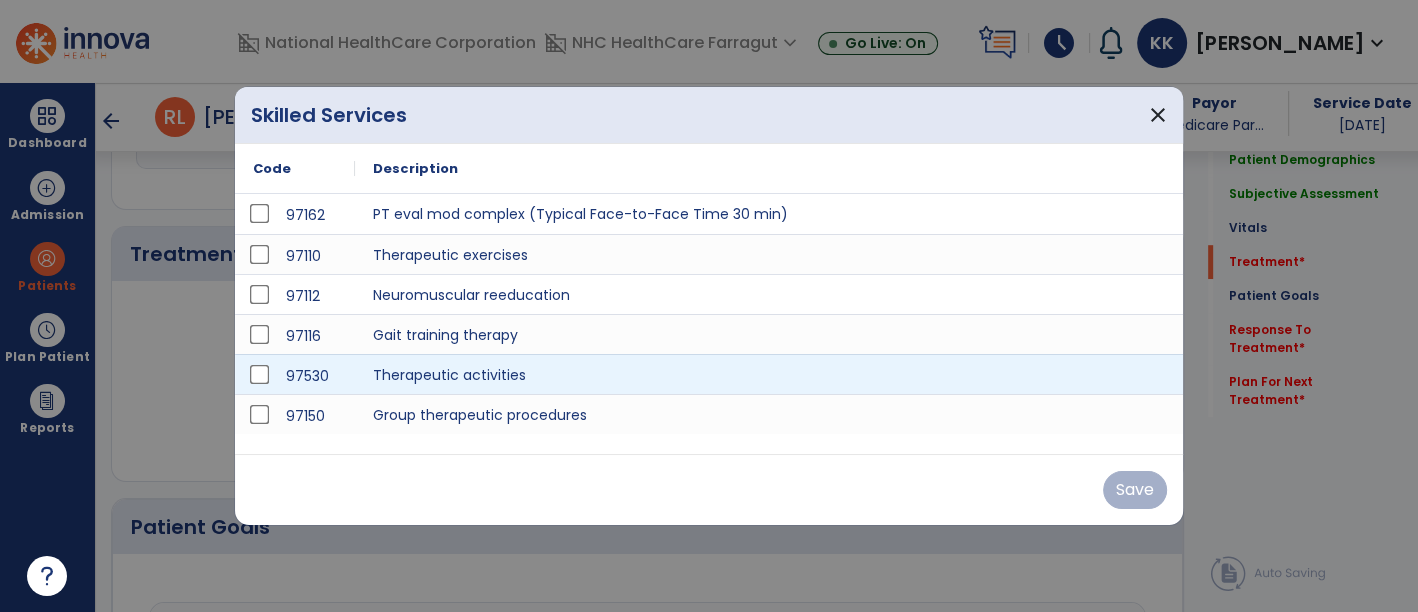 scroll, scrollTop: 1027, scrollLeft: 0, axis: vertical 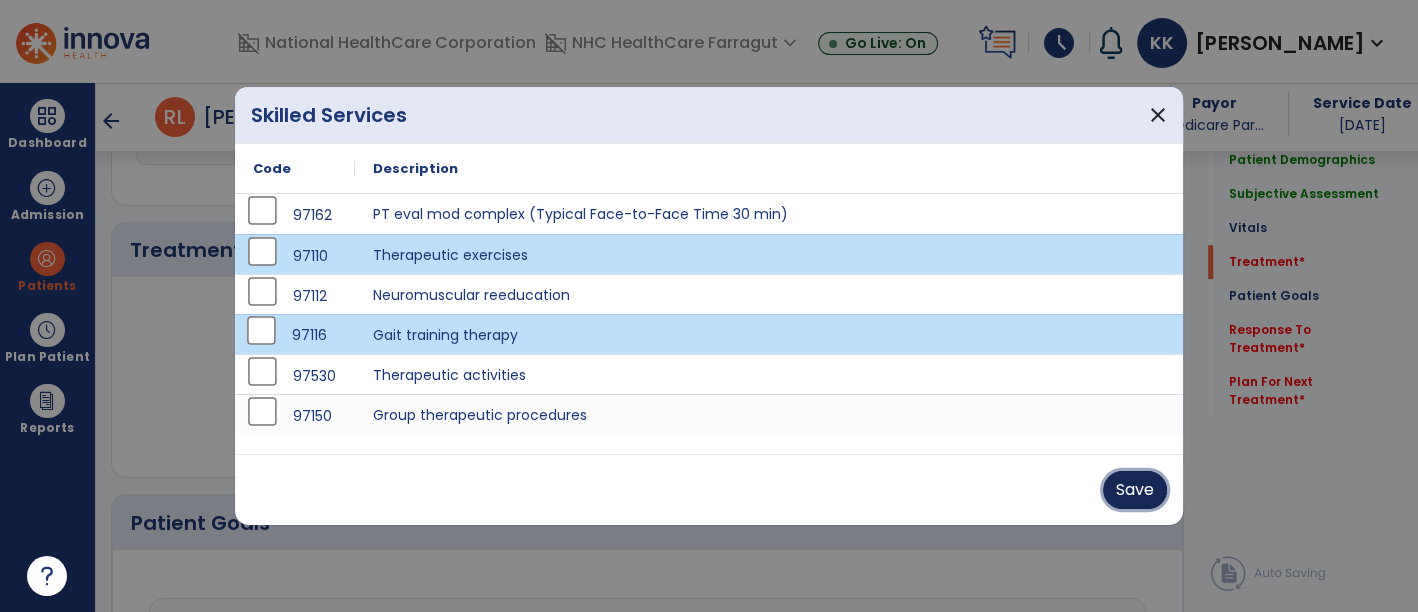 click on "Save" at bounding box center [1135, 490] 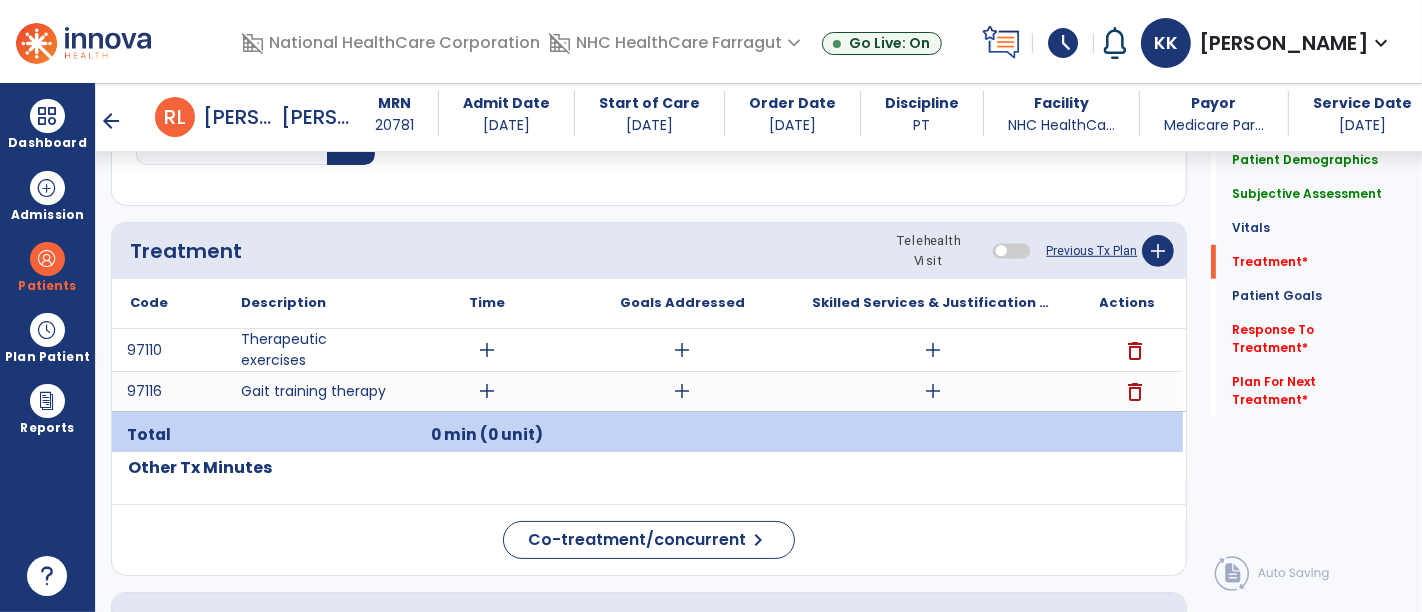 click on "Quick Links  Patient Demographics   Patient Demographics   Subjective Assessment   Subjective Assessment   Vitals   Vitals   Treatment   *  Treatment   *  Patient Goals   Patient Goals   Response To Treatment   *  Response To Treatment   *  Plan For Next Treatment   *  Plan For Next Treatment   *" 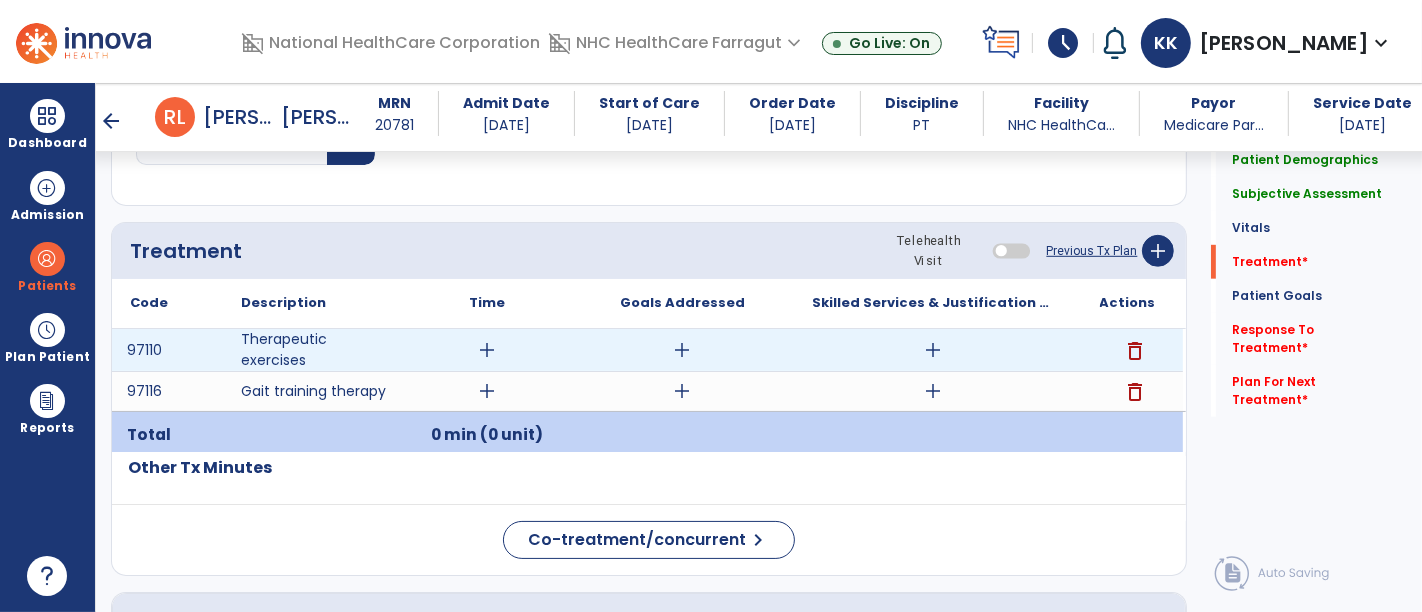 click on "add" at bounding box center [933, 350] 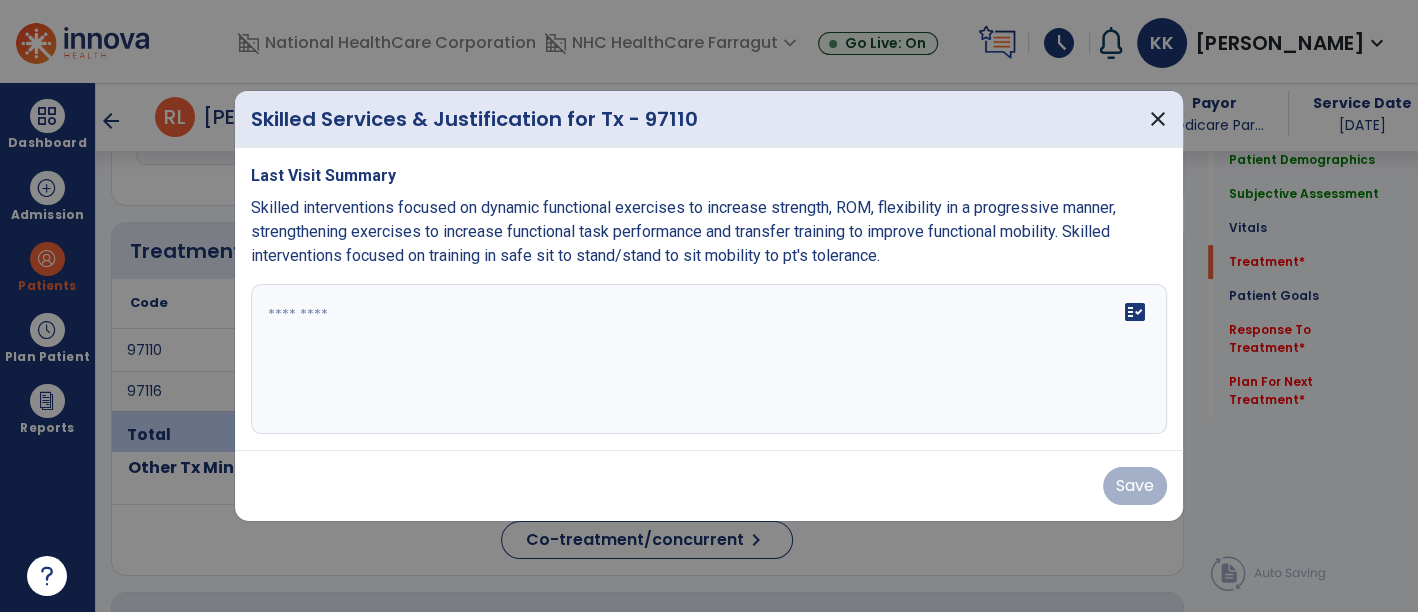 scroll, scrollTop: 1027, scrollLeft: 0, axis: vertical 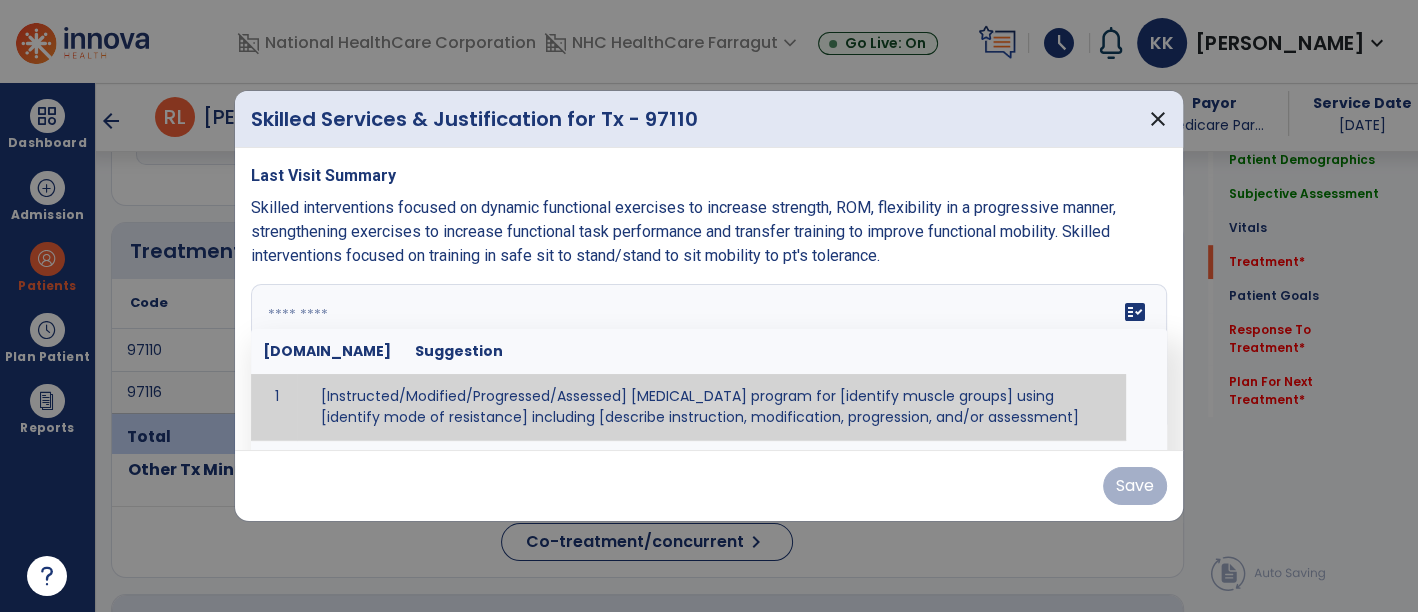 click at bounding box center (709, 359) 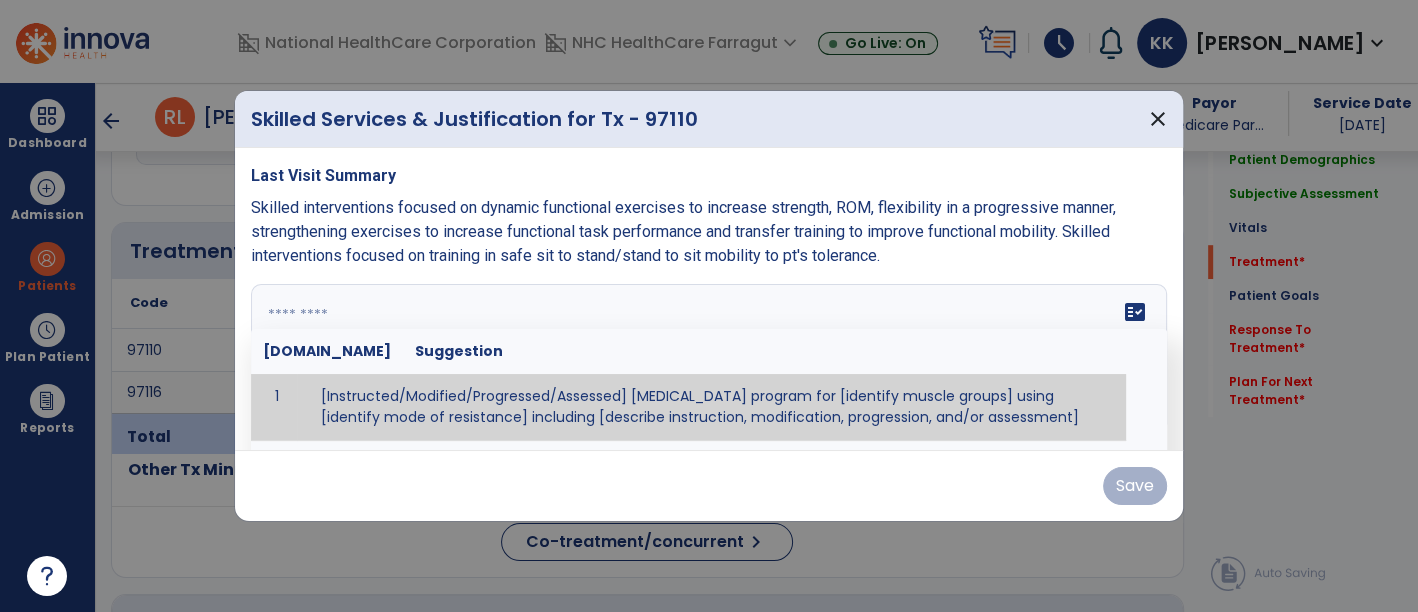 paste on "**********" 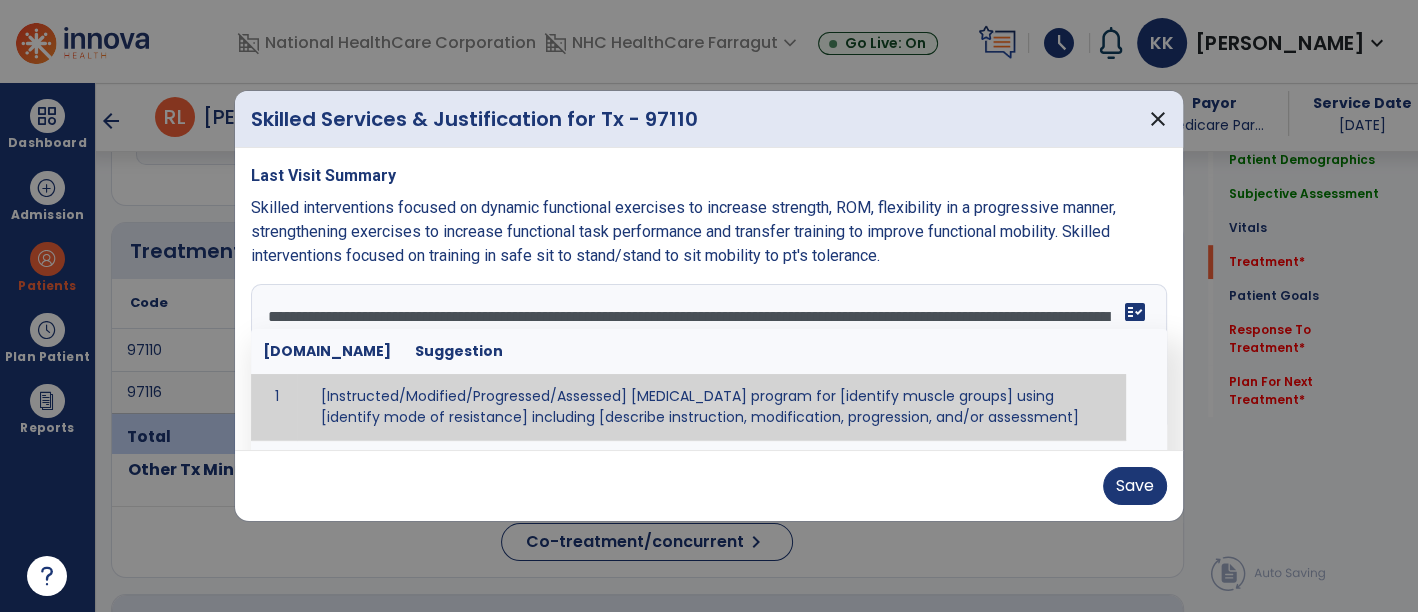 type on "**********" 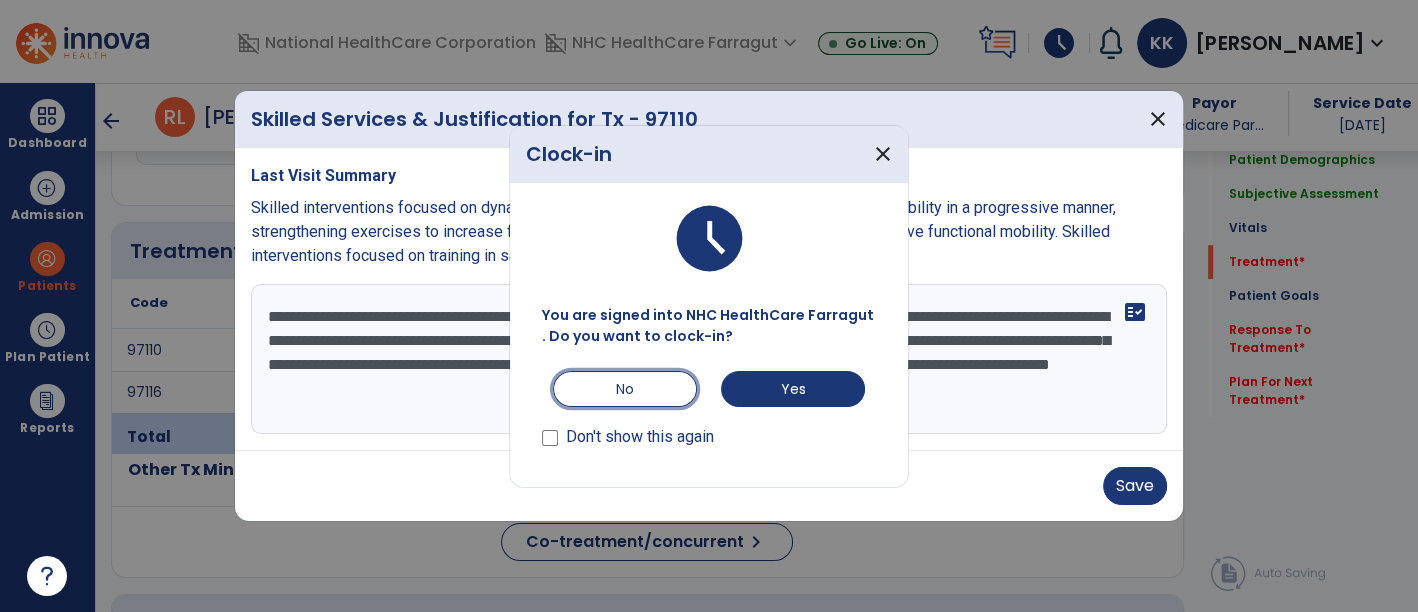 click on "No" at bounding box center [625, 389] 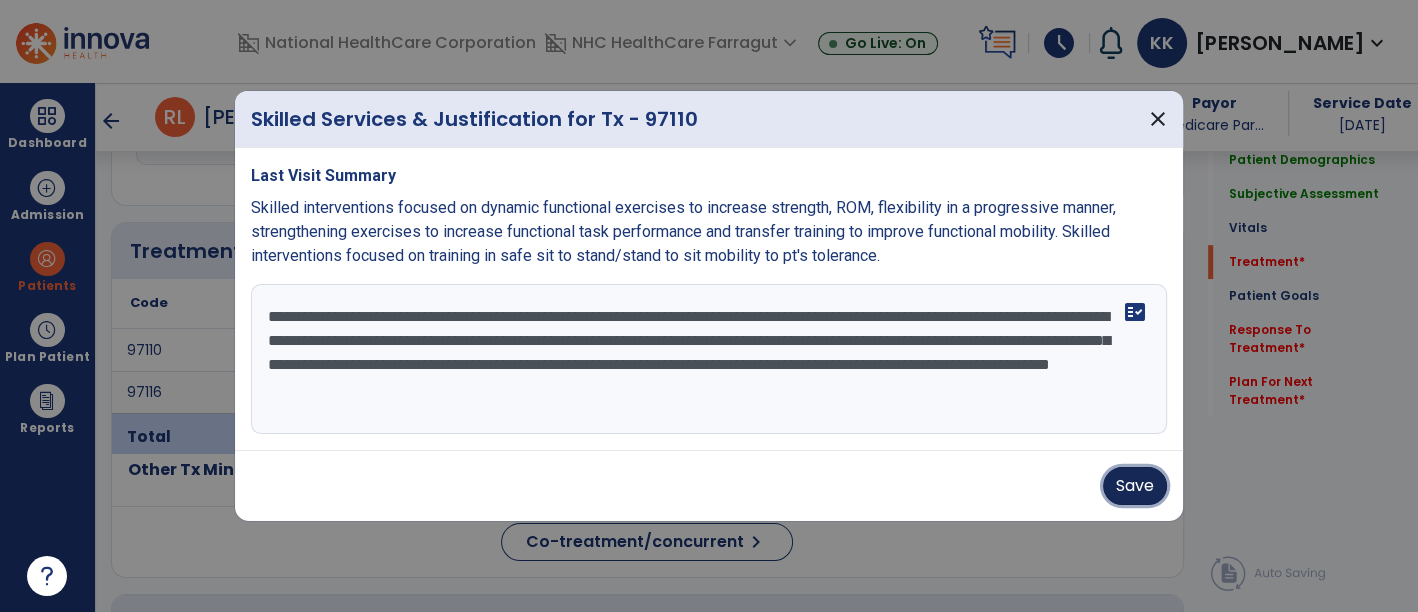 click on "Save" at bounding box center (1135, 486) 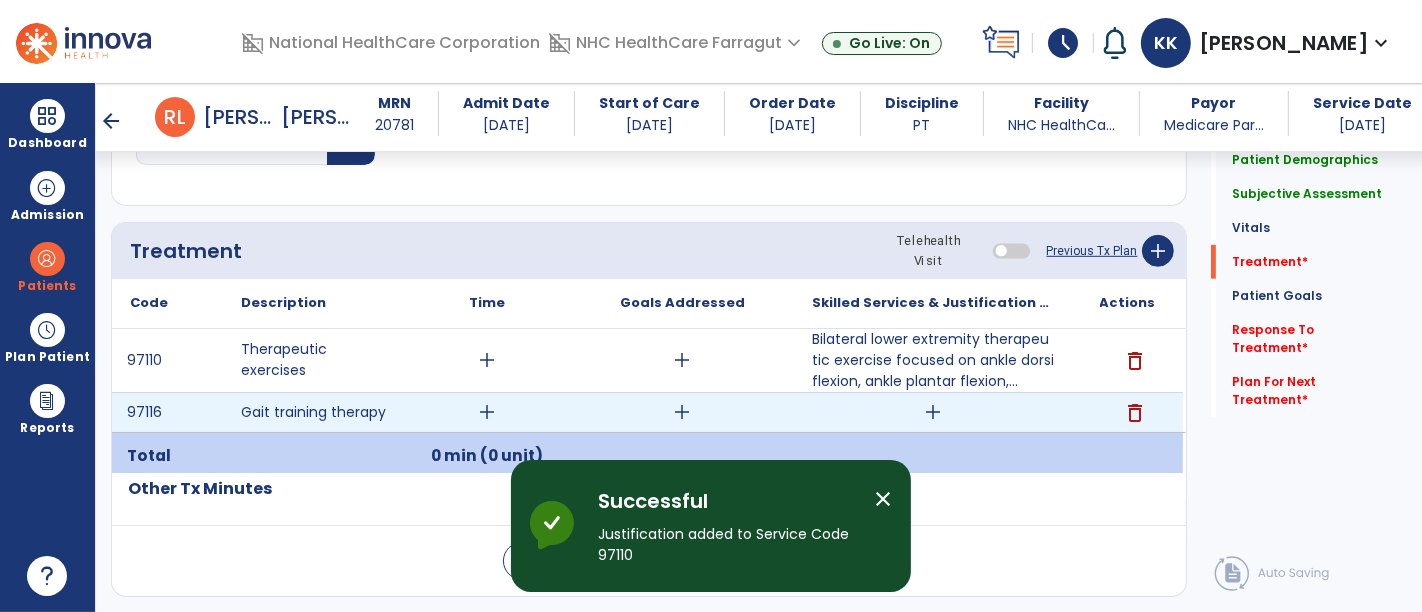 click on "add" at bounding box center (933, 412) 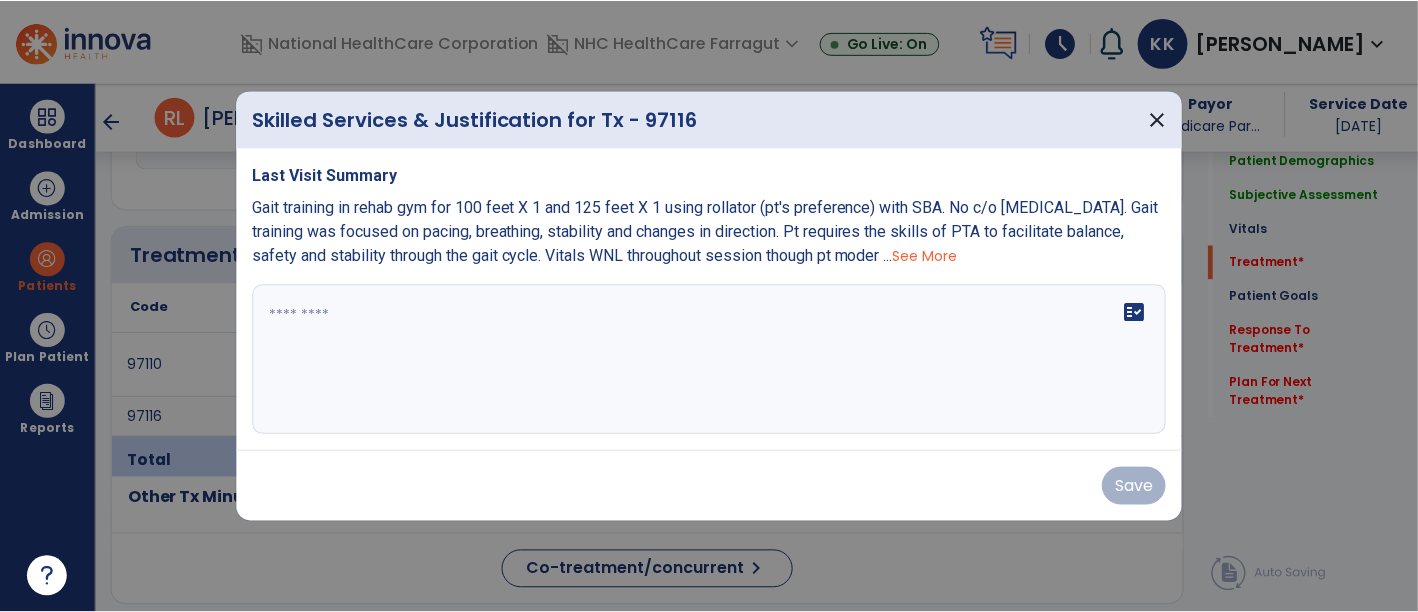 scroll, scrollTop: 1027, scrollLeft: 0, axis: vertical 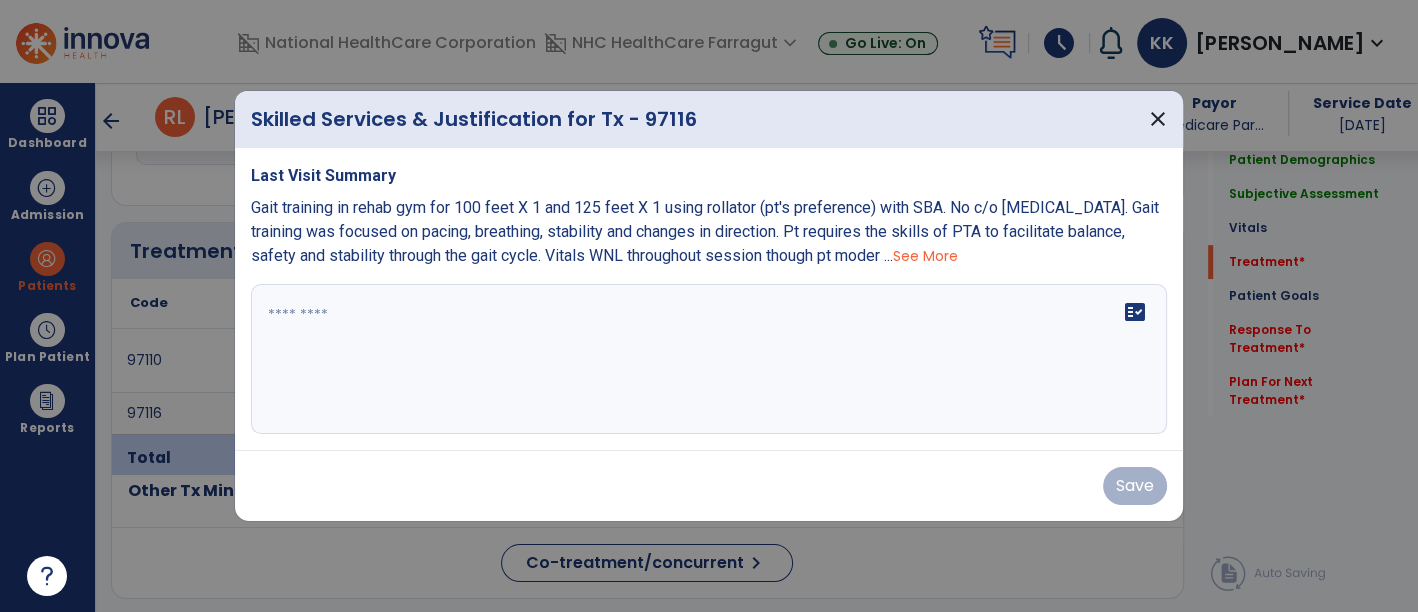 drag, startPoint x: 1297, startPoint y: 501, endPoint x: 1179, endPoint y: 455, distance: 126.649124 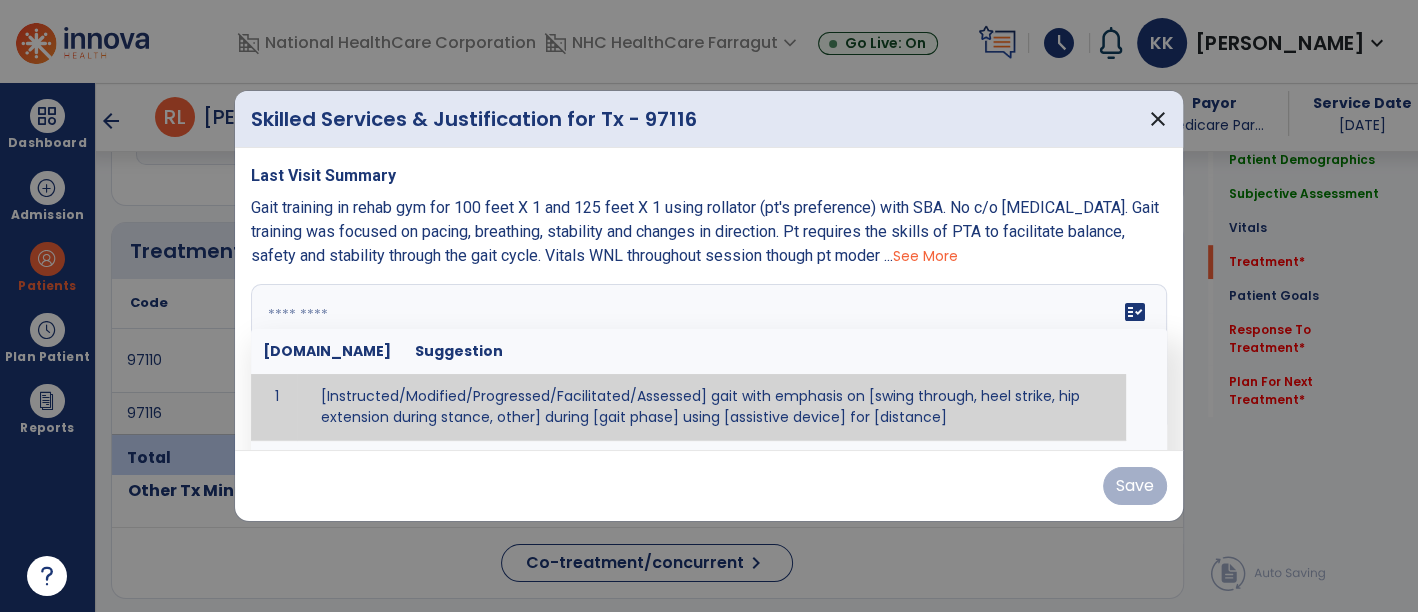 click at bounding box center [707, 359] 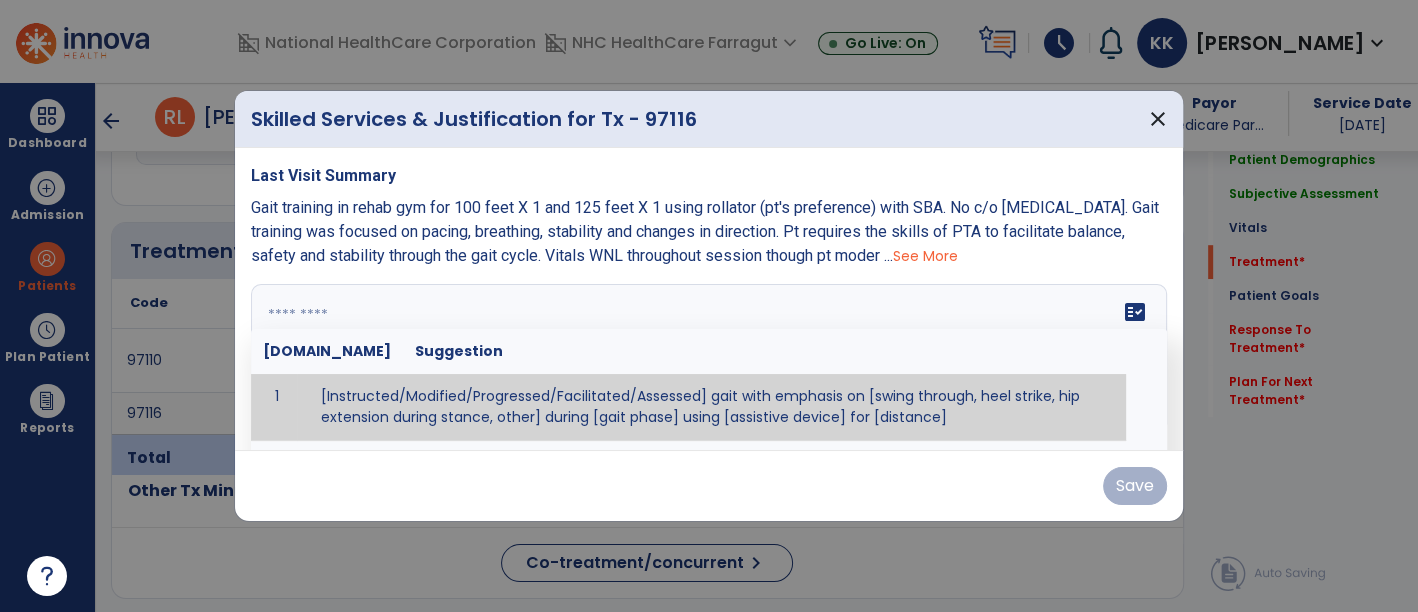 paste on "**********" 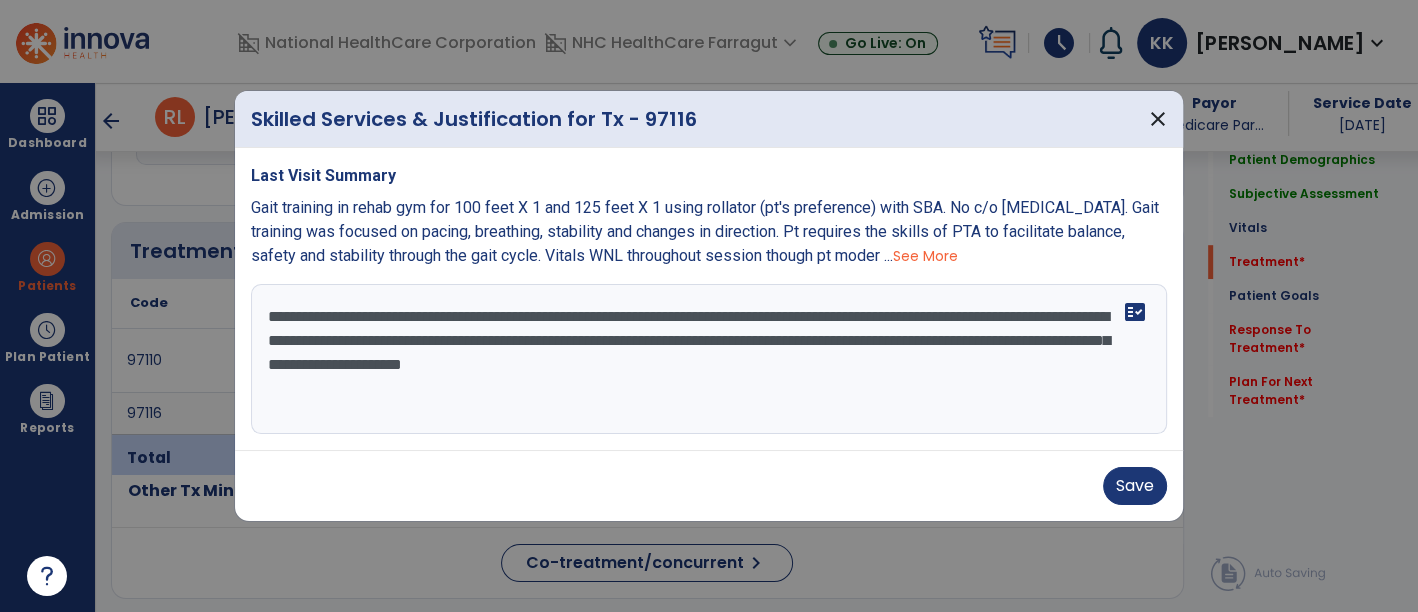 click on "**********" at bounding box center (709, 359) 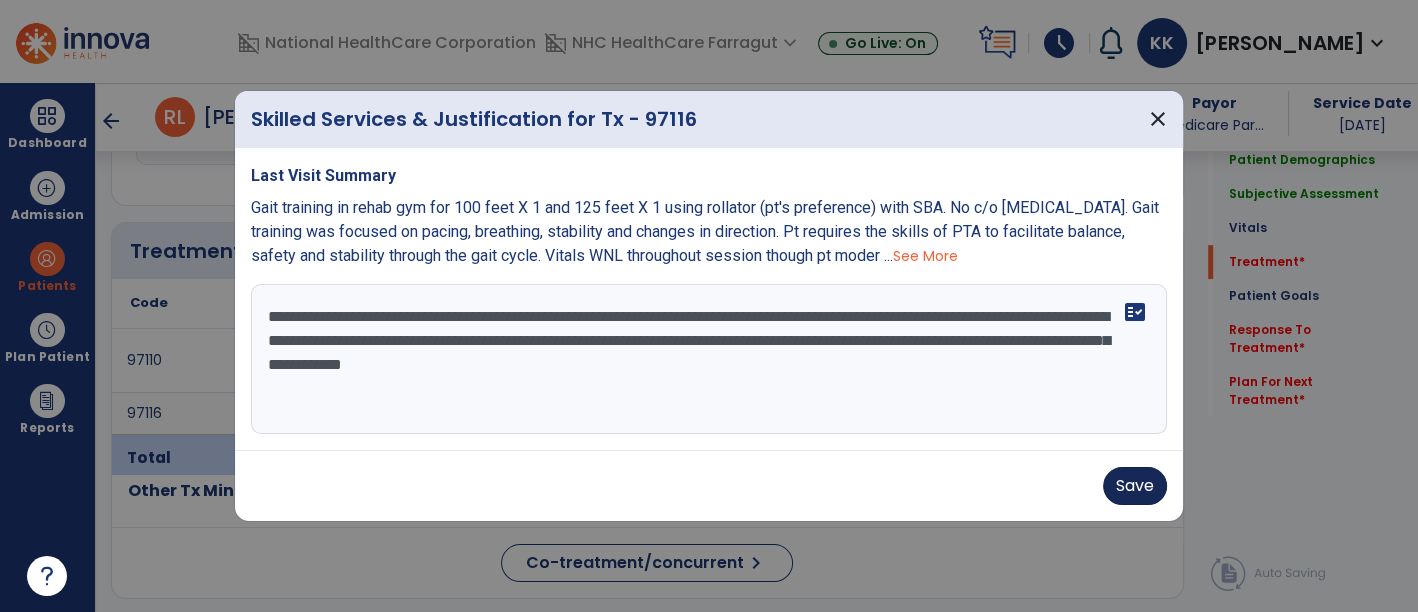 type on "**********" 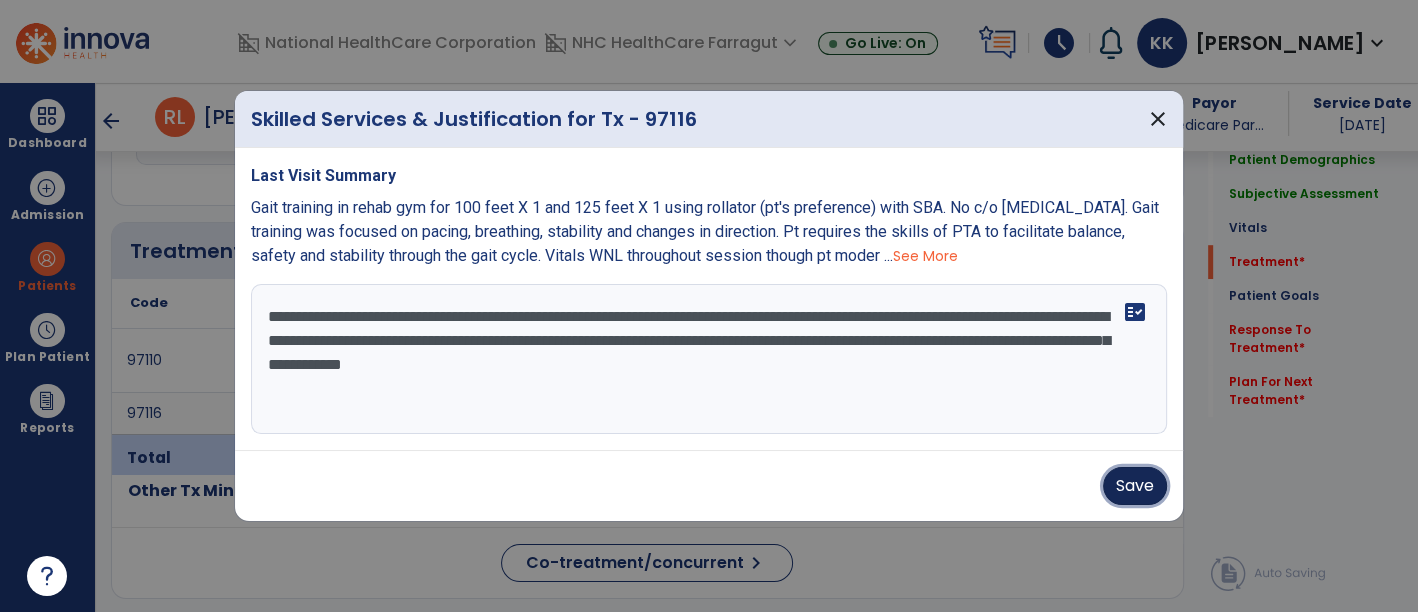 click on "Save" at bounding box center [1135, 486] 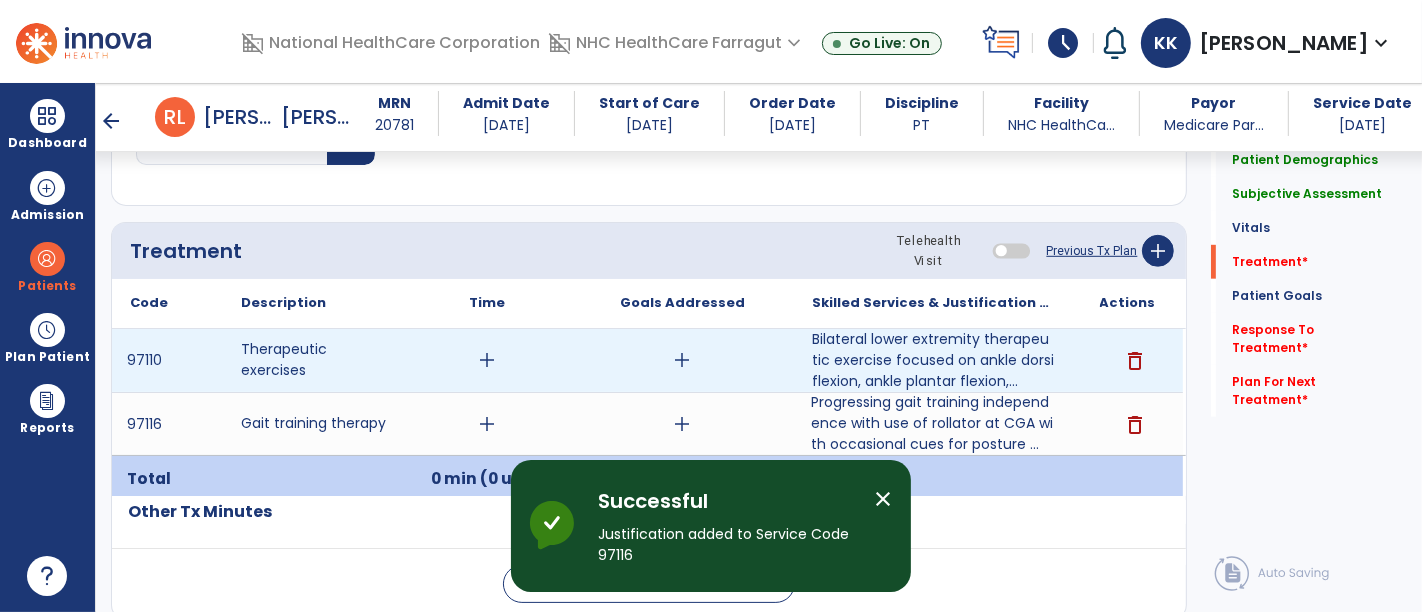 click on "add" at bounding box center (488, 360) 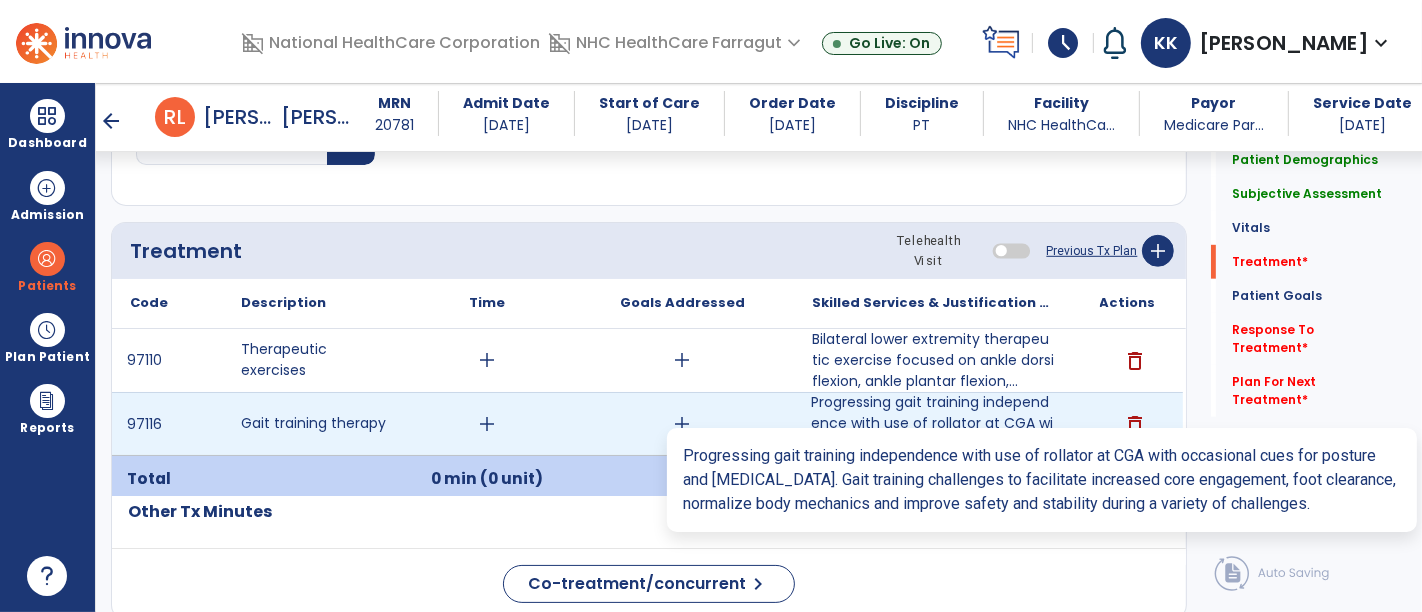 click on "Progressing gait training independence with use of rollator at CGA with occasional cues for posture ..." at bounding box center (933, 423) 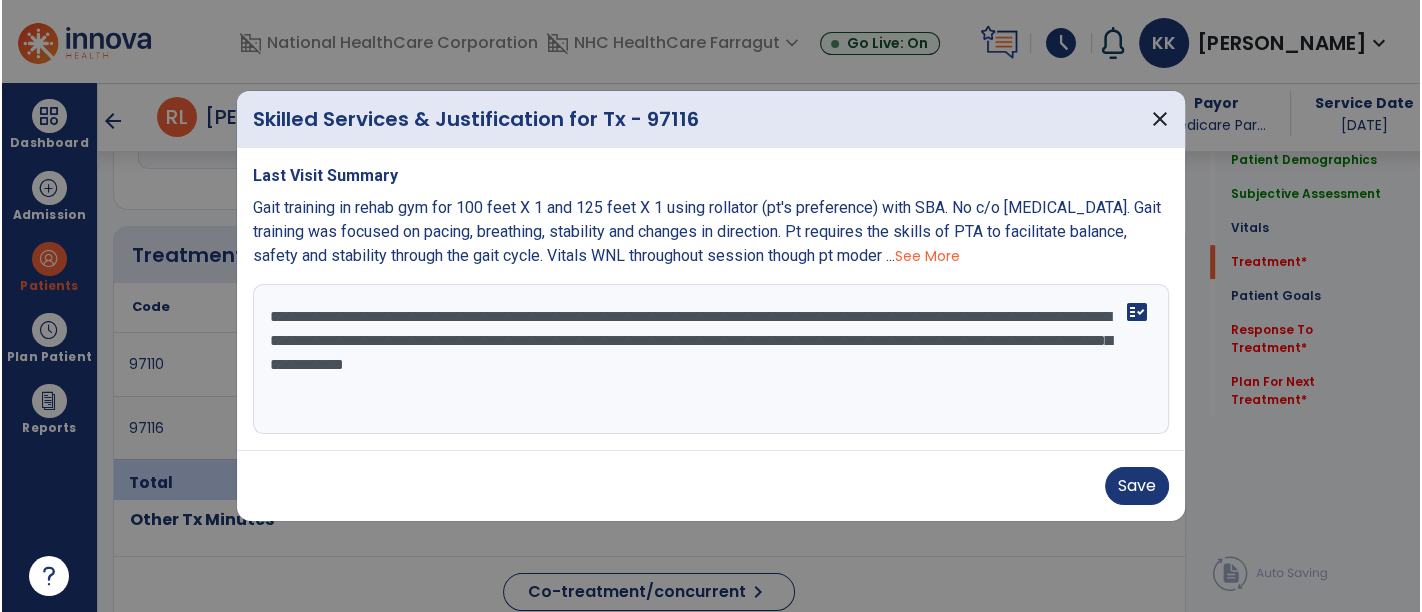 scroll, scrollTop: 1027, scrollLeft: 0, axis: vertical 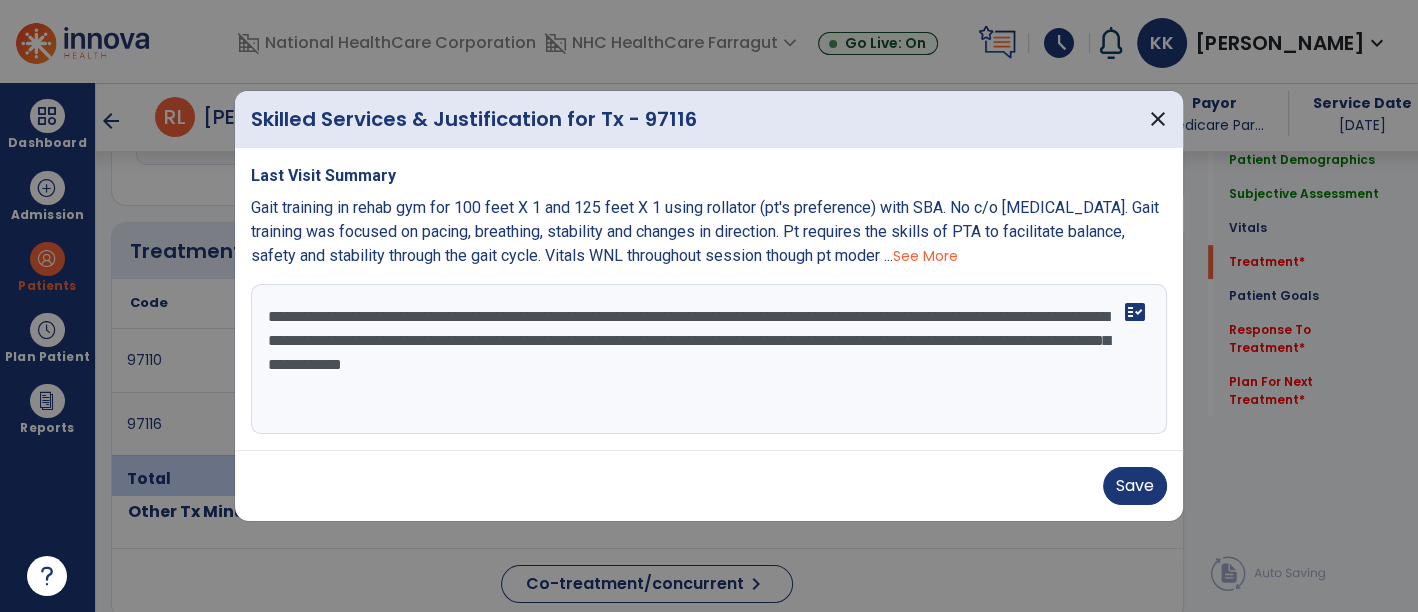 click on "**********" at bounding box center (709, 359) 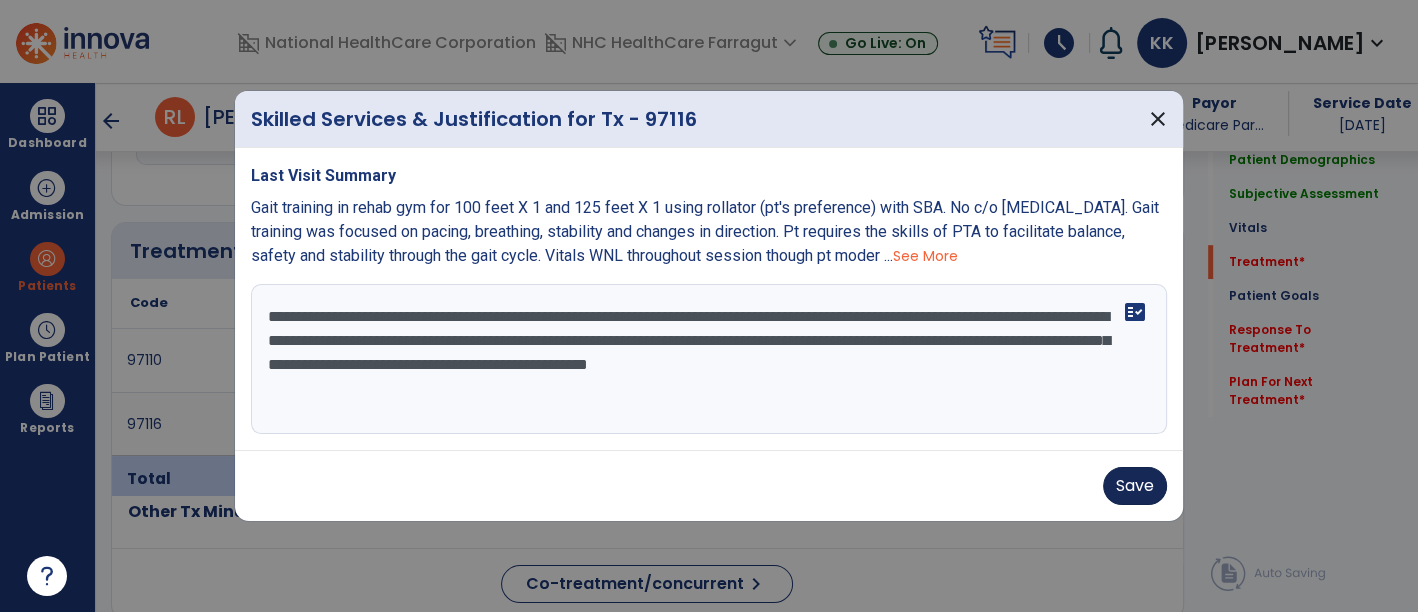 type on "**********" 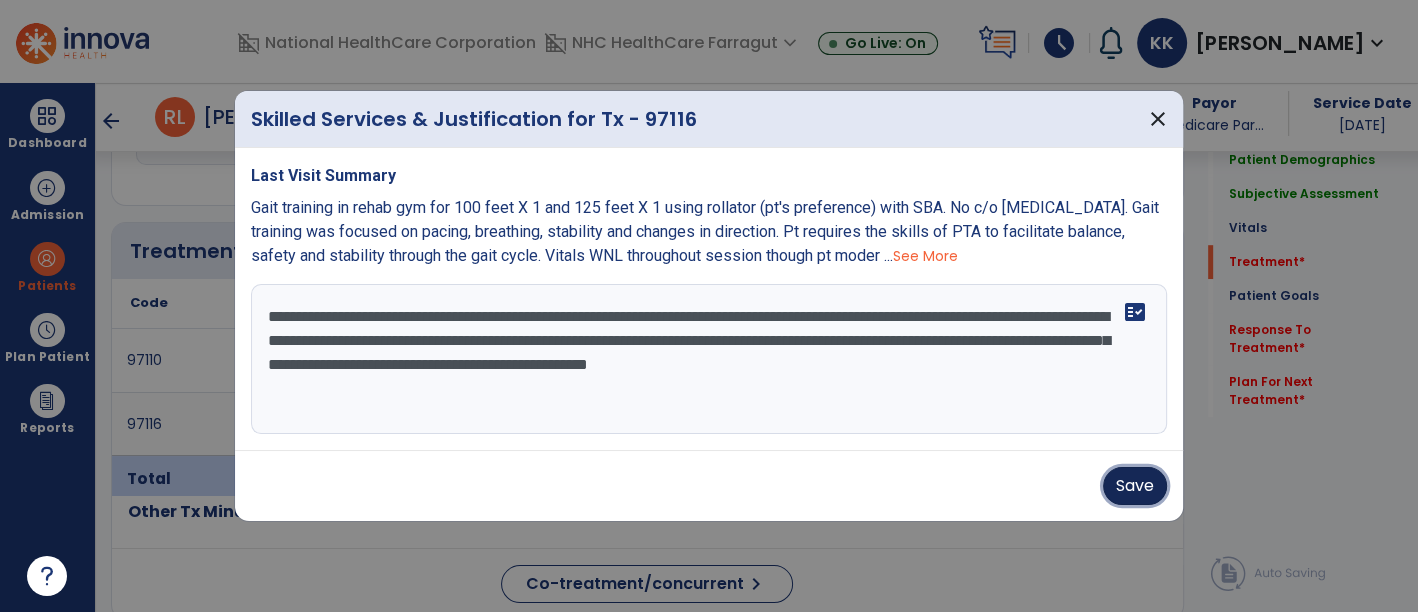 click on "Save" at bounding box center [1135, 486] 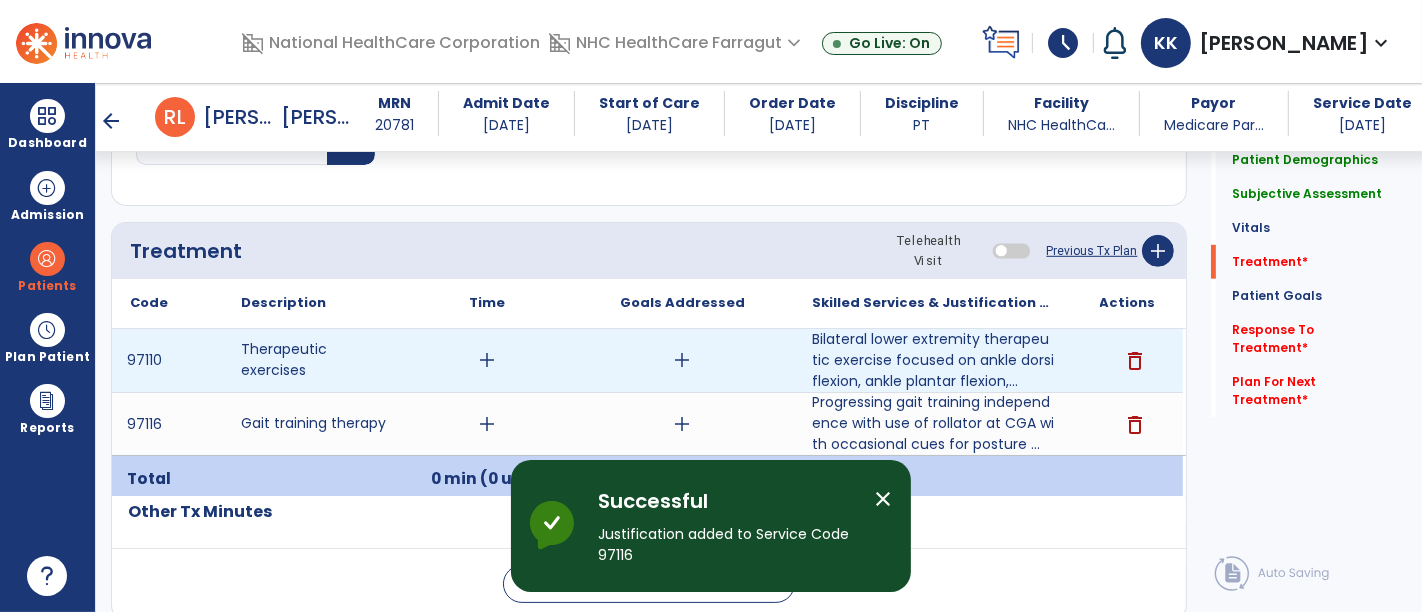 click on "add" at bounding box center [488, 360] 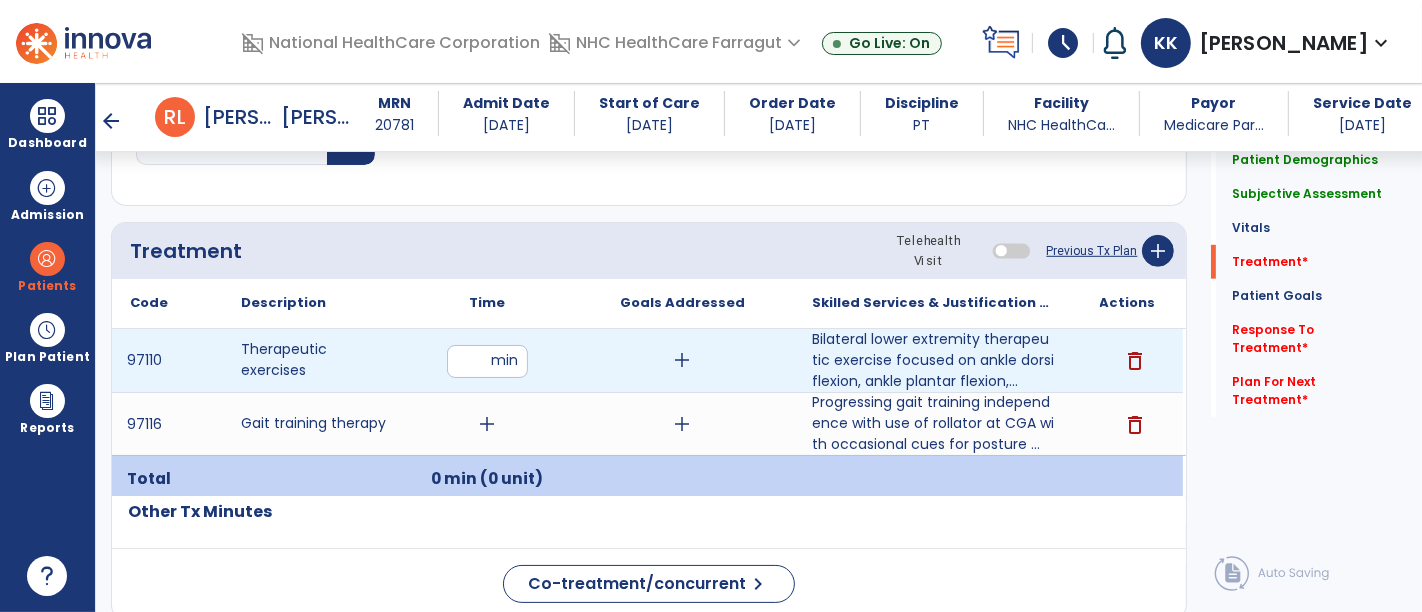 type on "**" 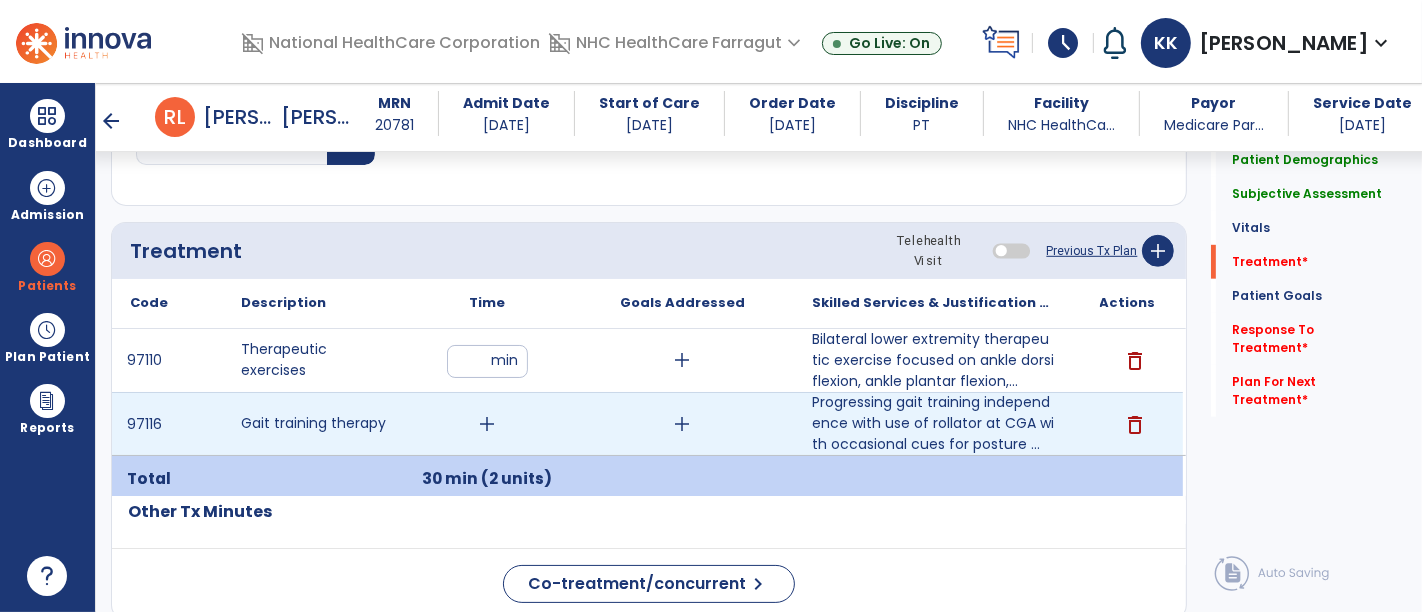 click on "add" at bounding box center (488, 424) 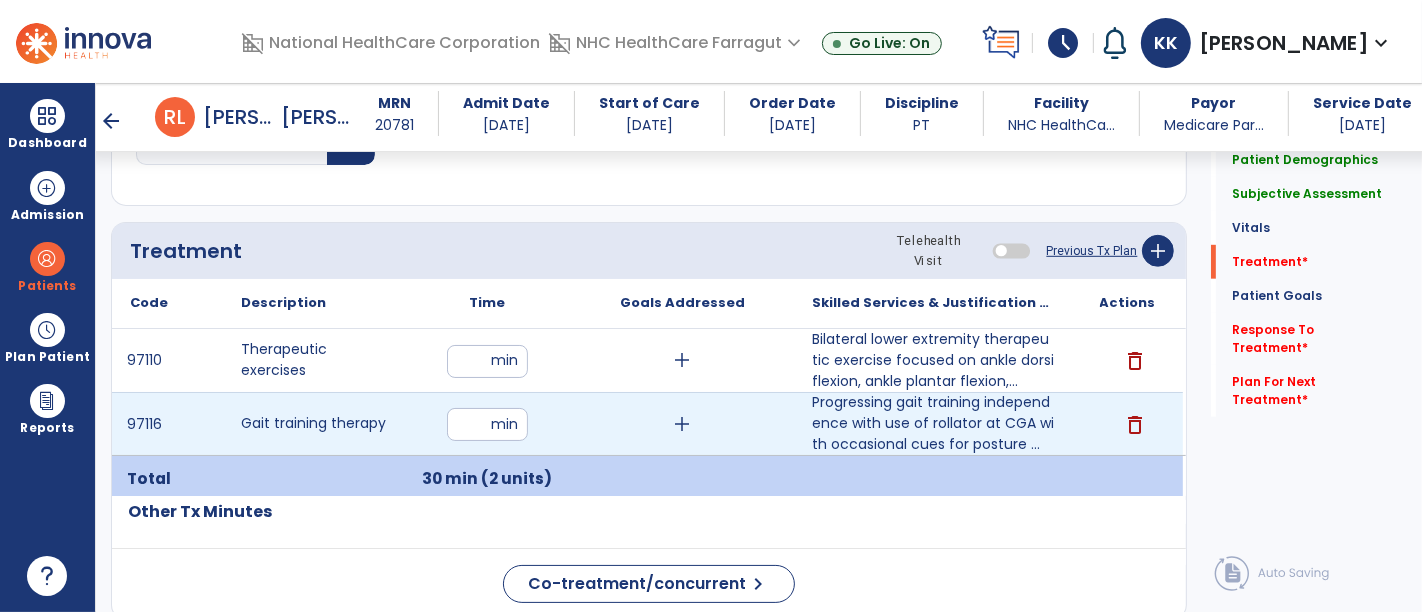 type on "**" 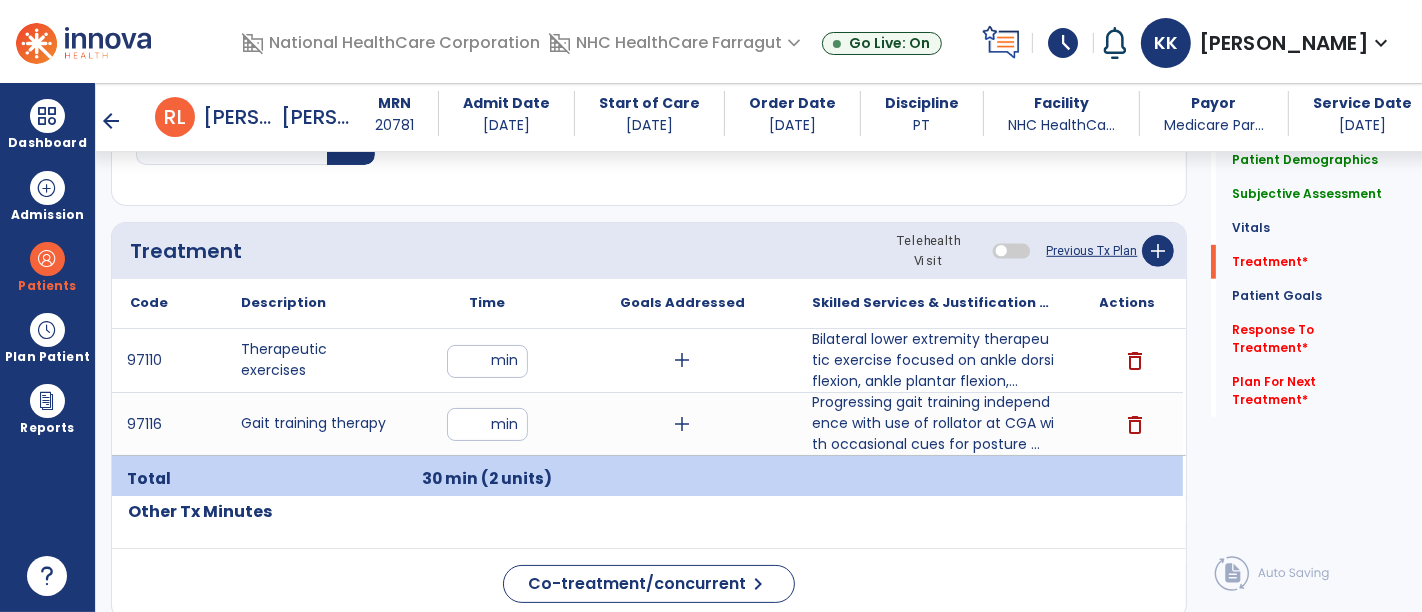 click on "Quick Links  Patient Demographics   Patient Demographics   Subjective Assessment   Subjective Assessment   Vitals   Vitals   Treatment   *  Treatment   *  Patient Goals   Patient Goals   Response To Treatment   *  Response To Treatment   *  Plan For Next Treatment   *  Plan For Next Treatment   *" 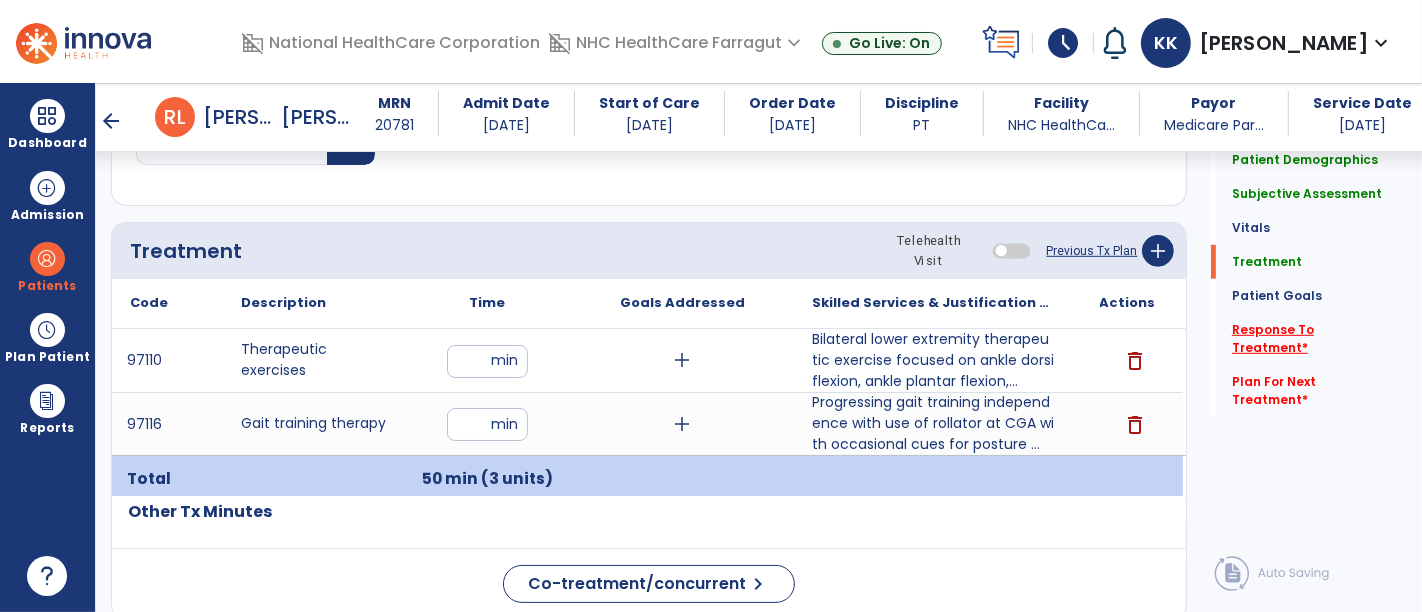 click on "Response To Treatment   *" 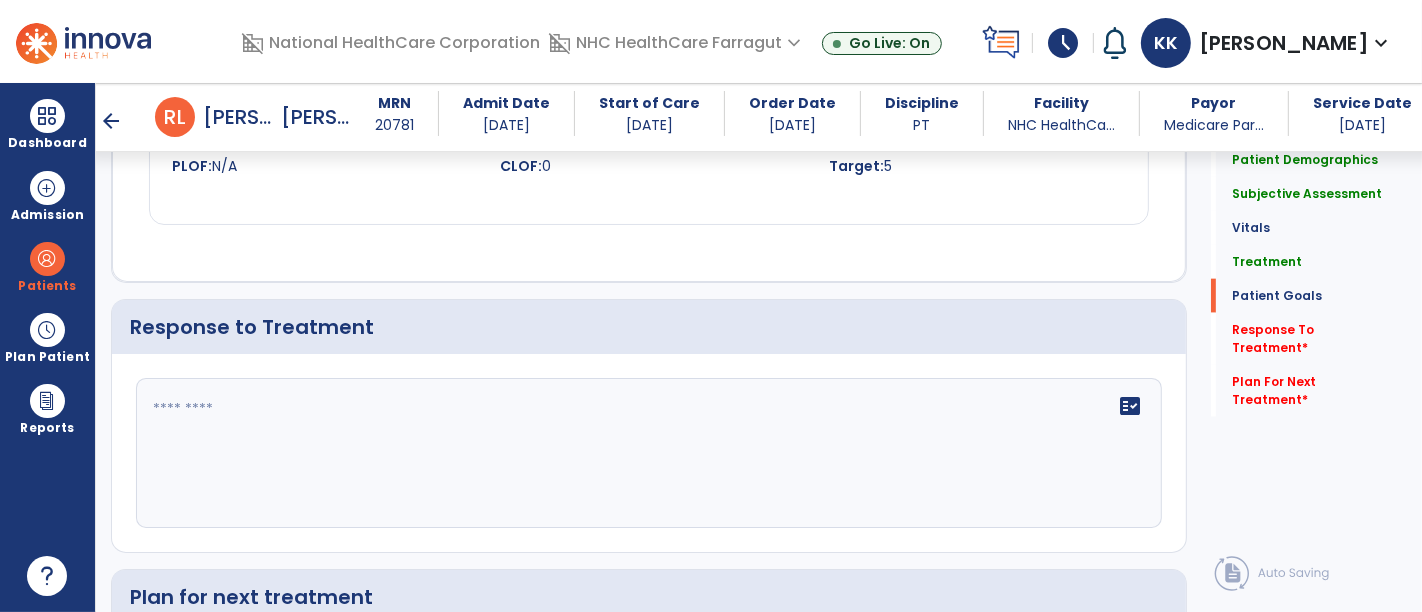 scroll, scrollTop: 2147, scrollLeft: 0, axis: vertical 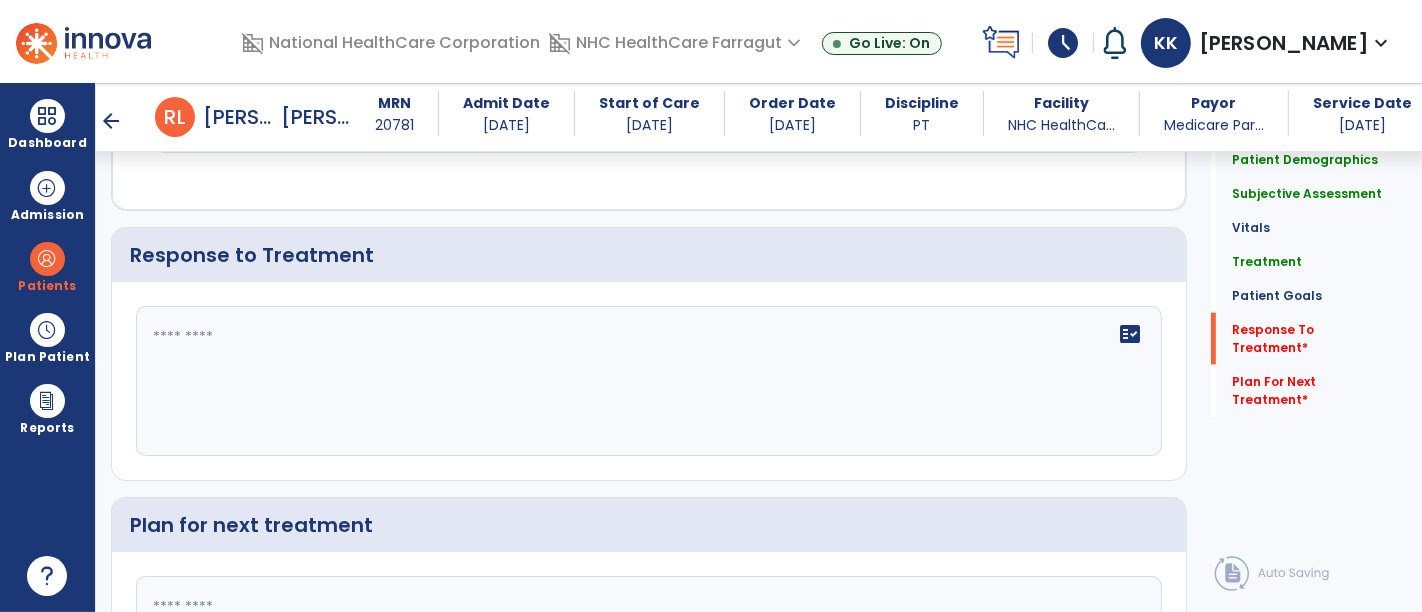 click 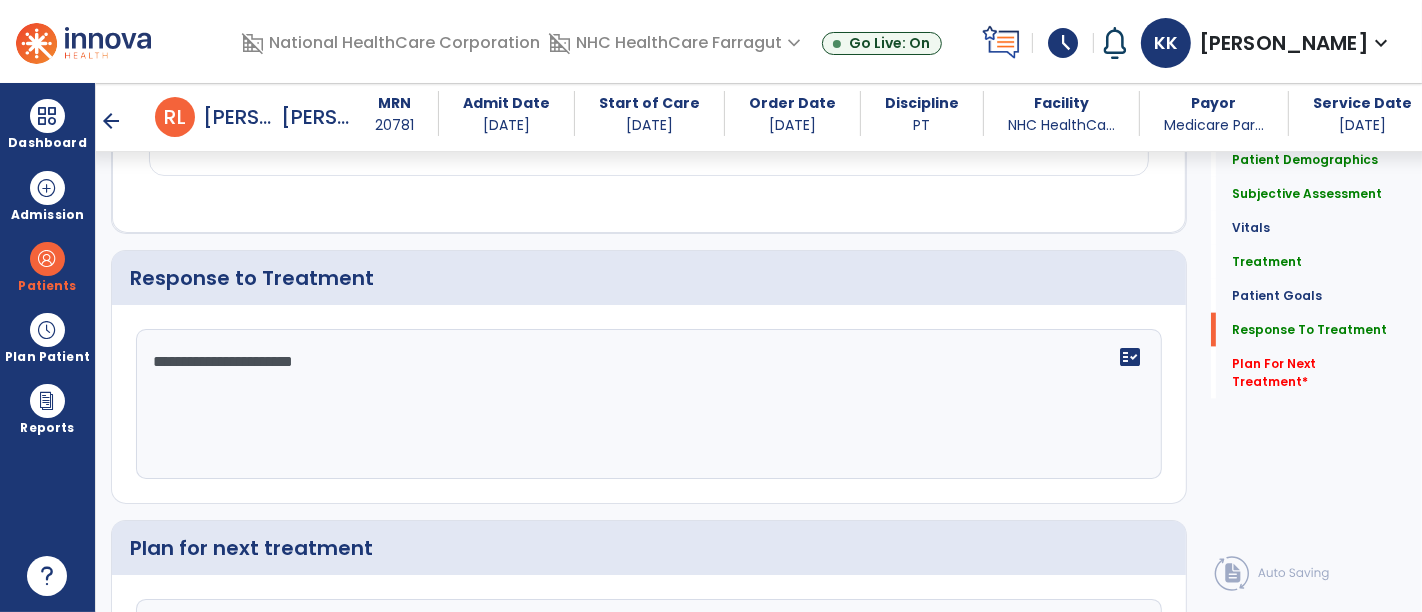 scroll, scrollTop: 2147, scrollLeft: 0, axis: vertical 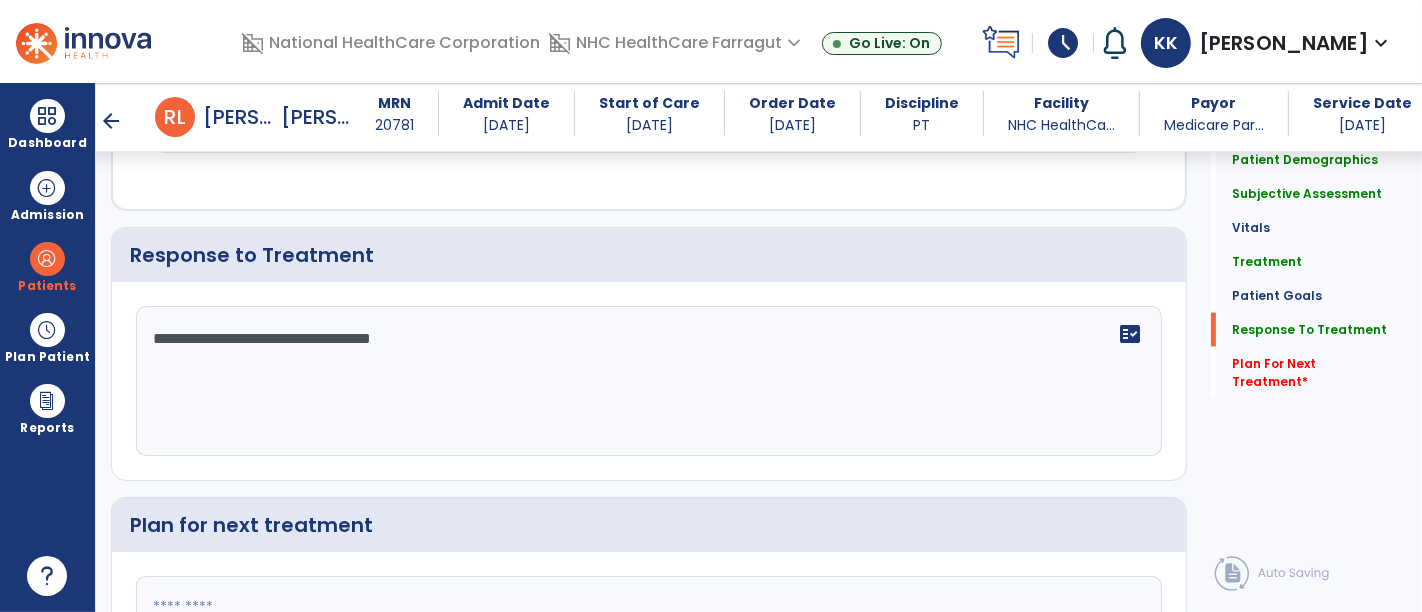 type on "**********" 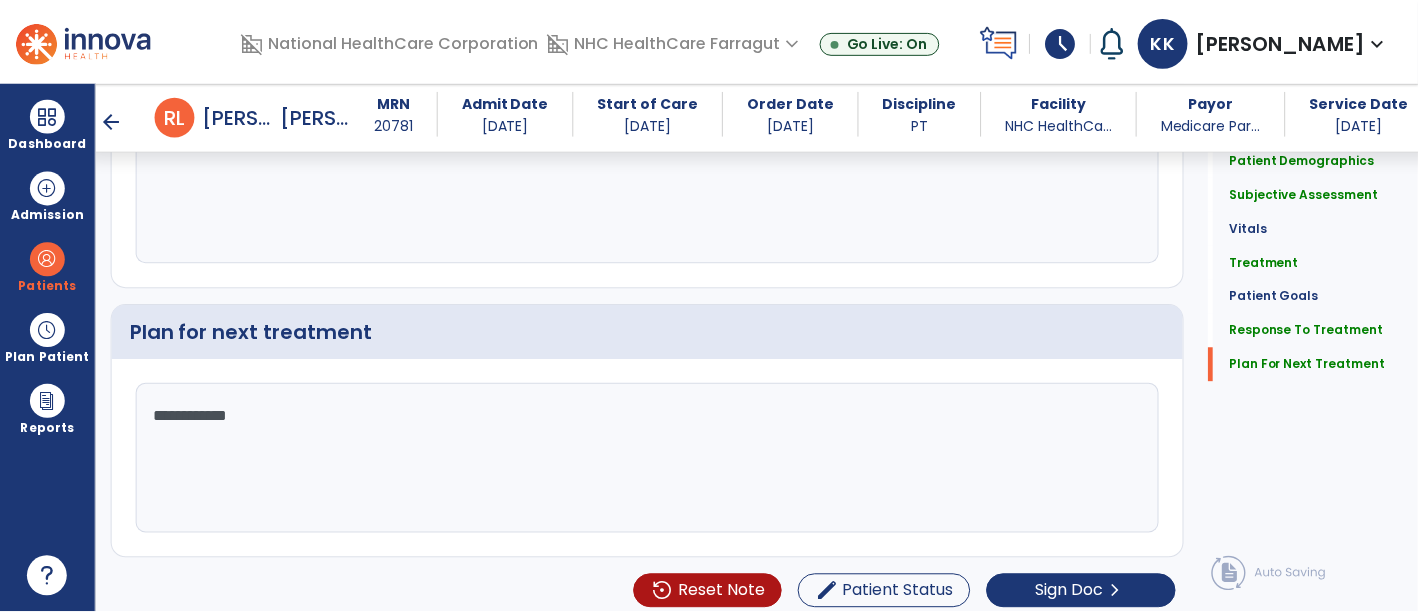 scroll, scrollTop: 2343, scrollLeft: 0, axis: vertical 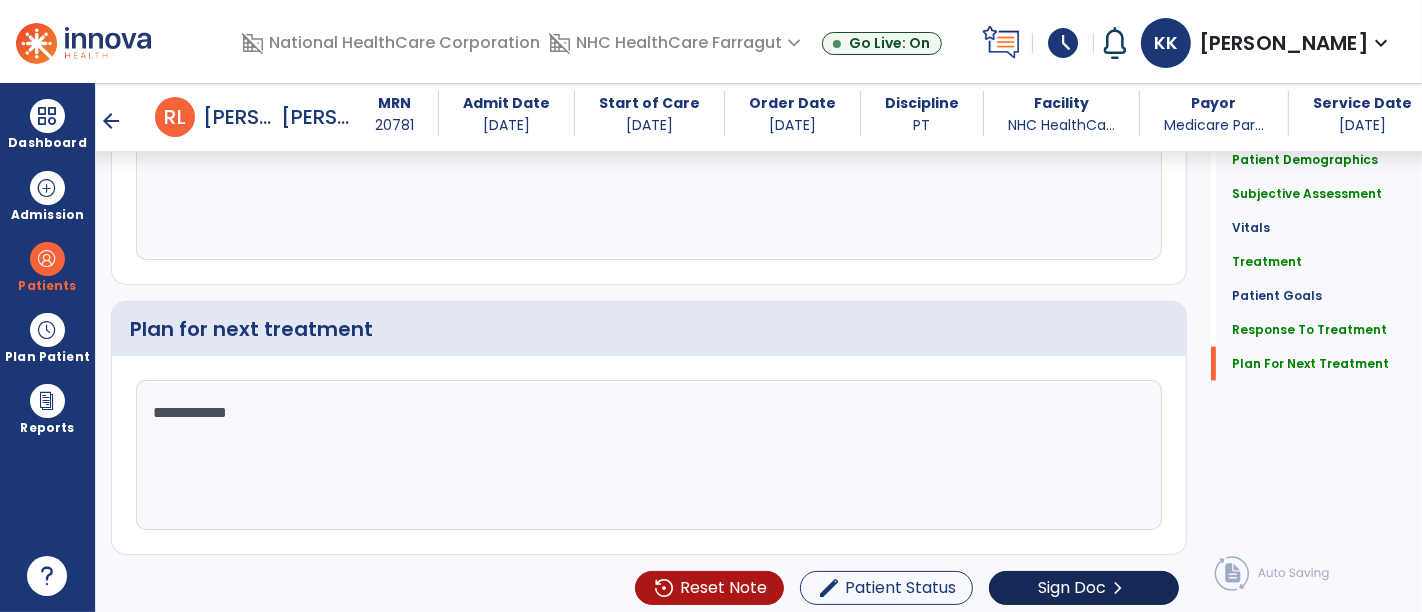 type on "**********" 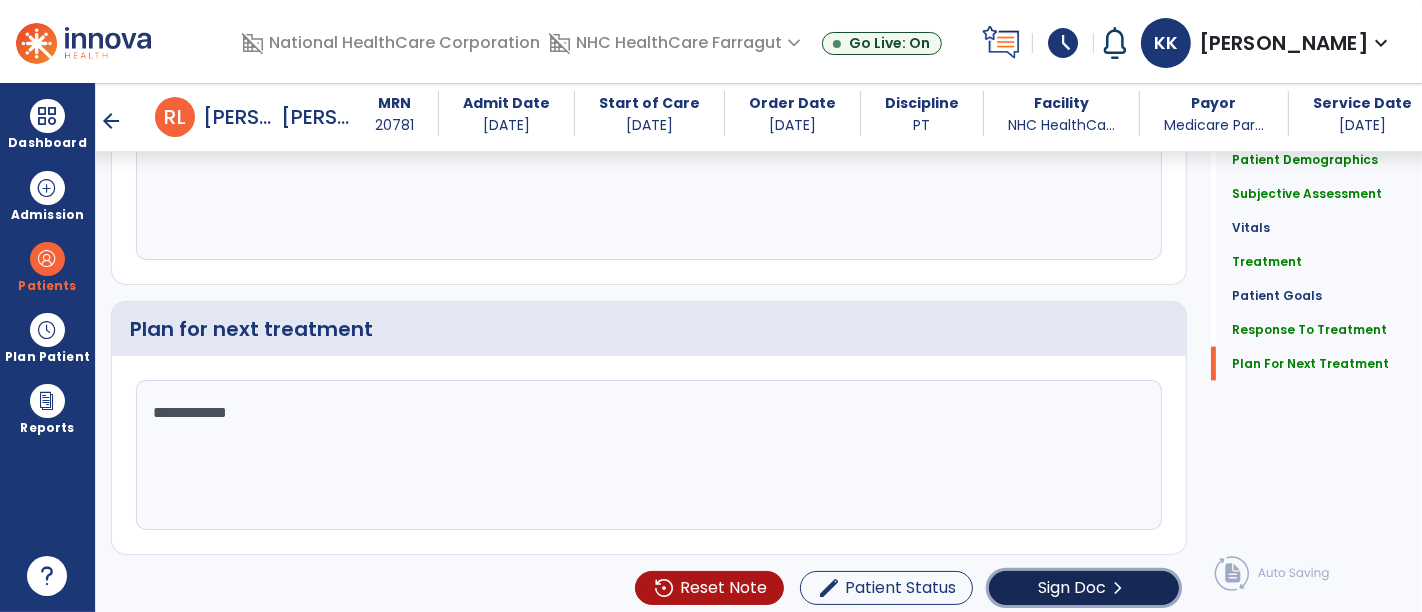 click on "Sign Doc" 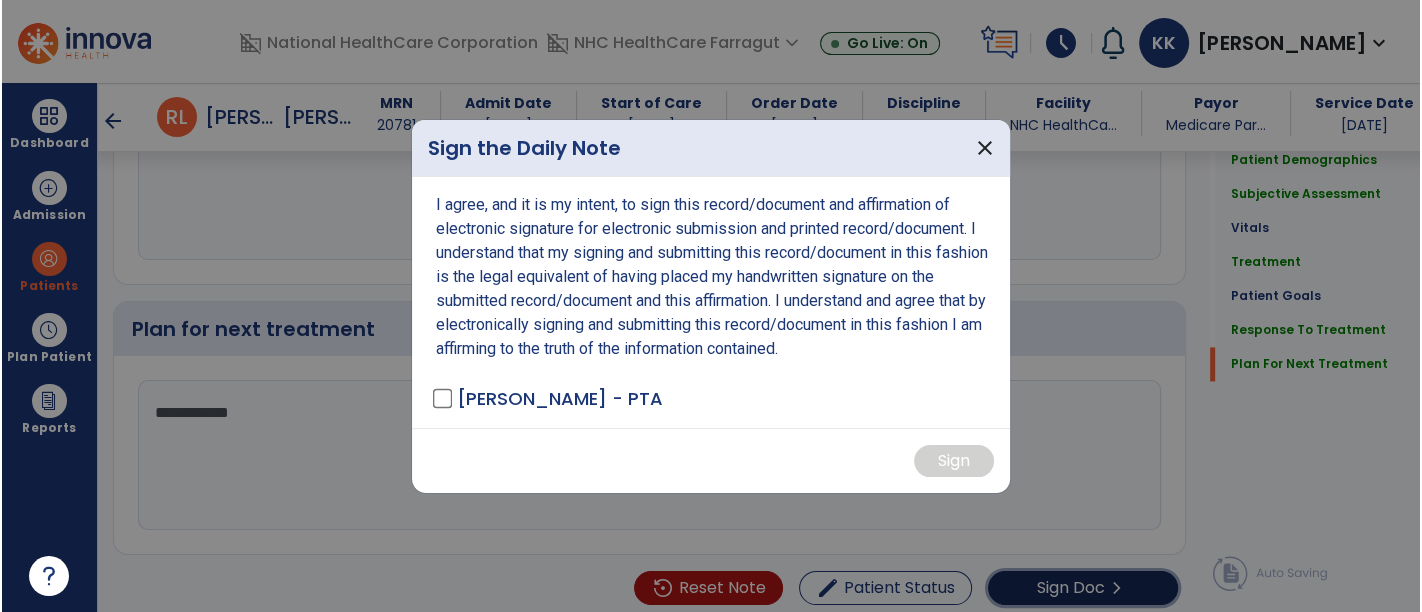 scroll, scrollTop: 2343, scrollLeft: 0, axis: vertical 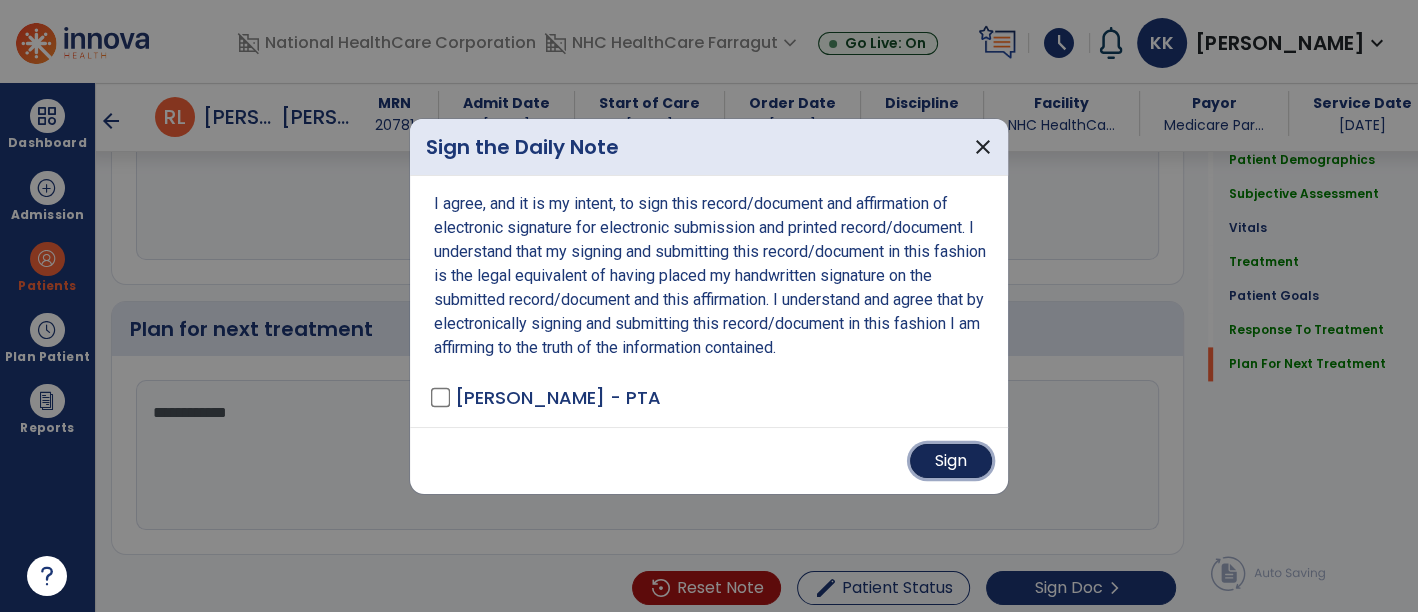 click on "Sign" at bounding box center [951, 461] 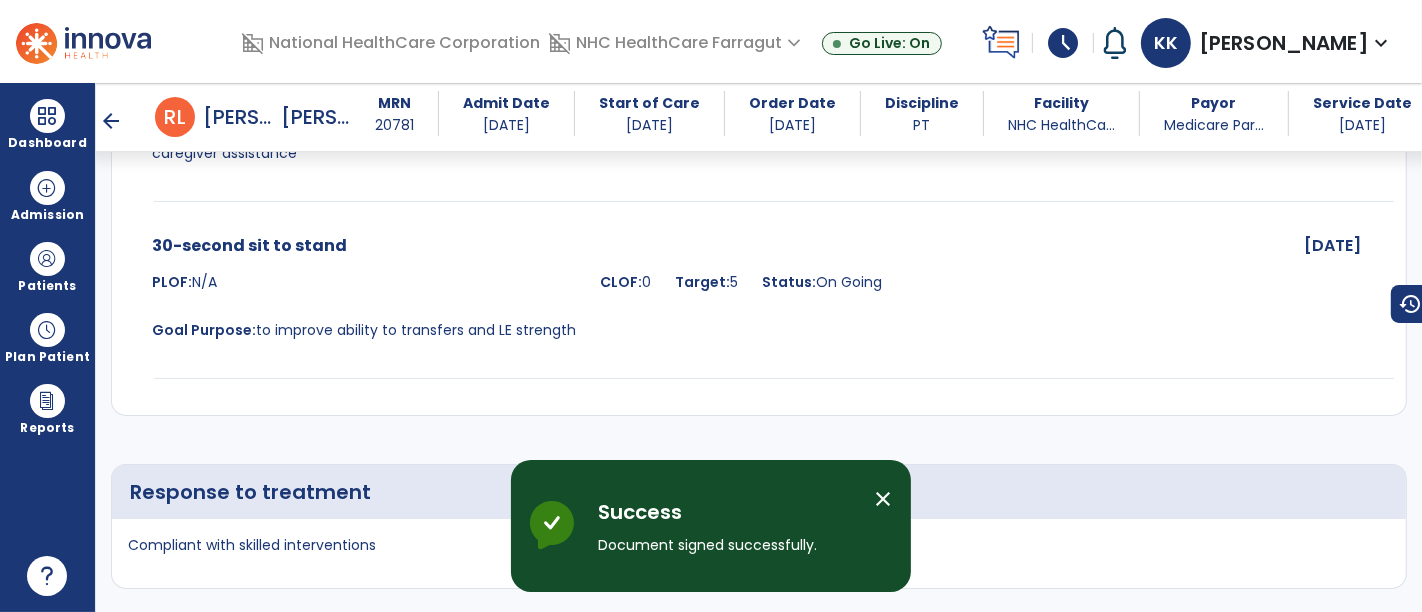 scroll, scrollTop: 3417, scrollLeft: 0, axis: vertical 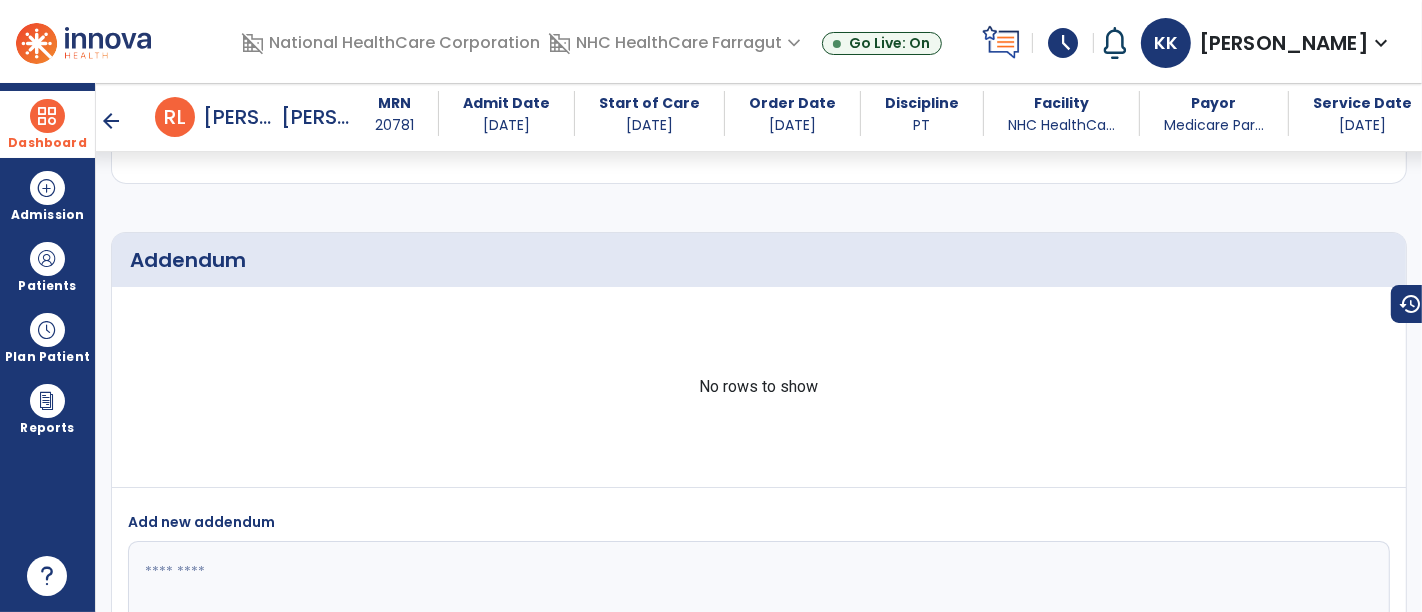 click on "Dashboard" at bounding box center (47, 124) 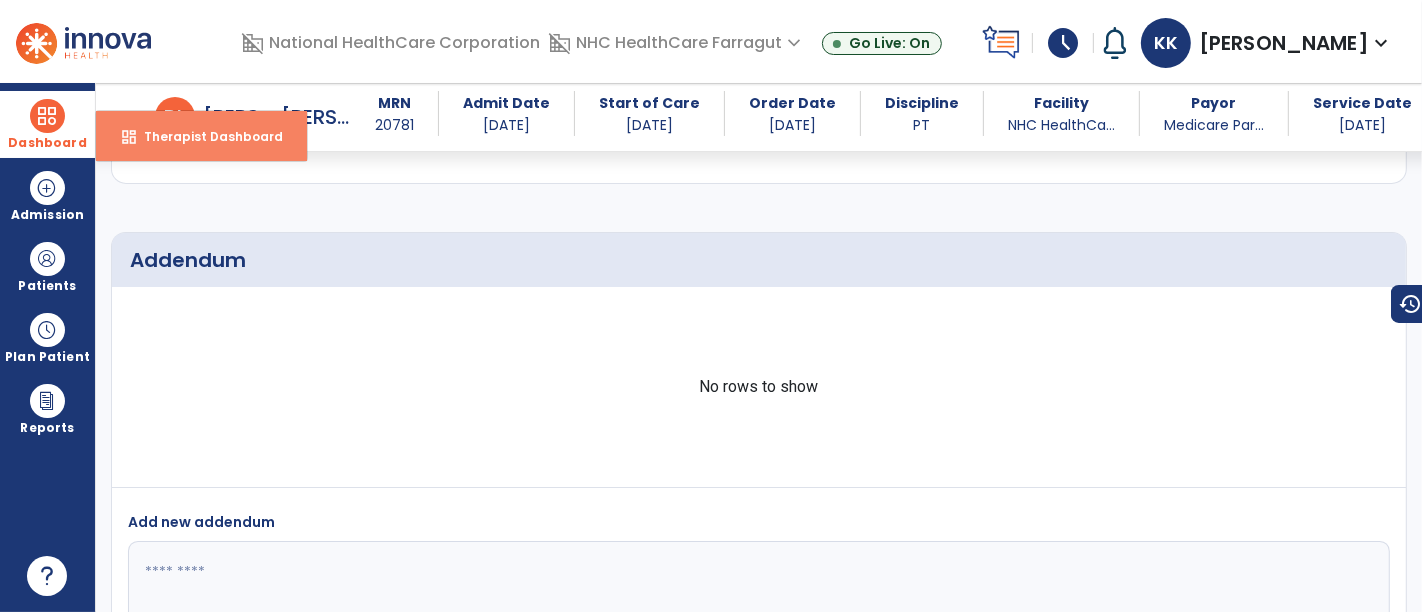 click on "Therapist Dashboard" at bounding box center (205, 136) 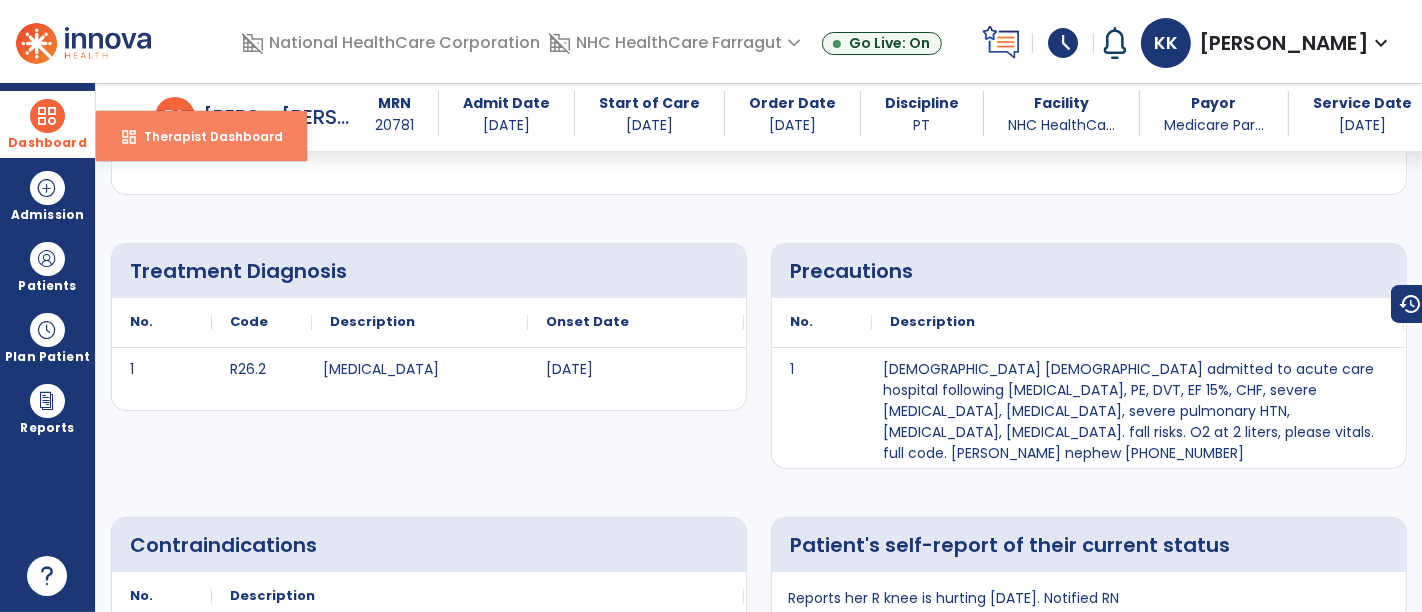 select on "****" 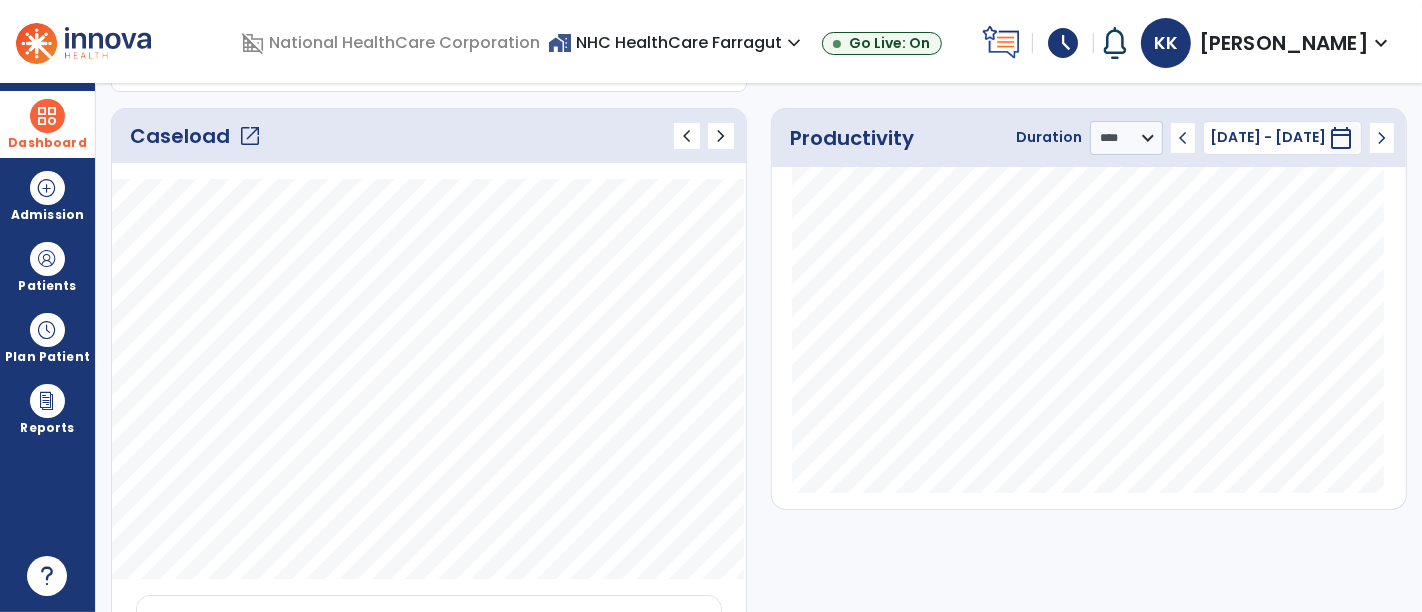 click on "open_in_new" 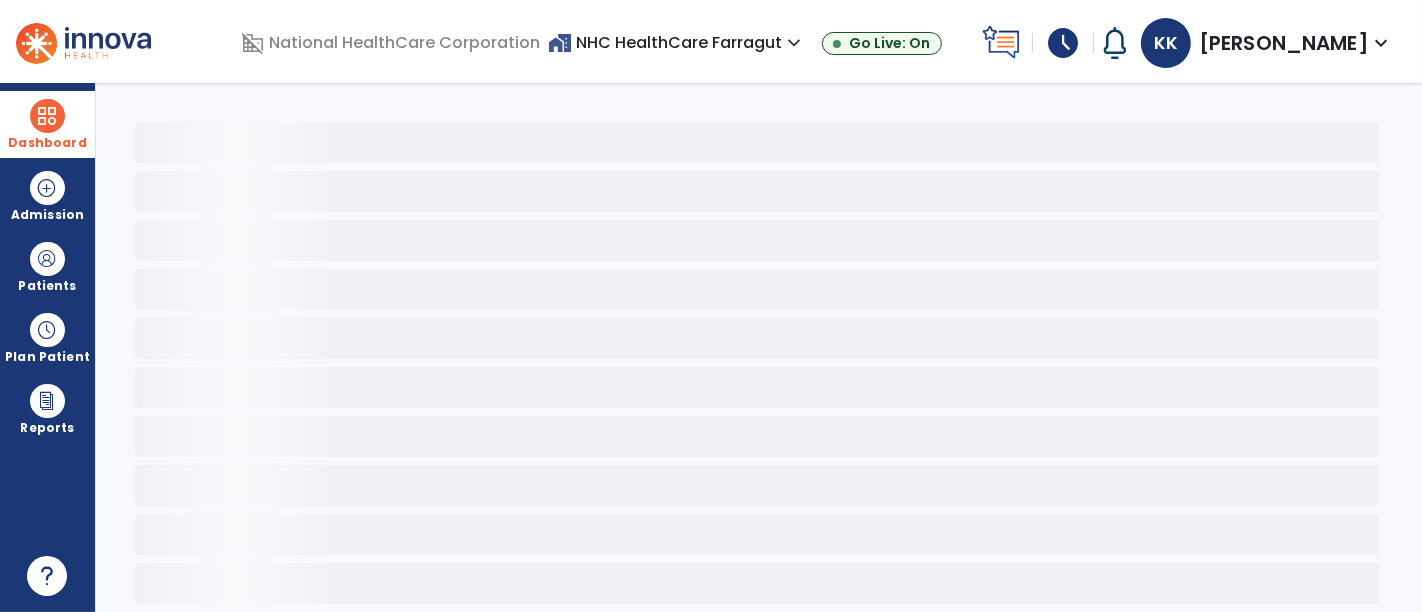 scroll, scrollTop: 48, scrollLeft: 0, axis: vertical 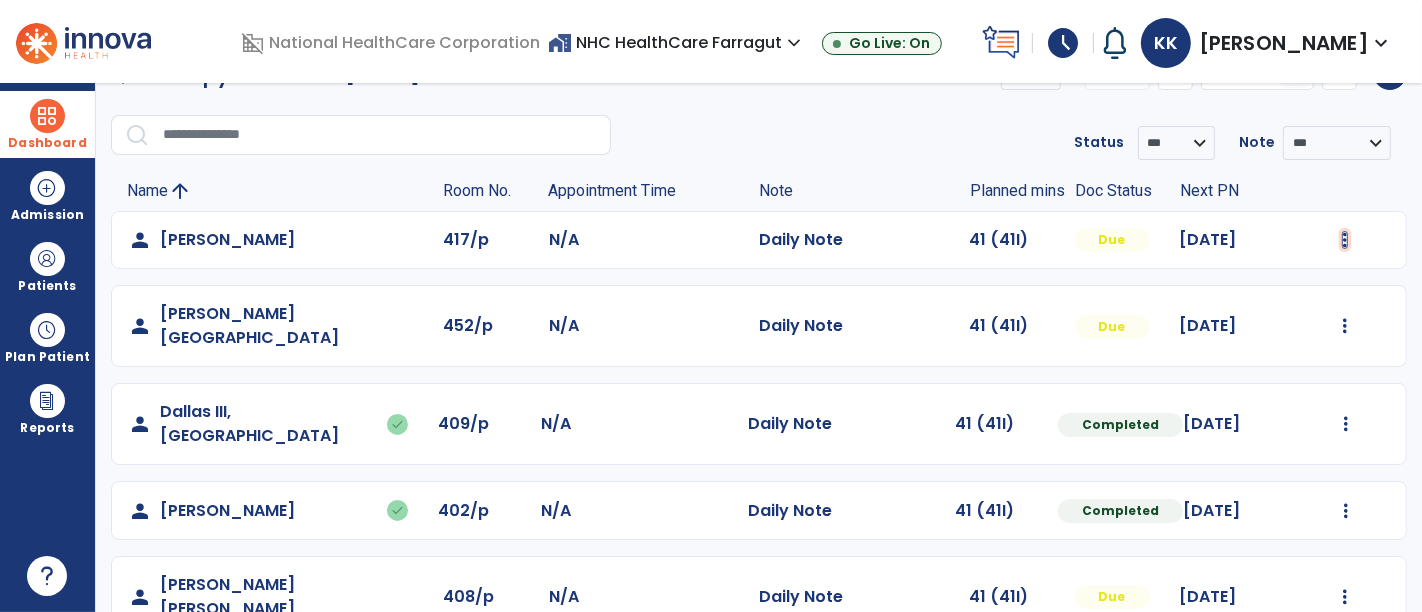 click at bounding box center (1345, 240) 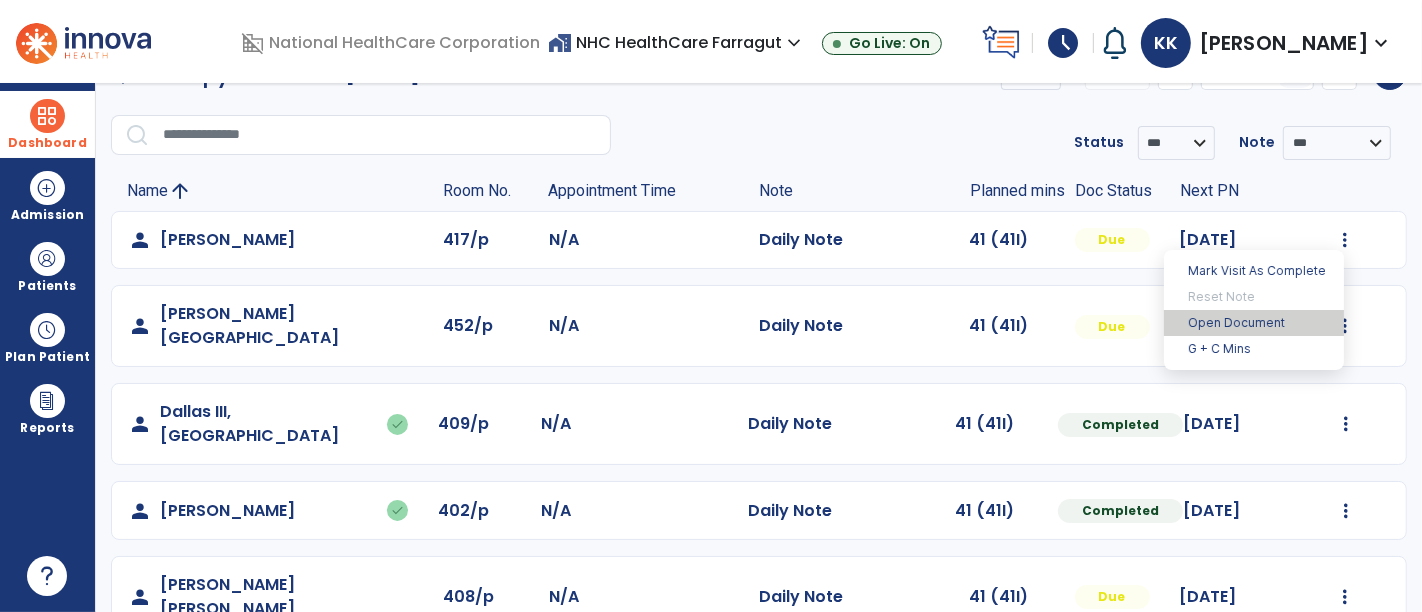click on "Open Document" at bounding box center (1254, 323) 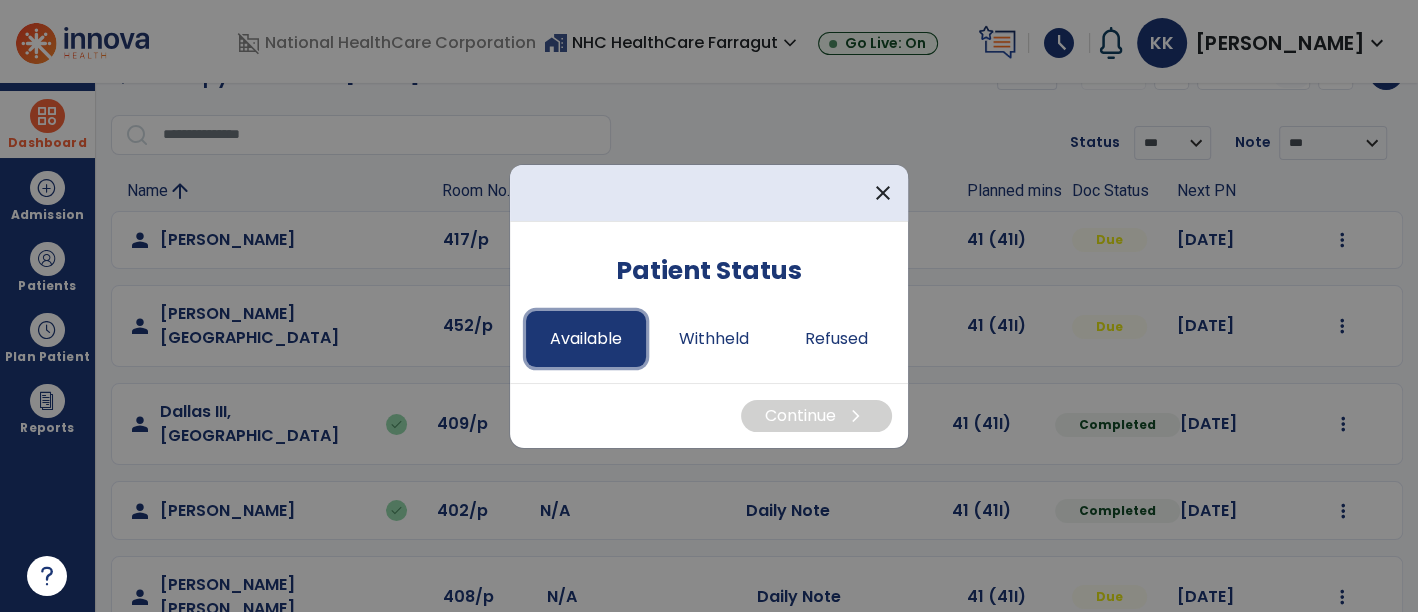 click on "Available" at bounding box center (586, 339) 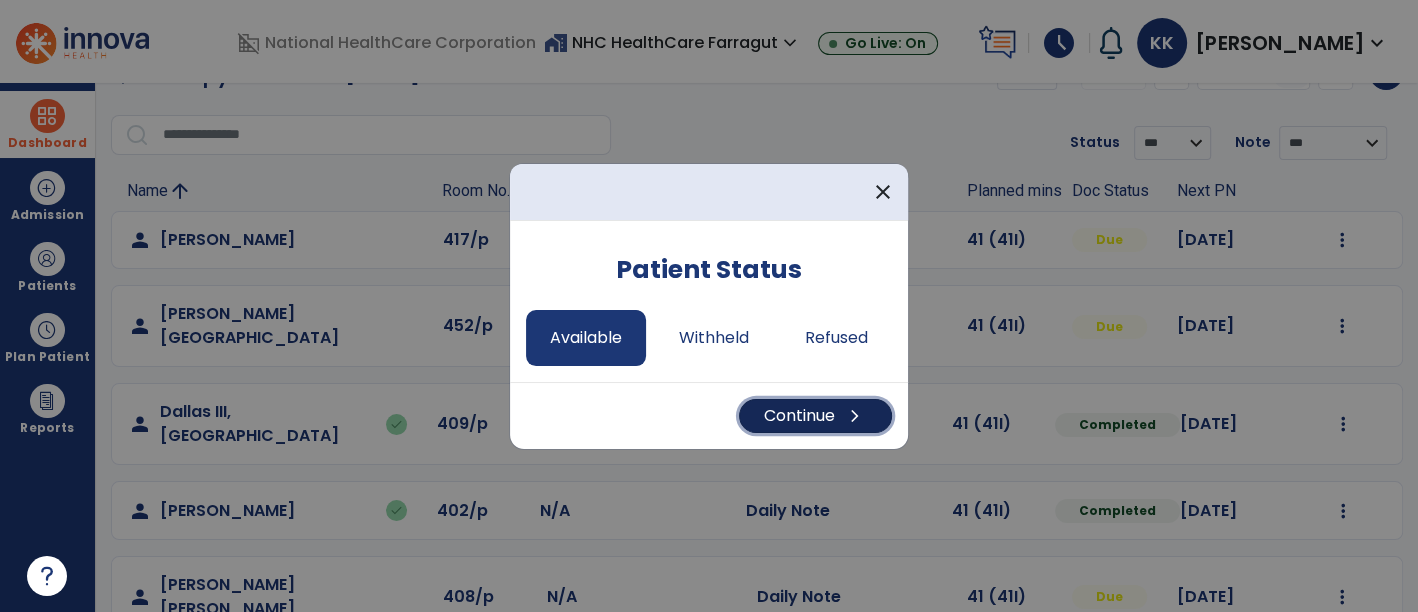 click on "Continue   chevron_right" at bounding box center (815, 416) 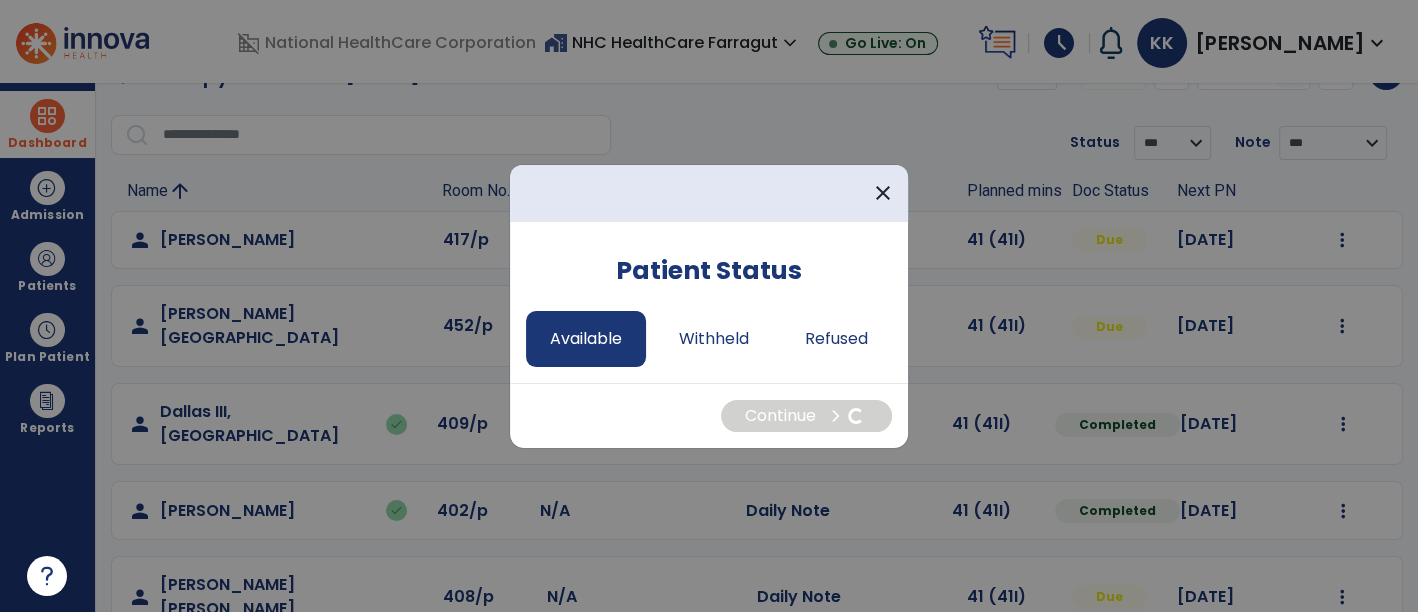 select on "*" 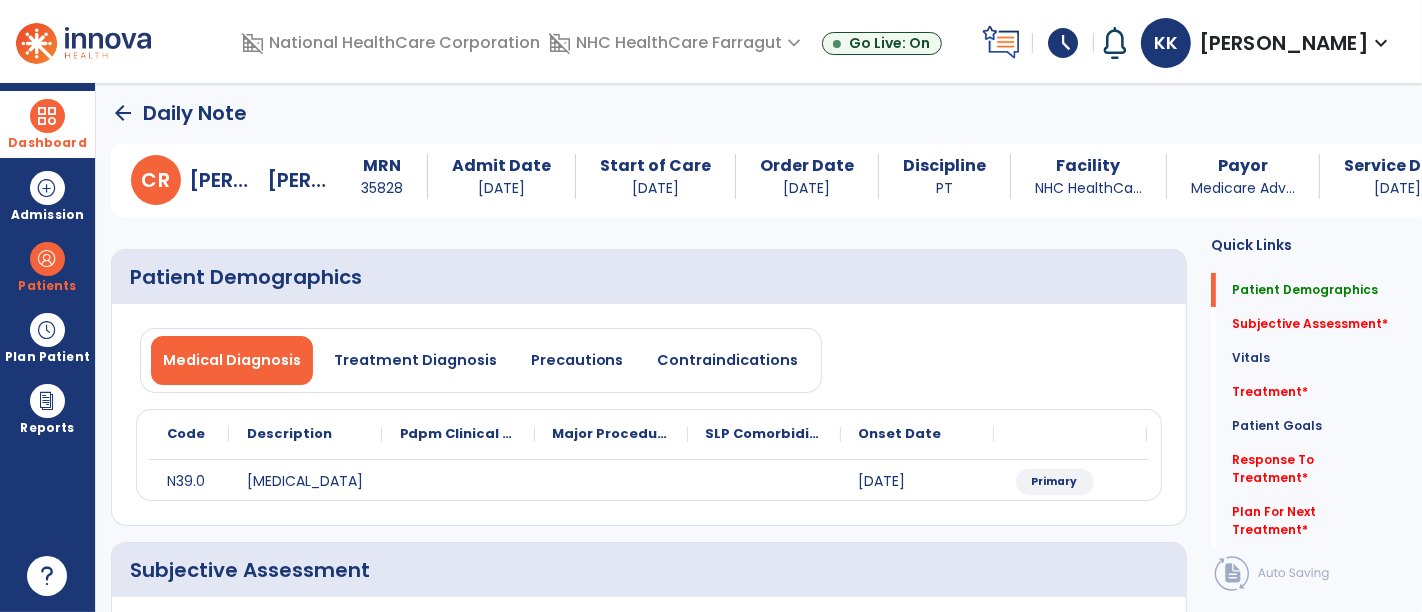 scroll, scrollTop: 0, scrollLeft: 0, axis: both 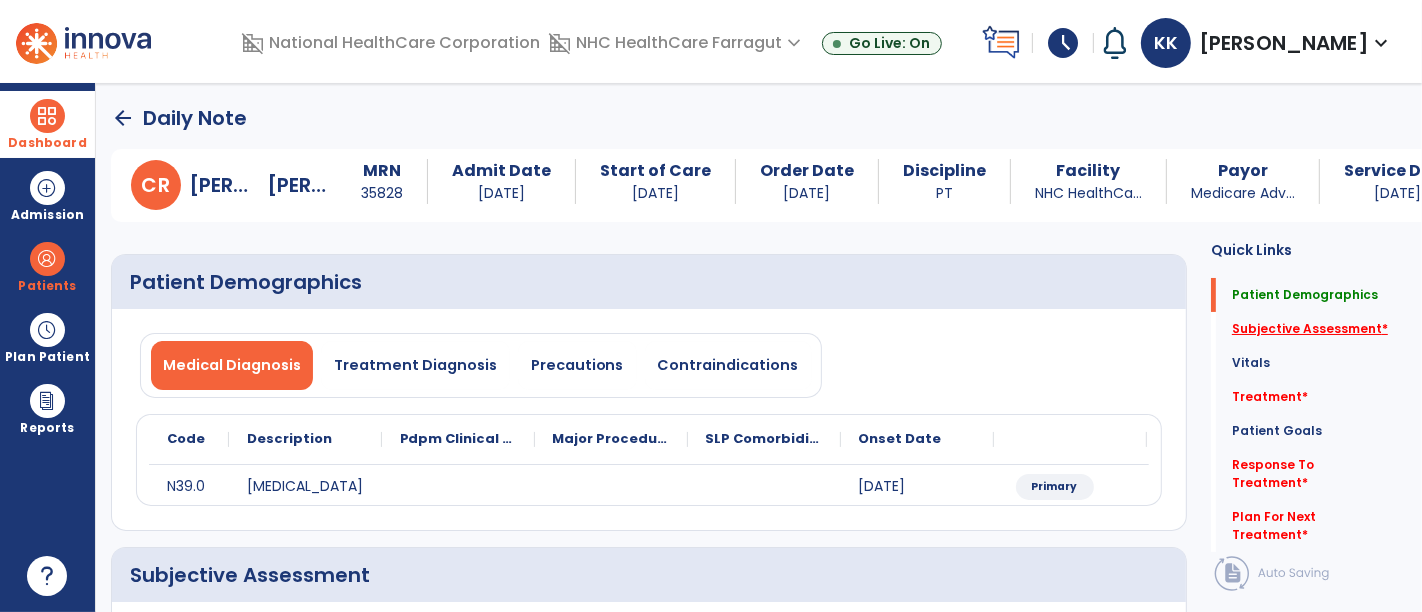 click on "Subjective Assessment   *" 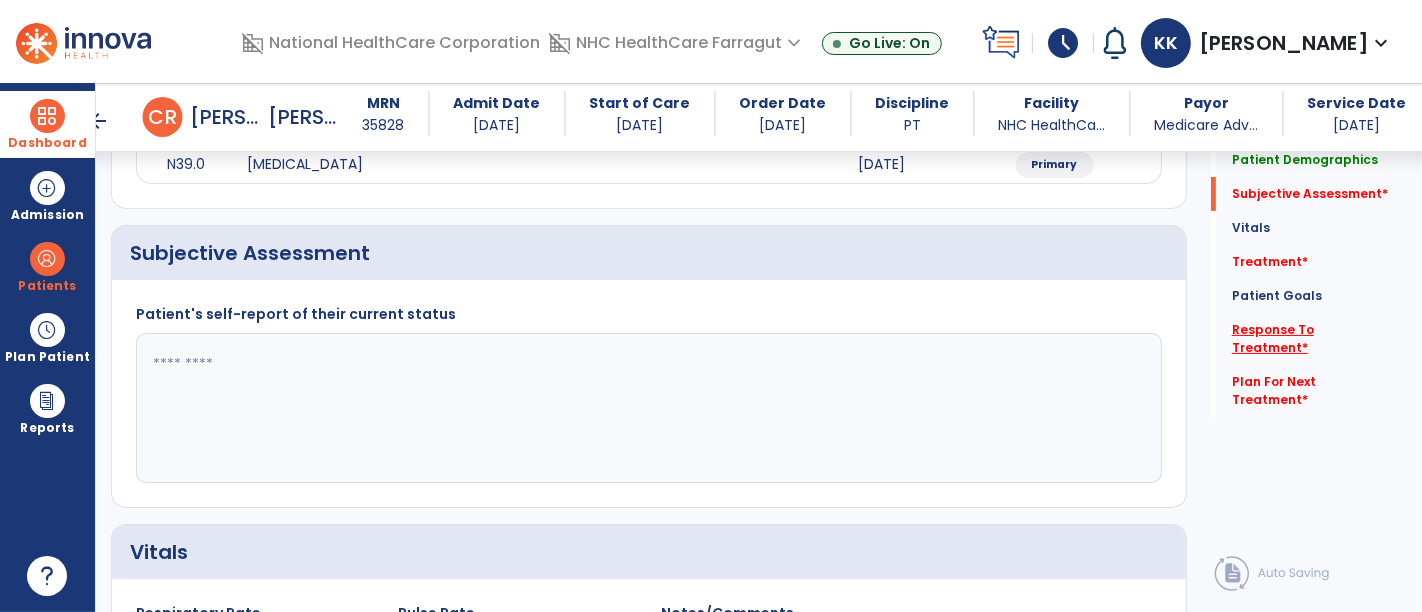 scroll, scrollTop: 338, scrollLeft: 0, axis: vertical 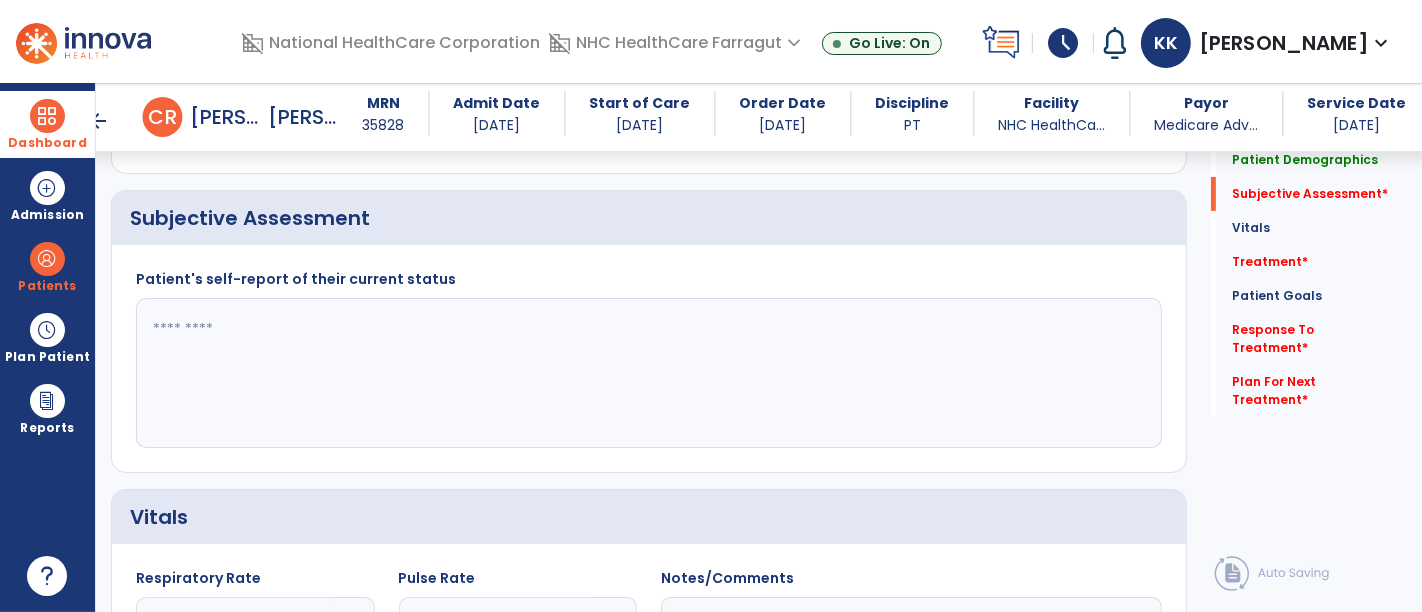 click 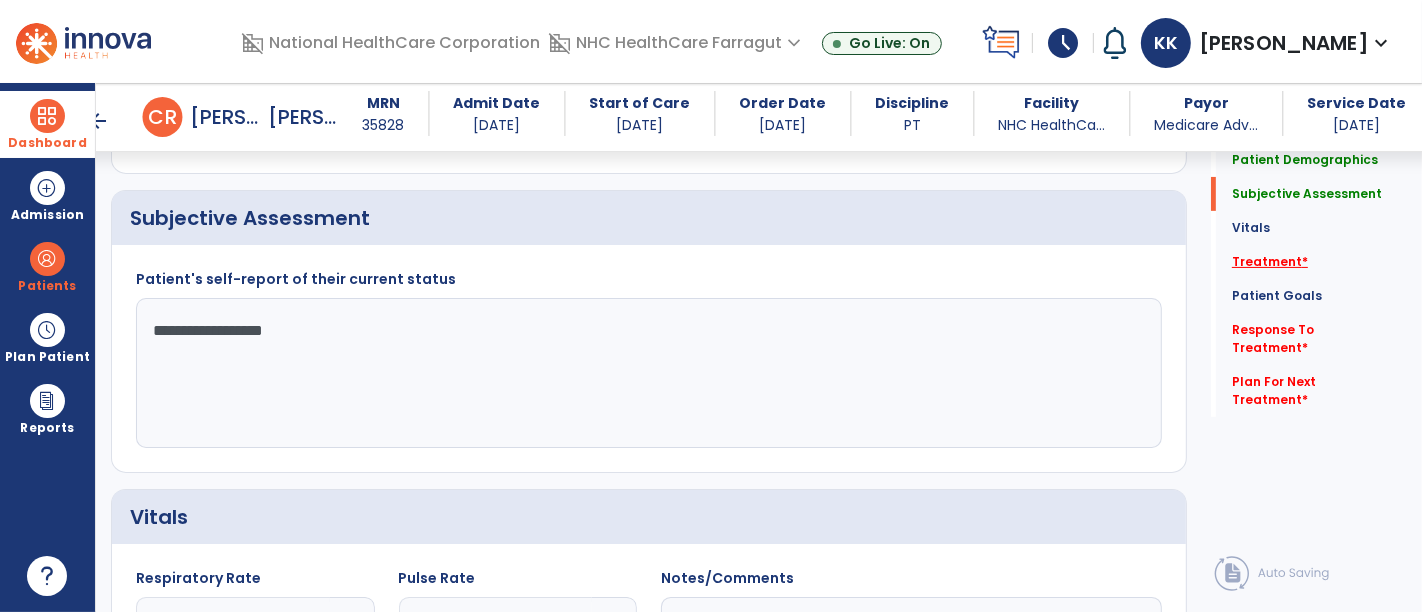 type on "**********" 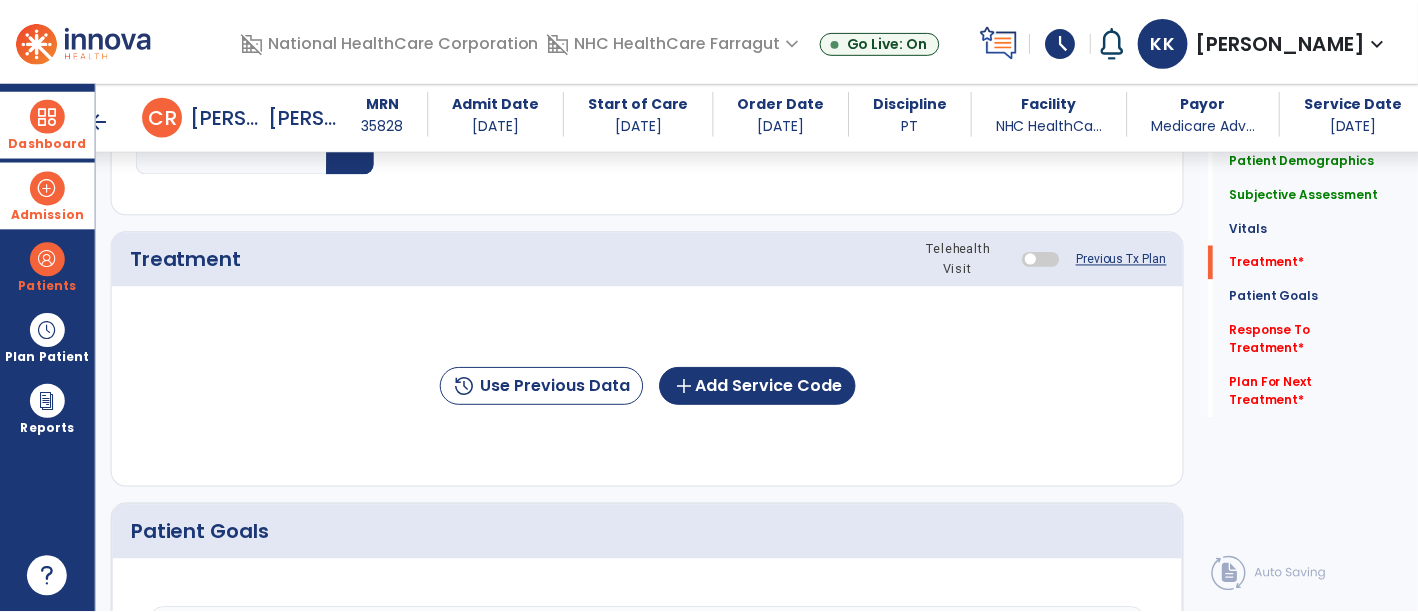scroll, scrollTop: 1027, scrollLeft: 0, axis: vertical 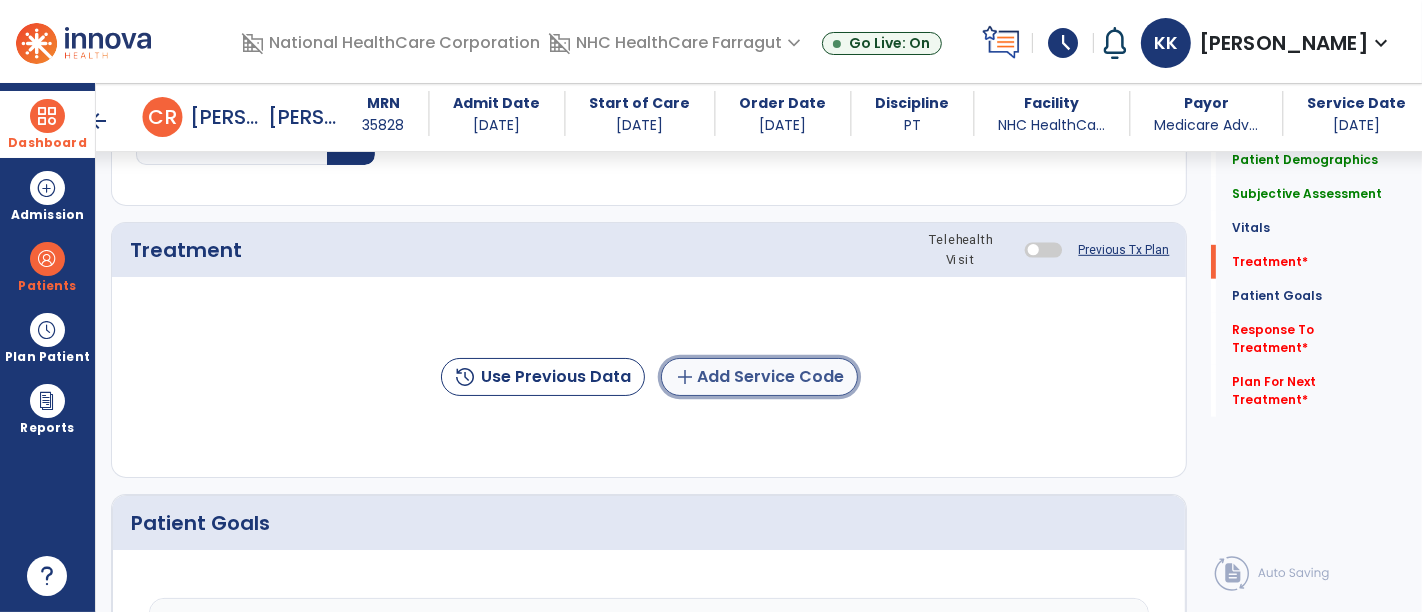 click on "add  Add Service Code" 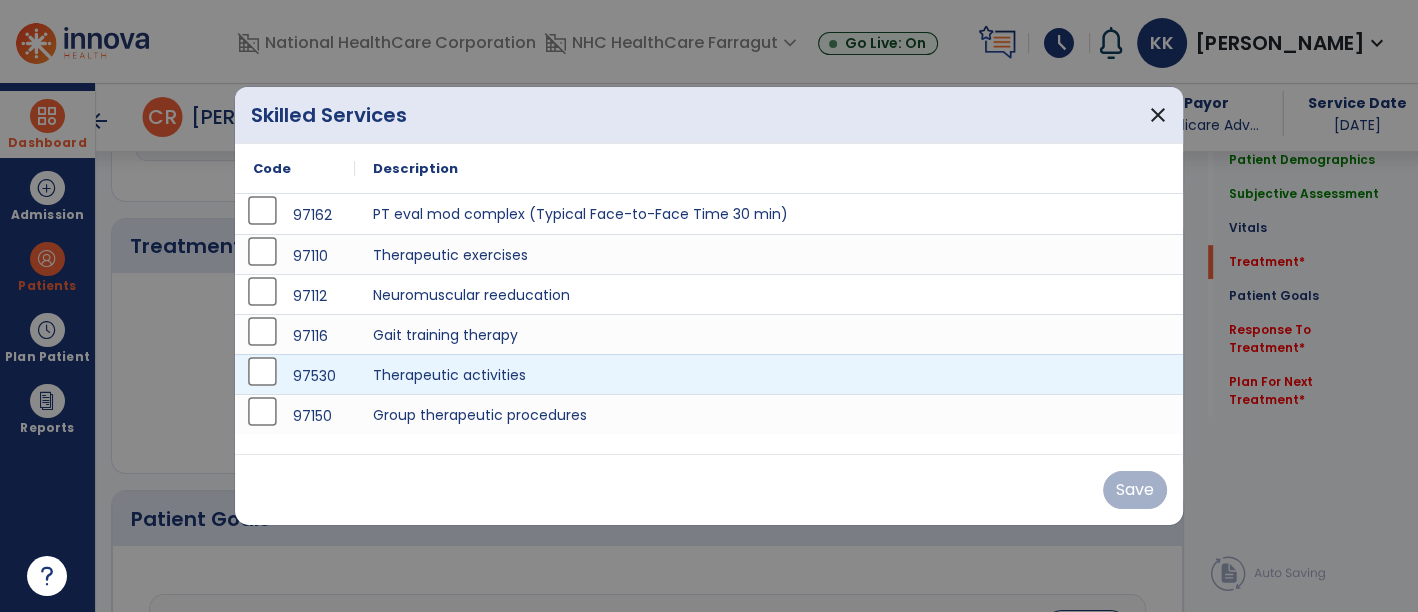 scroll, scrollTop: 1027, scrollLeft: 0, axis: vertical 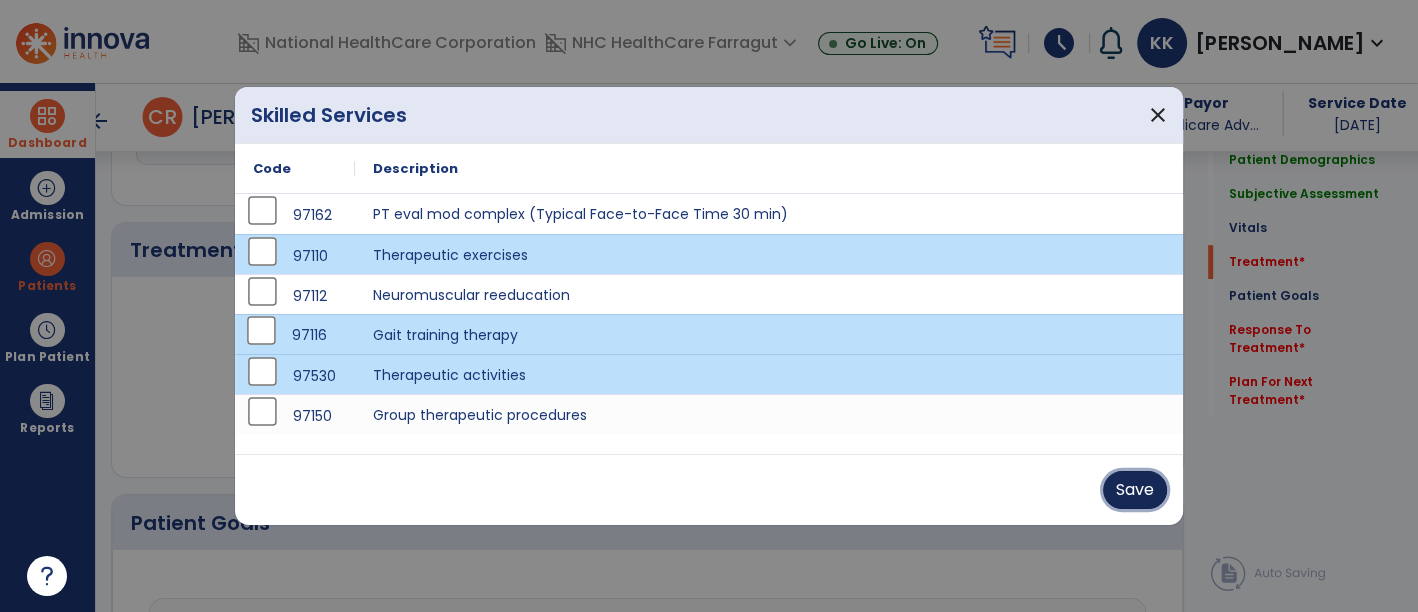 click on "Save" at bounding box center [1135, 490] 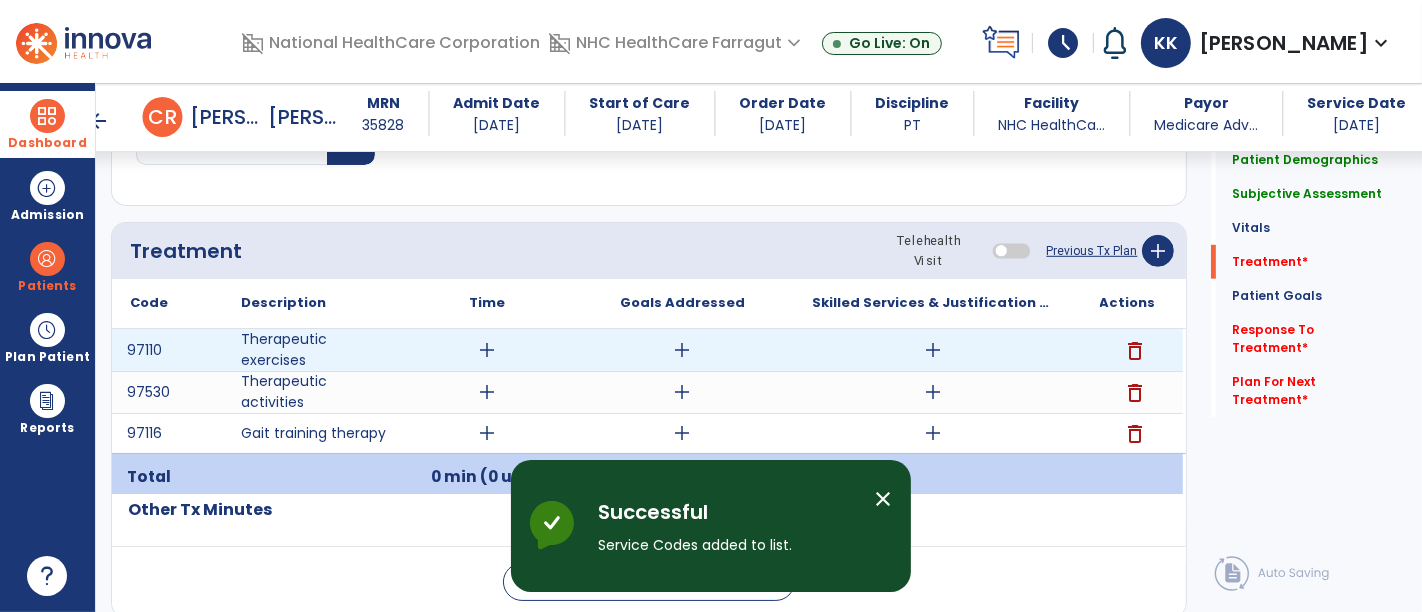 click on "add" at bounding box center [933, 350] 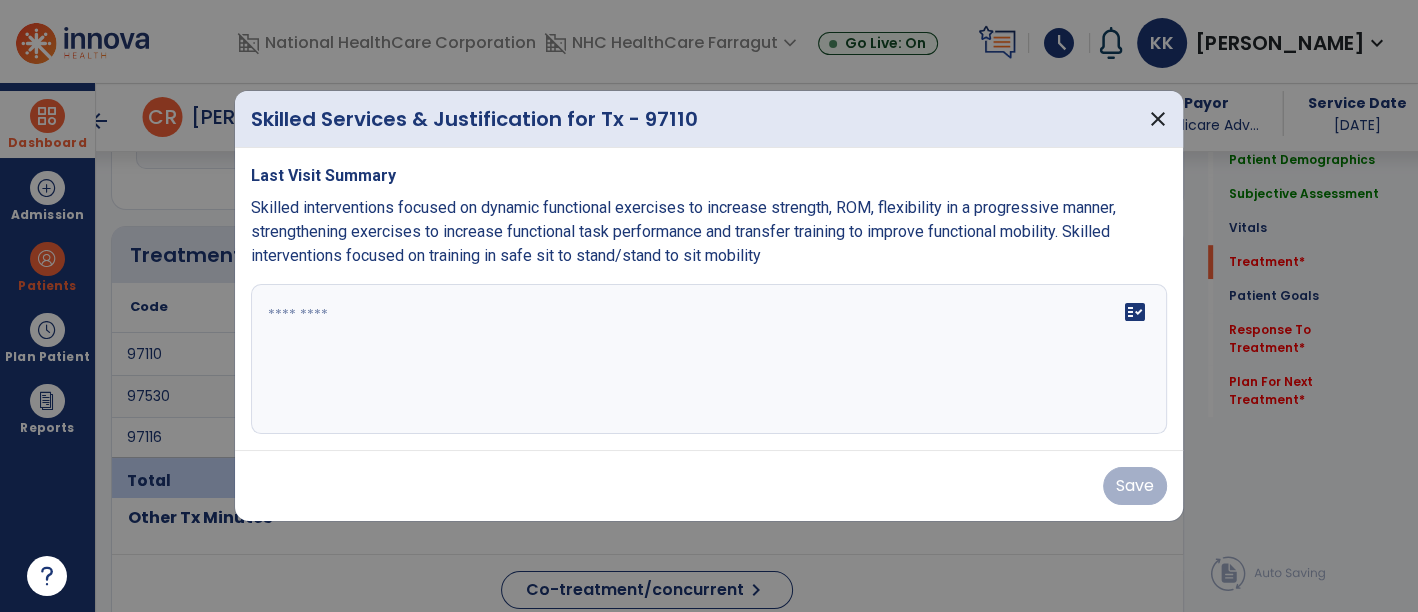 scroll, scrollTop: 1027, scrollLeft: 0, axis: vertical 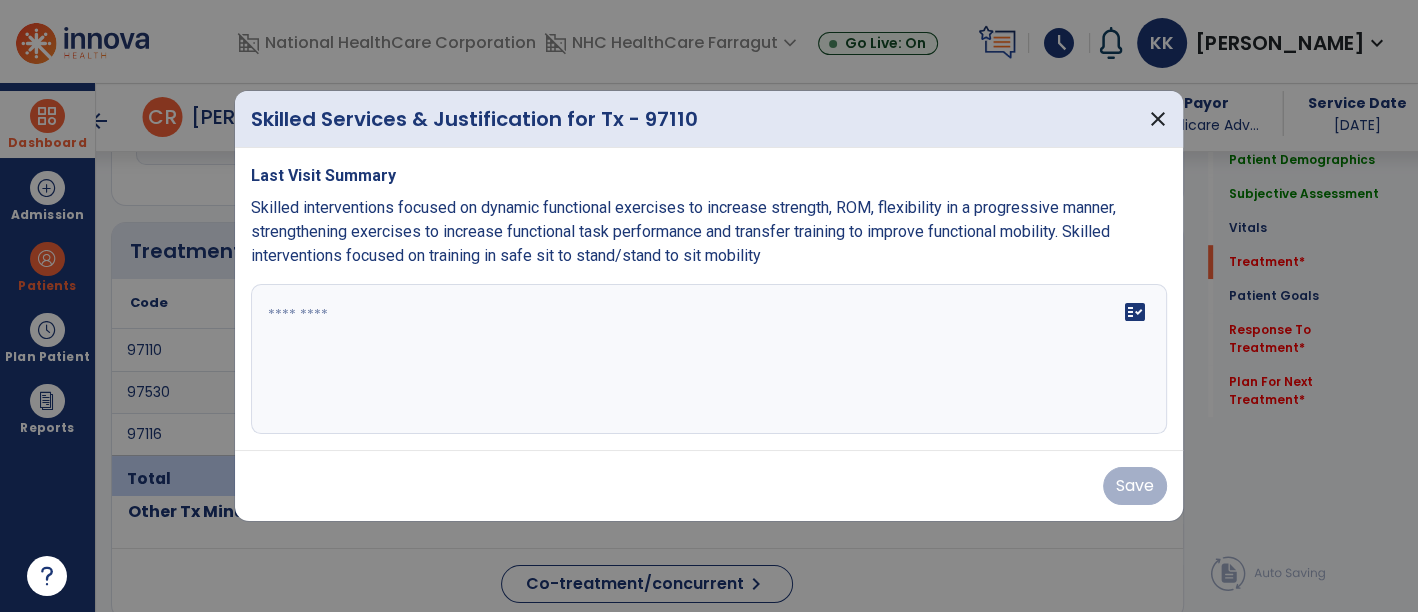click at bounding box center (709, 359) 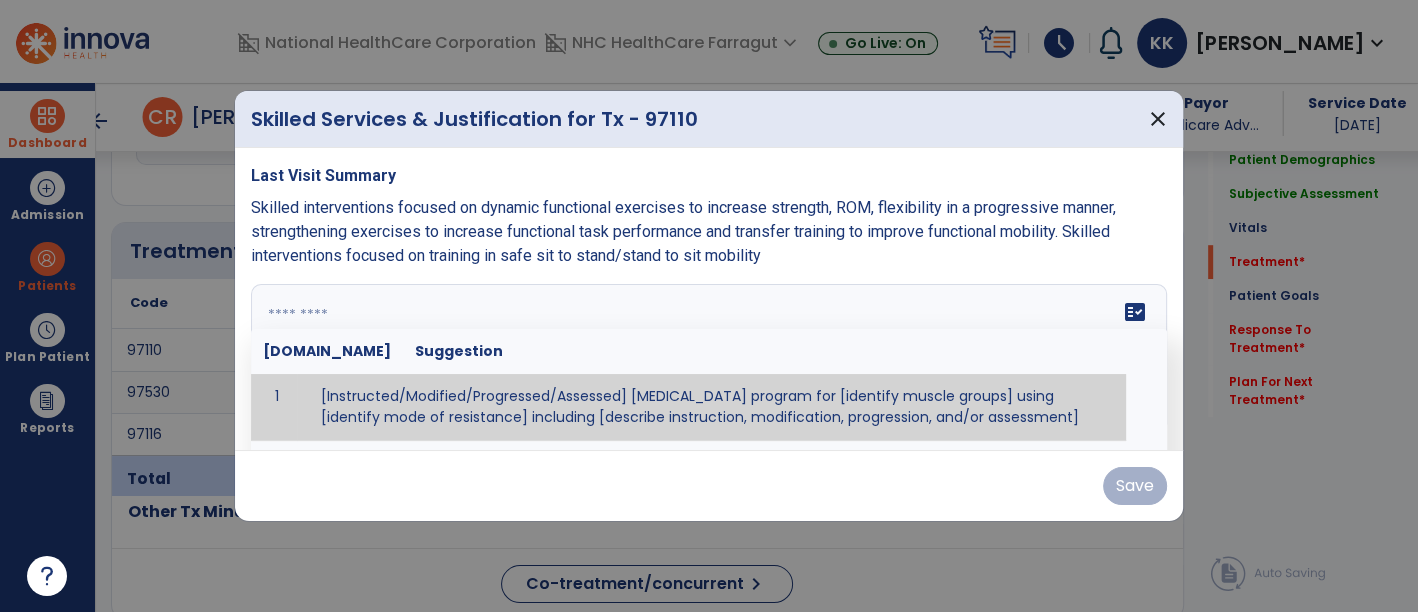 paste on "**********" 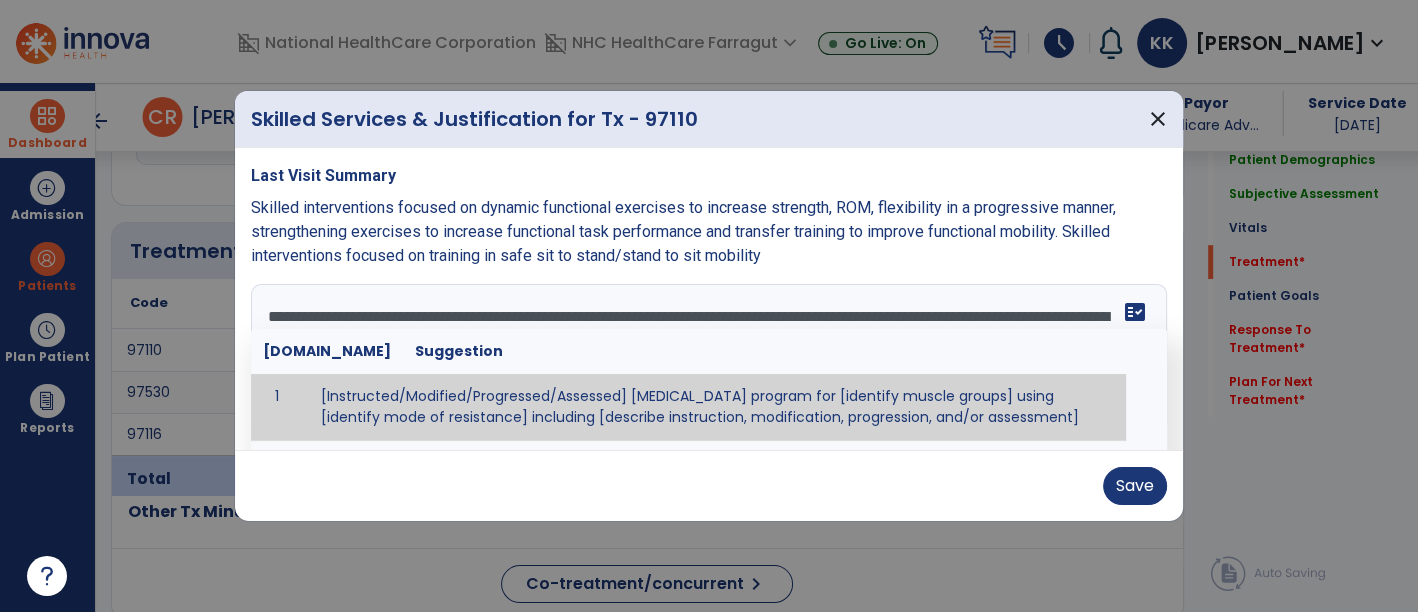 type on "**********" 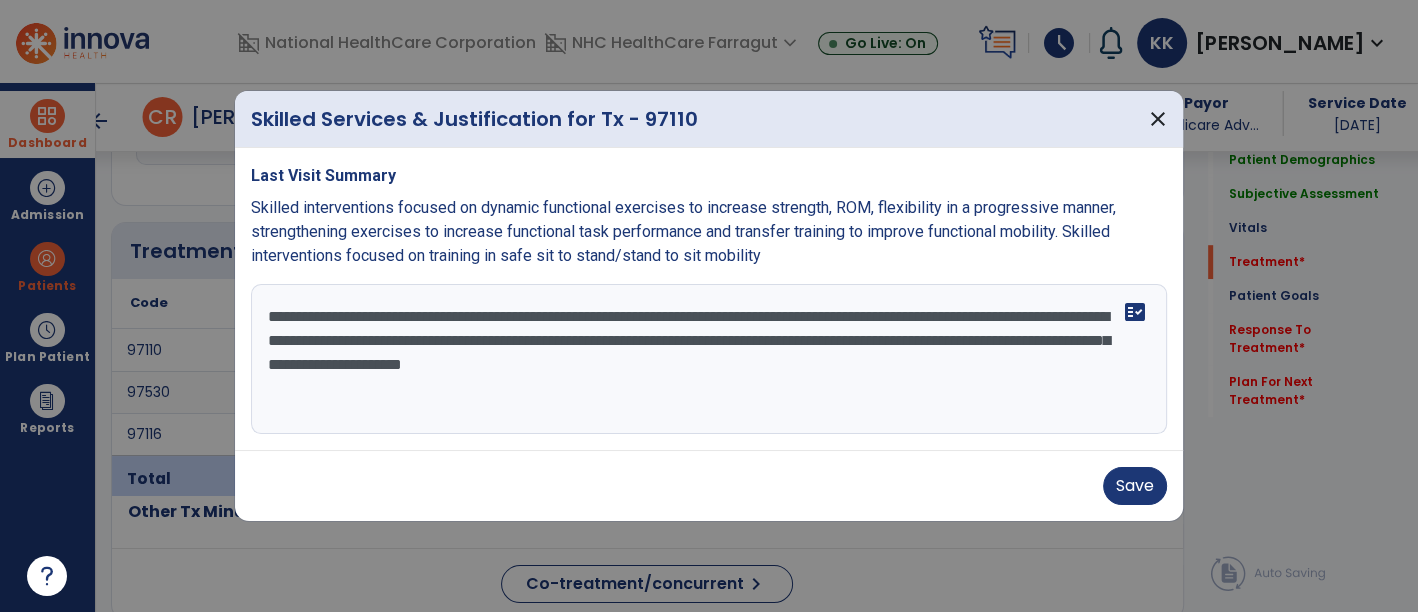 drag, startPoint x: 1094, startPoint y: 370, endPoint x: 214, endPoint y: 327, distance: 881.0499 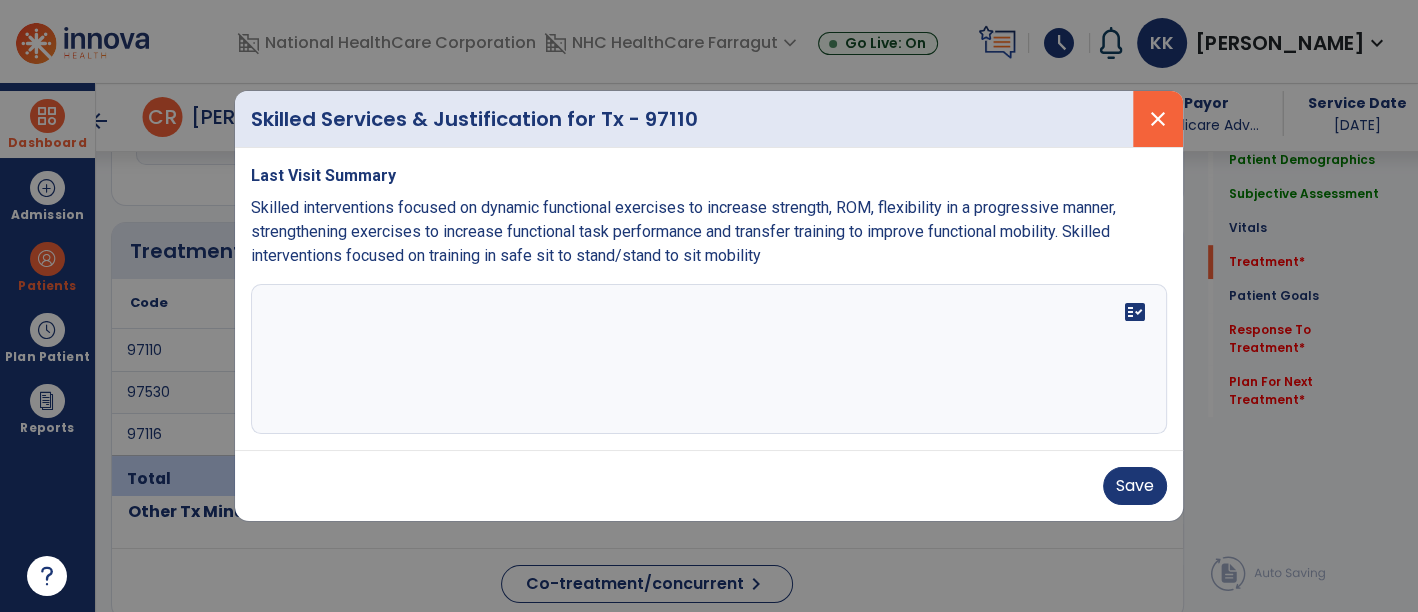type 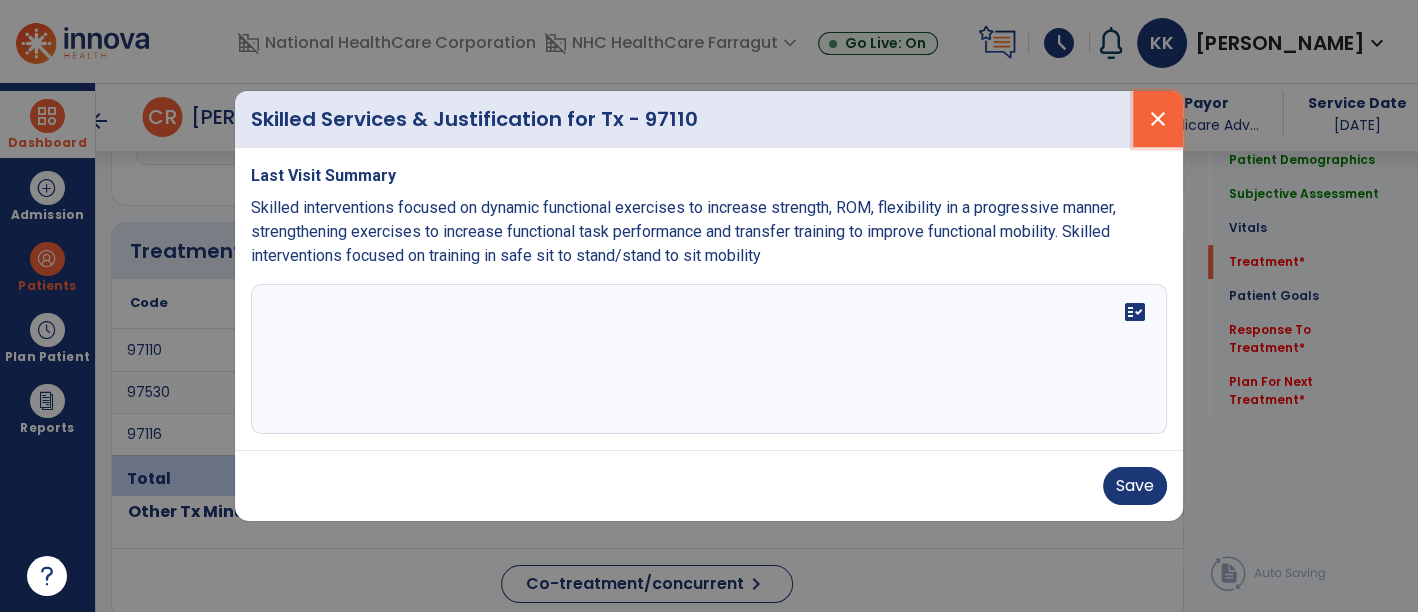 click on "close" at bounding box center [1158, 119] 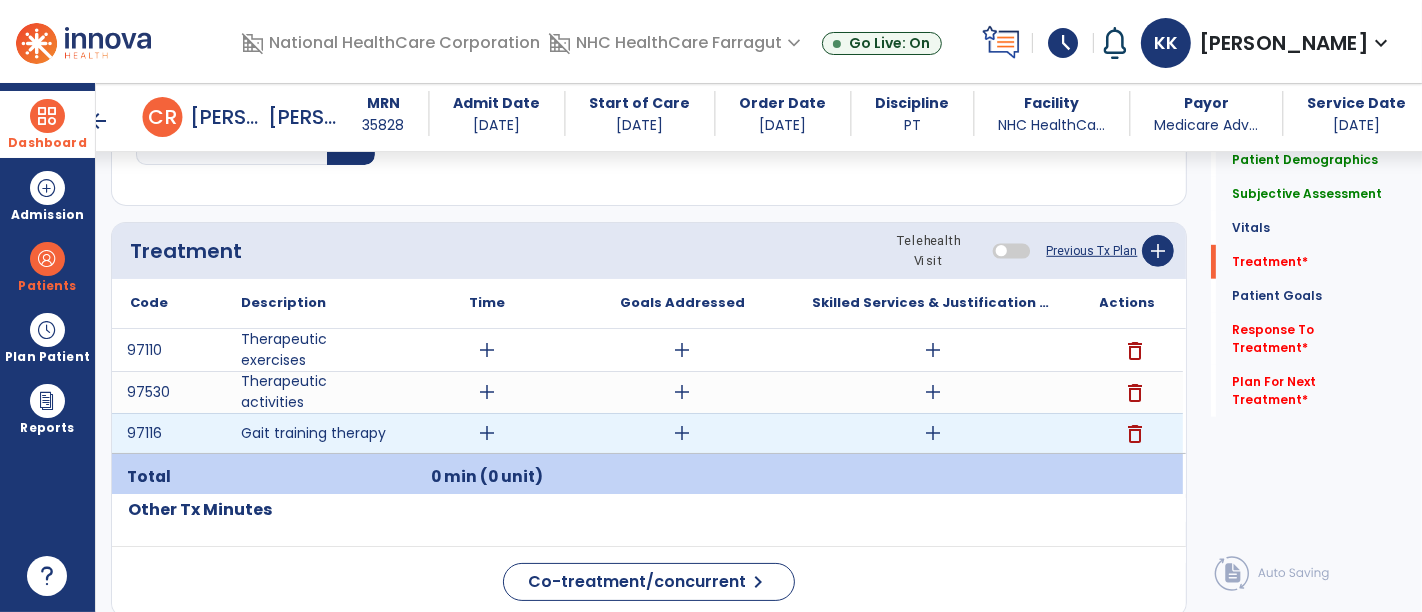 click on "add" at bounding box center [933, 433] 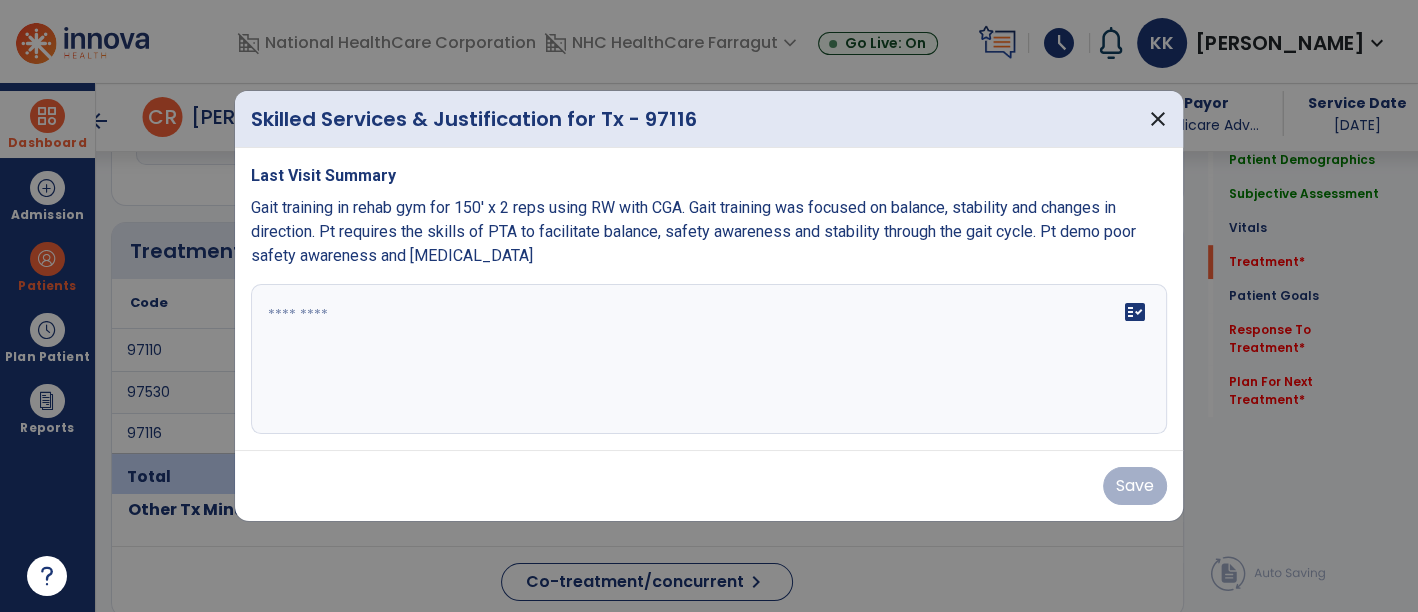 scroll, scrollTop: 1027, scrollLeft: 0, axis: vertical 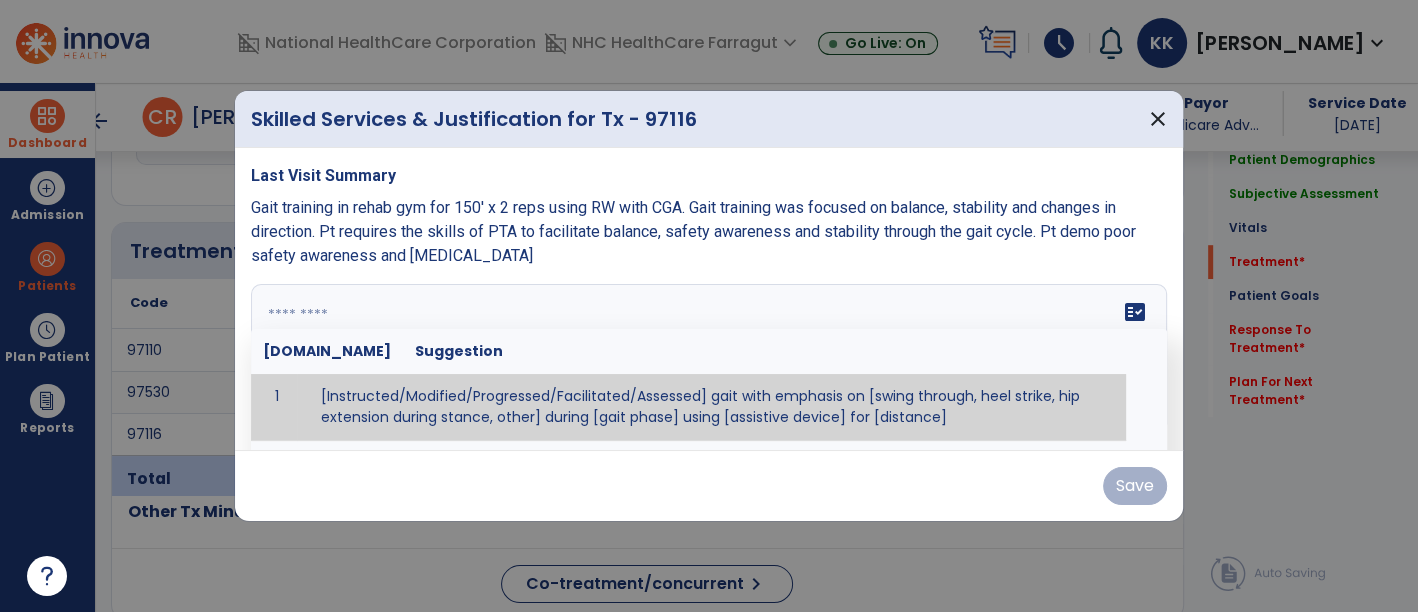 click at bounding box center [709, 359] 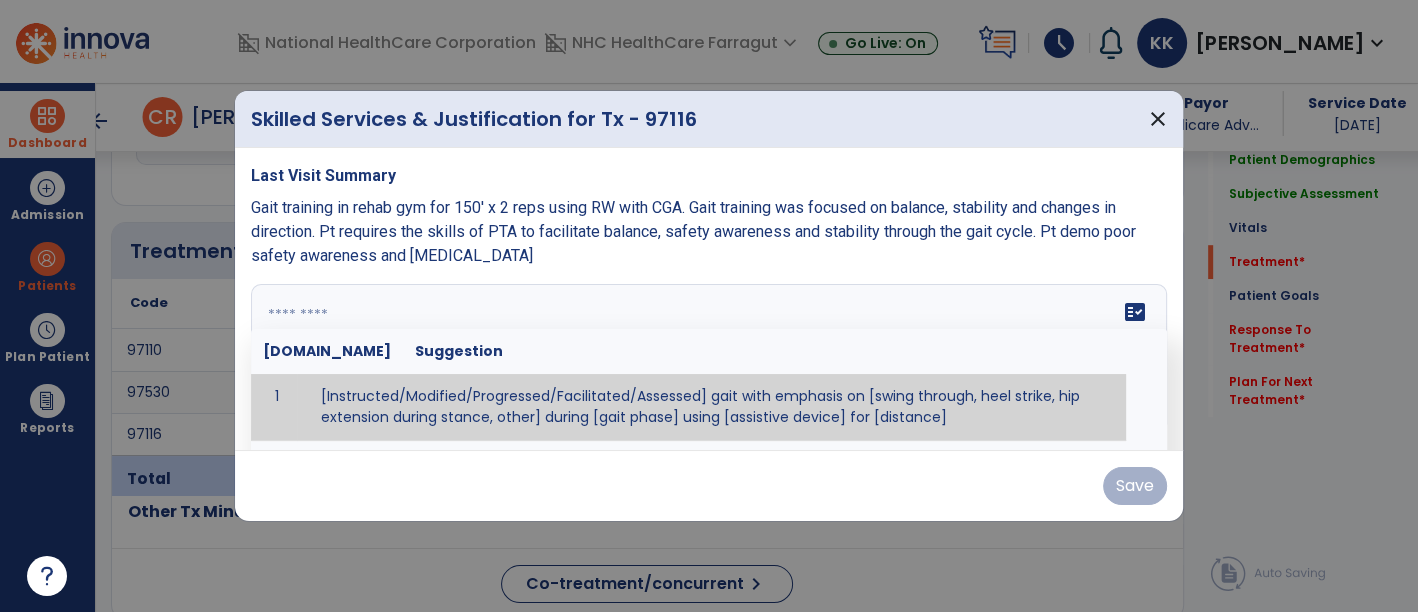 paste on "**********" 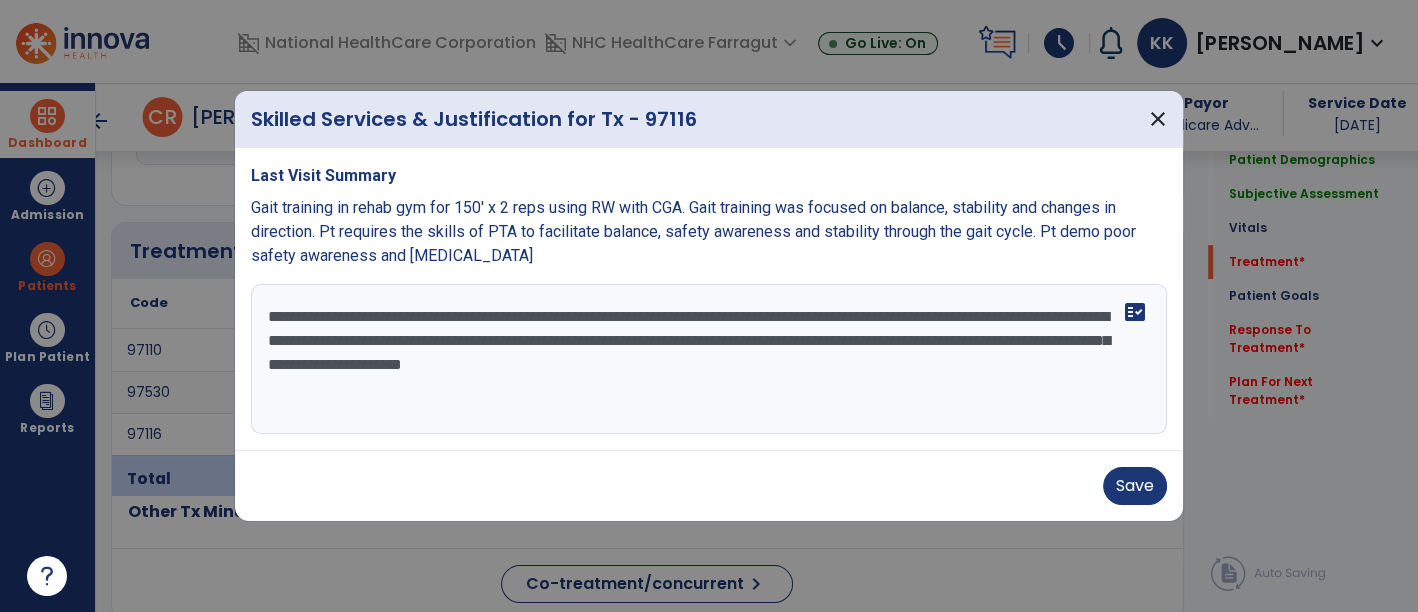 click on "**********" at bounding box center (709, 359) 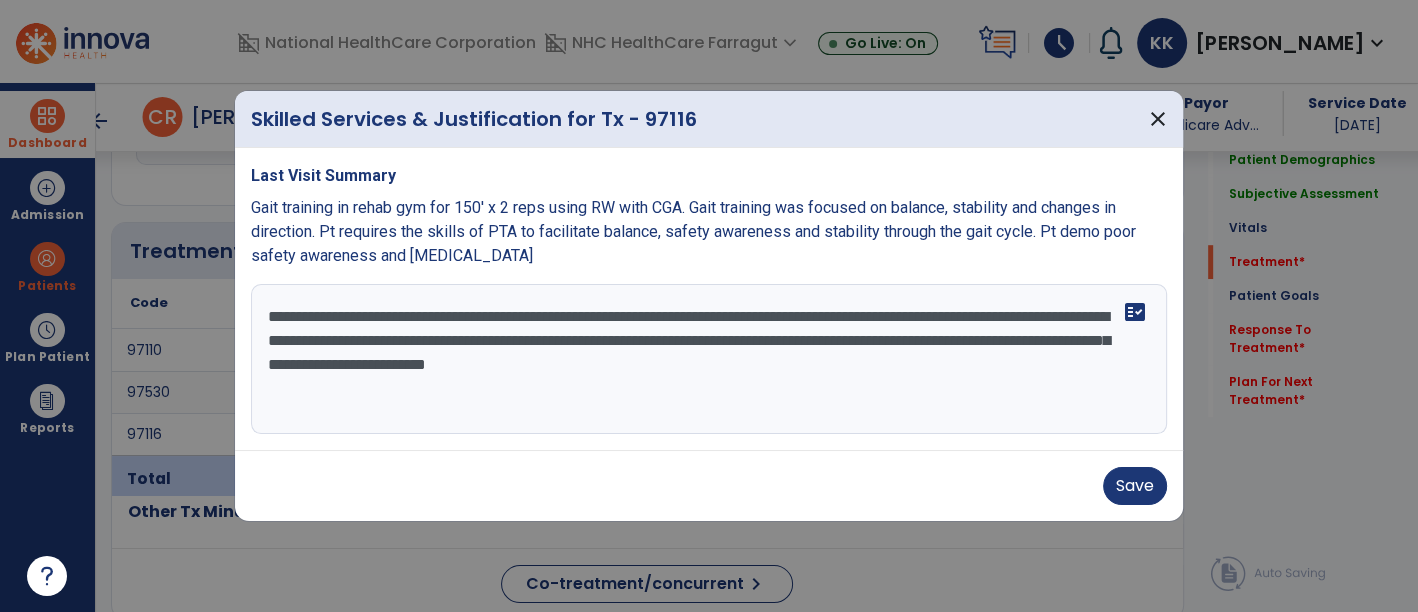 click on "**********" at bounding box center (709, 359) 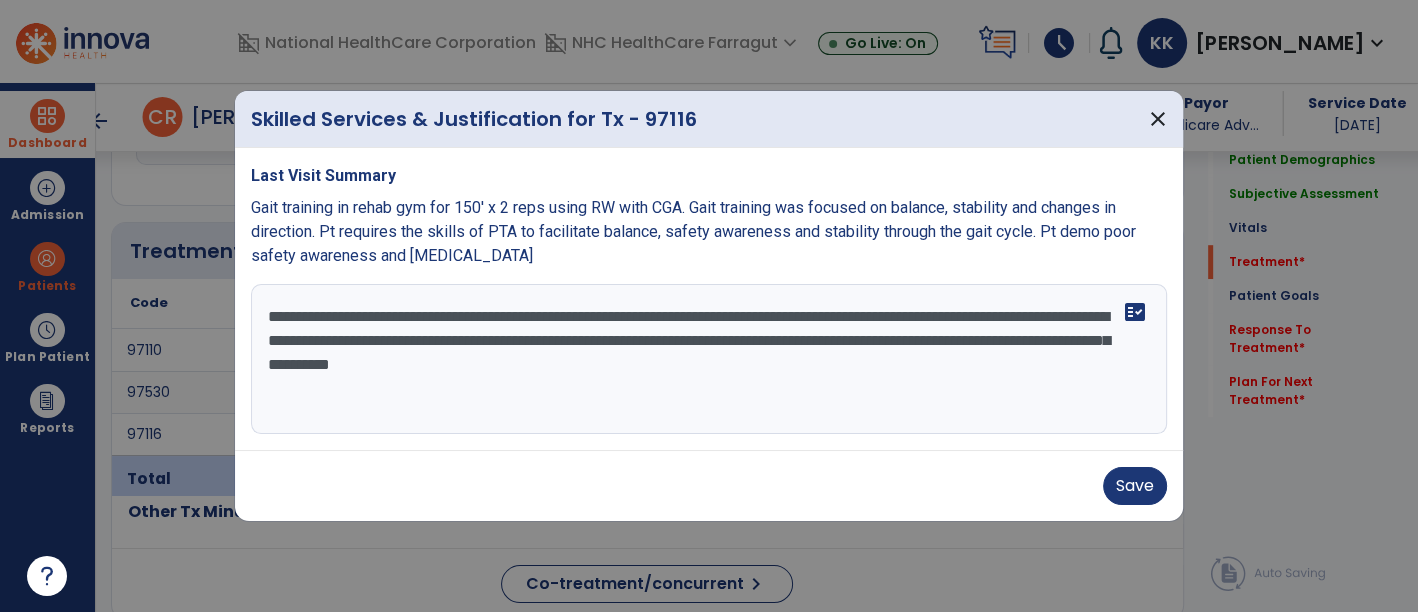 click on "**********" at bounding box center [709, 359] 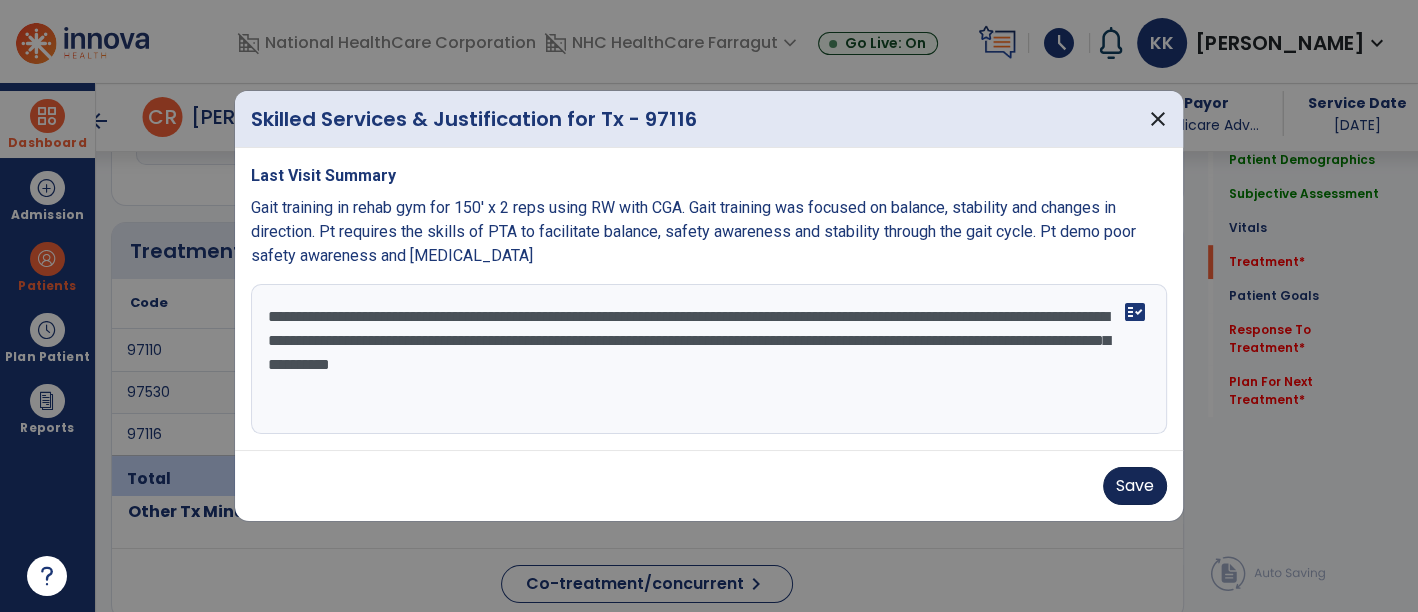 type on "**********" 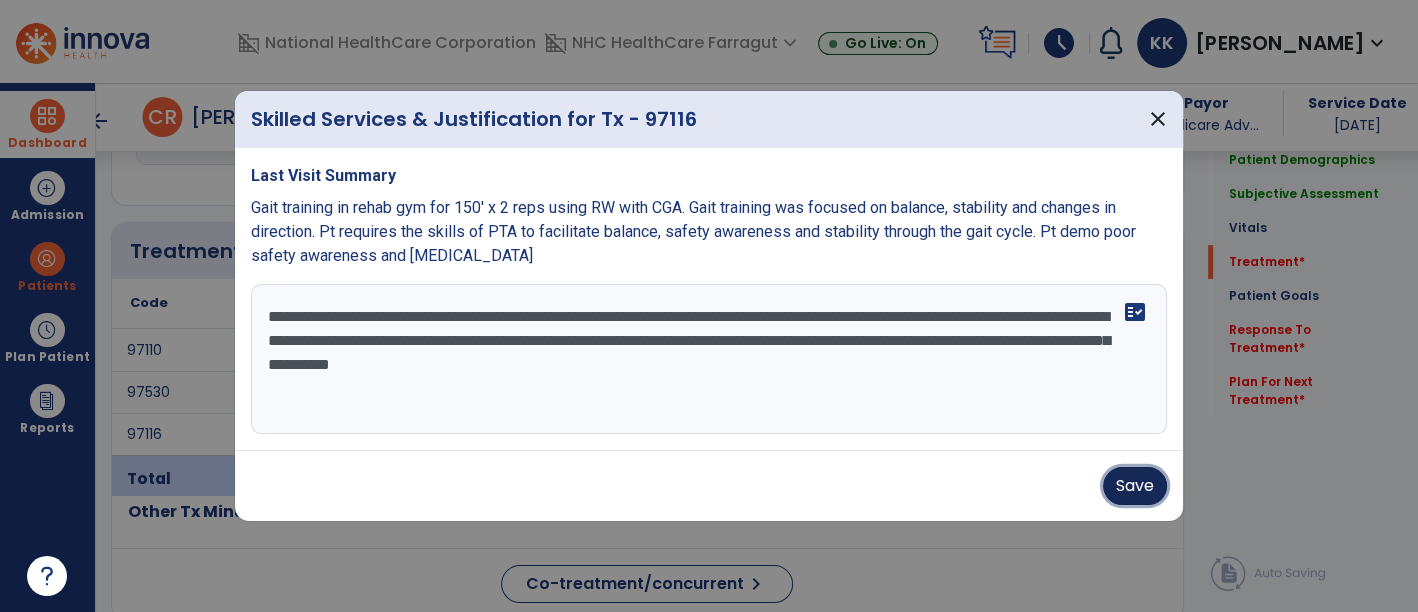 click on "Save" at bounding box center [1135, 486] 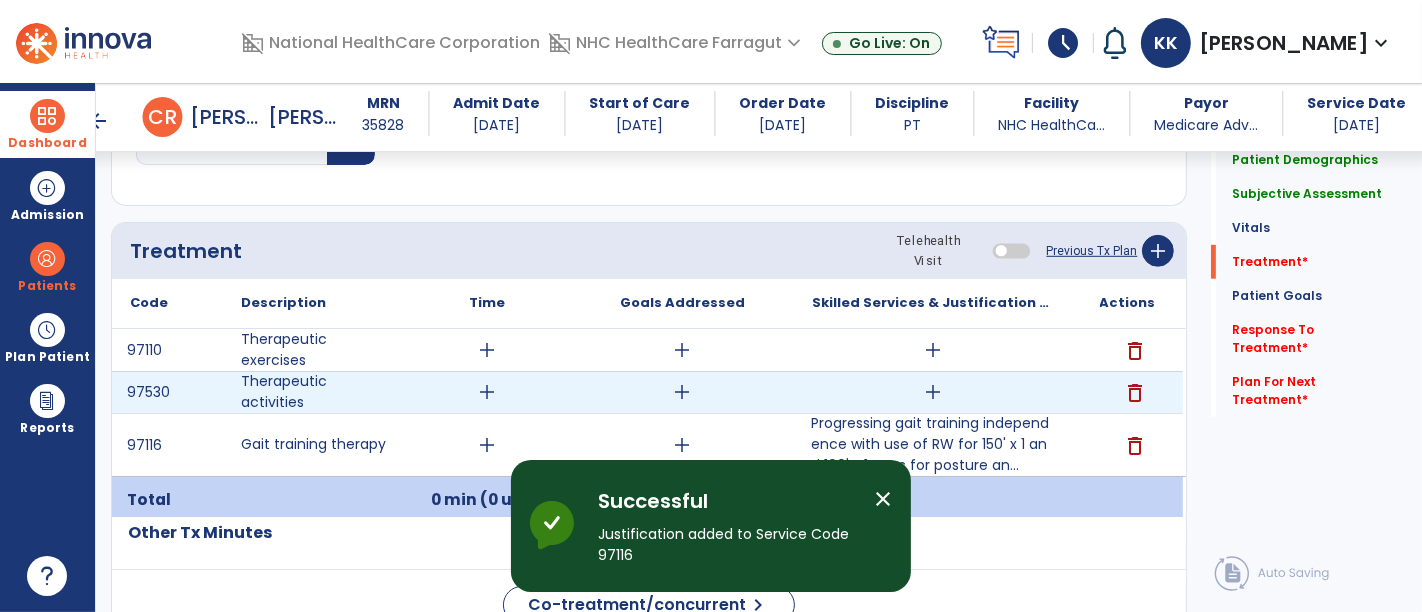 click on "add" at bounding box center [933, 392] 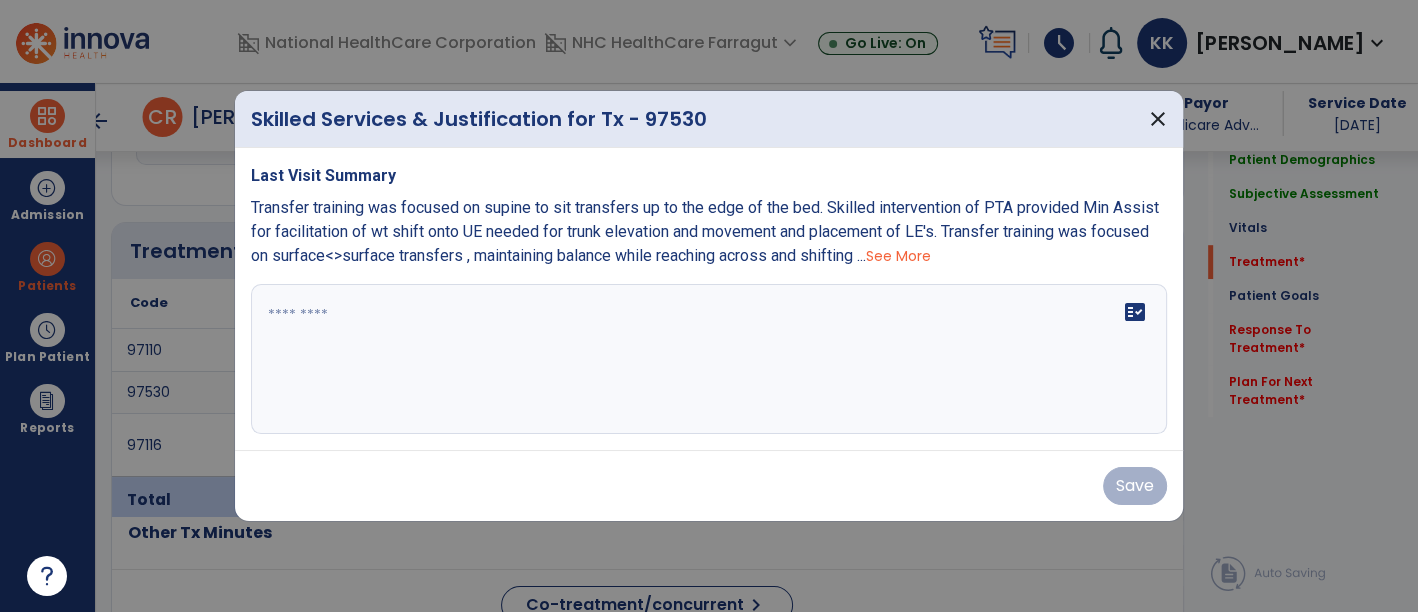 scroll, scrollTop: 1027, scrollLeft: 0, axis: vertical 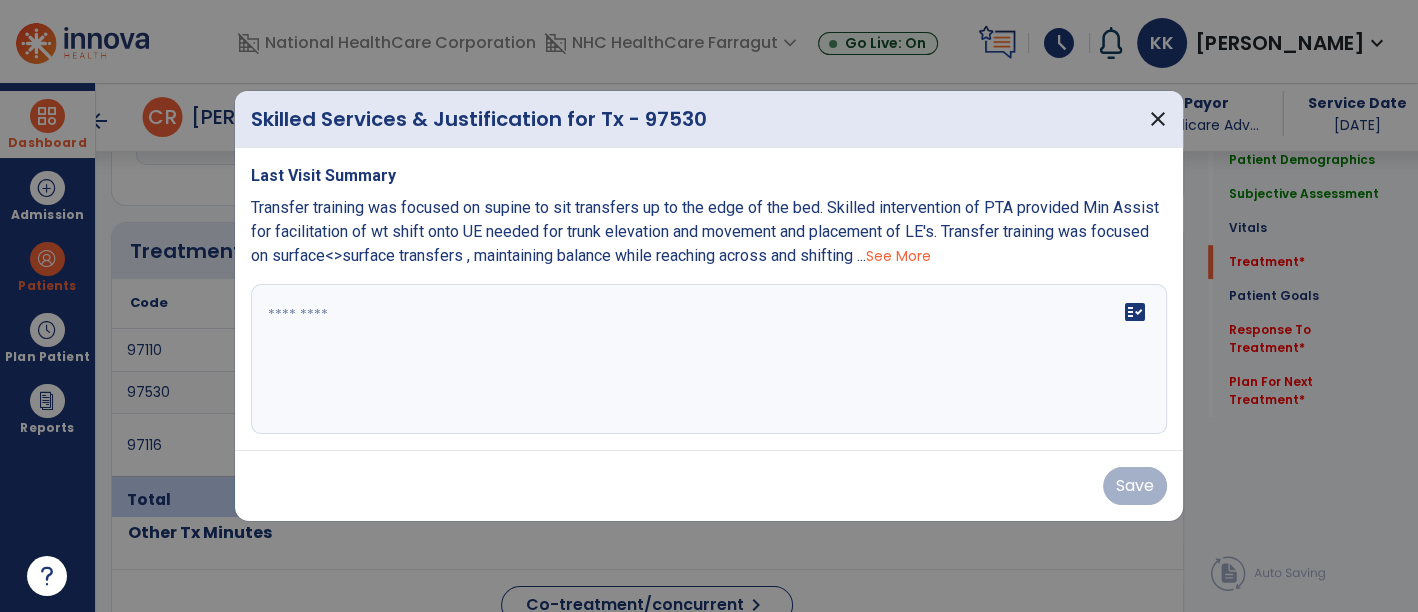 click on "See More" at bounding box center [898, 256] 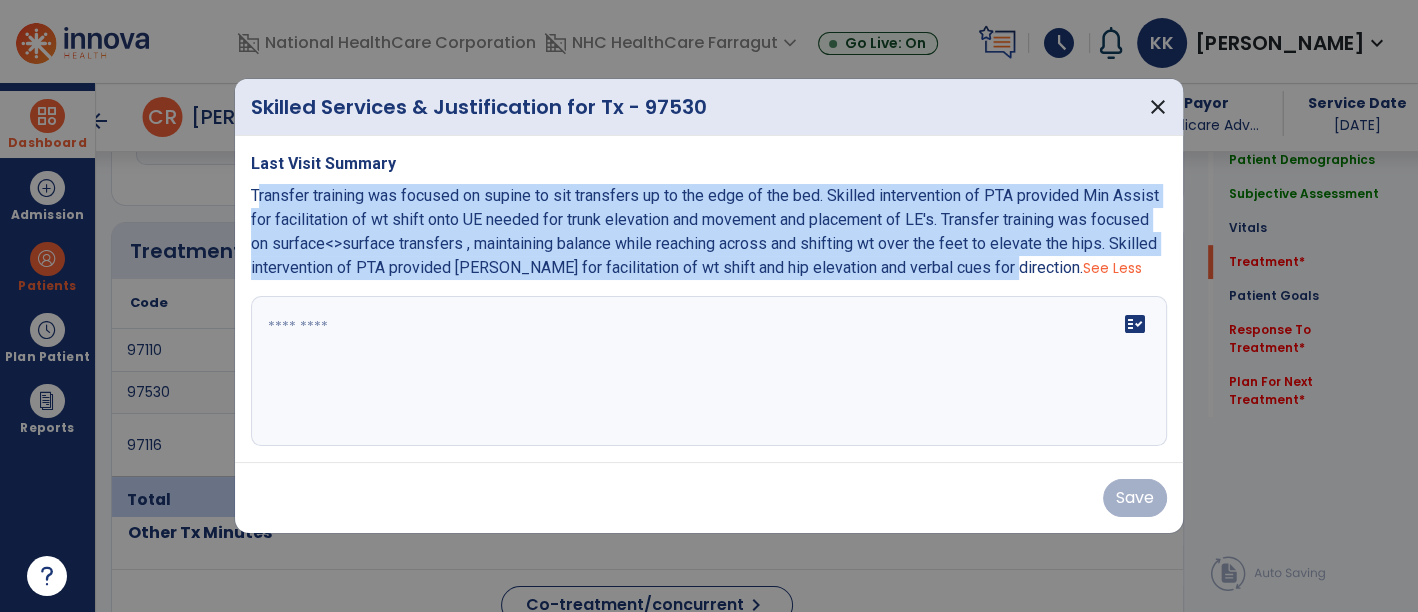 drag, startPoint x: 988, startPoint y: 270, endPoint x: 241, endPoint y: 190, distance: 751.2716 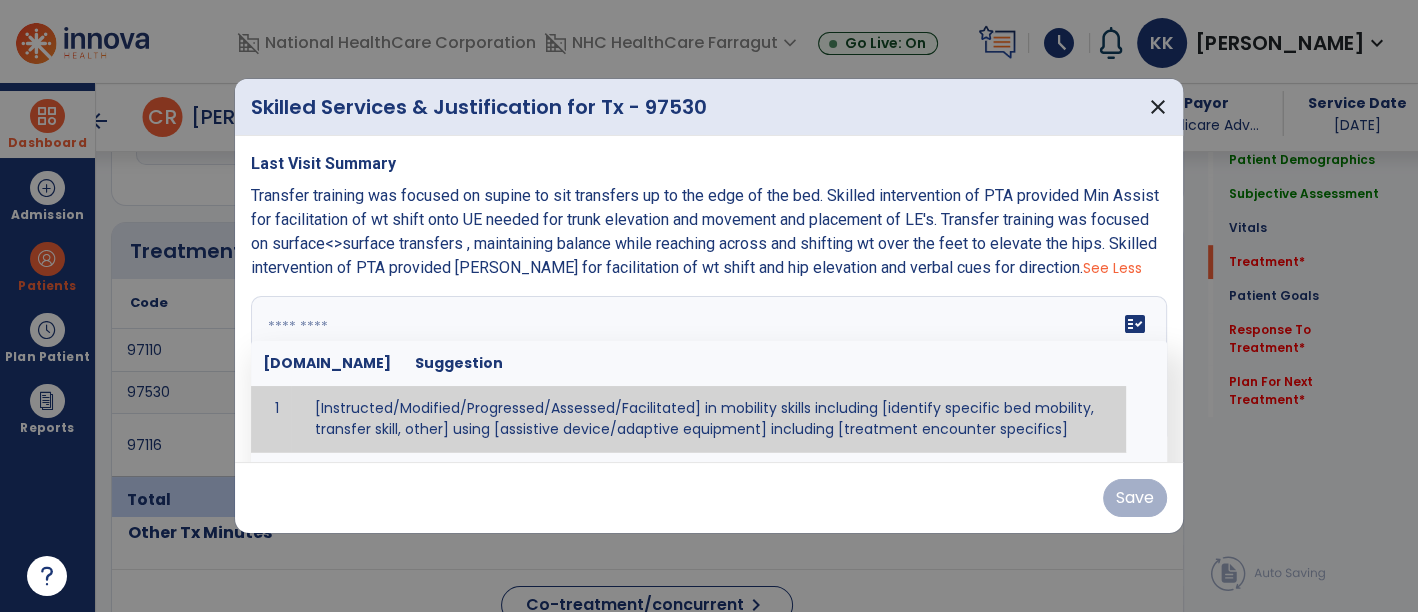 click at bounding box center (707, 371) 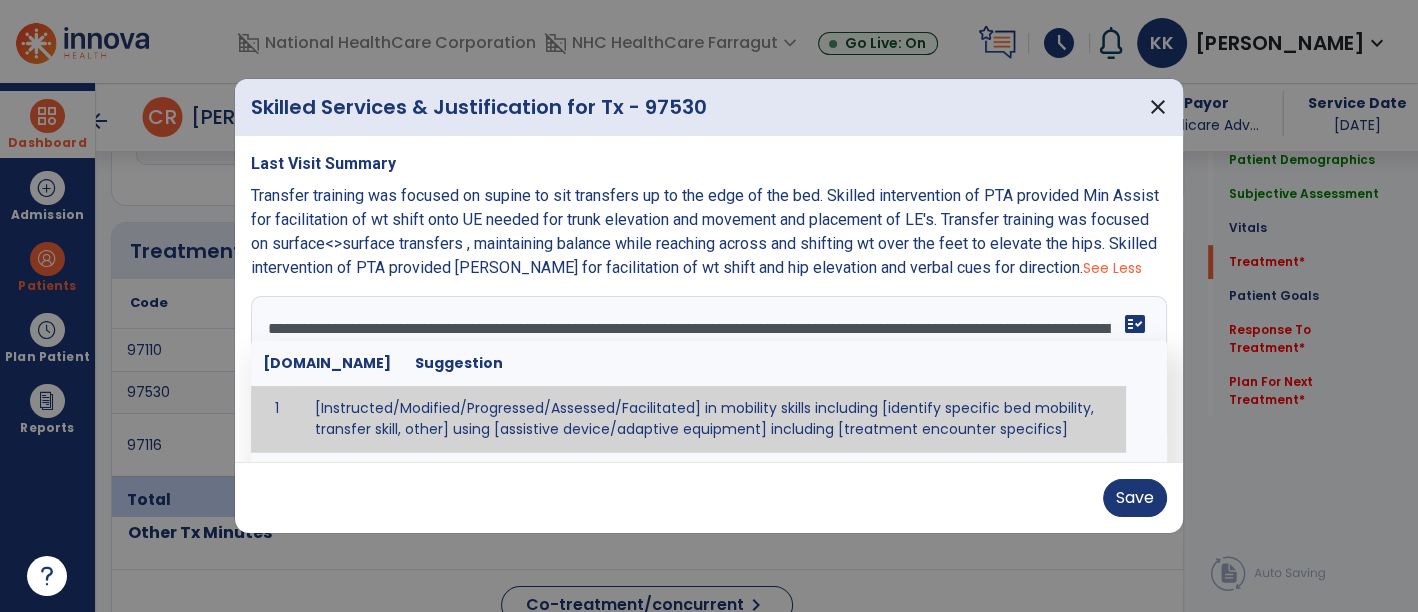 type on "**********" 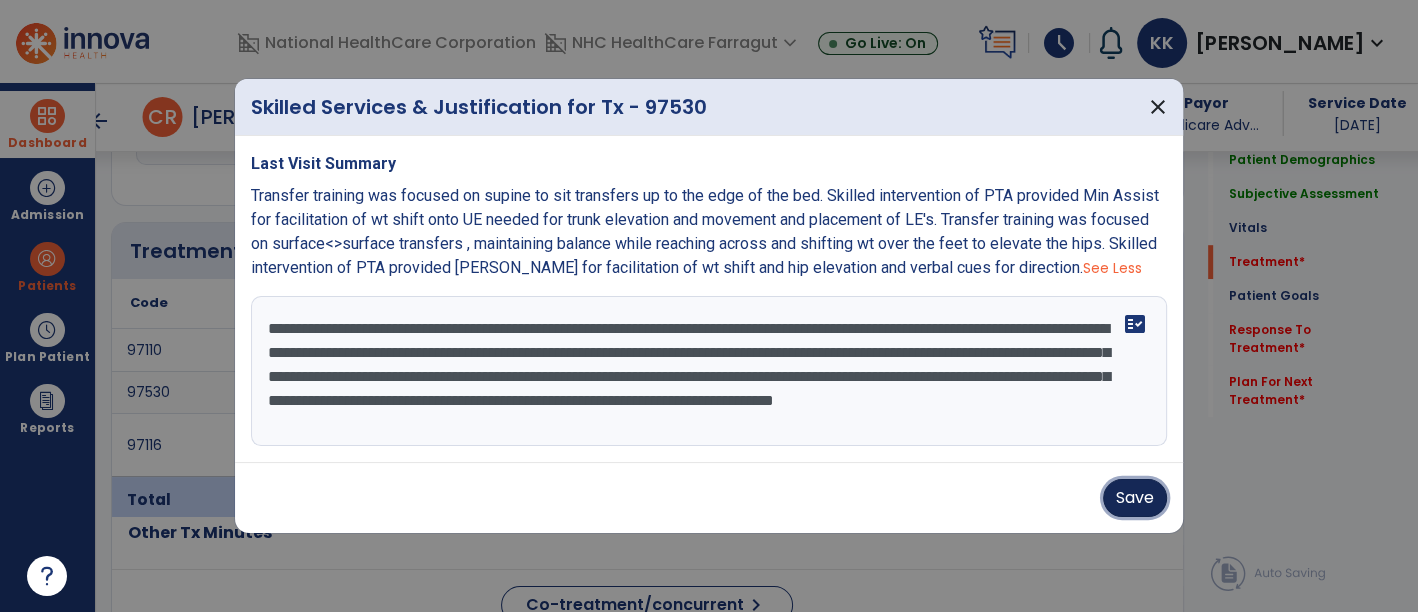 click on "Save" at bounding box center (1135, 498) 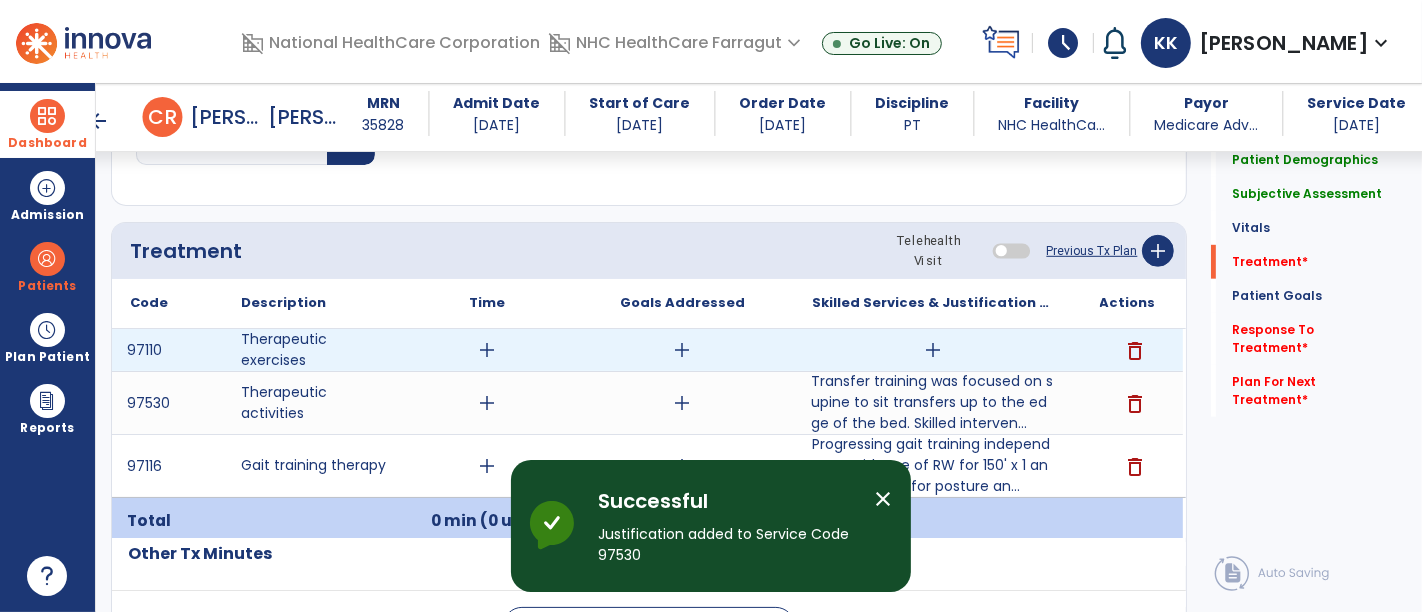 click on "add" at bounding box center (933, 350) 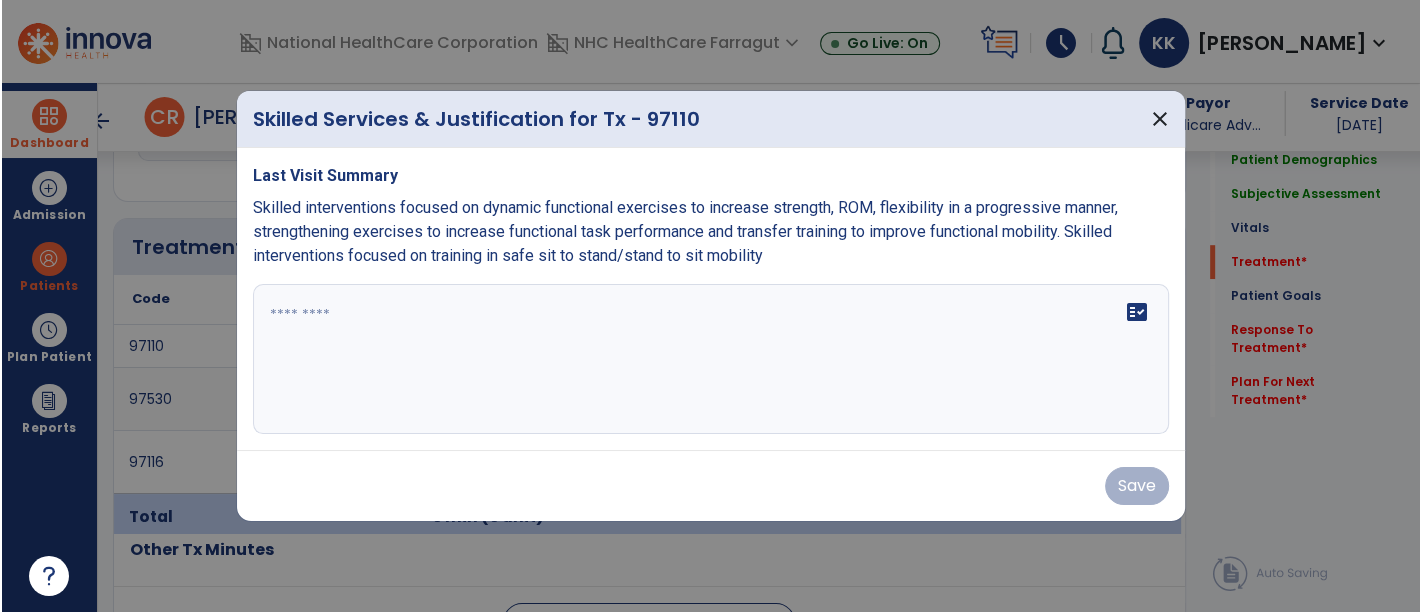 scroll, scrollTop: 1027, scrollLeft: 0, axis: vertical 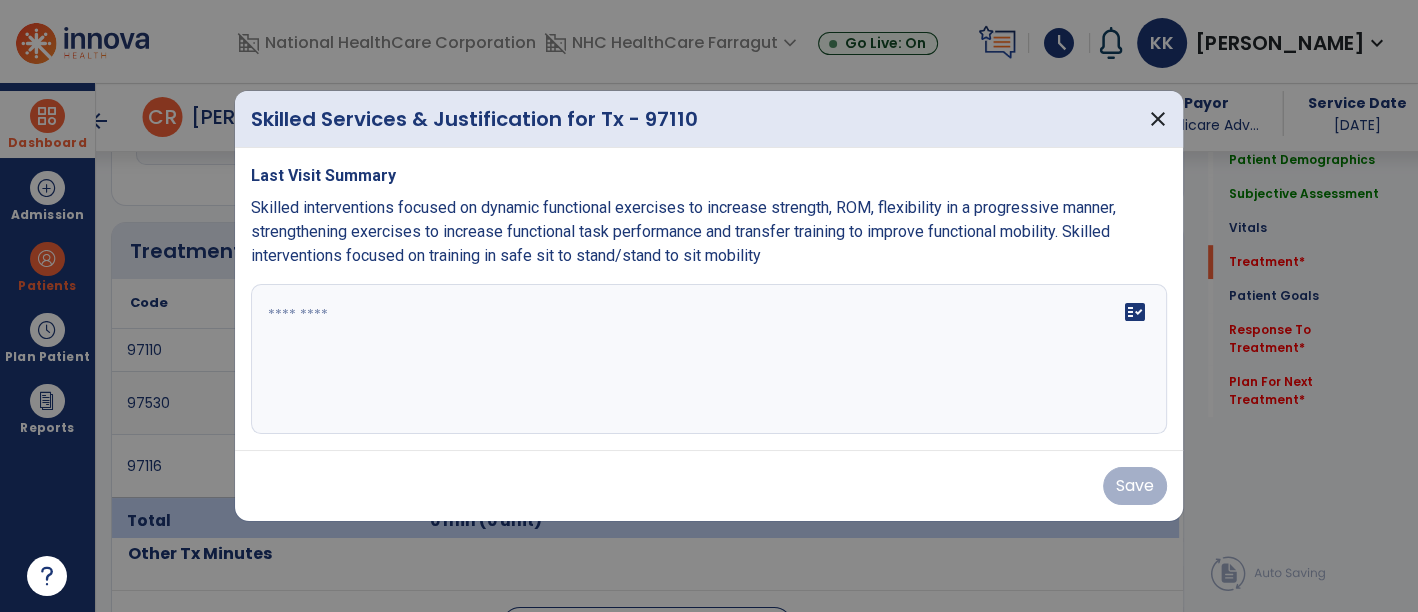 drag, startPoint x: 1297, startPoint y: 467, endPoint x: 1283, endPoint y: 441, distance: 29.529646 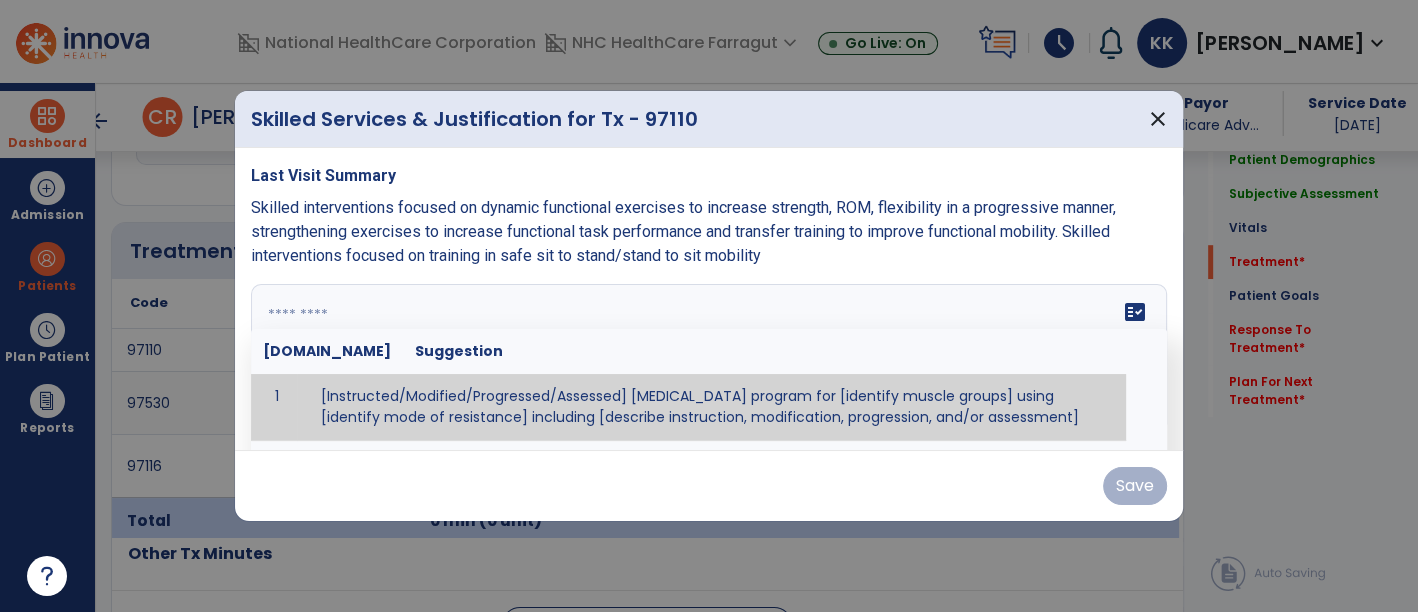 click at bounding box center [707, 359] 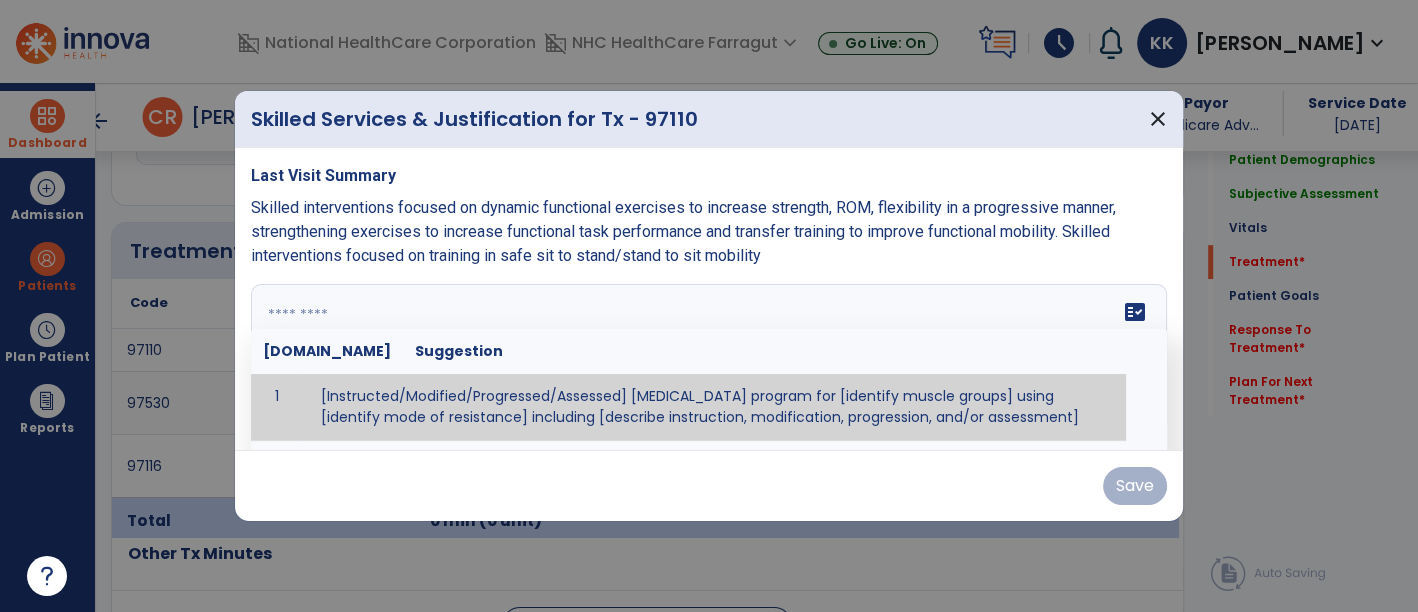 paste on "**********" 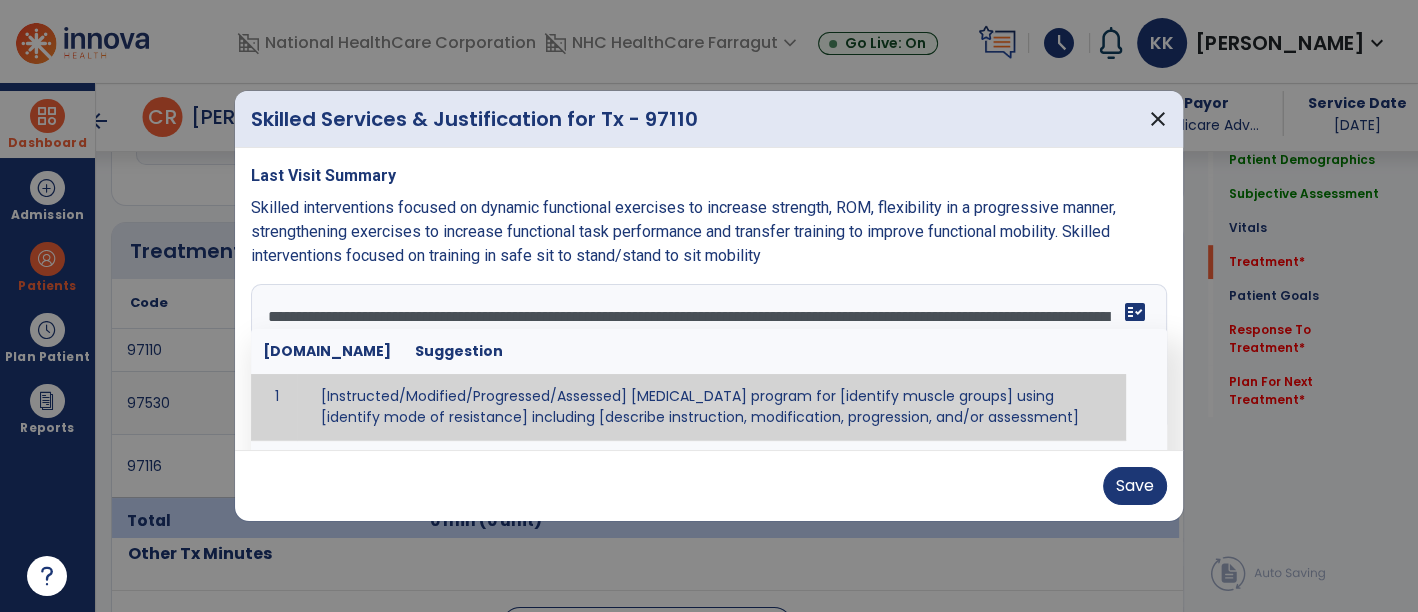type on "**********" 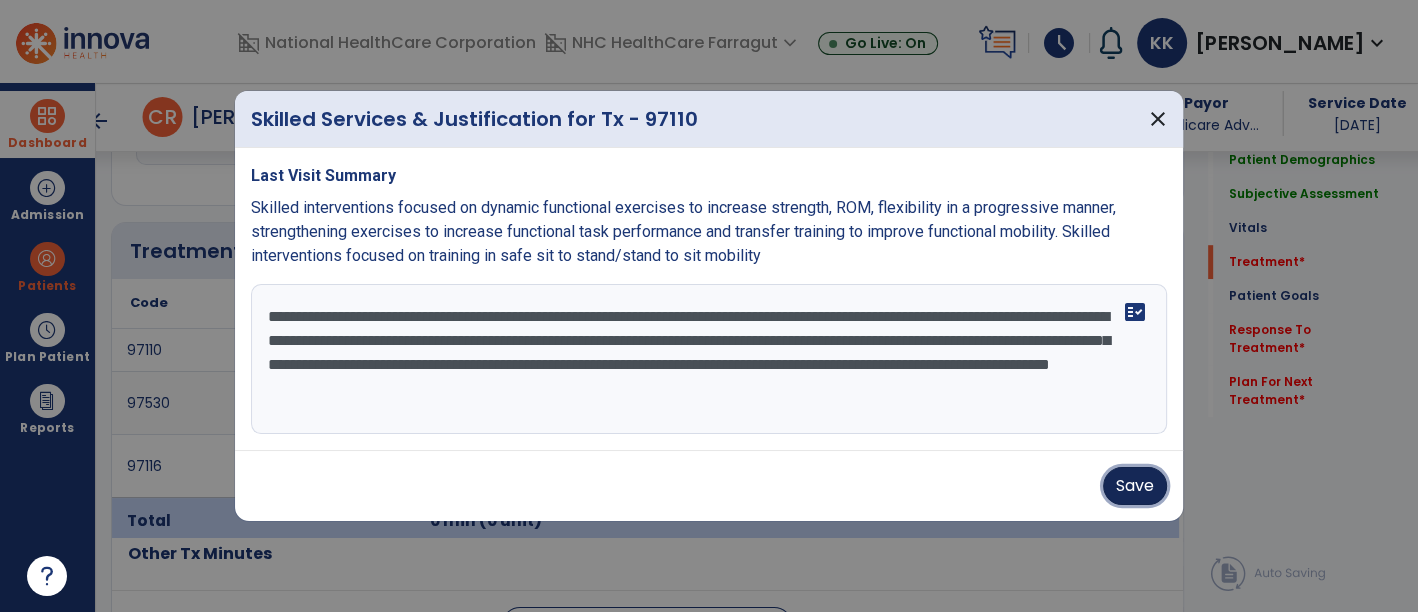 click on "Save" at bounding box center [1135, 486] 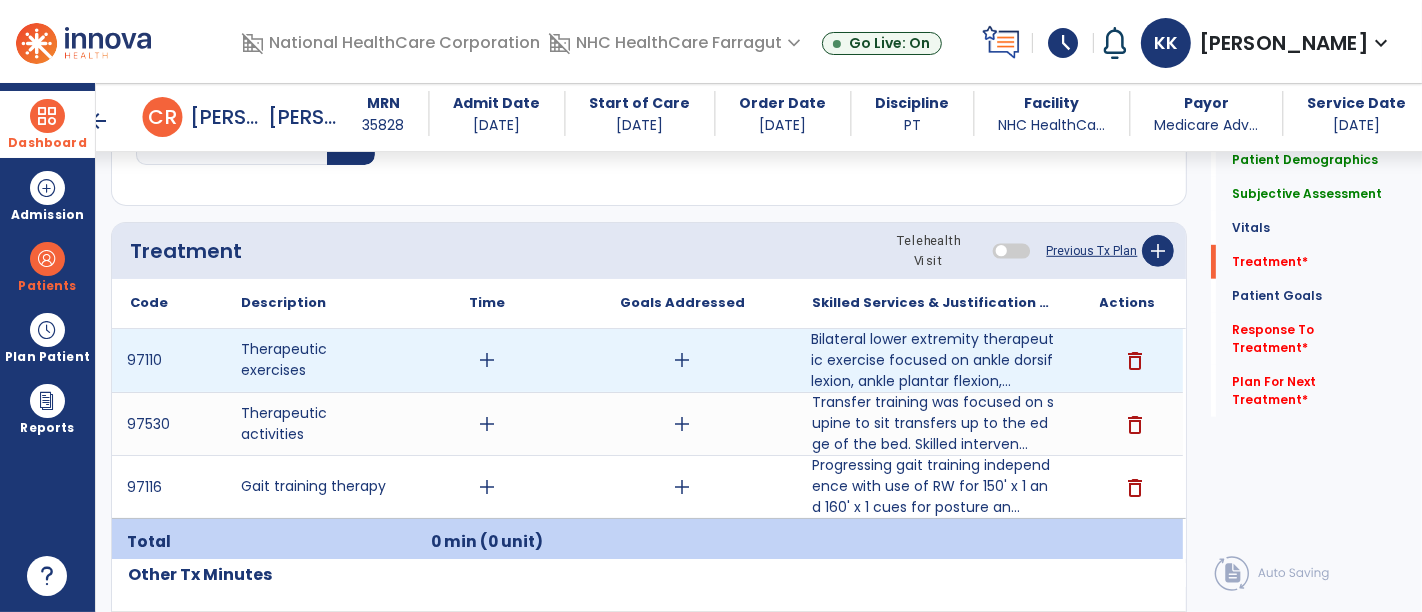 click on "add" at bounding box center [488, 360] 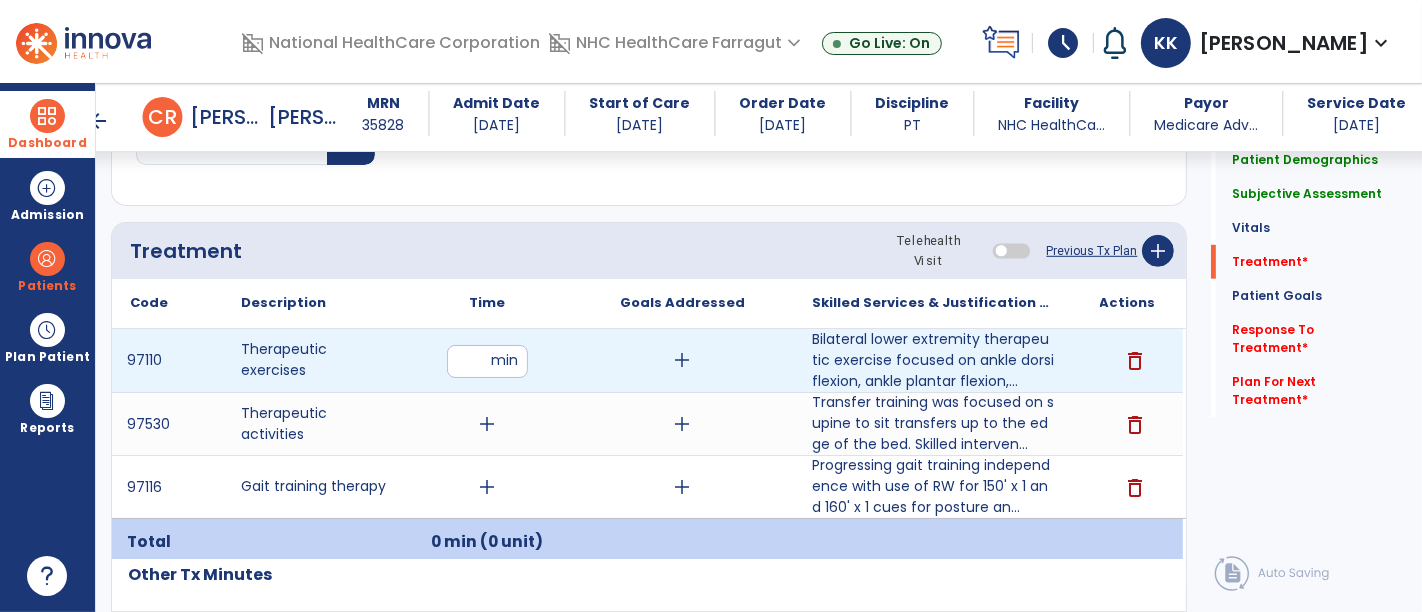 type on "**" 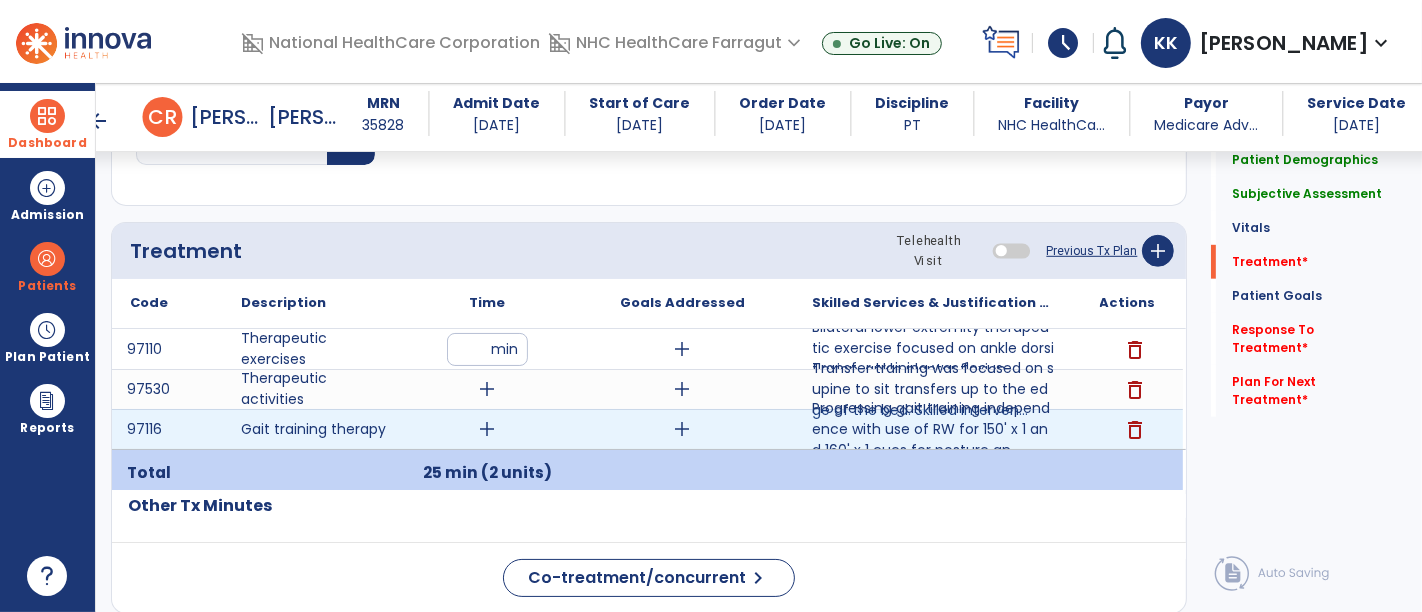 click on "97110  Therapeutic exercises  ** min add  Bilateral lower extremity therapeutic exercise focused on ankle dorsiflexion, ankle plantar flexion,...  delete 97530  Therapeutic activities  add add  Transfer training was focused on supine to sit transfers up to the edge of the bed. Skilled interven...  delete 97116  Gait training therapy  add add  Progressing gait training independence with use of RW for 150' x 1 and 160' x 1  cues for posture an...   Progressing gait training independence with use of RW for 150' x 1 and 160' x 1  cues for posture and [MEDICAL_DATA]. Gait training challenges to facilitate increased core engagement, foot clearance, normalize body mechanics and improve safety and stability during a variety of challenges.
delete" at bounding box center [647, 404] 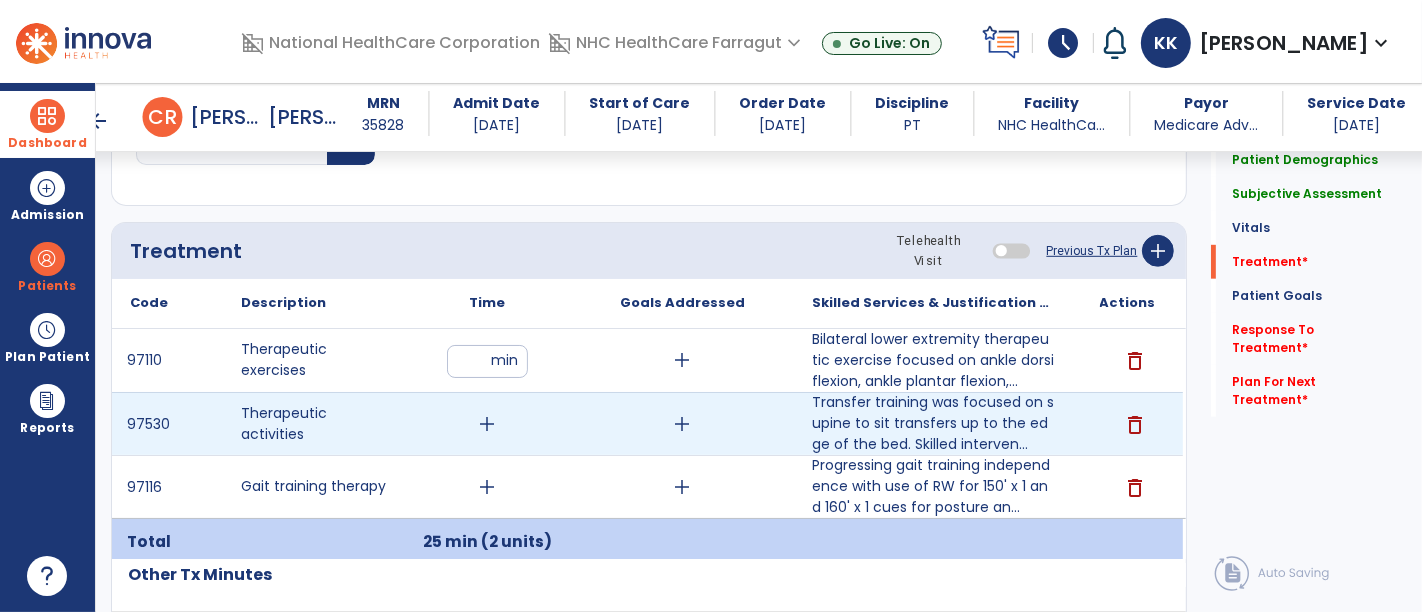 click on "add" at bounding box center (488, 424) 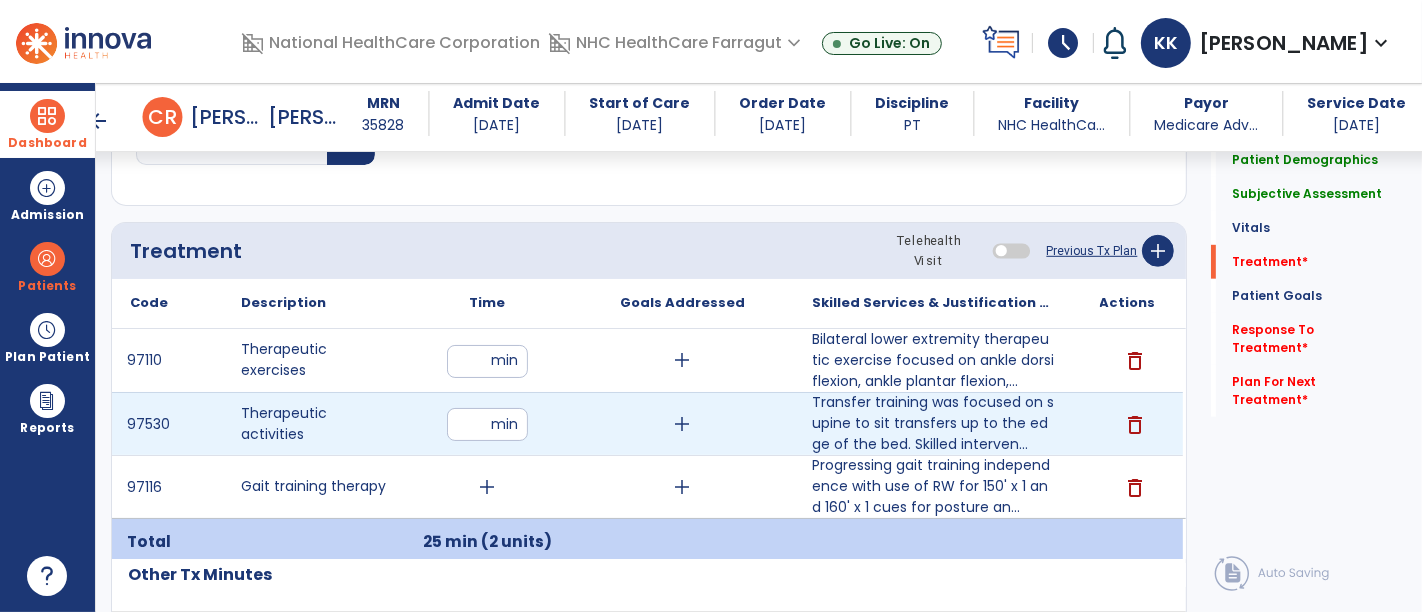 type on "**" 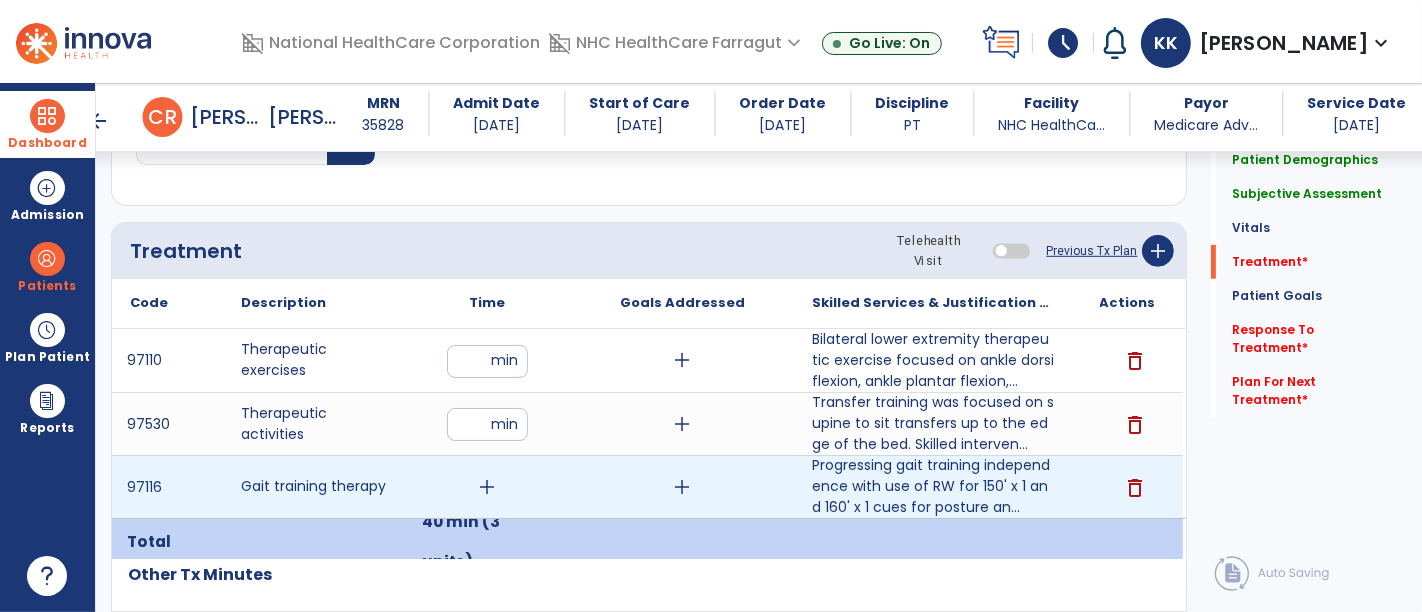 click on "add" at bounding box center (488, 487) 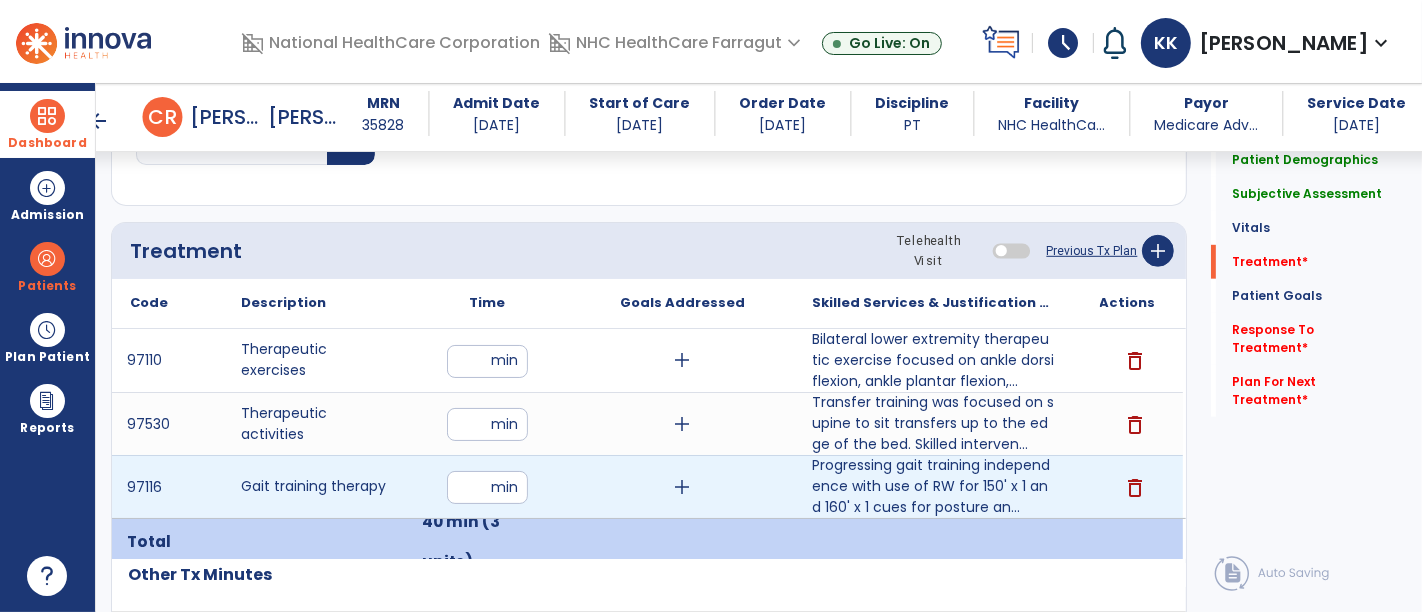 type on "**" 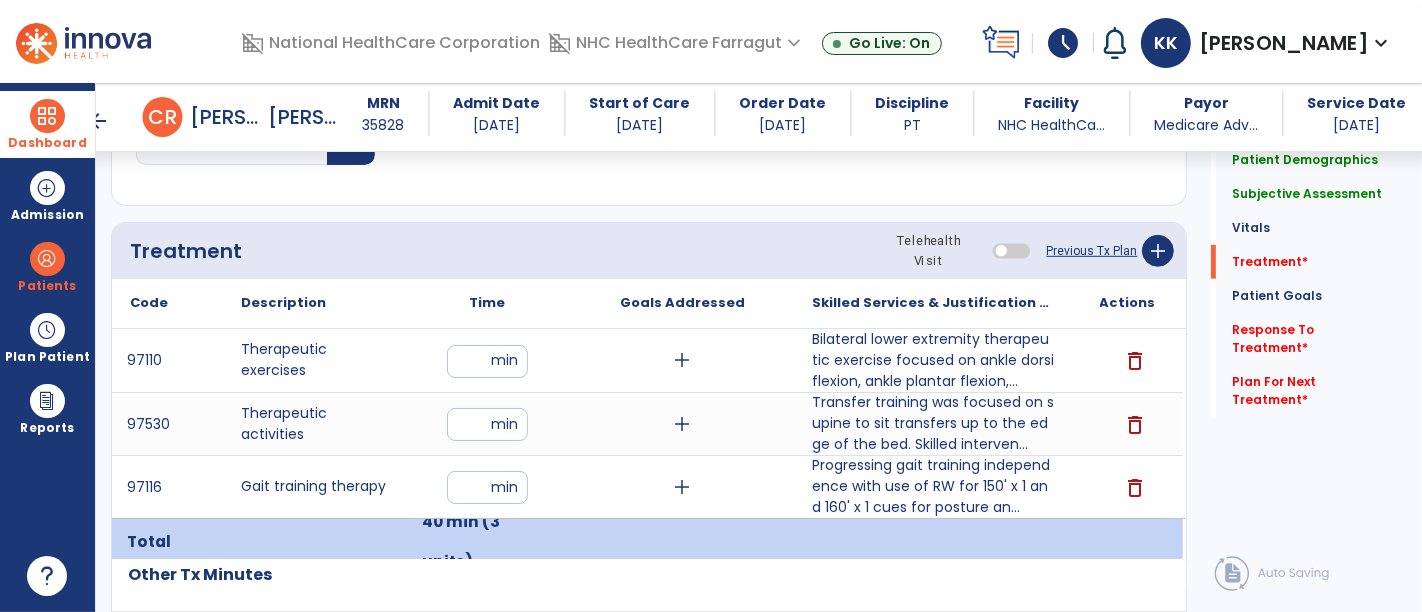 click on "Quick Links  Patient Demographics   Patient Demographics   Subjective Assessment   Subjective Assessment   Vitals   Vitals   Treatment   *  Treatment   *  Patient Goals   Patient Goals   Response To Treatment   *  Response To Treatment   *  Plan For Next Treatment   *  Plan For Next Treatment   *" 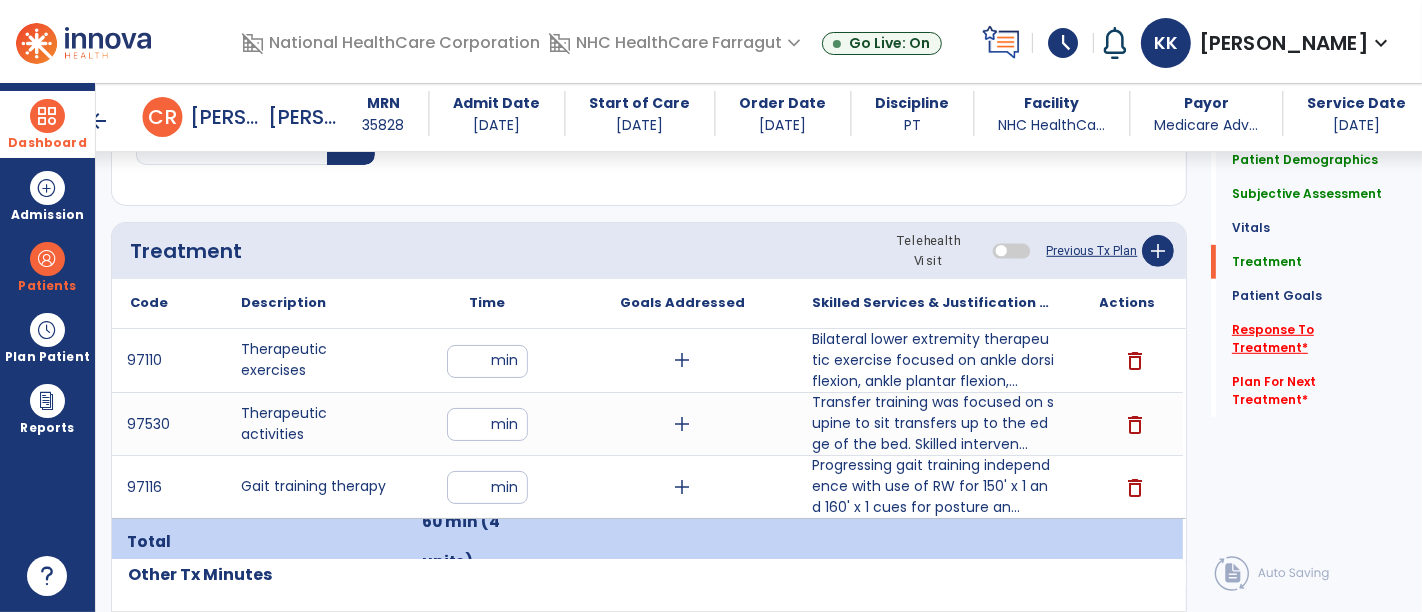 click on "Response To Treatment   *" 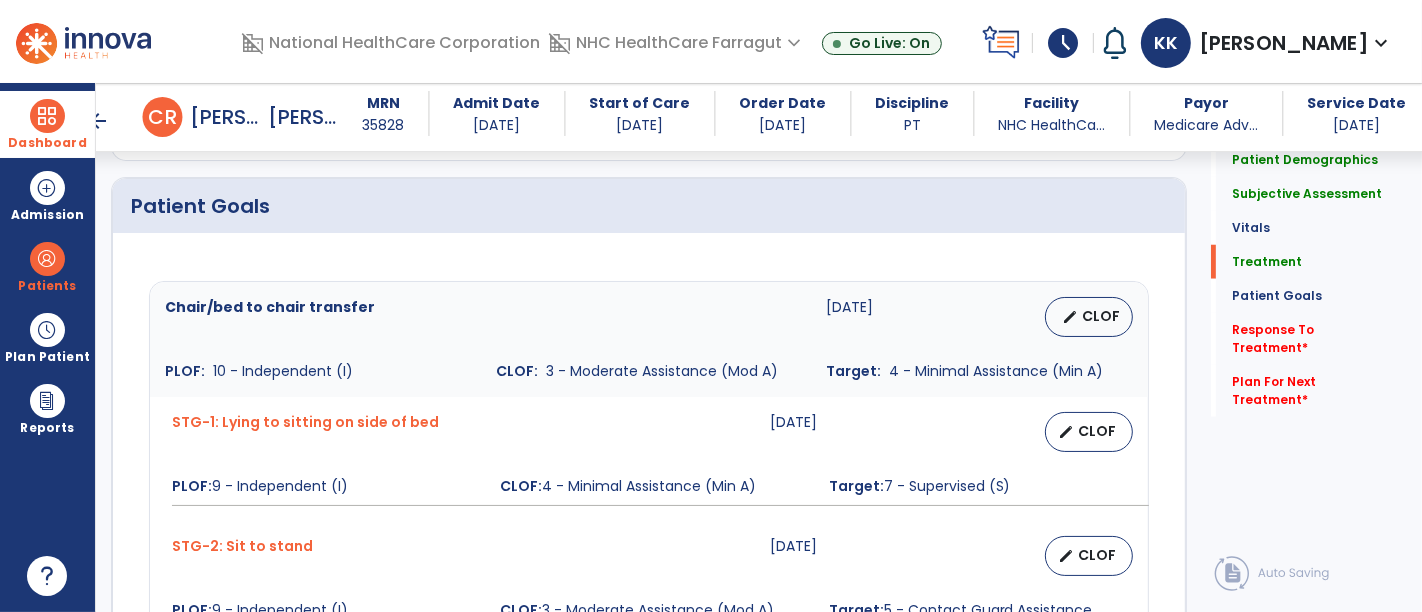 scroll, scrollTop: 1222, scrollLeft: 0, axis: vertical 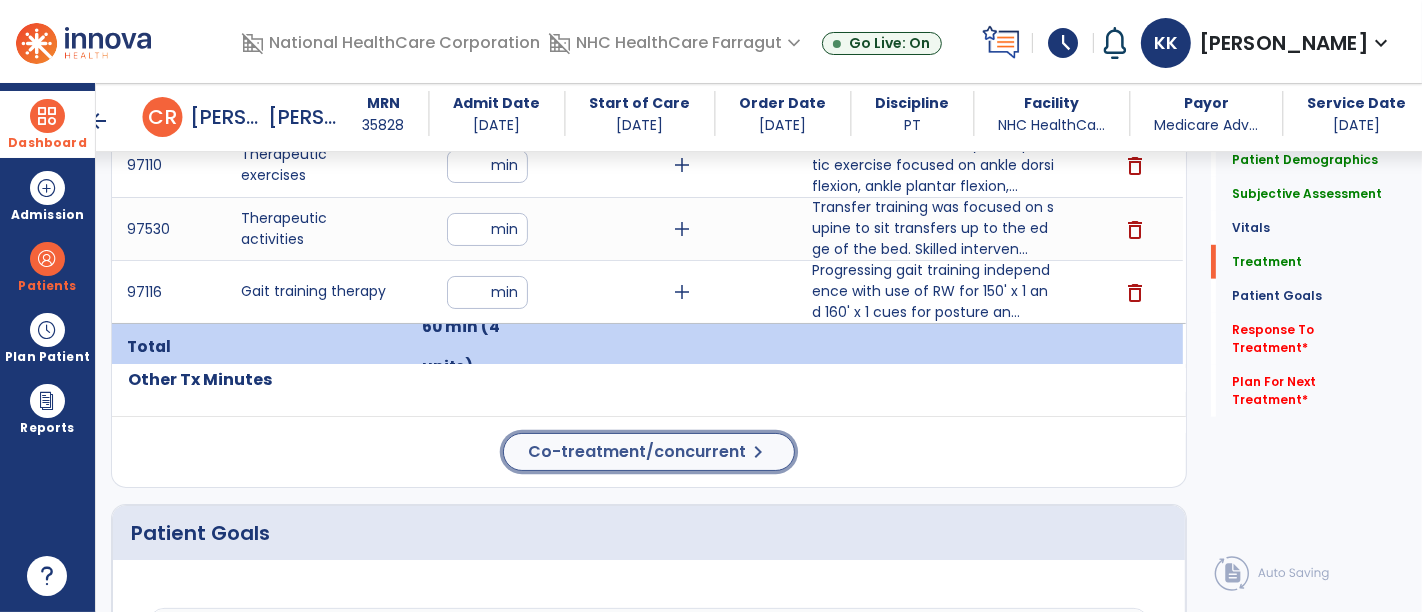 click on "chevron_right" 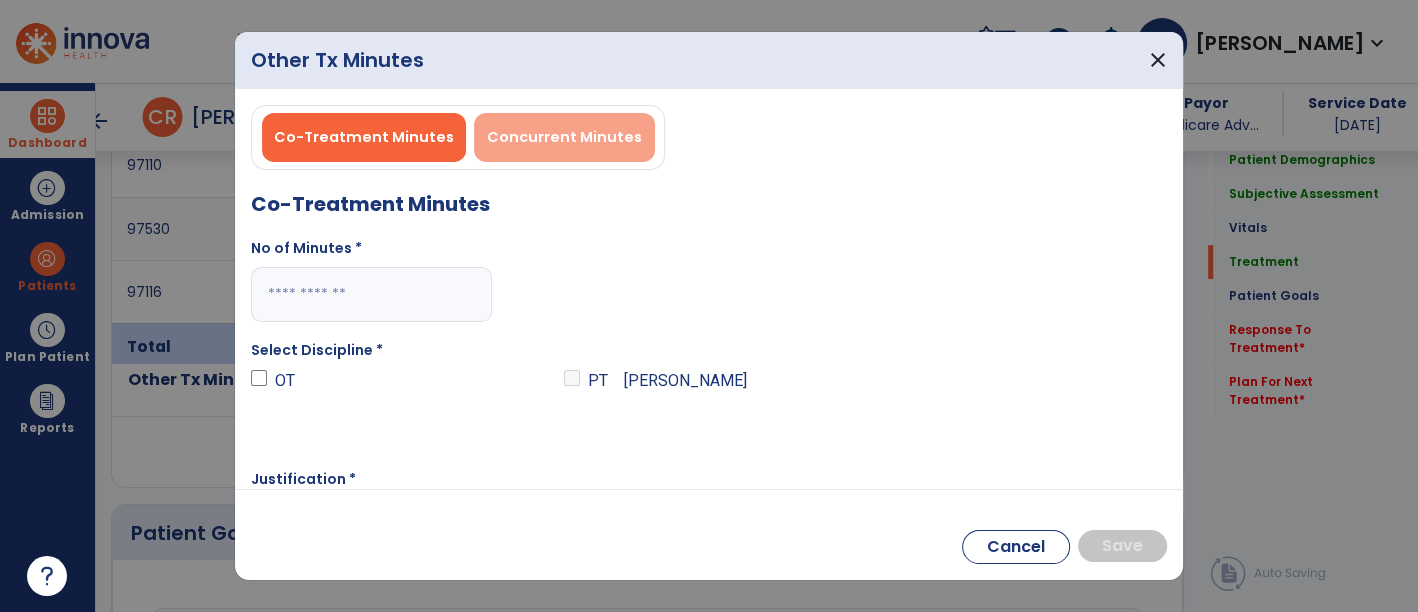 click on "Concurrent Minutes" at bounding box center [564, 137] 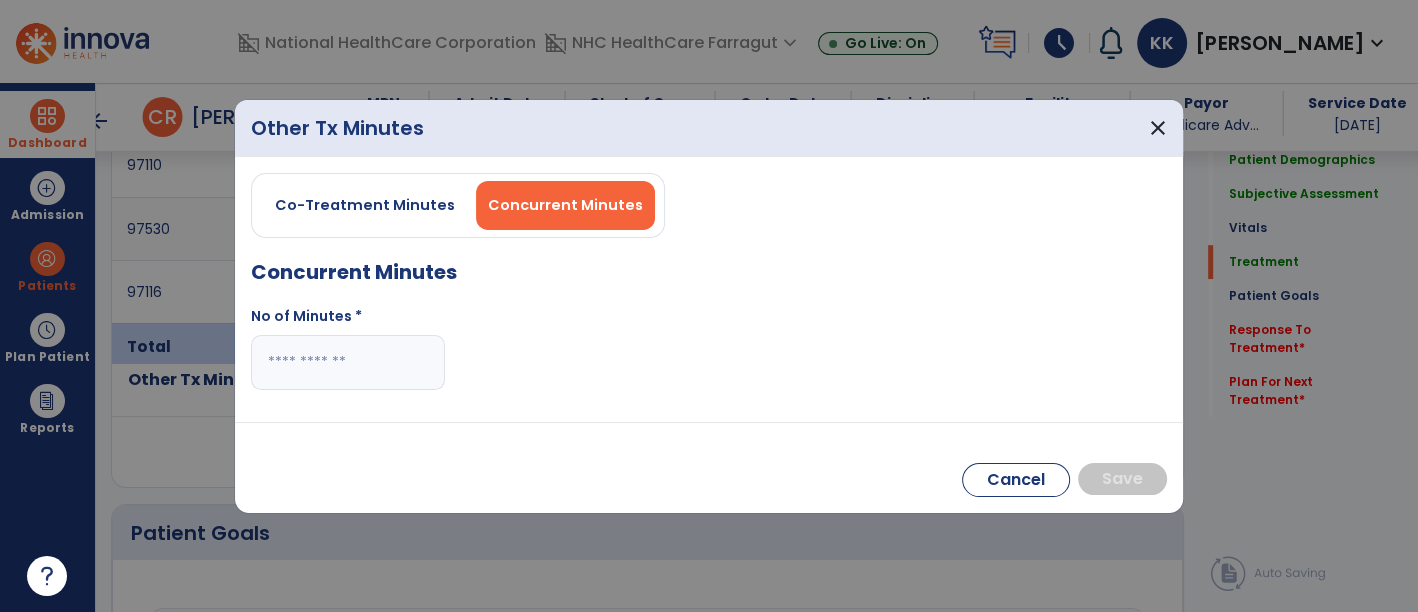 click at bounding box center [348, 362] 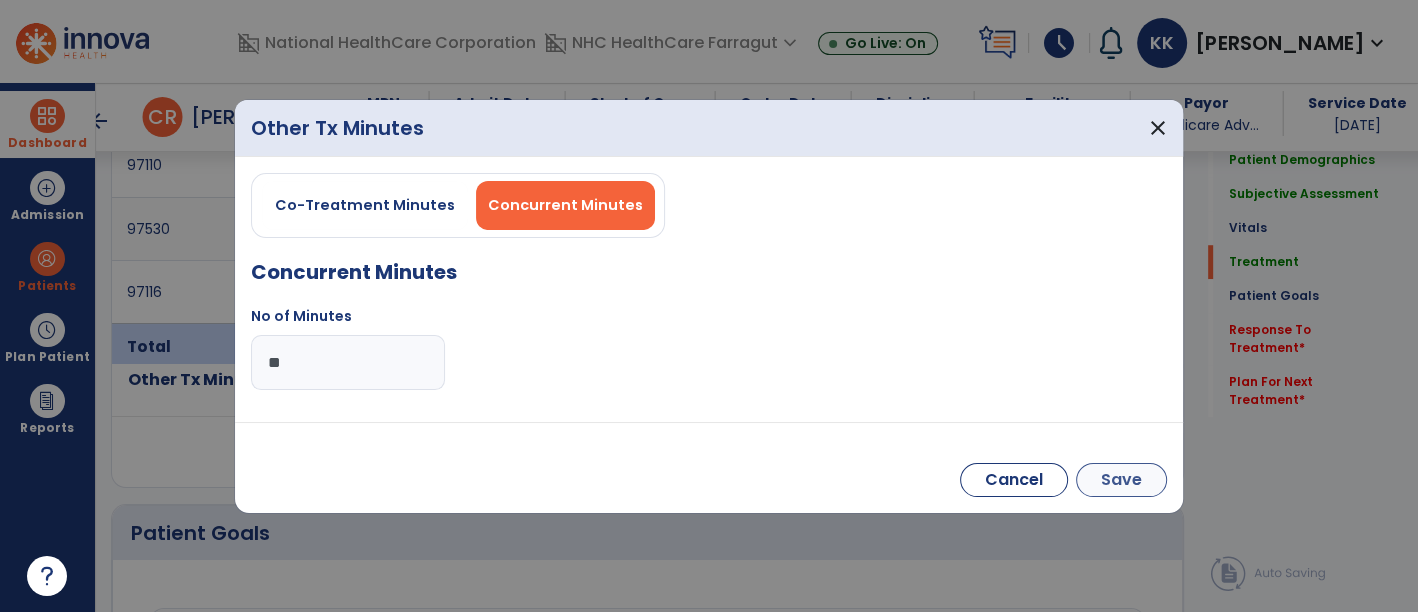 type on "**" 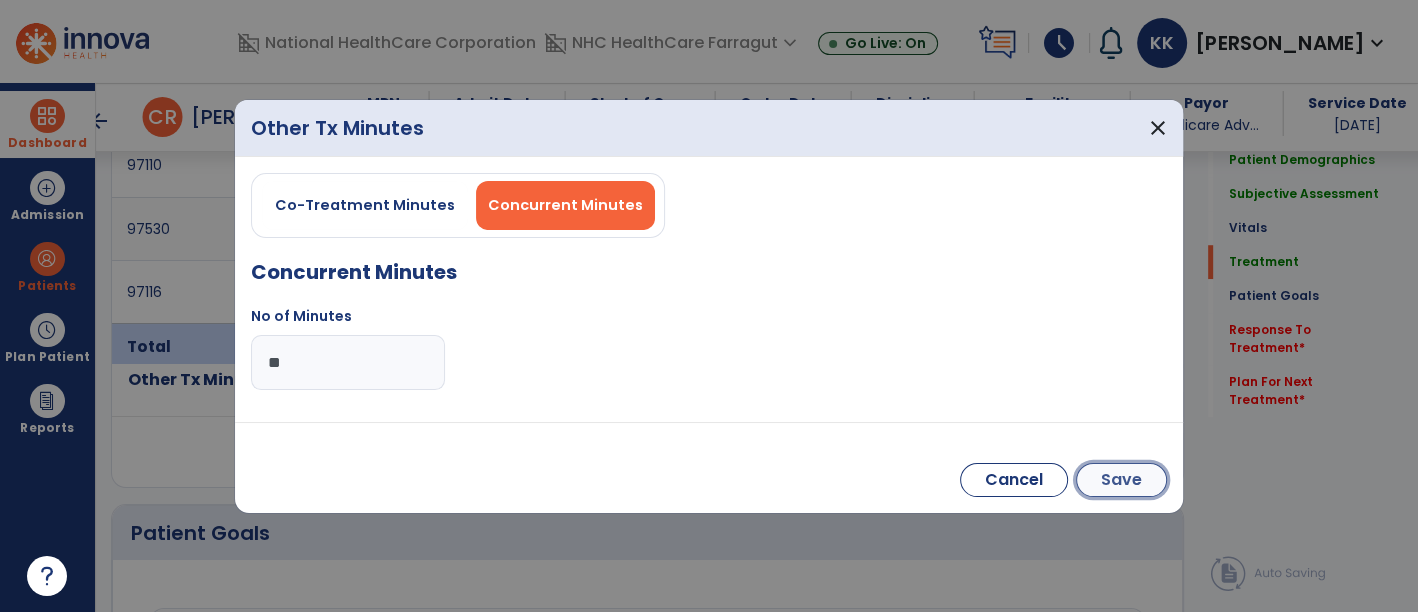 click on "Save" at bounding box center (1121, 480) 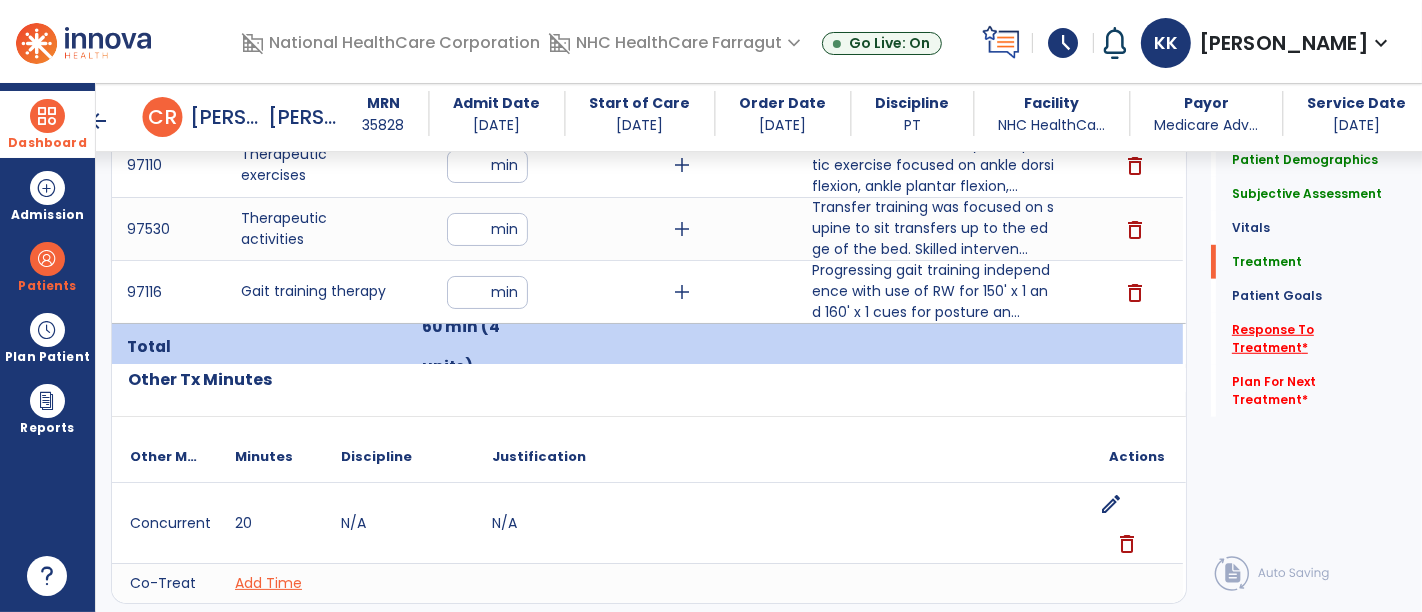 click on "Response To Treatment   *" 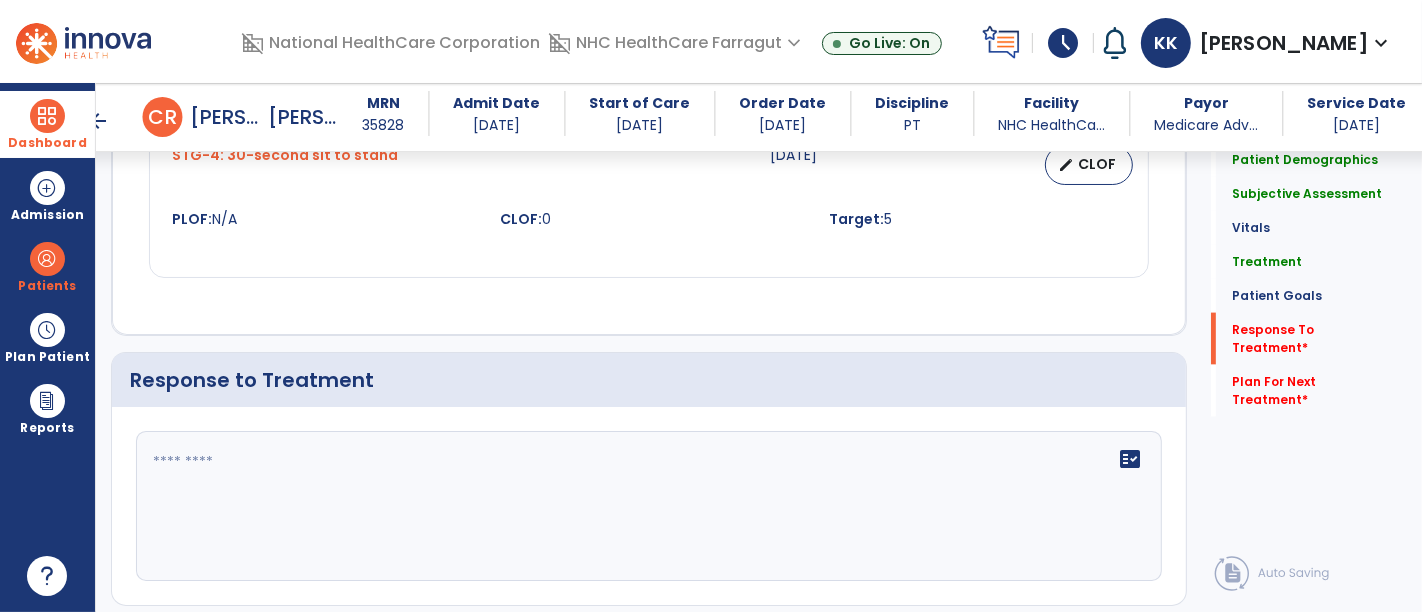 scroll, scrollTop: 2451, scrollLeft: 0, axis: vertical 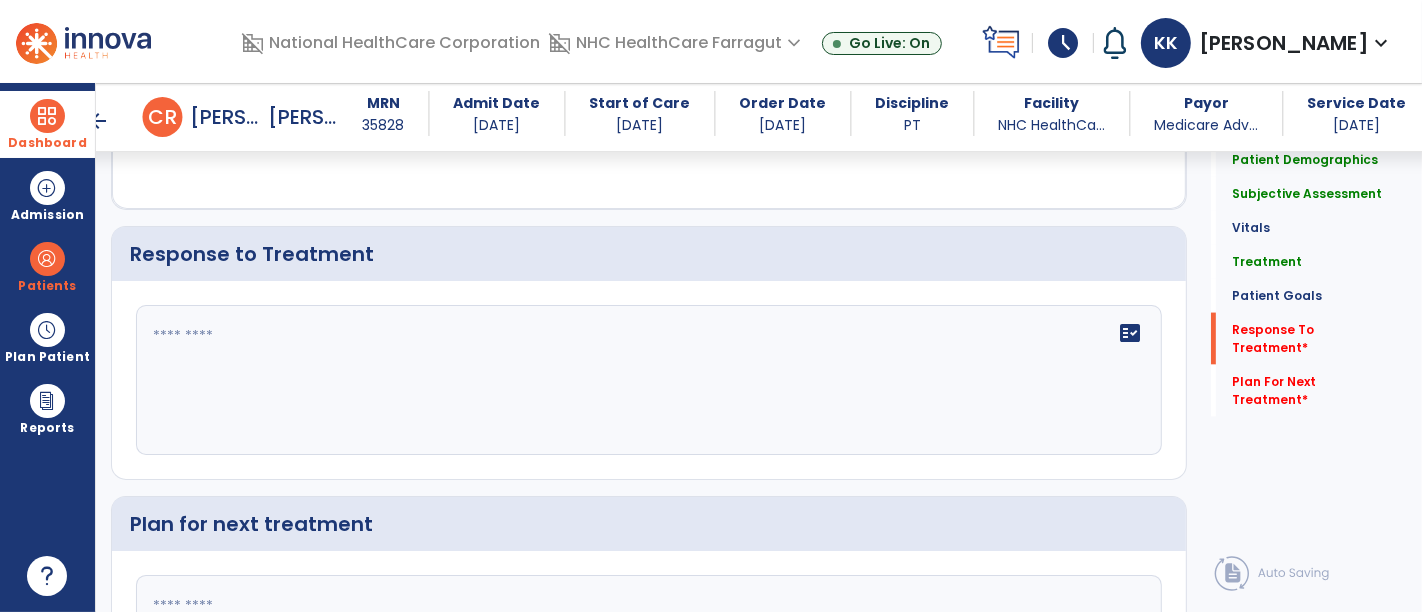 click on "fact_check" 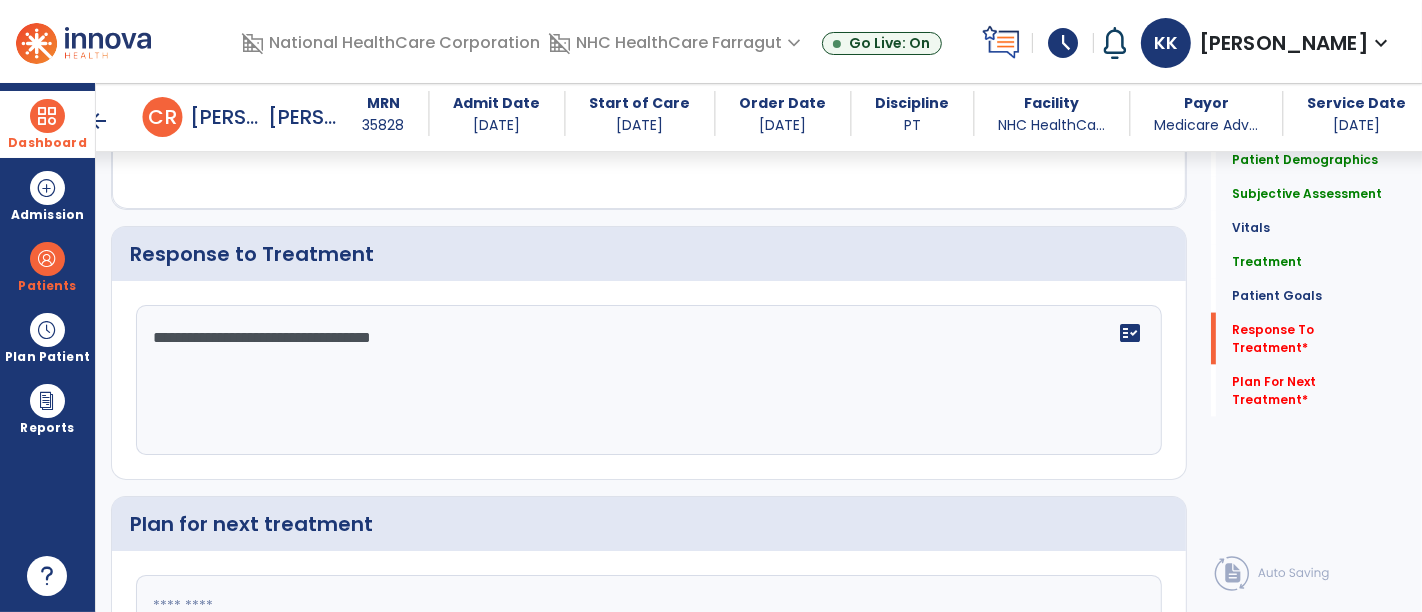 type on "**********" 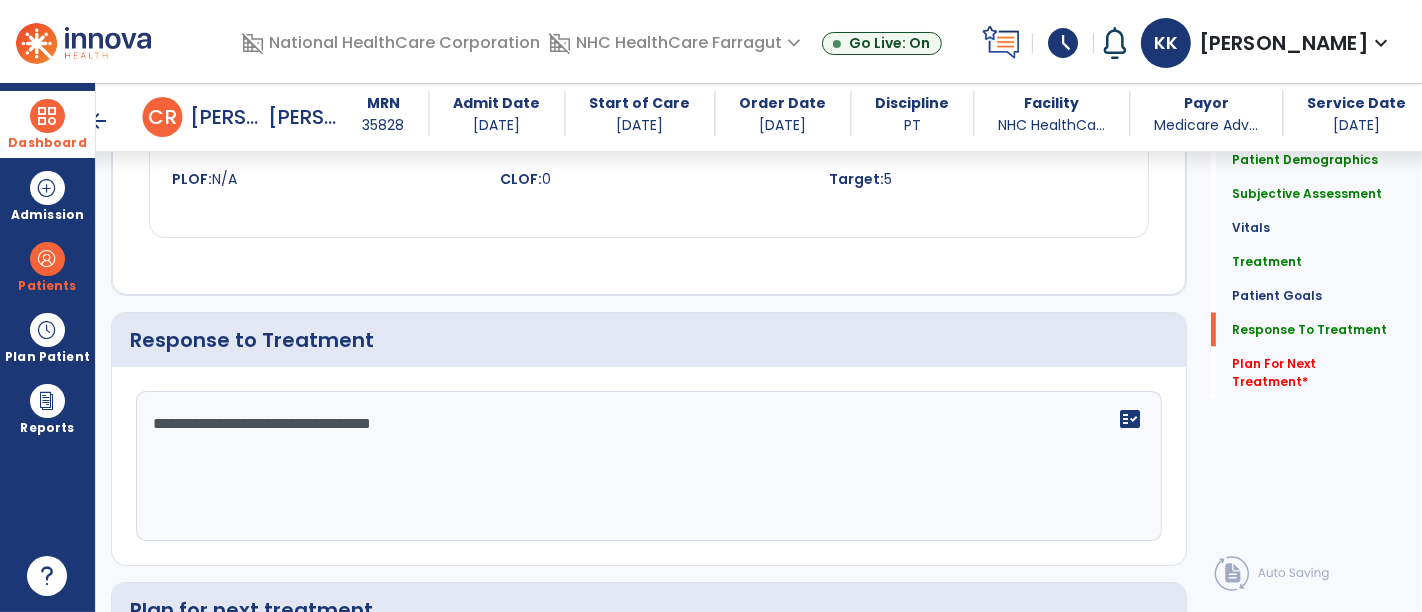scroll, scrollTop: 2451, scrollLeft: 0, axis: vertical 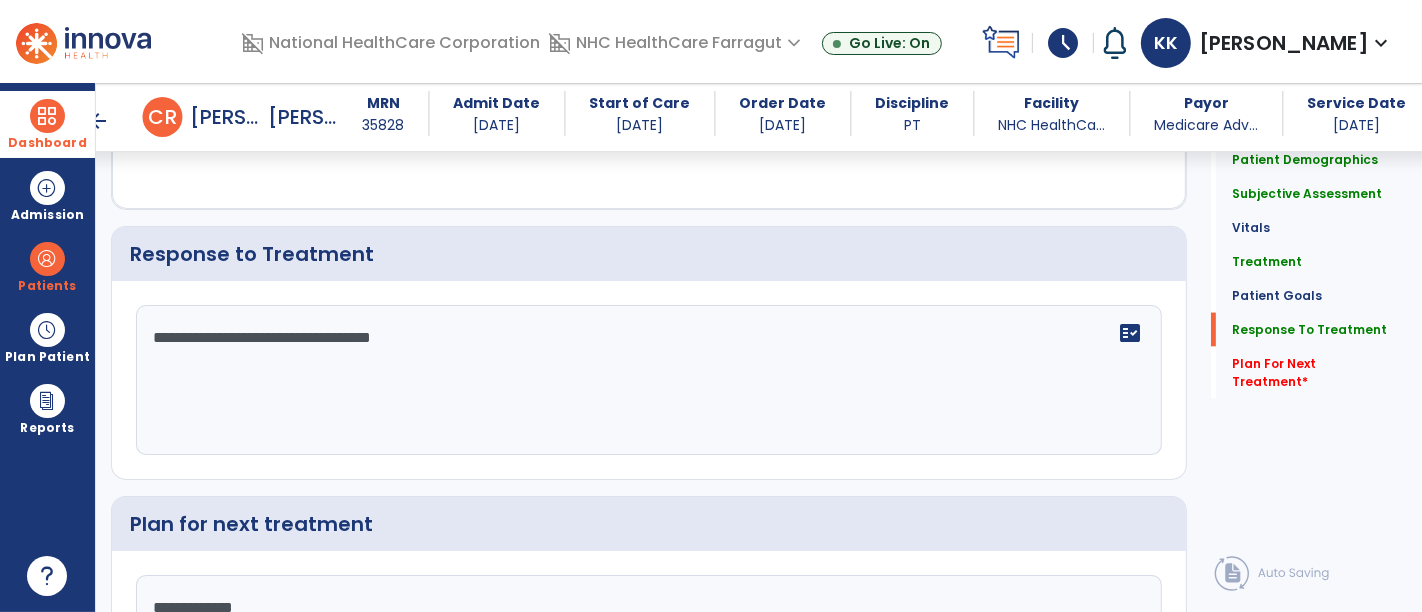 click on "**********" 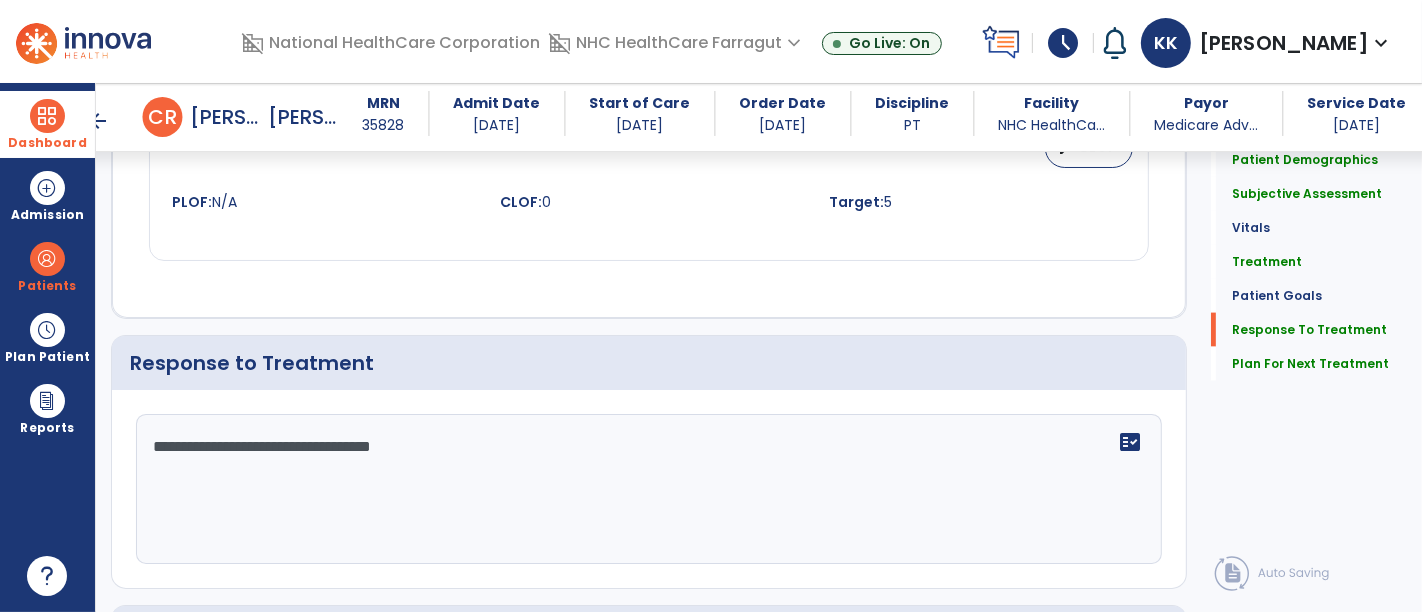 scroll, scrollTop: 2451, scrollLeft: 0, axis: vertical 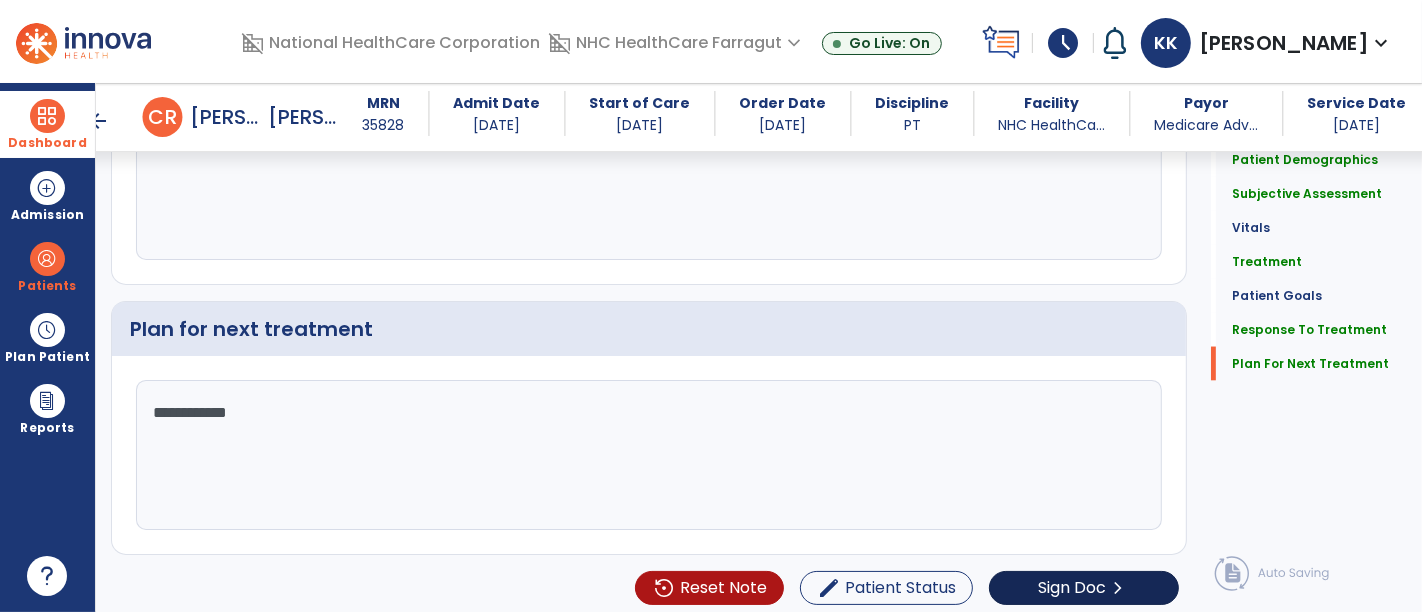 type on "**********" 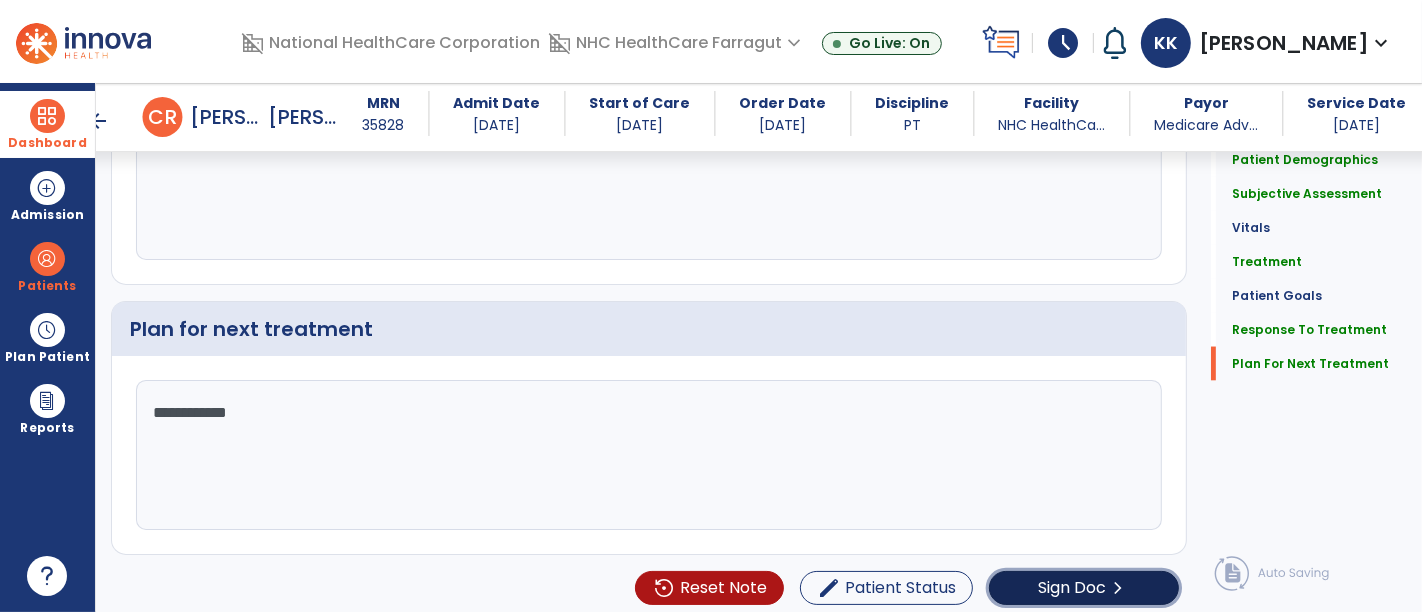 click on "chevron_right" 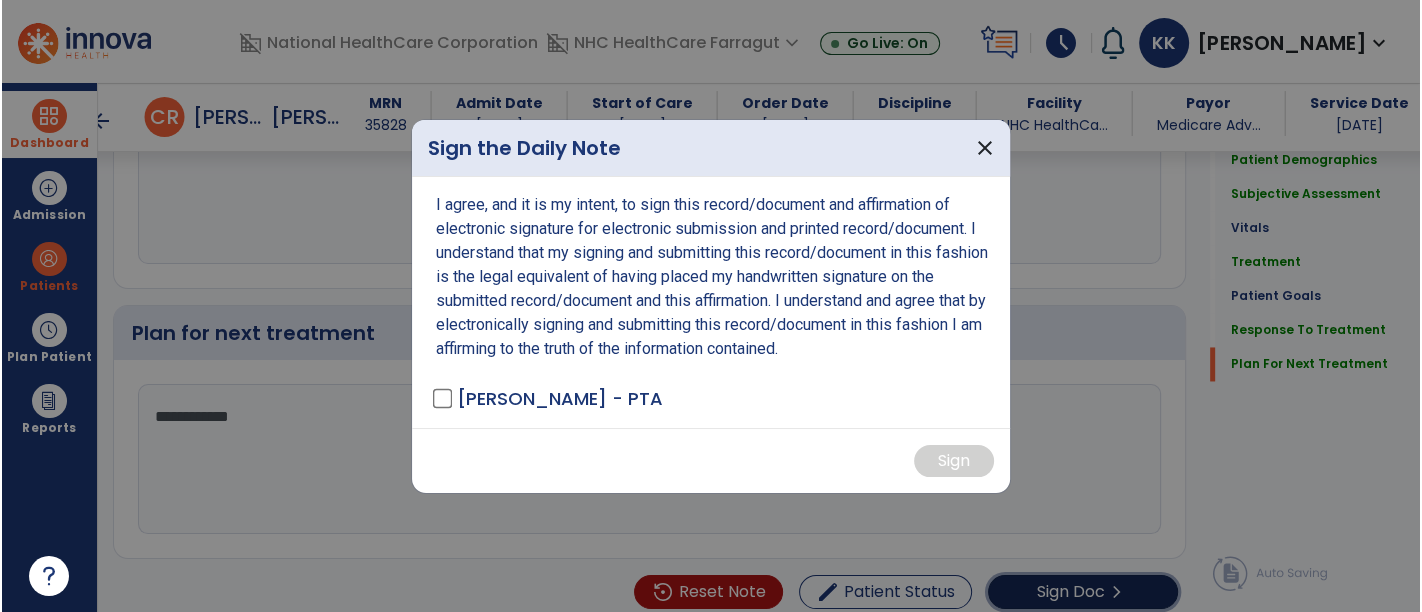 scroll, scrollTop: 2646, scrollLeft: 0, axis: vertical 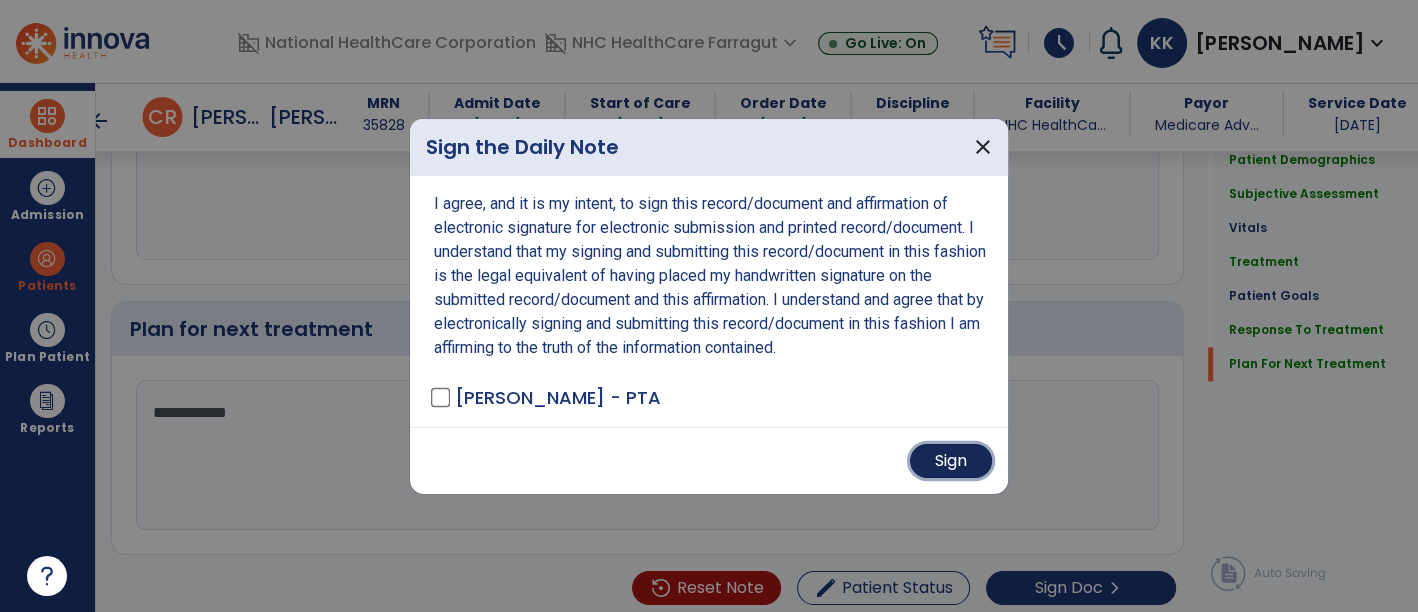 click on "Sign" at bounding box center (951, 461) 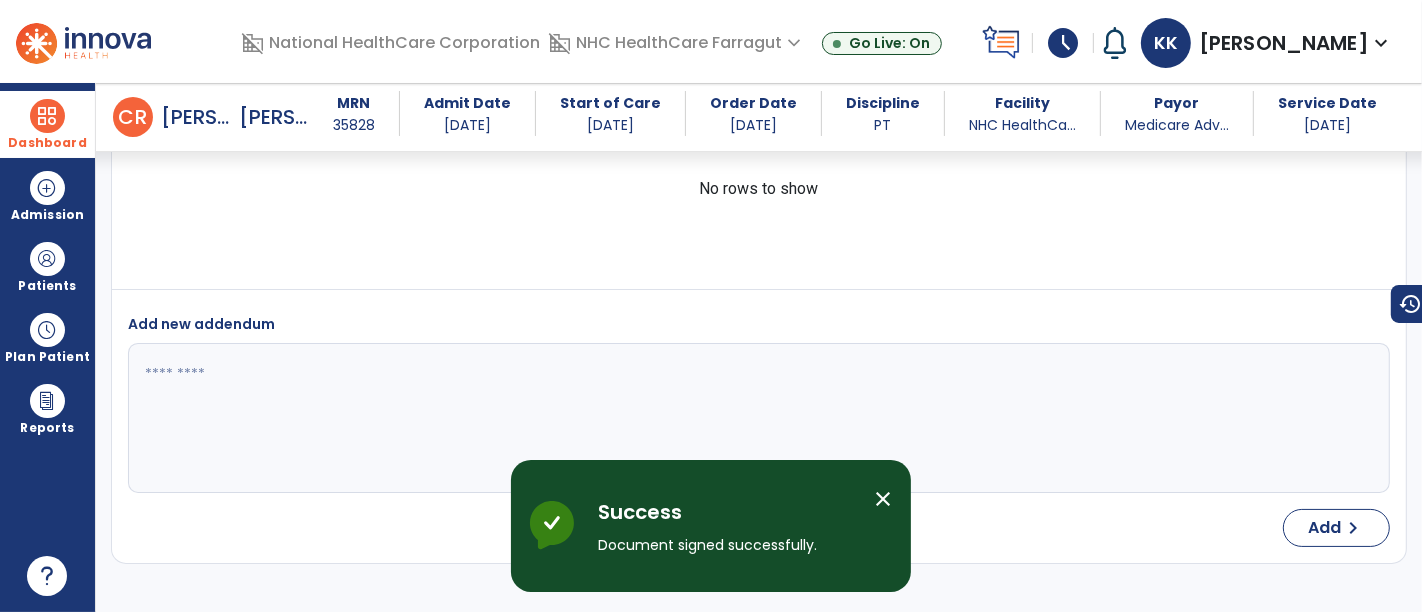 scroll, scrollTop: 3979, scrollLeft: 0, axis: vertical 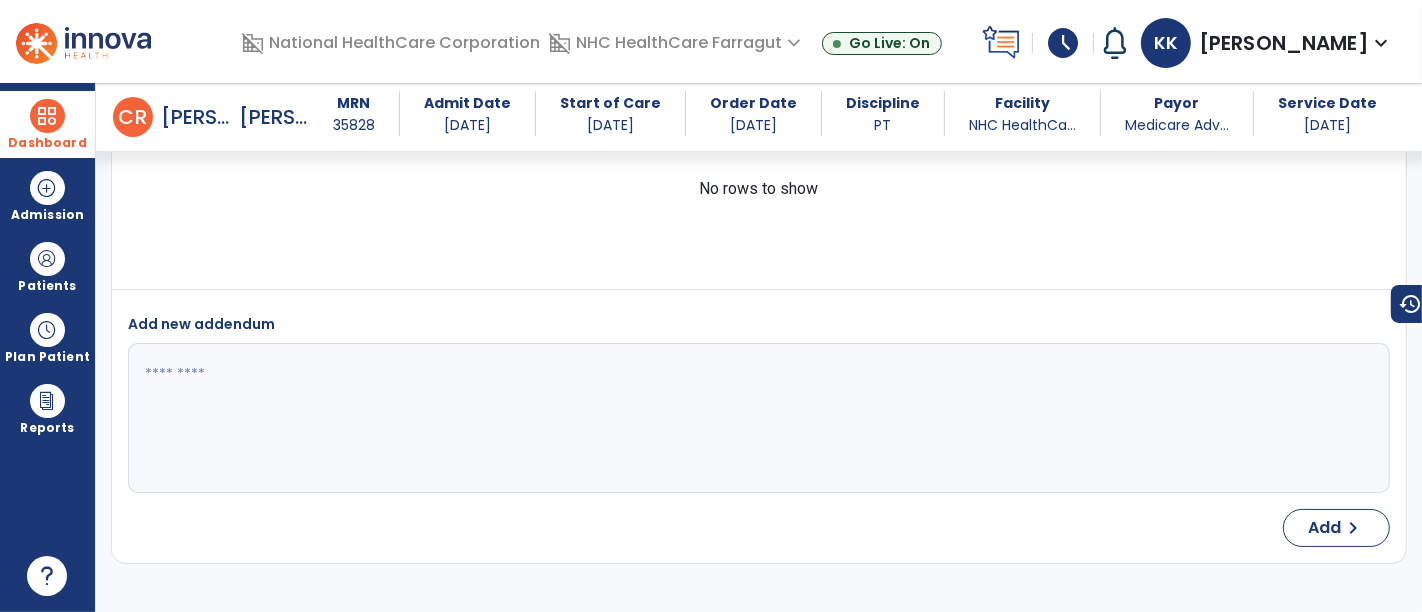 click at bounding box center (47, 116) 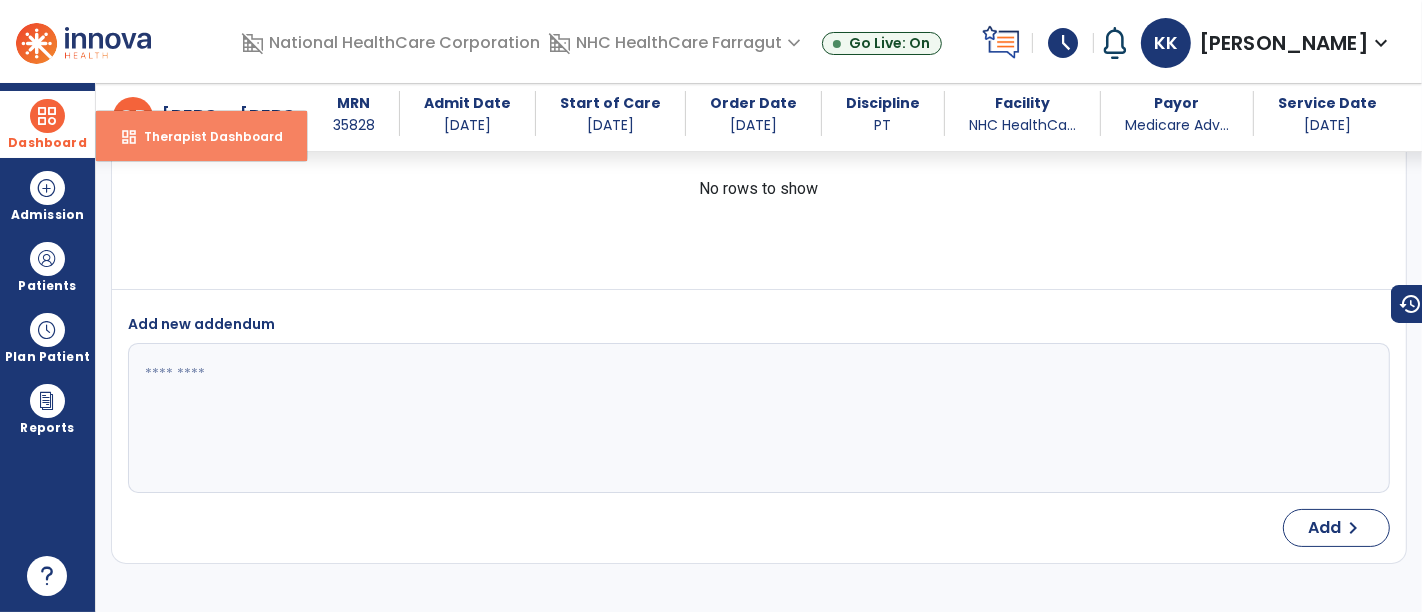 click on "Therapist Dashboard" at bounding box center [205, 136] 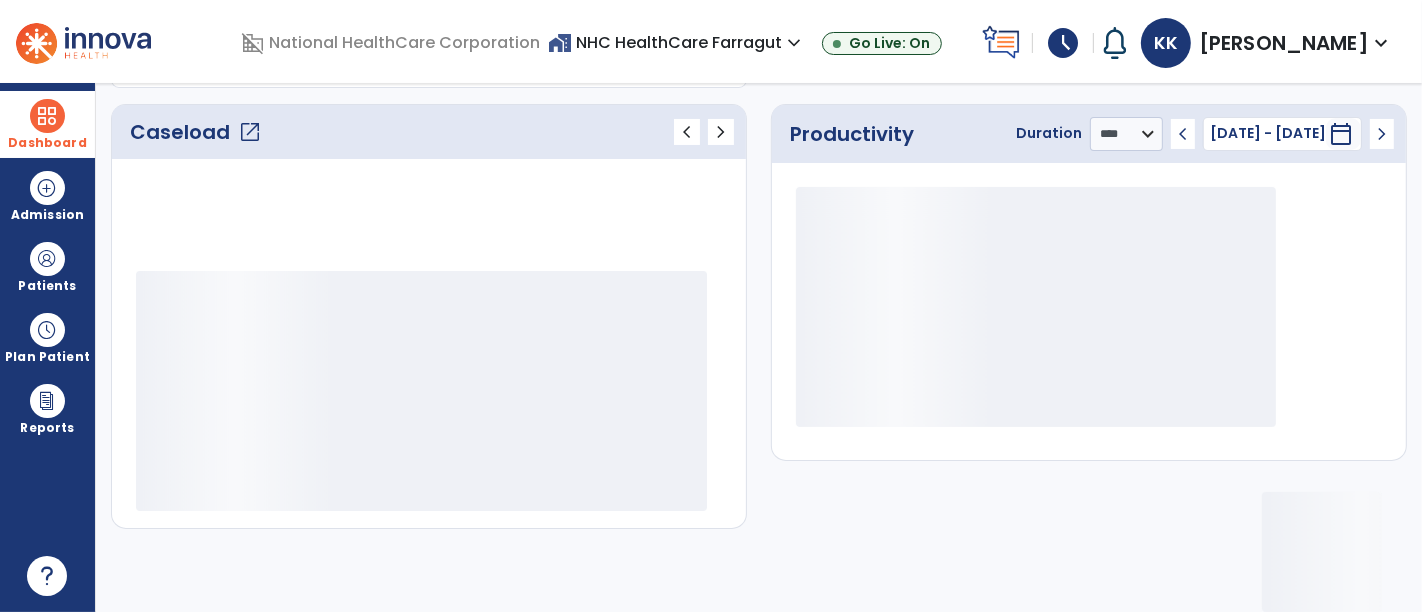 scroll, scrollTop: 259, scrollLeft: 0, axis: vertical 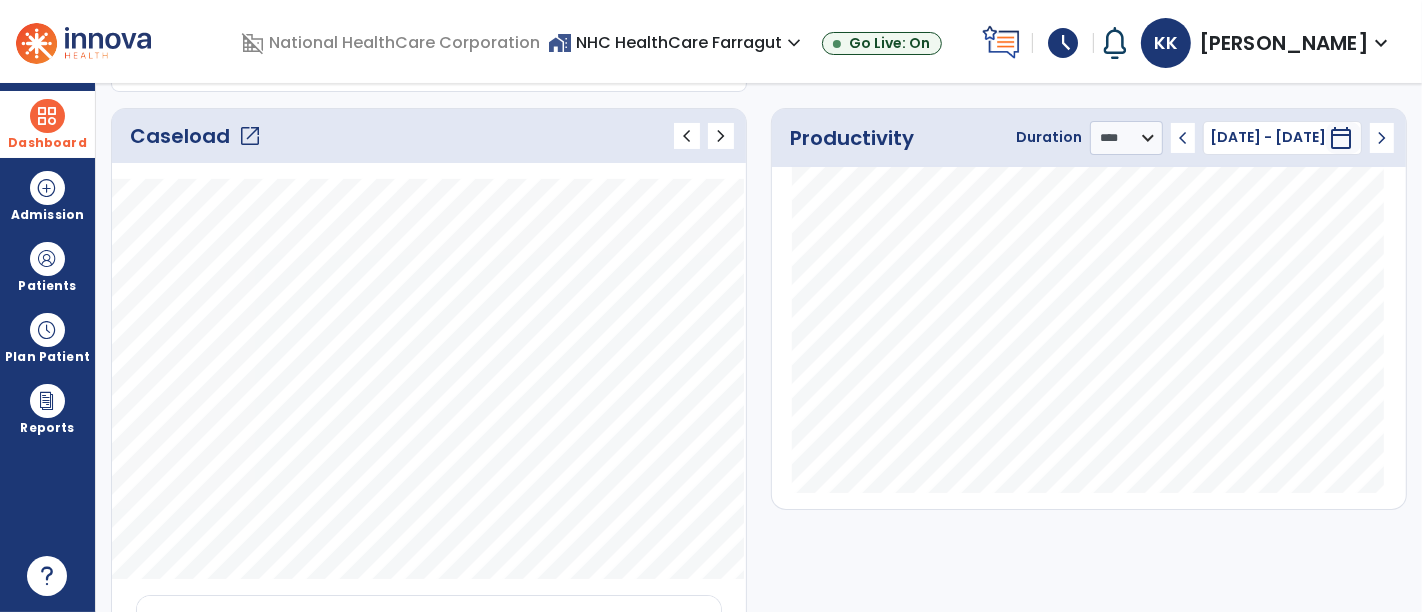 click on "open_in_new" 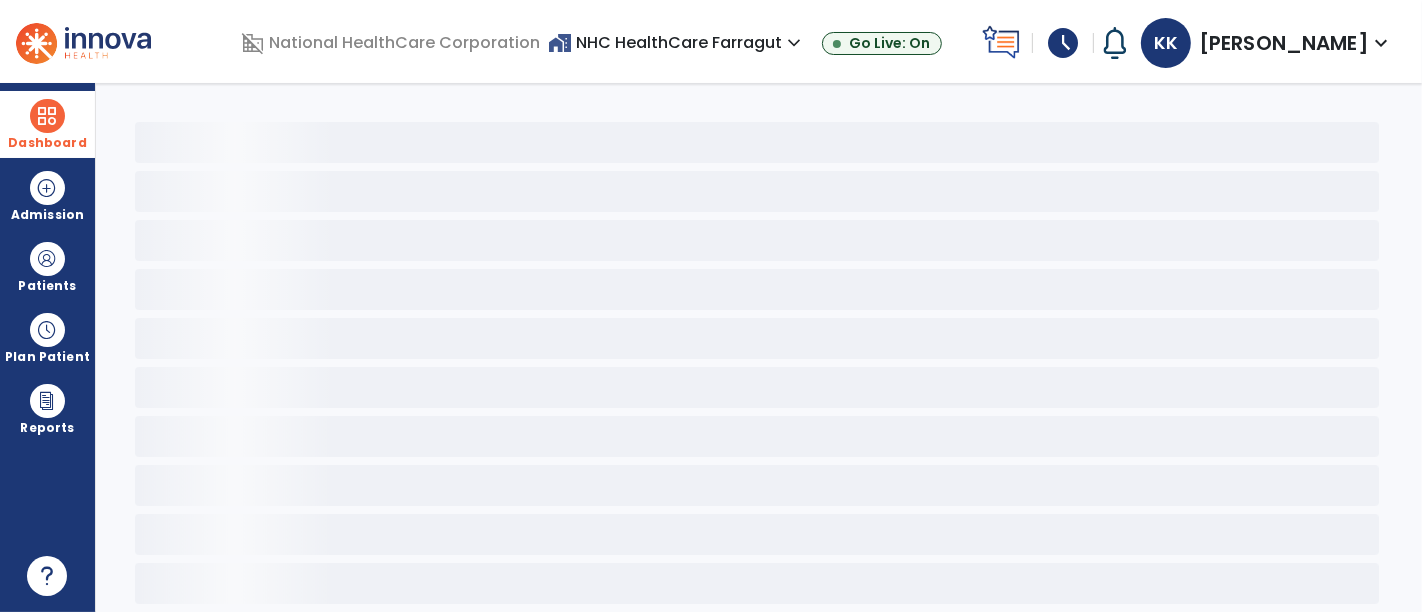 scroll, scrollTop: 48, scrollLeft: 0, axis: vertical 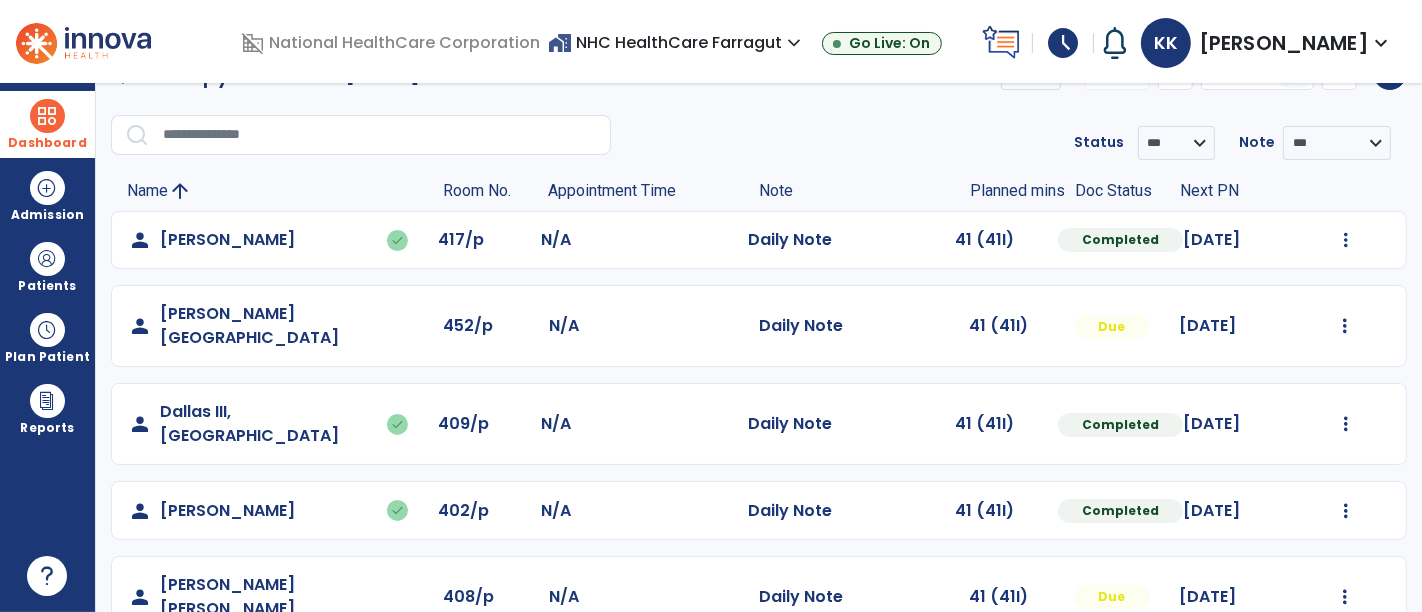click on "Mark Visit As Complete   Reset Note   Open Document   G + C Mins" 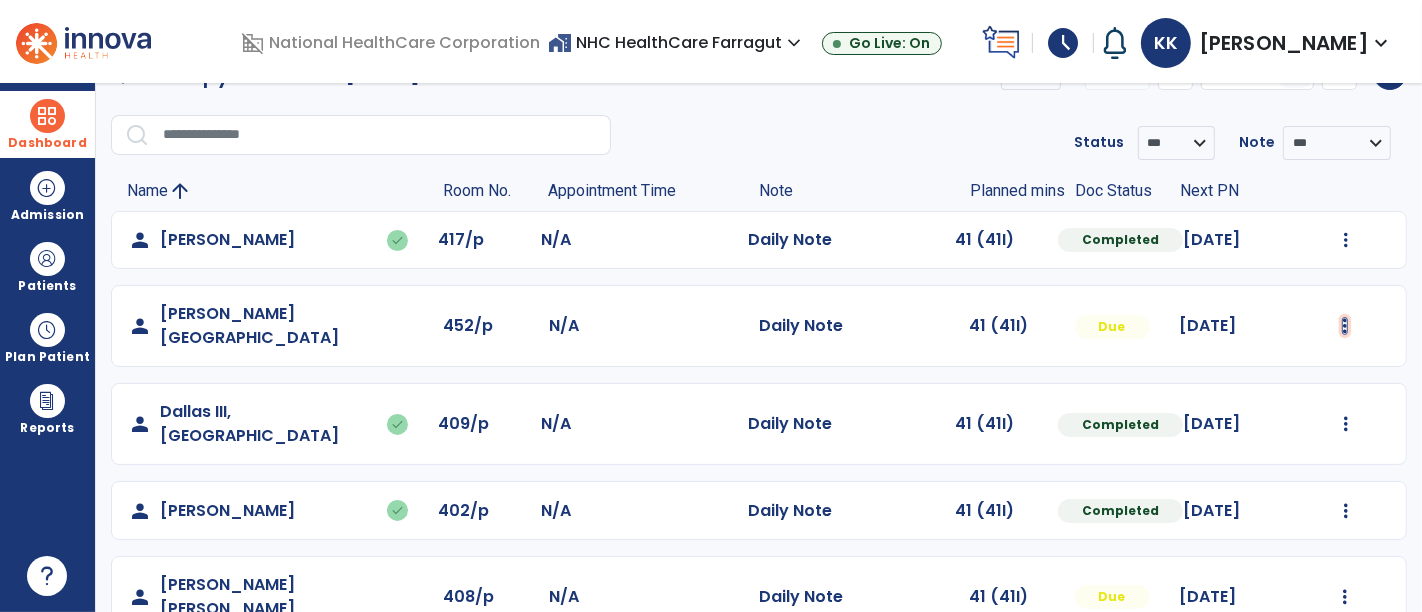 click at bounding box center [1346, 240] 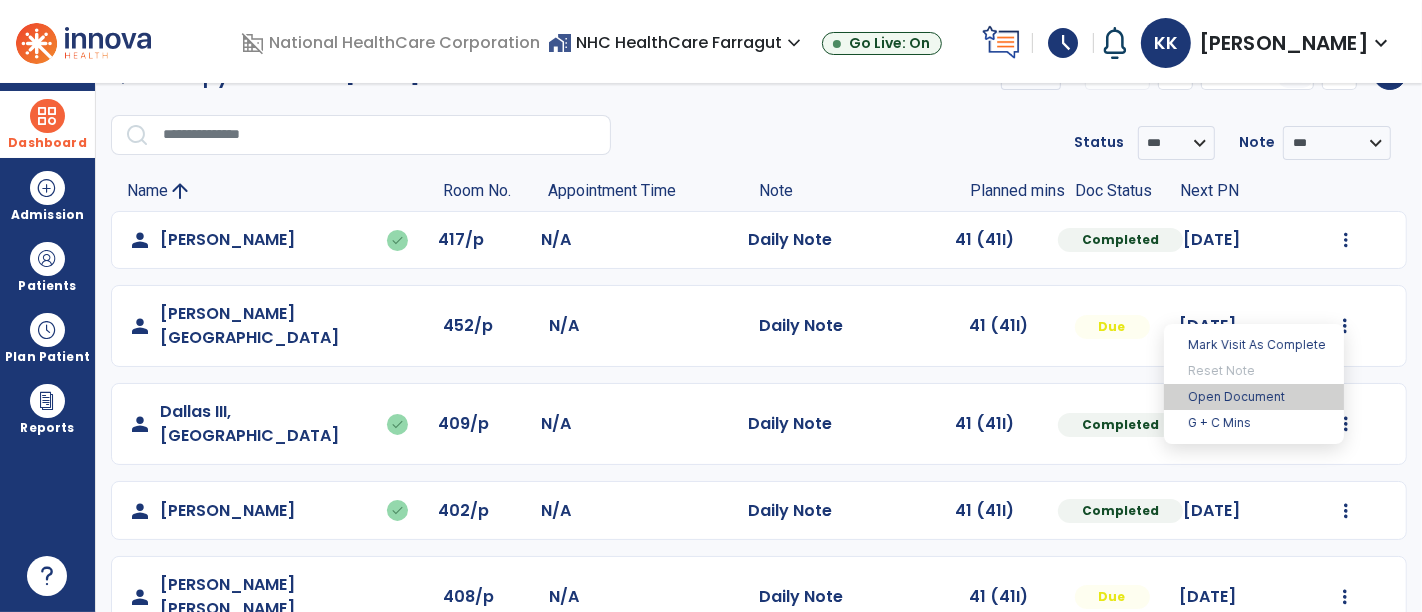 click on "Open Document" at bounding box center (1254, 397) 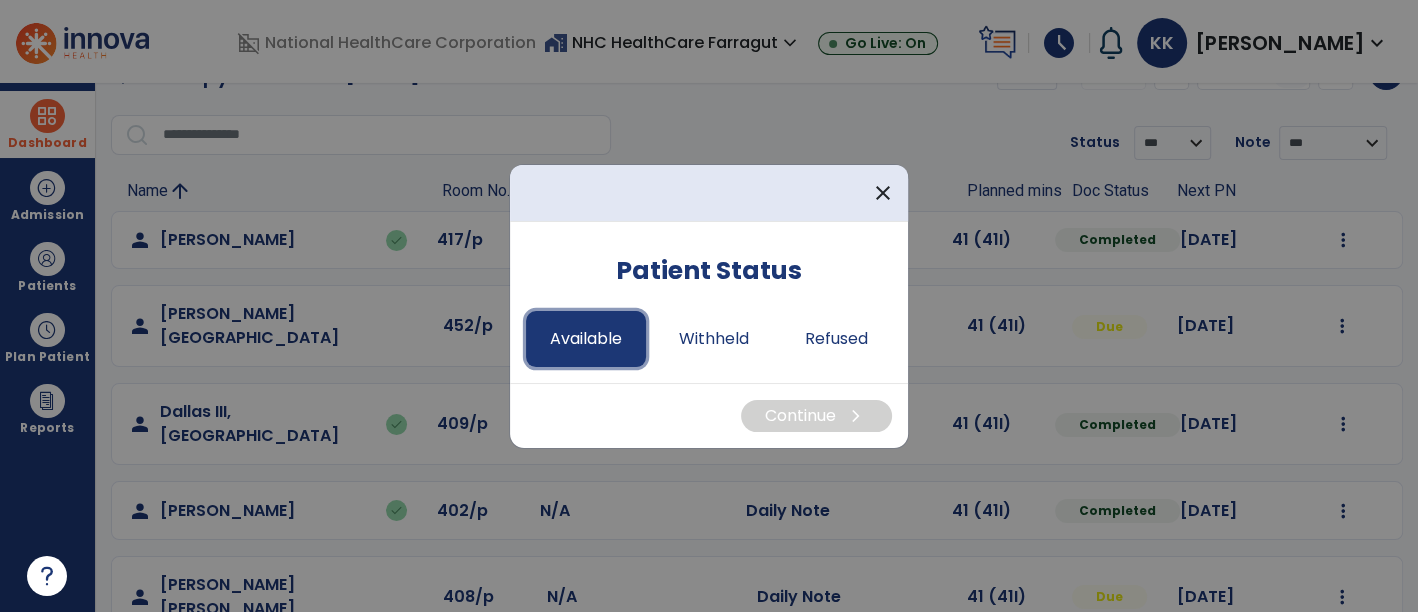 click on "Available" at bounding box center [586, 339] 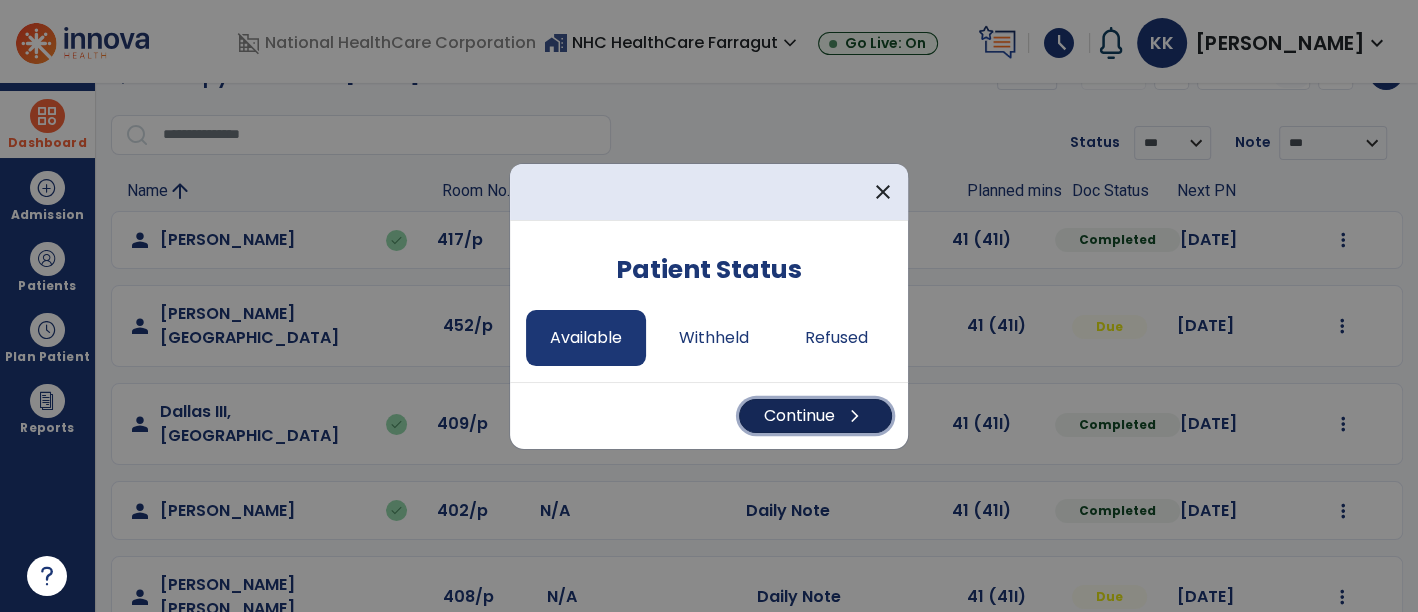 click on "Continue   chevron_right" at bounding box center [815, 416] 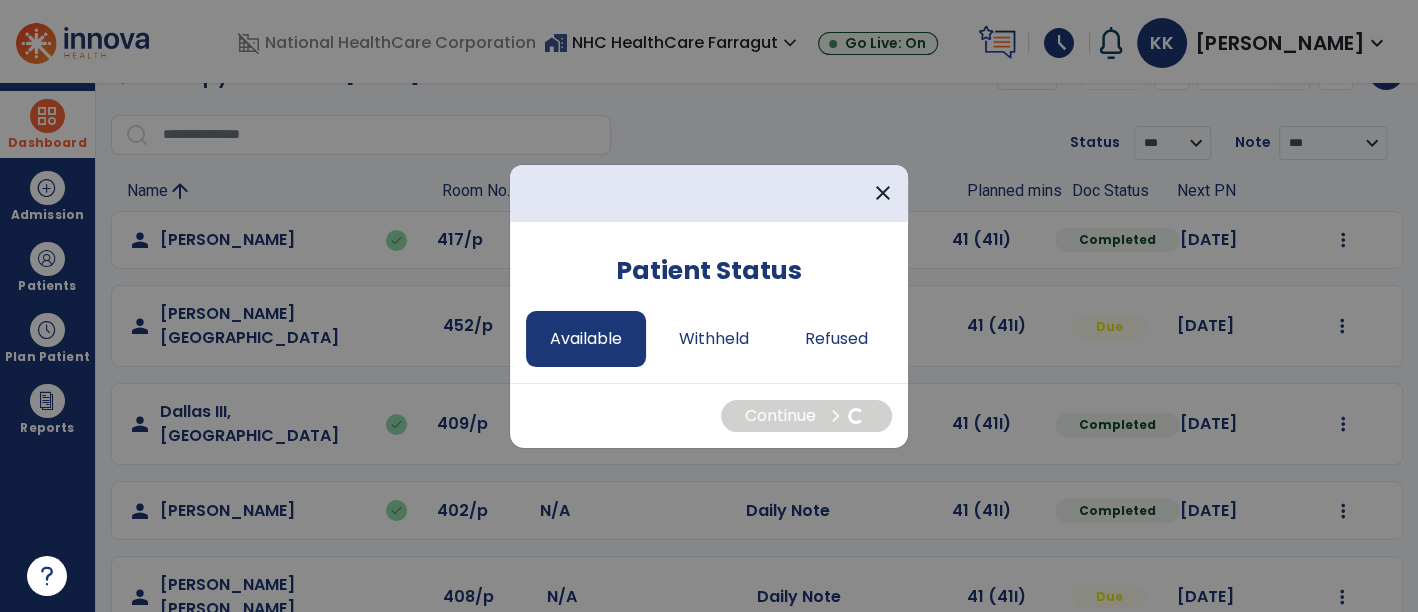 select on "*" 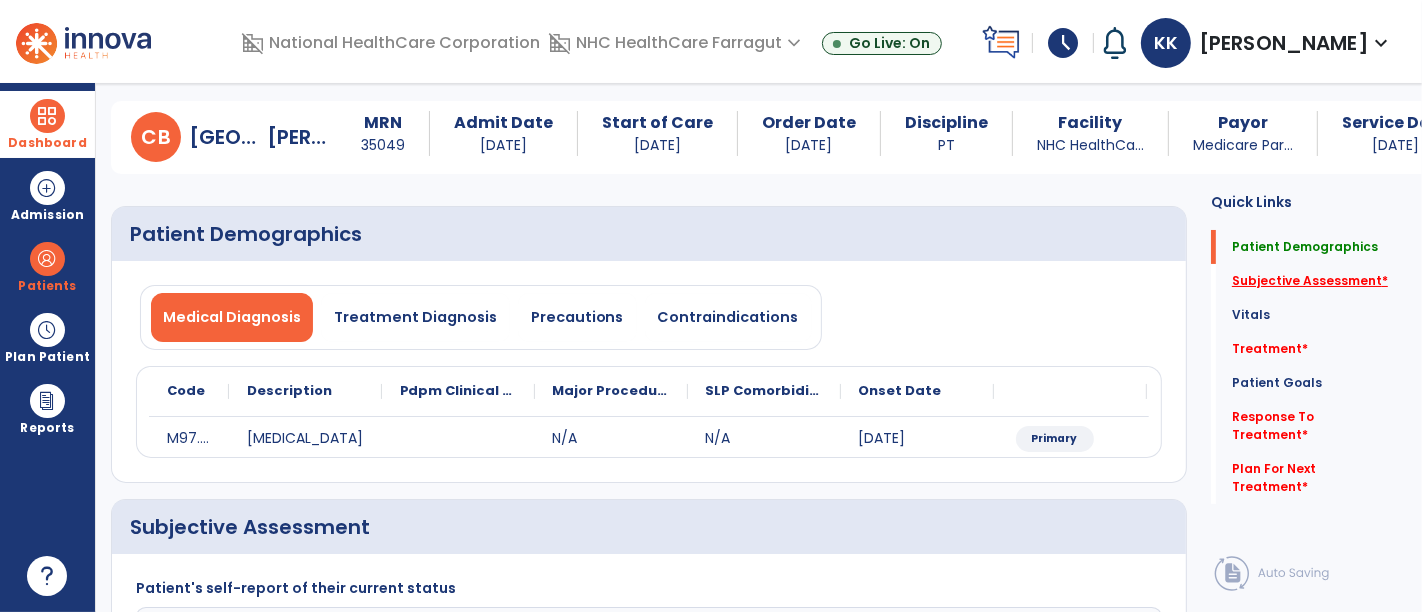 click on "Subjective Assessment   *" 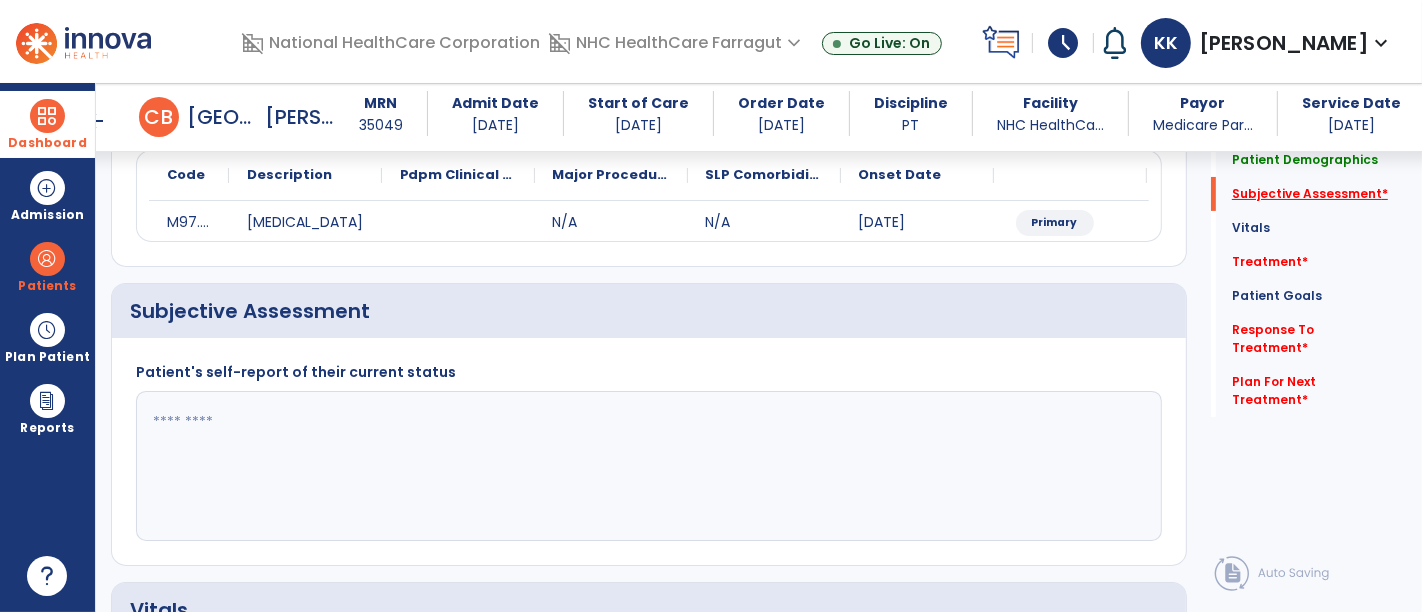 scroll, scrollTop: 338, scrollLeft: 0, axis: vertical 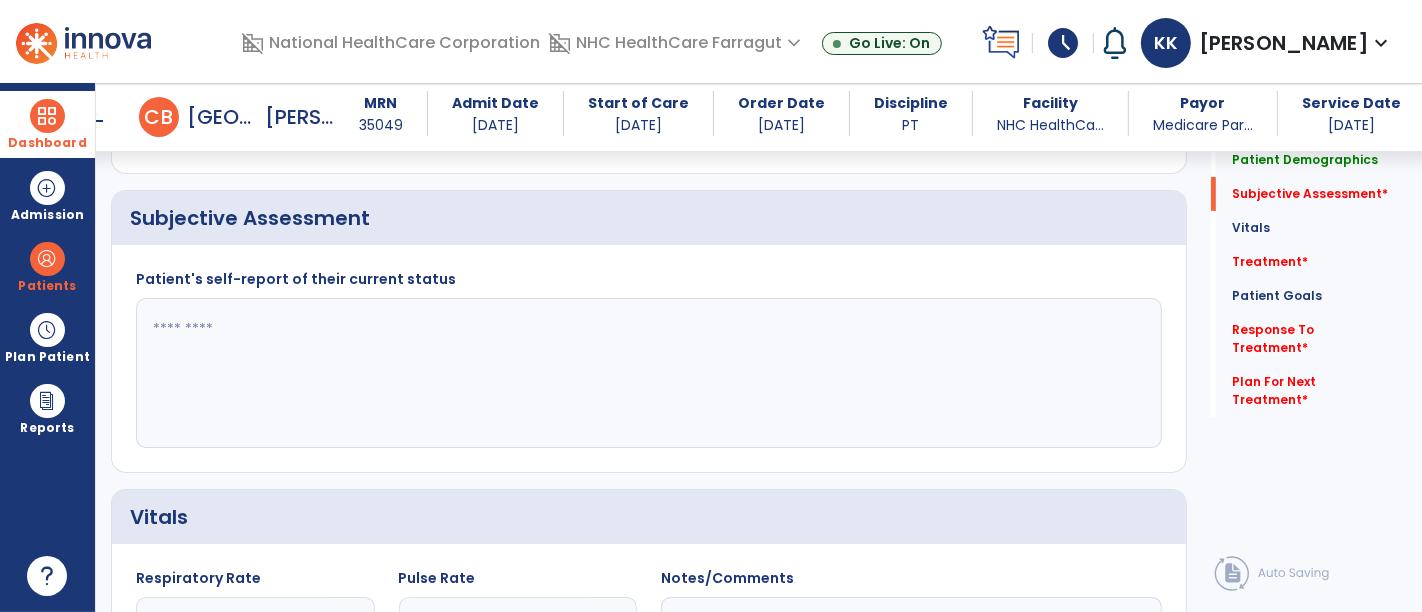 click 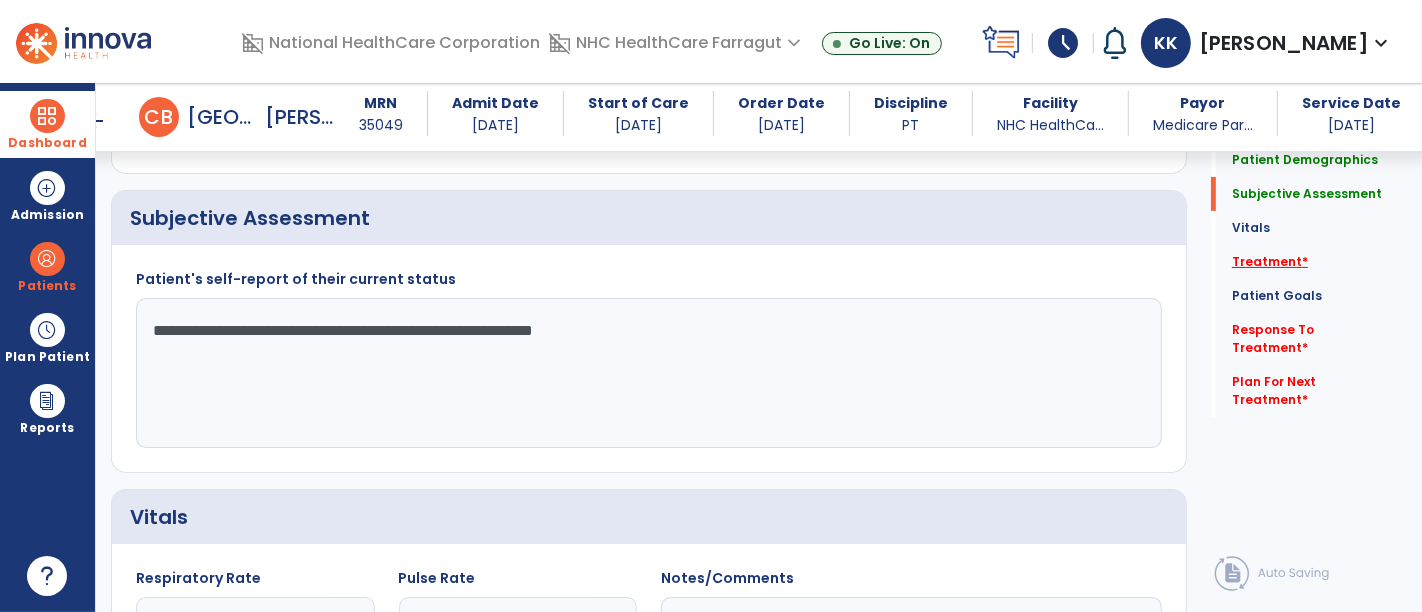 type on "**********" 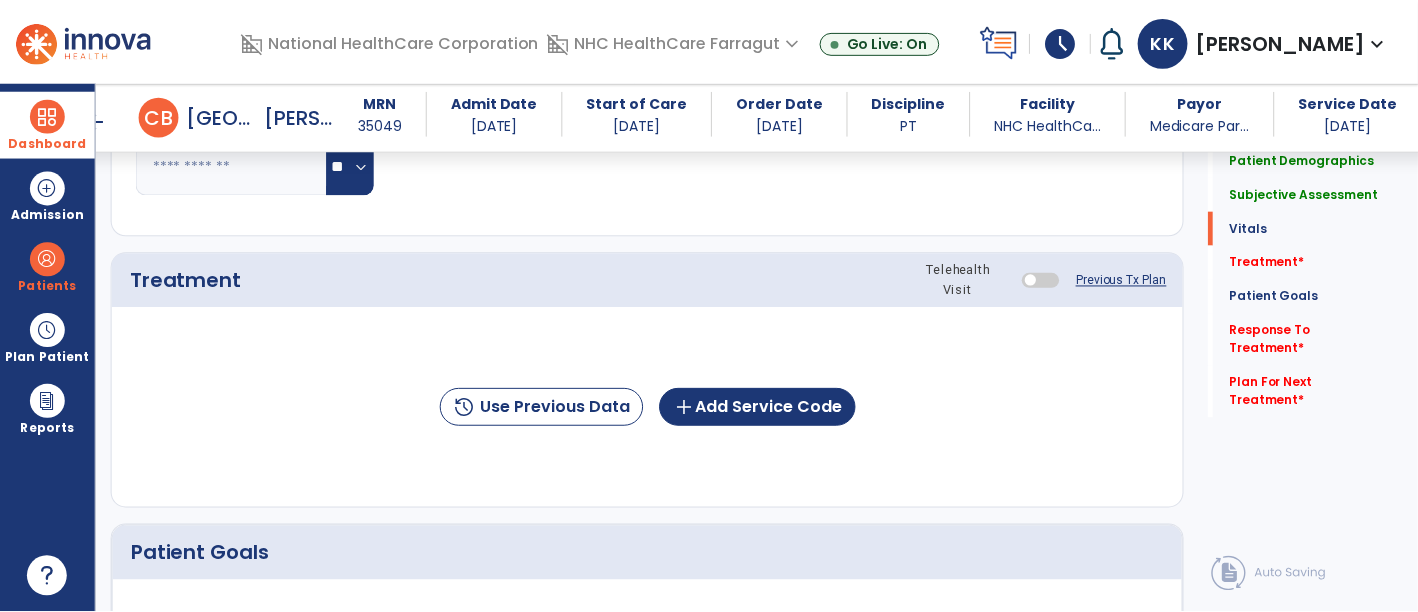 scroll, scrollTop: 1027, scrollLeft: 0, axis: vertical 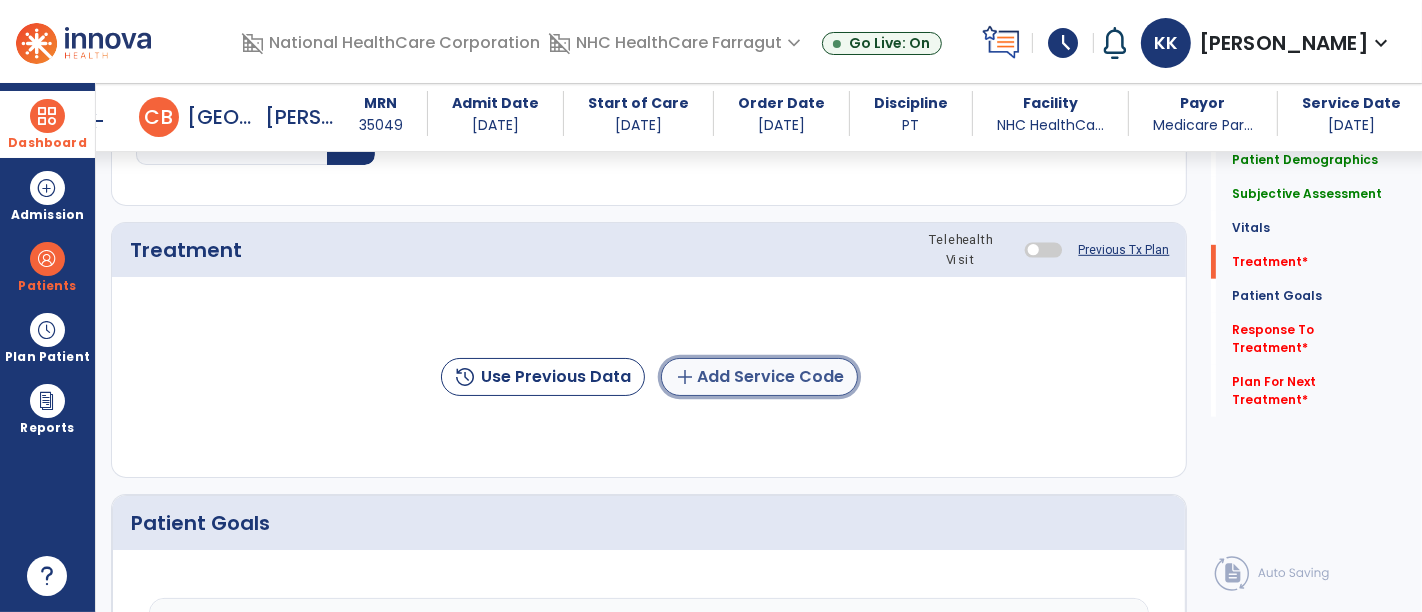 click on "add  Add Service Code" 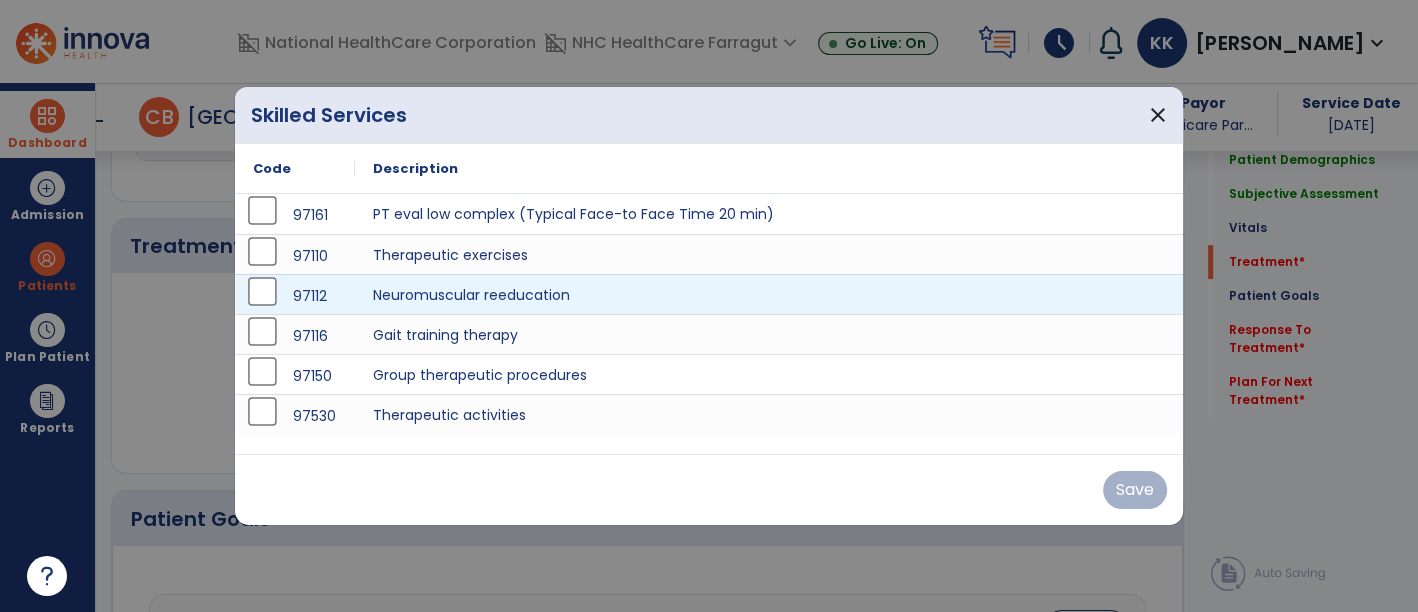 scroll, scrollTop: 1027, scrollLeft: 0, axis: vertical 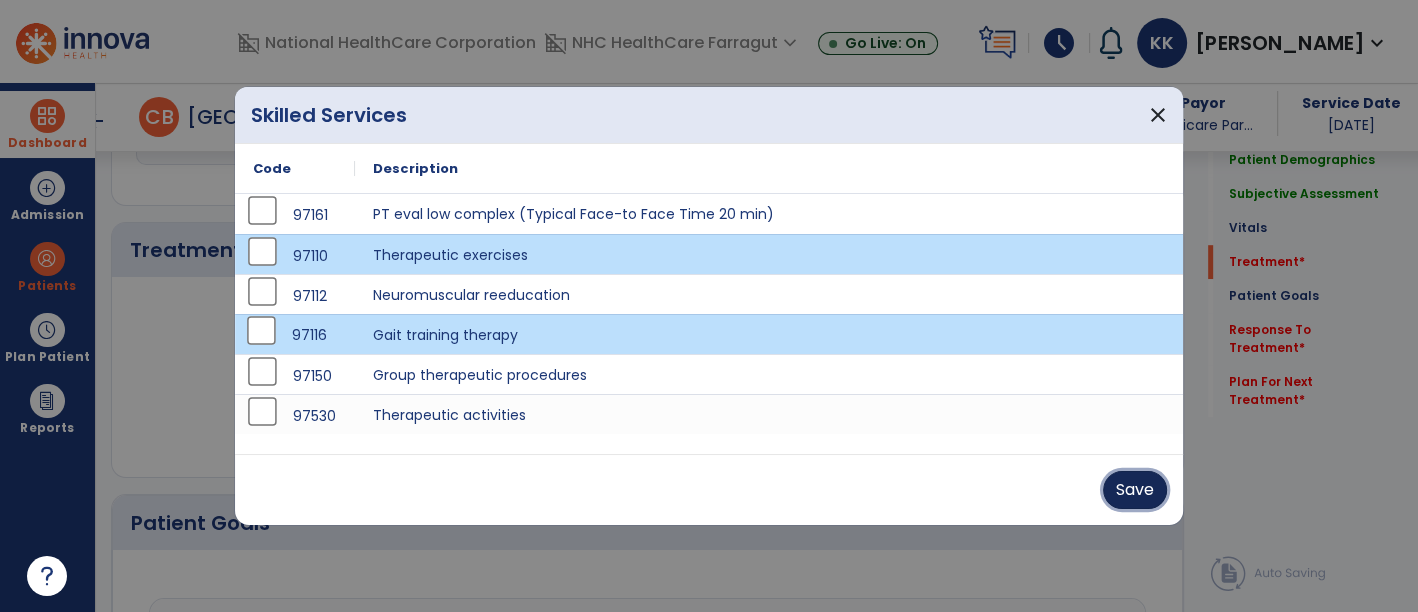 click on "Save" at bounding box center (1135, 490) 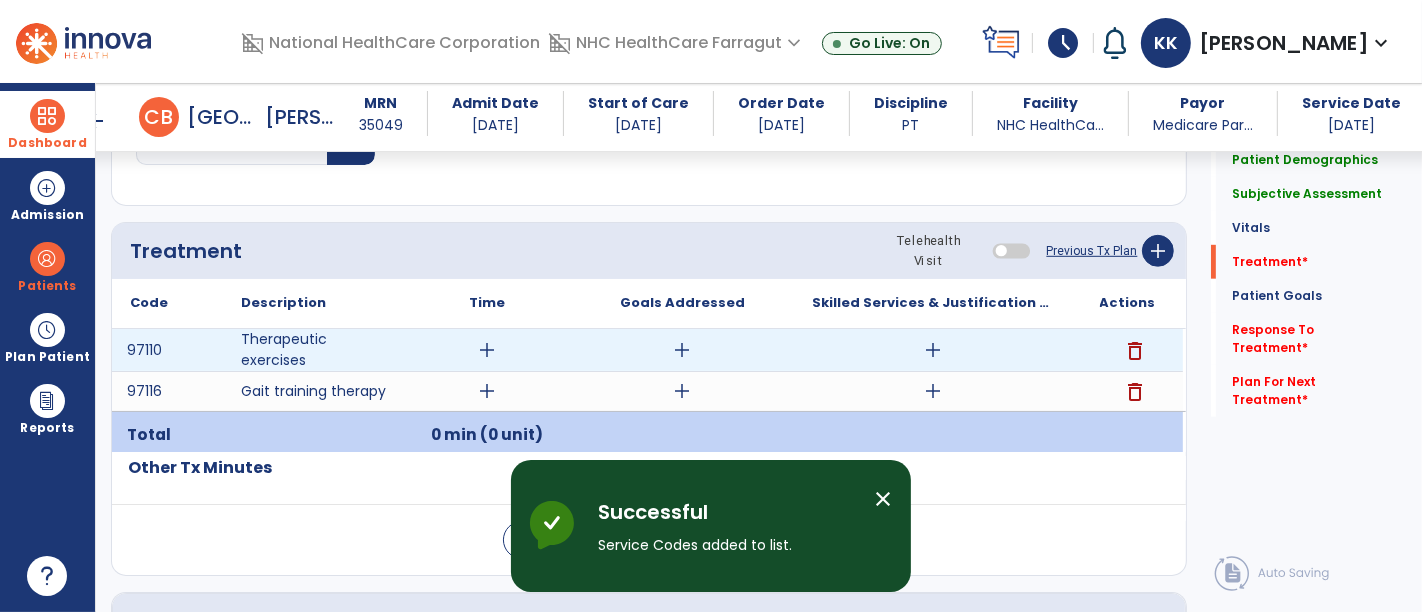 click on "add" at bounding box center (933, 350) 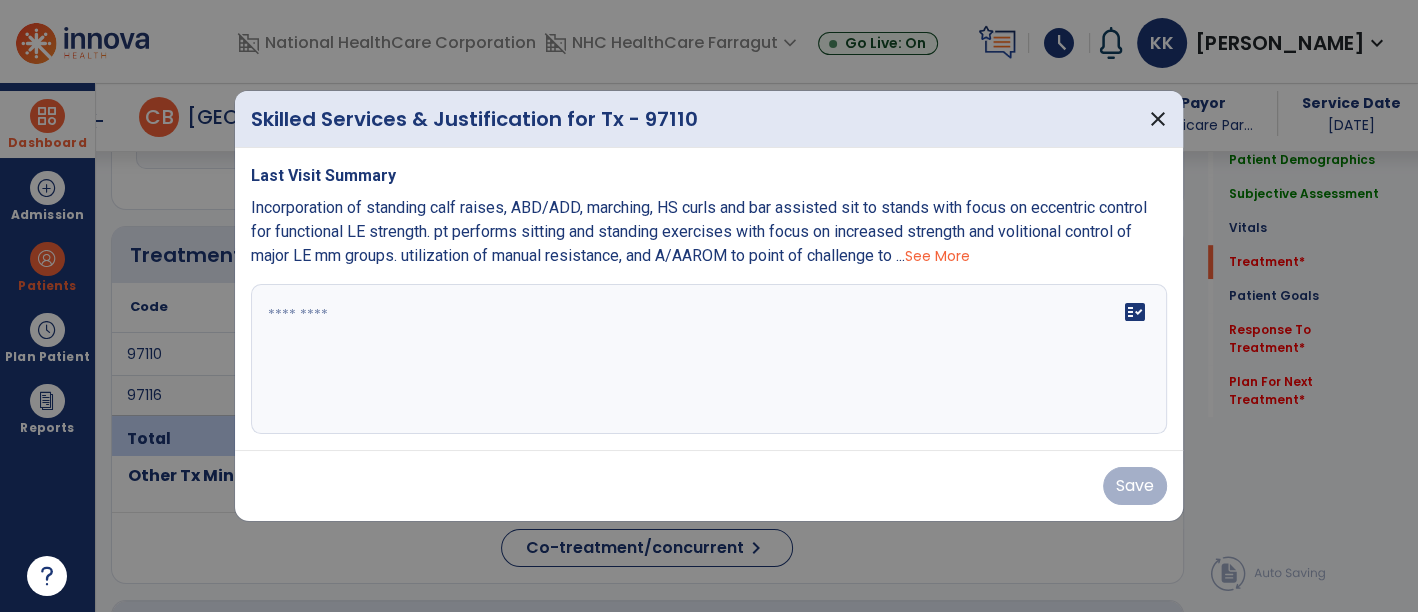 scroll, scrollTop: 1027, scrollLeft: 0, axis: vertical 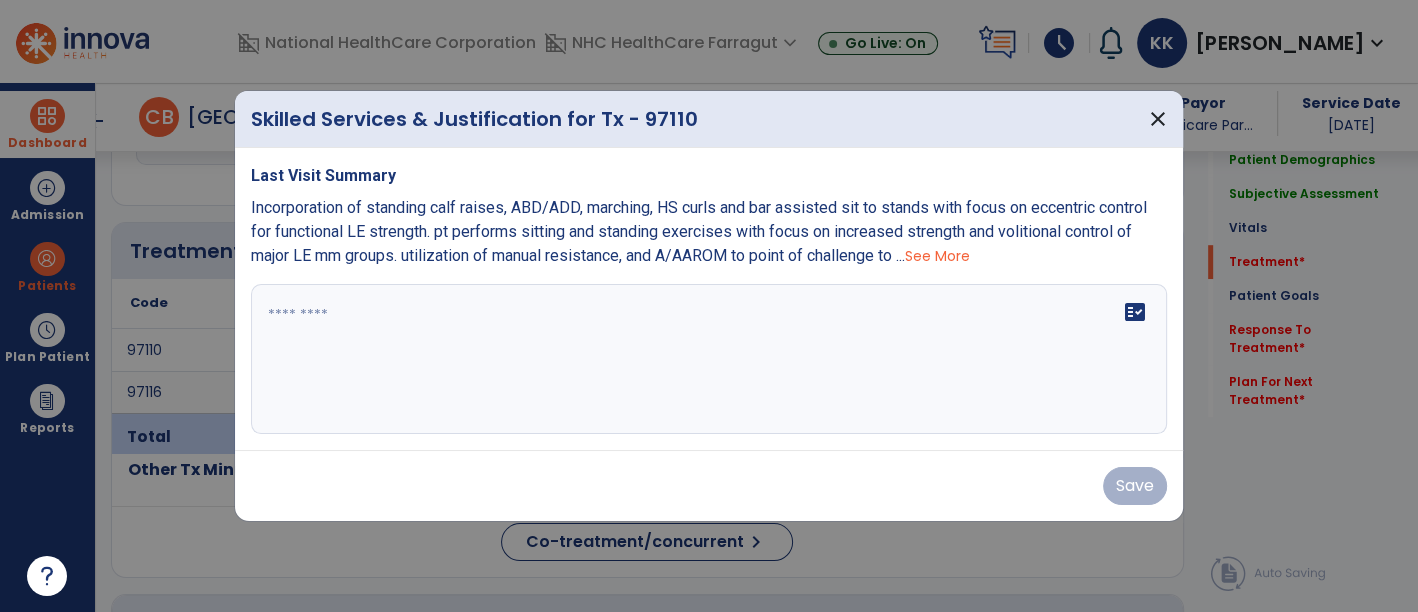 click at bounding box center [709, 359] 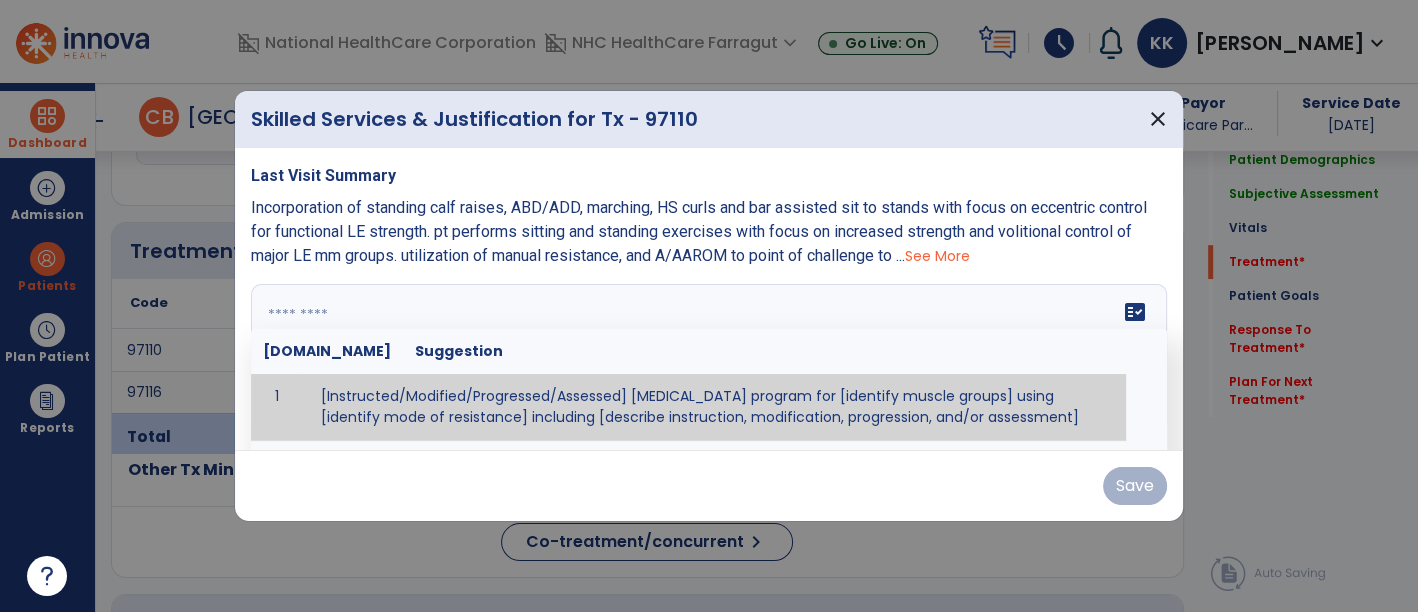 paste on "**********" 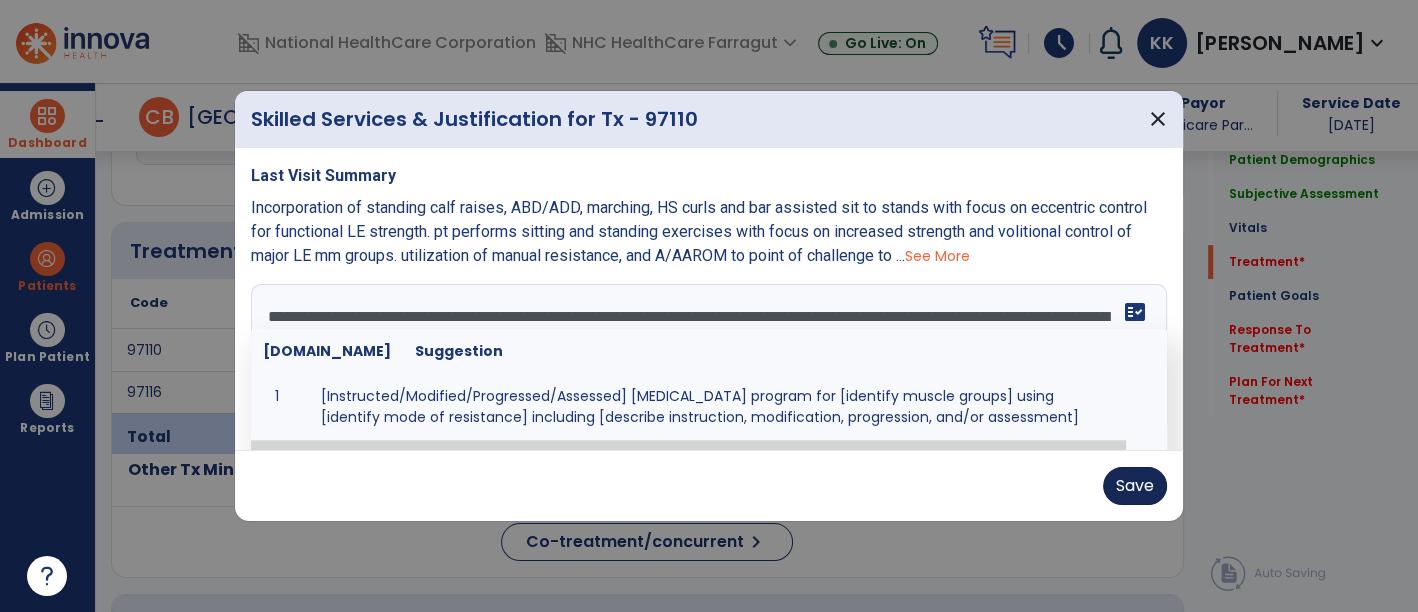 type on "**********" 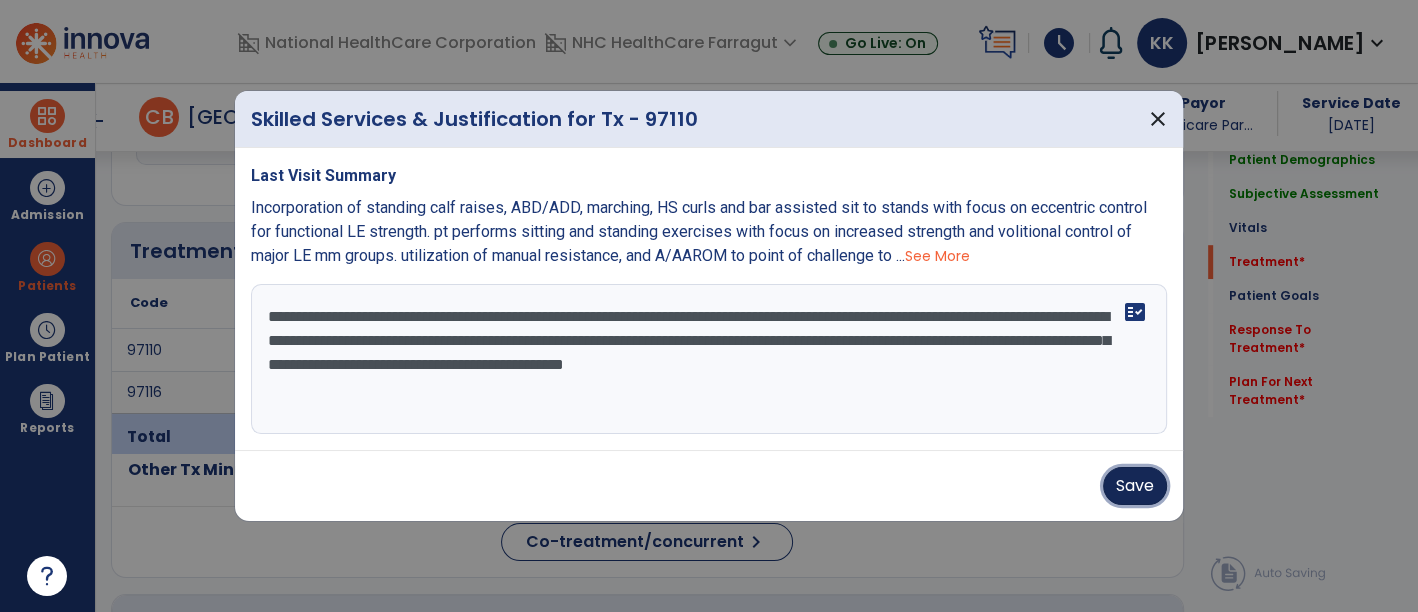 click on "Save" at bounding box center [1135, 486] 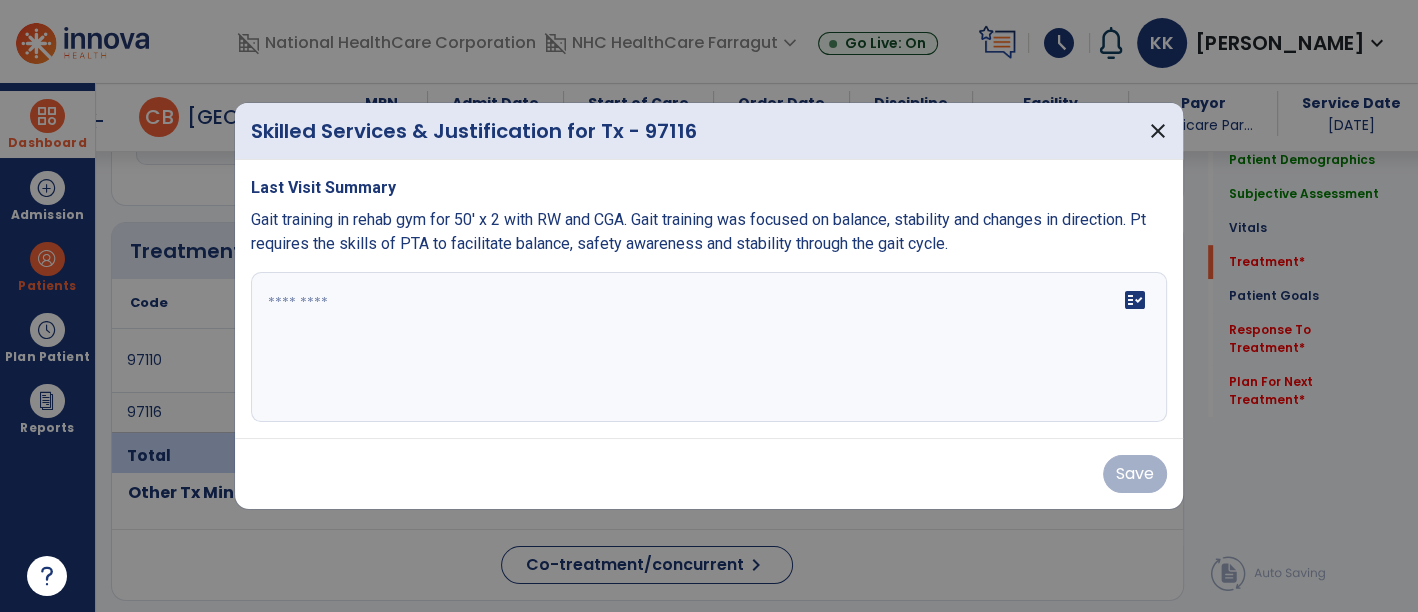 scroll, scrollTop: 1027, scrollLeft: 0, axis: vertical 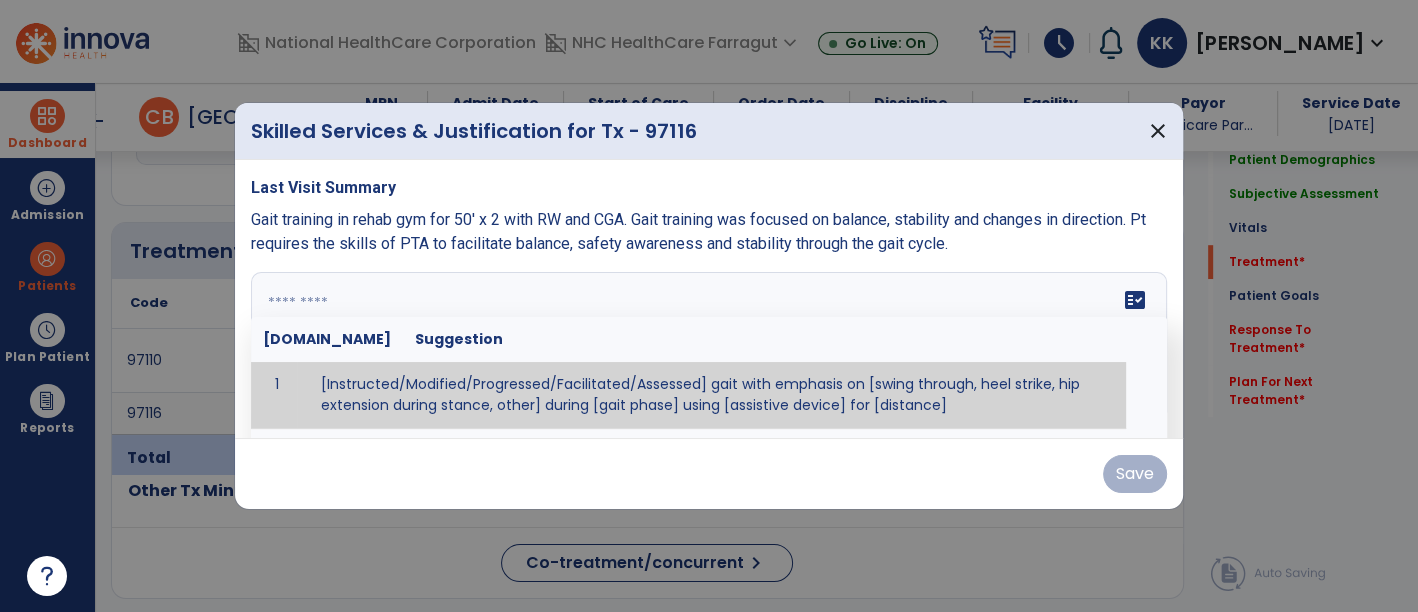 click at bounding box center [707, 347] 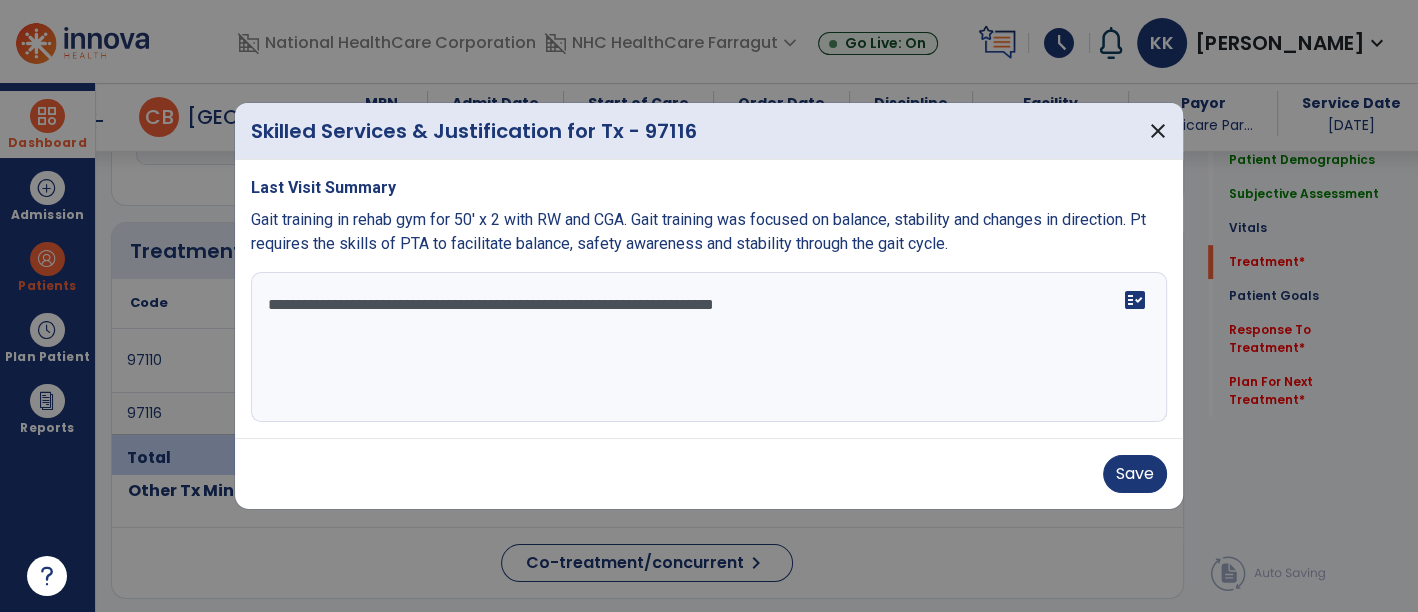 click at bounding box center (709, 306) 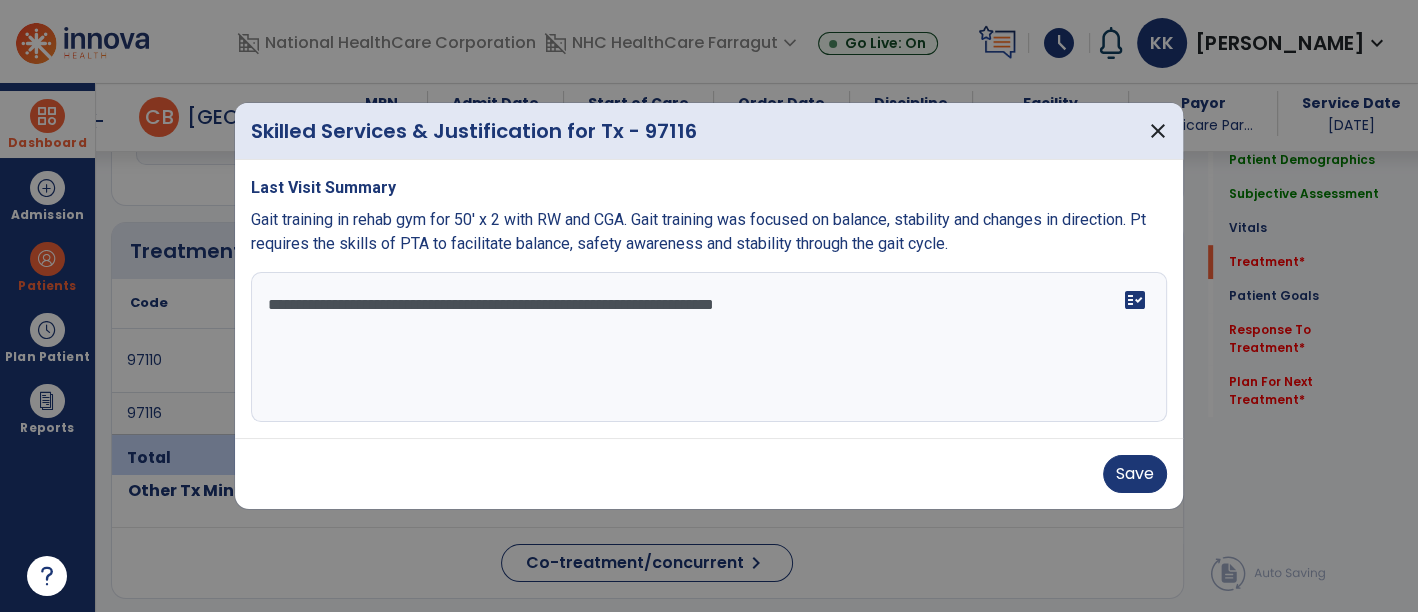 paste on "**********" 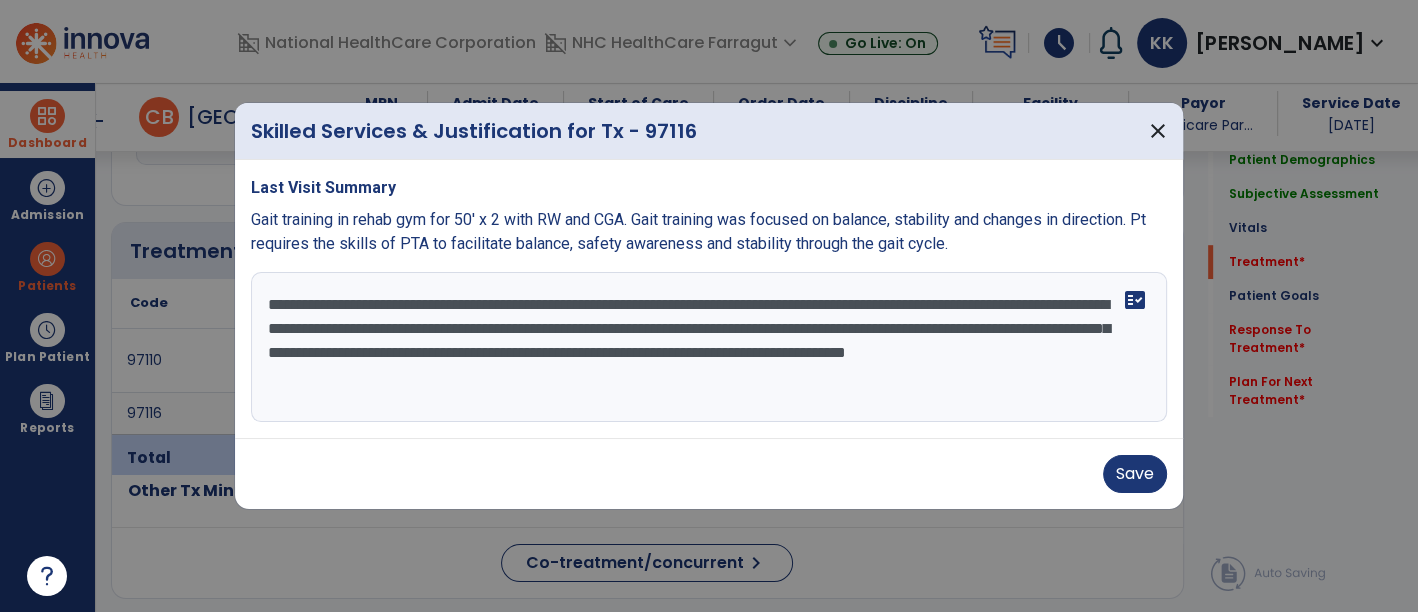 click on "**********" at bounding box center [709, 347] 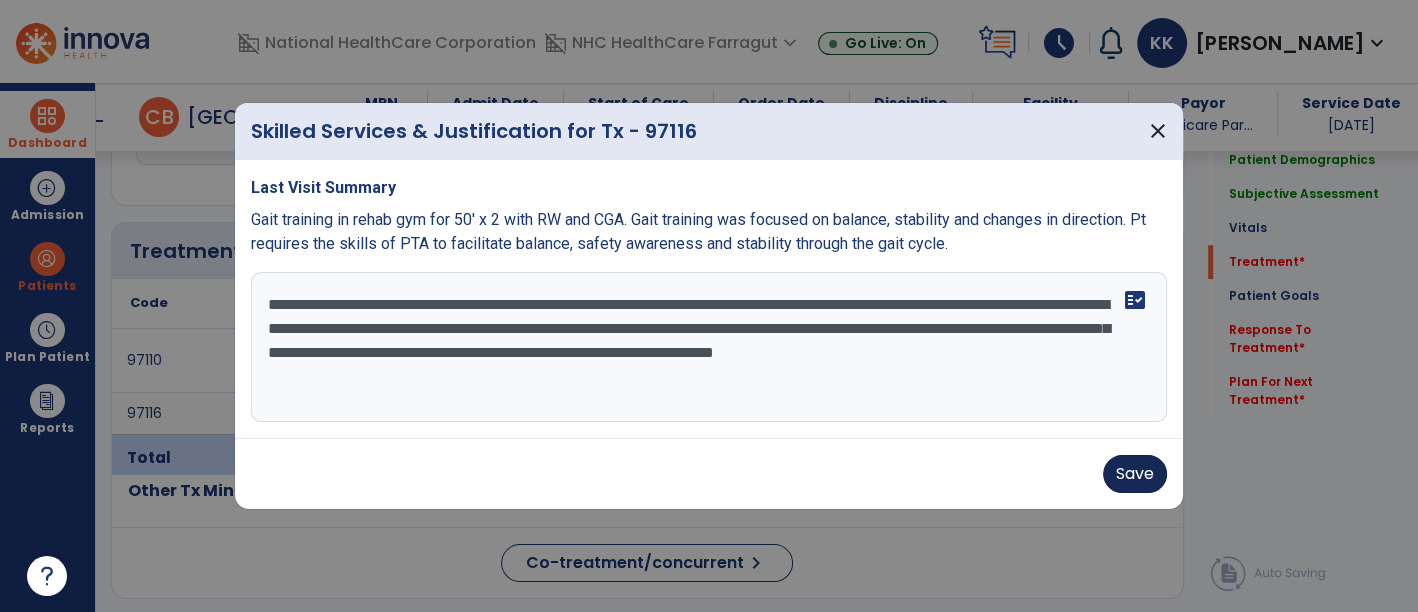 type on "**********" 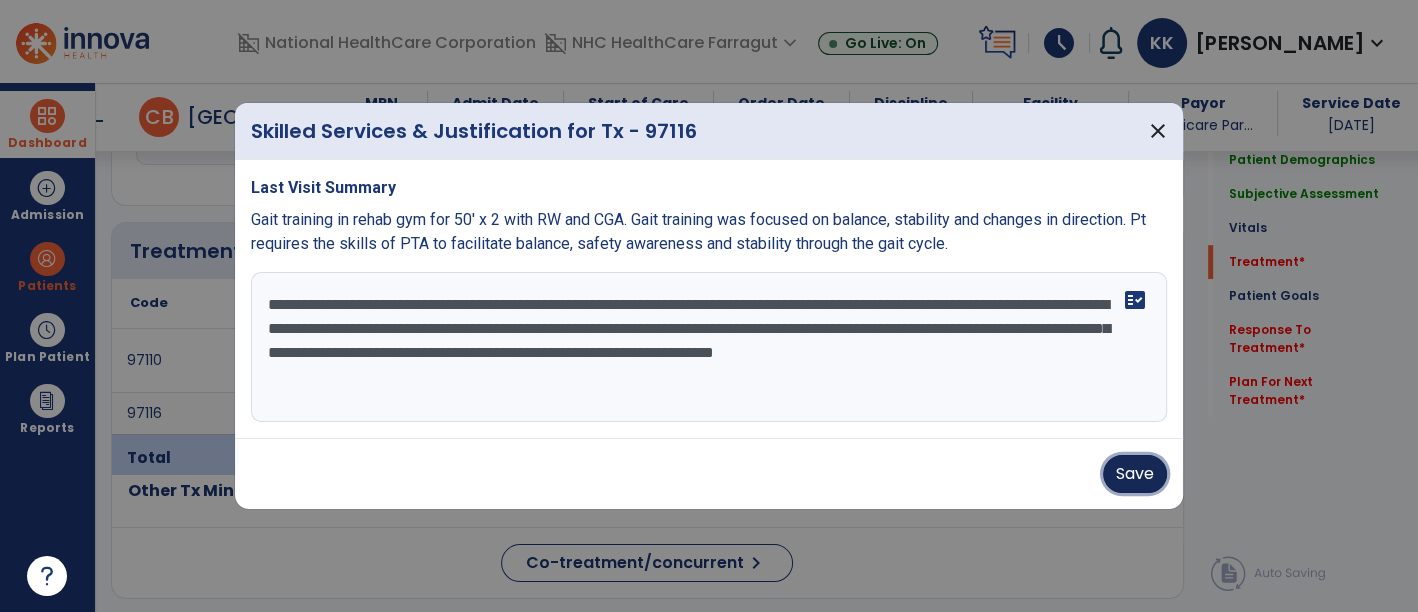 click on "Save" at bounding box center [1135, 474] 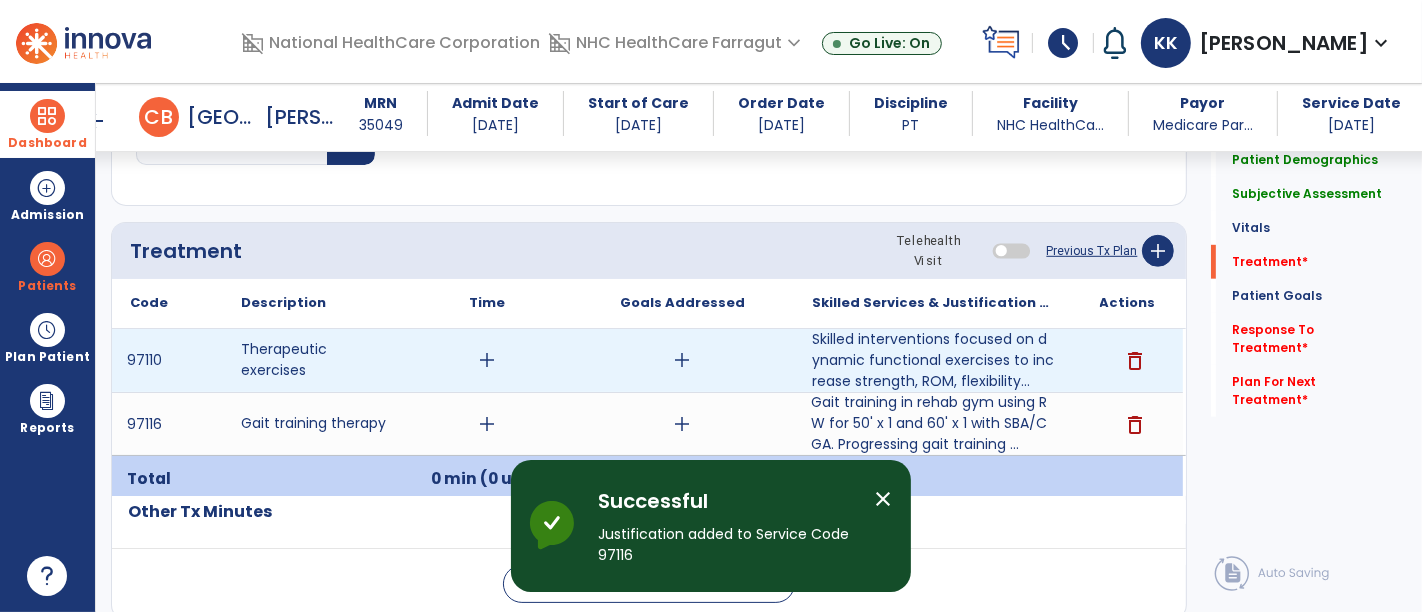 click on "add" at bounding box center (488, 360) 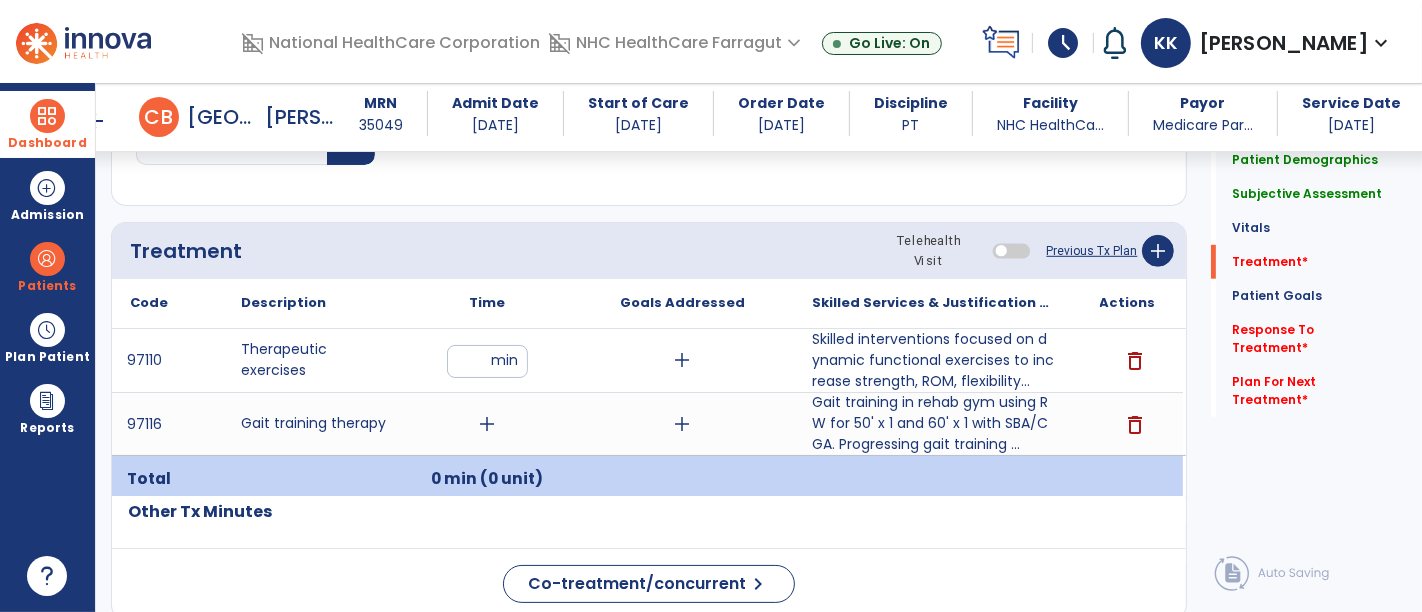 type on "**" 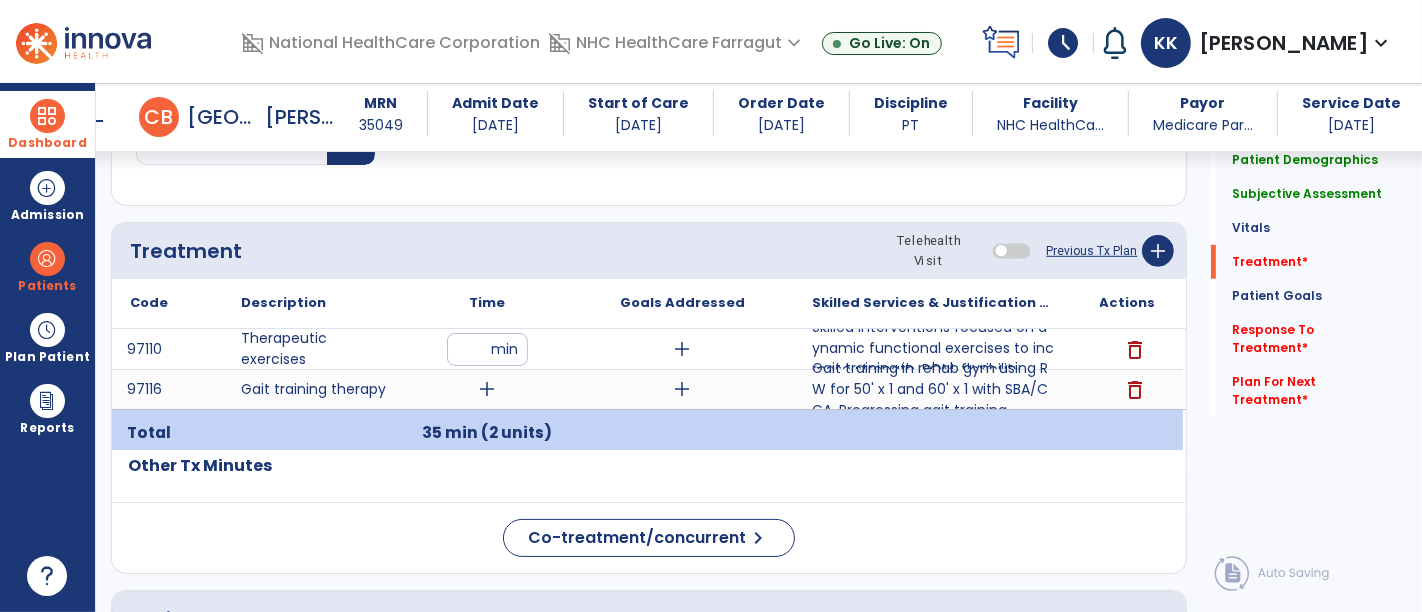 click on "Code
Description
Time" at bounding box center [649, 364] 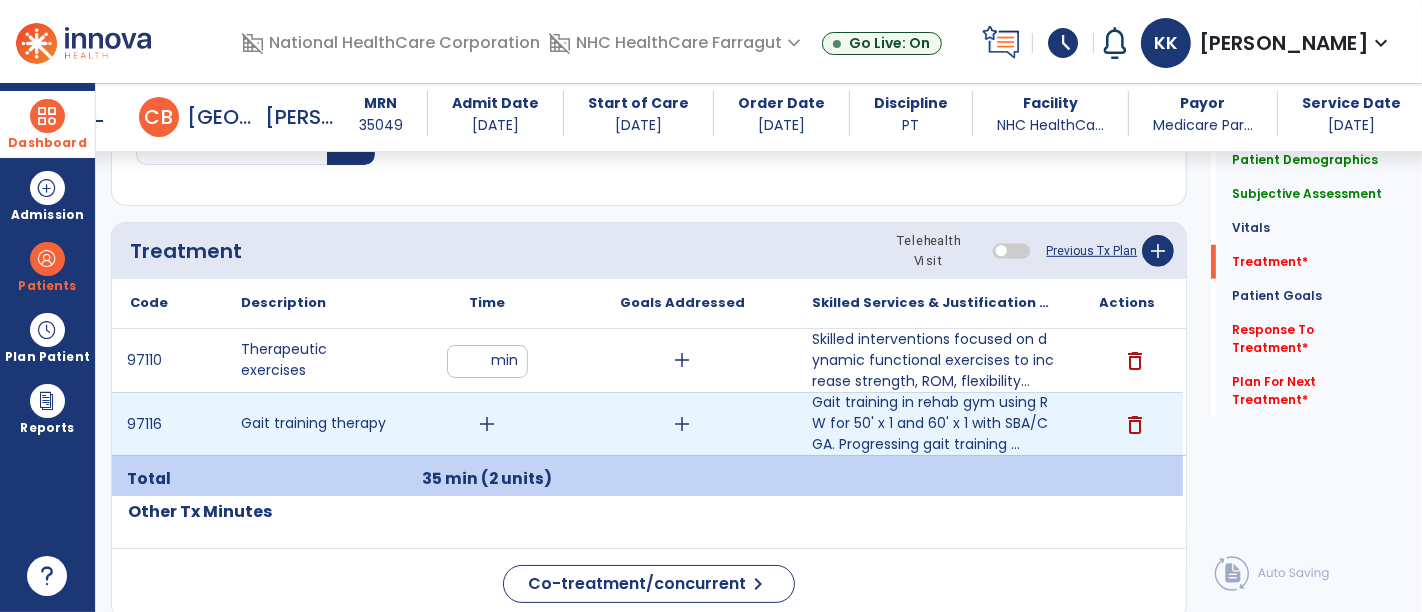 click on "add" at bounding box center [488, 424] 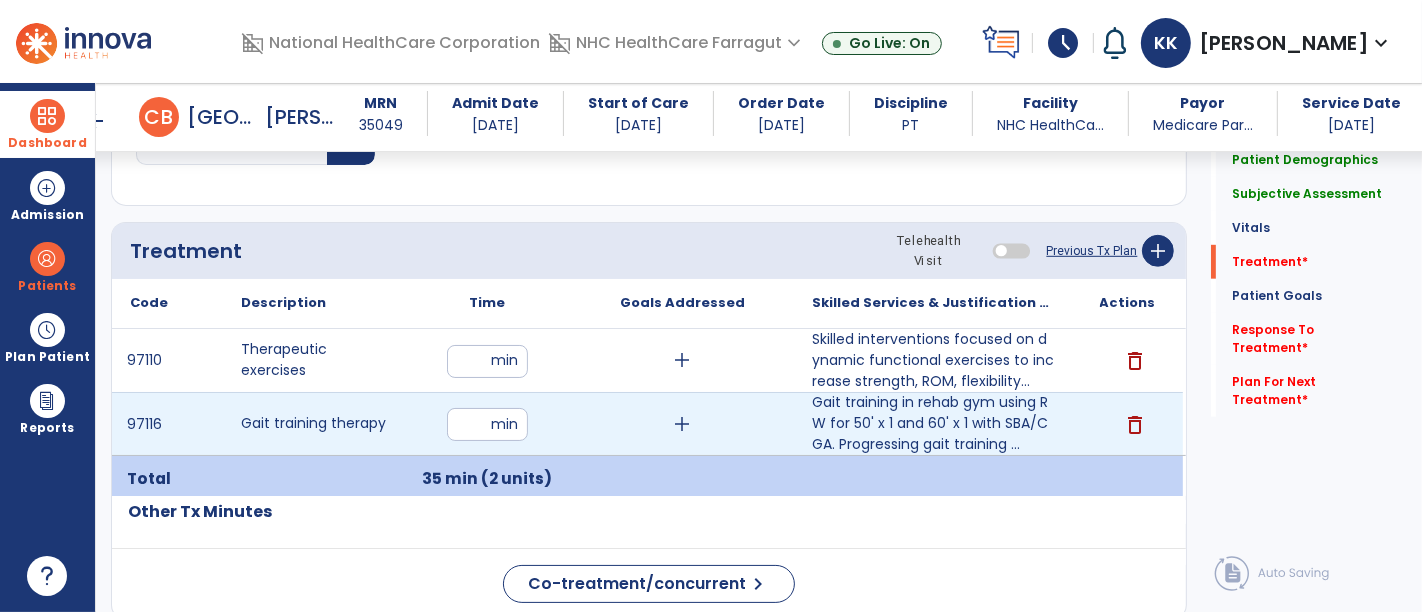 type on "**" 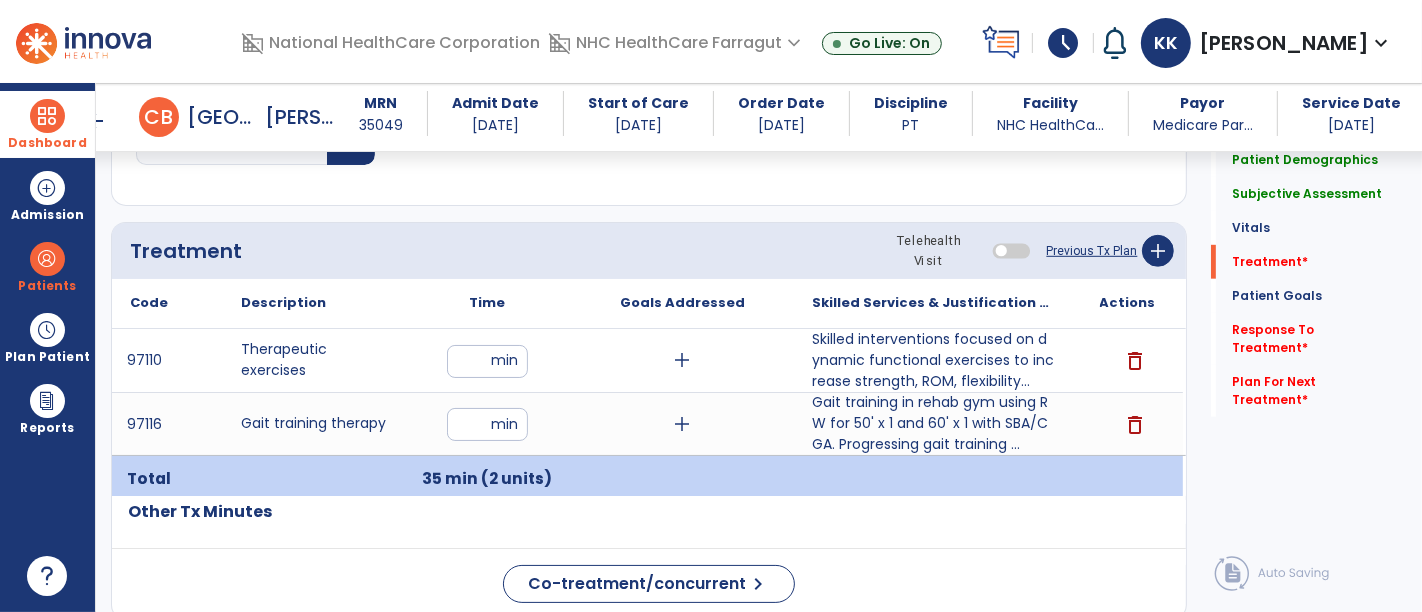 click on "Quick Links  Patient Demographics   Patient Demographics   Subjective Assessment   Subjective Assessment   Vitals   Vitals   Treatment   *  Treatment   *  Patient Goals   Patient Goals   Response To Treatment   *  Response To Treatment   *  Plan For Next Treatment   *  Plan For Next Treatment   *" 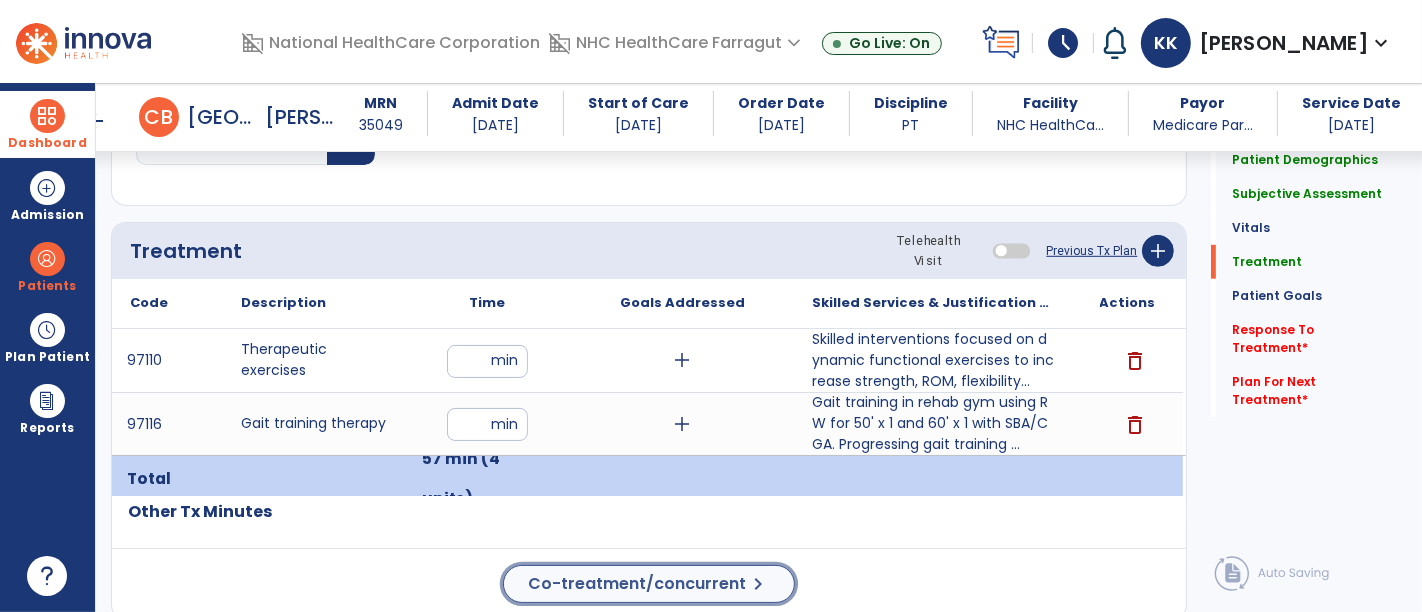 click on "Co-treatment/concurrent  chevron_right" 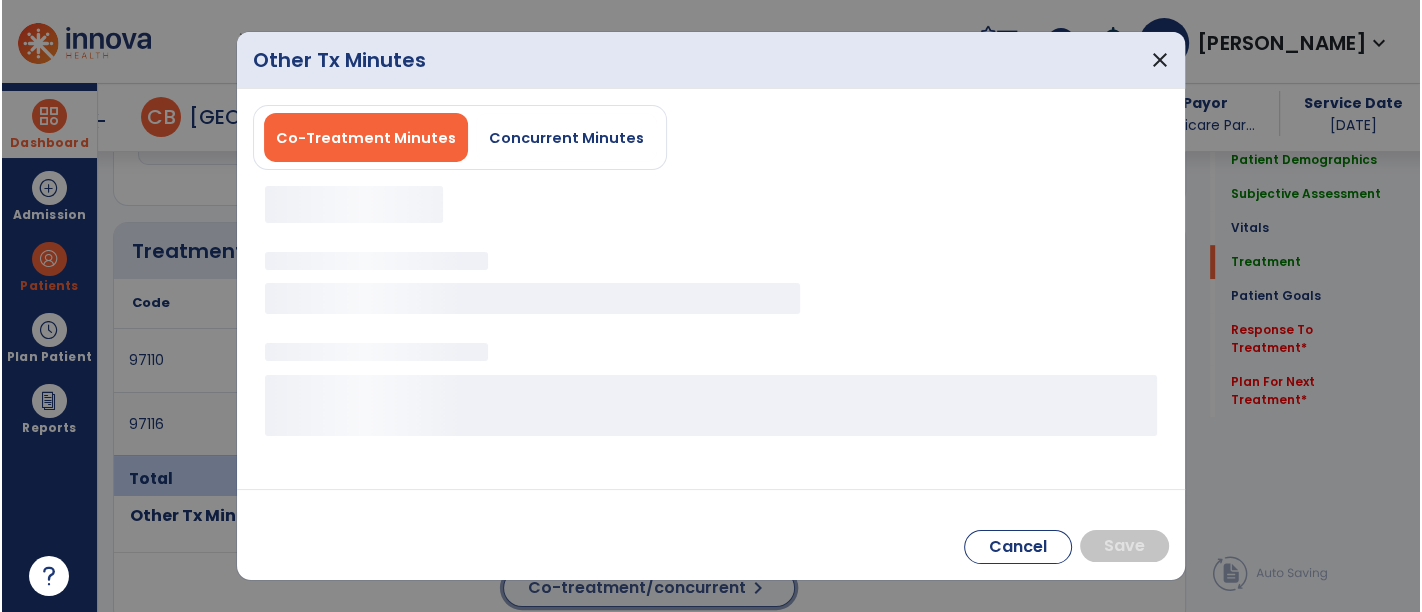 scroll, scrollTop: 1027, scrollLeft: 0, axis: vertical 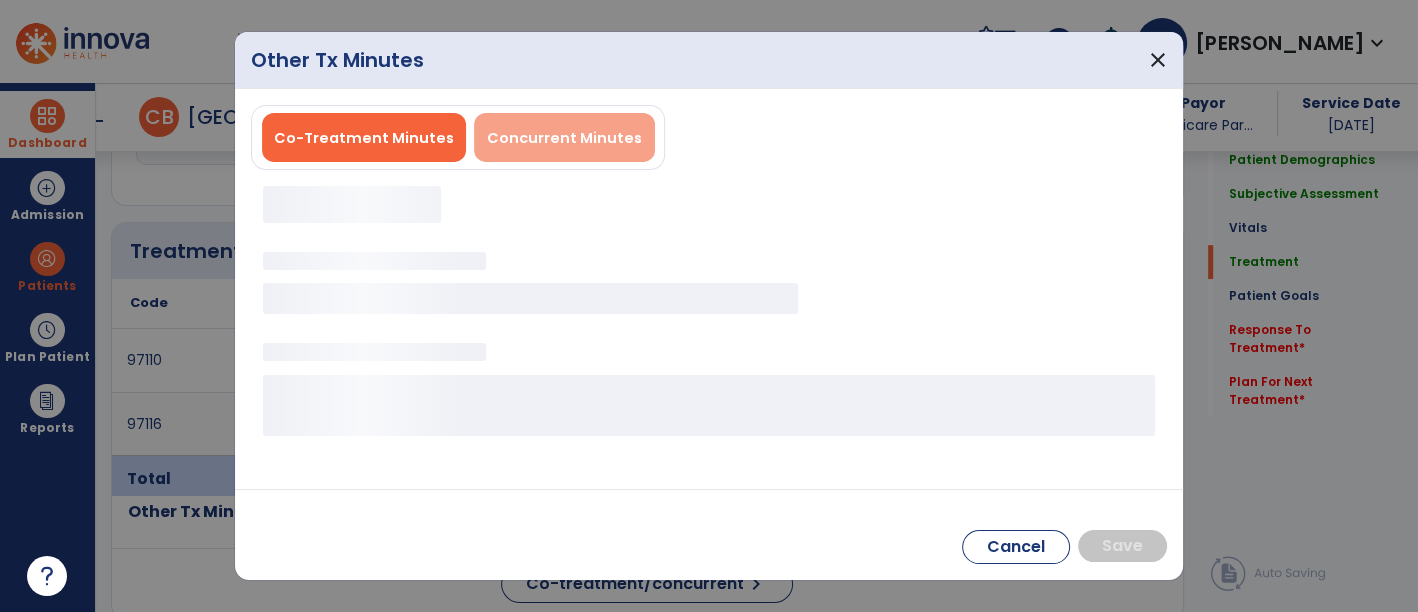 click on "Concurrent Minutes" at bounding box center (564, 138) 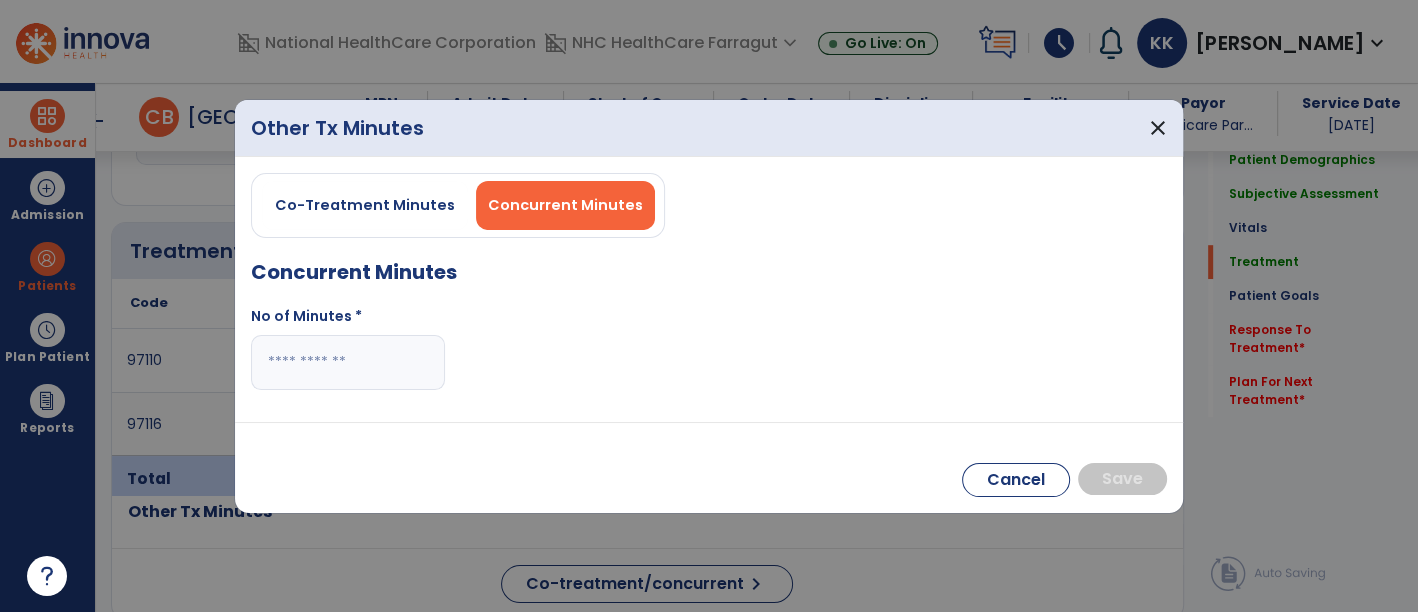 click at bounding box center [348, 362] 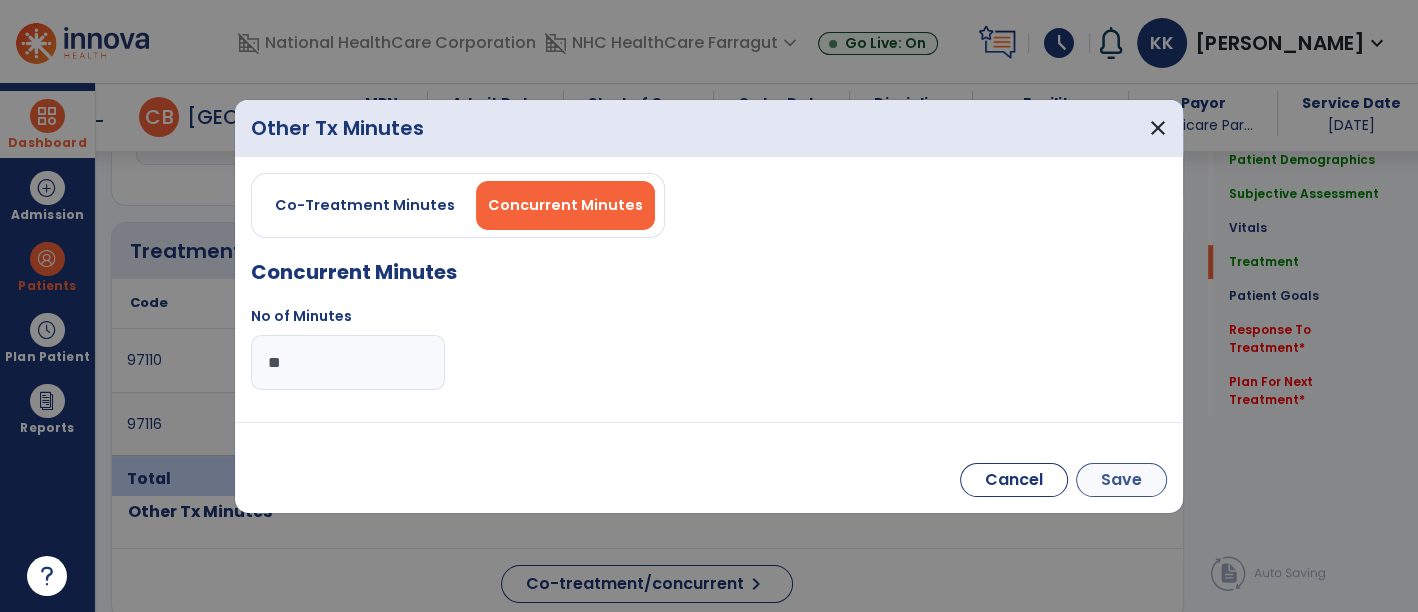 type on "**" 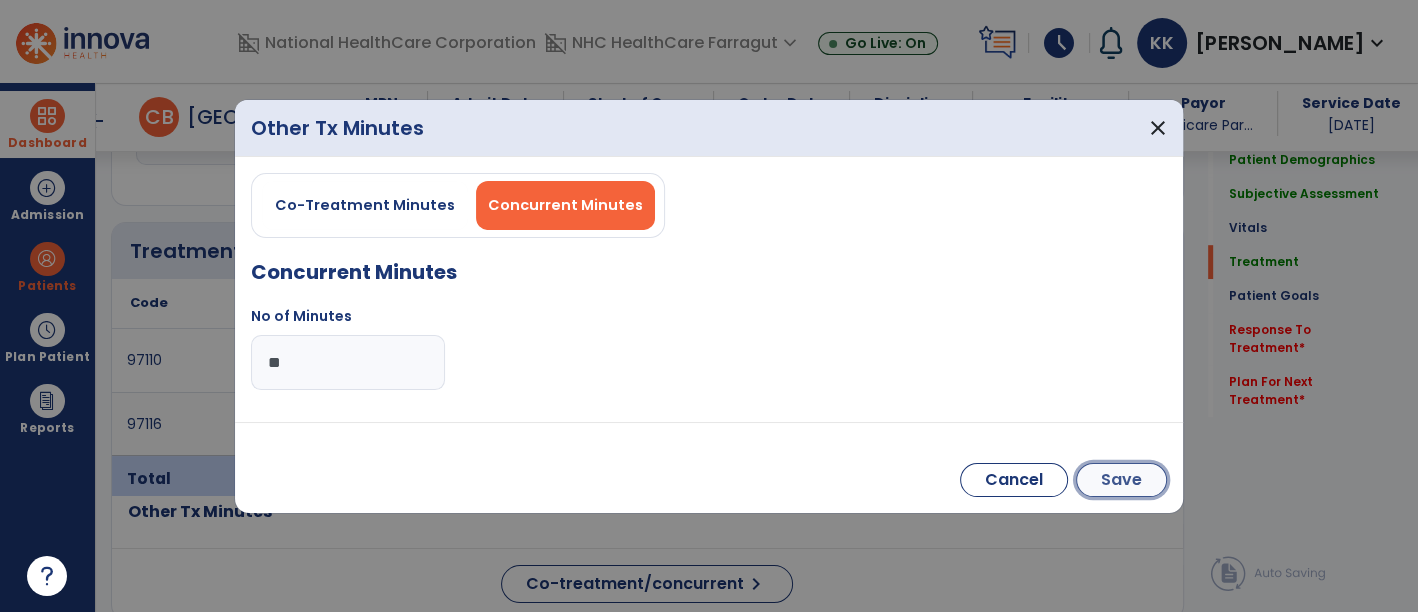 click on "Save" at bounding box center (1121, 480) 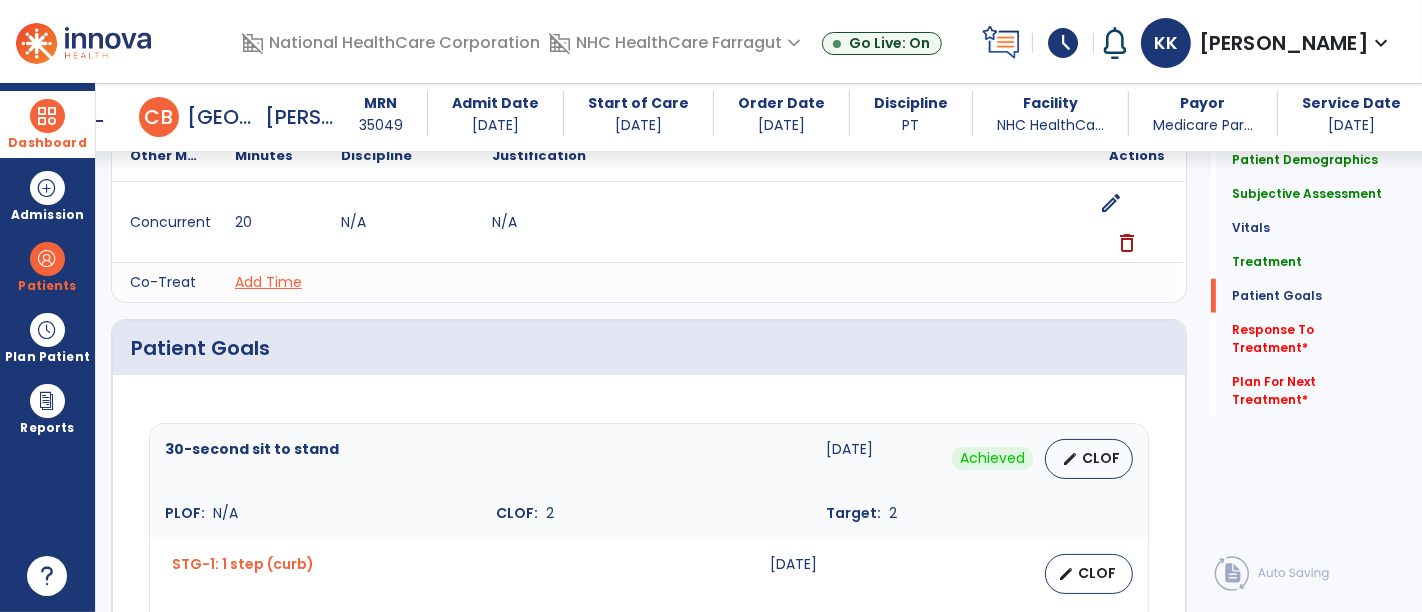 scroll, scrollTop: 1471, scrollLeft: 0, axis: vertical 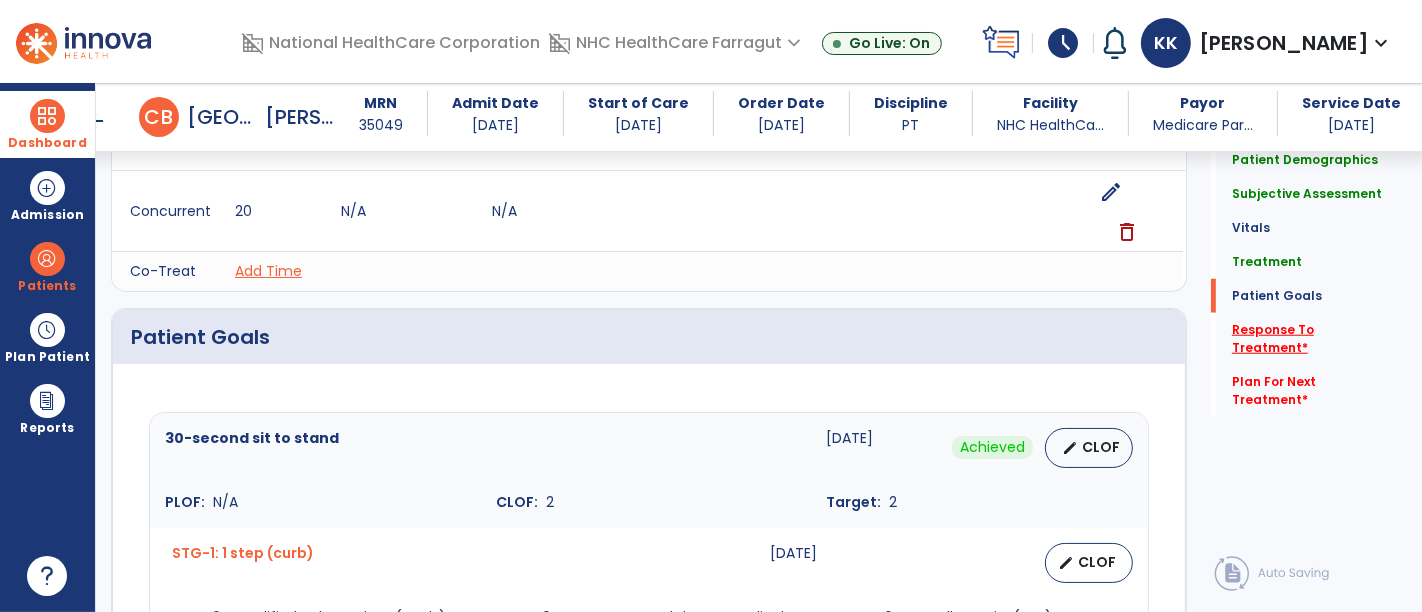 click on "Response To Treatment   *" 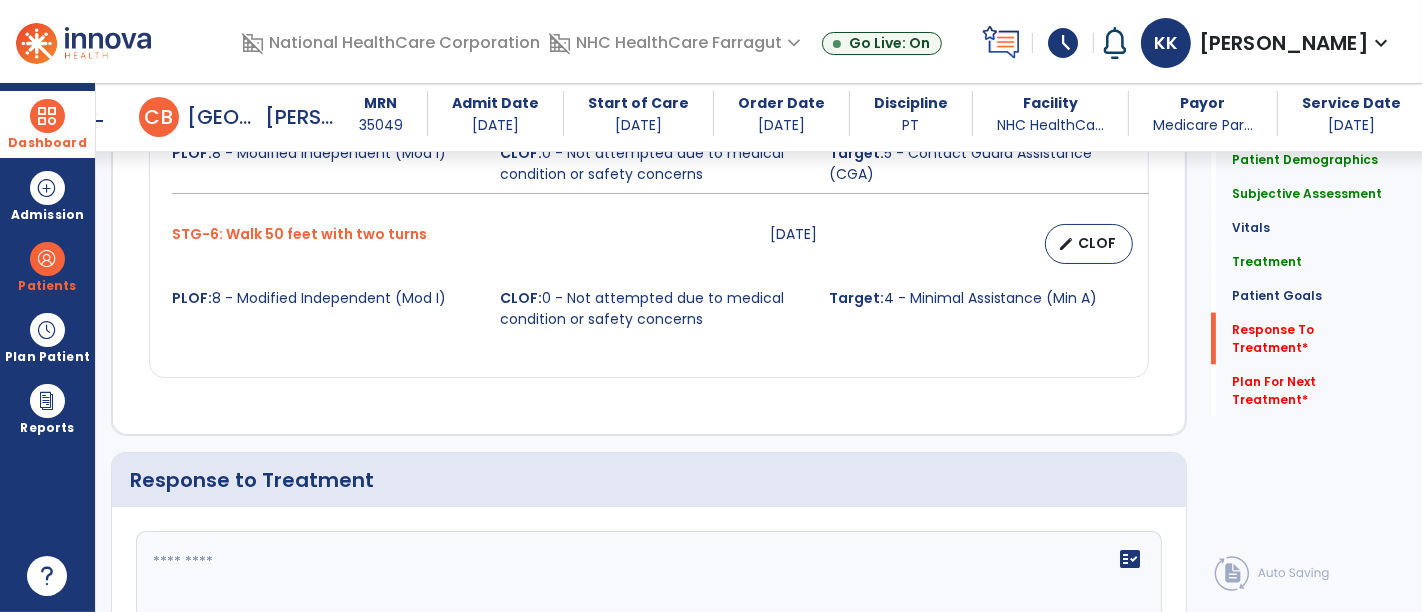 scroll, scrollTop: 2719, scrollLeft: 0, axis: vertical 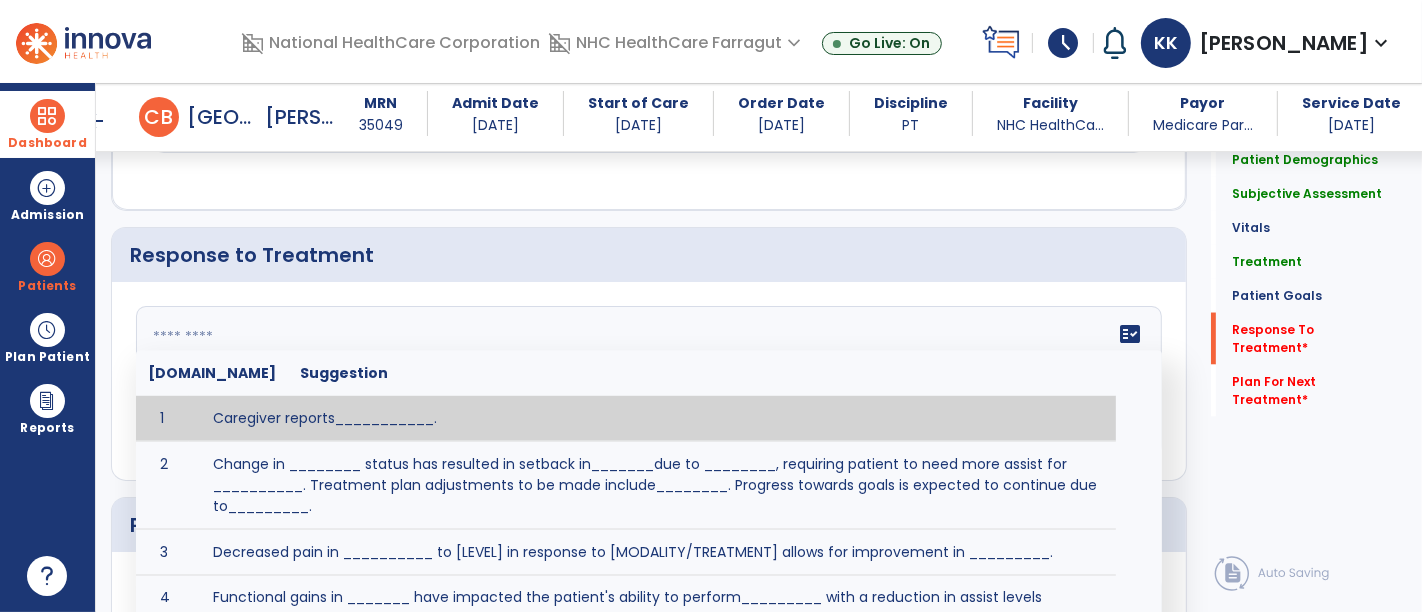 click 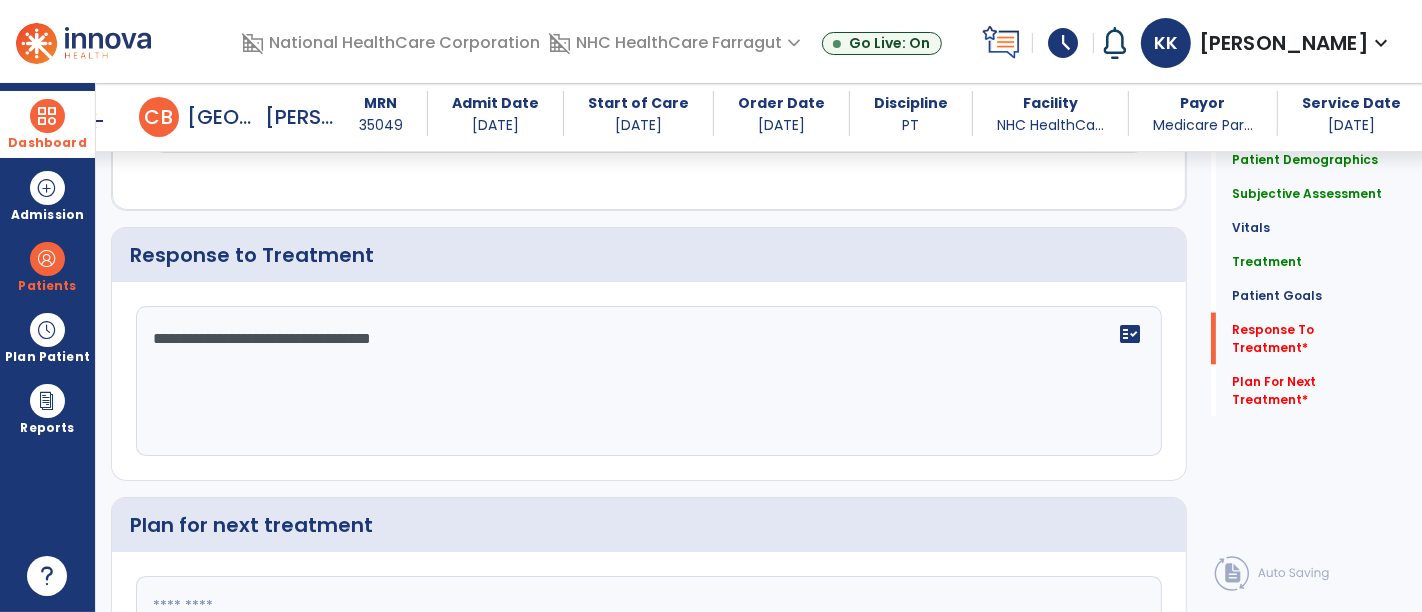 type on "**********" 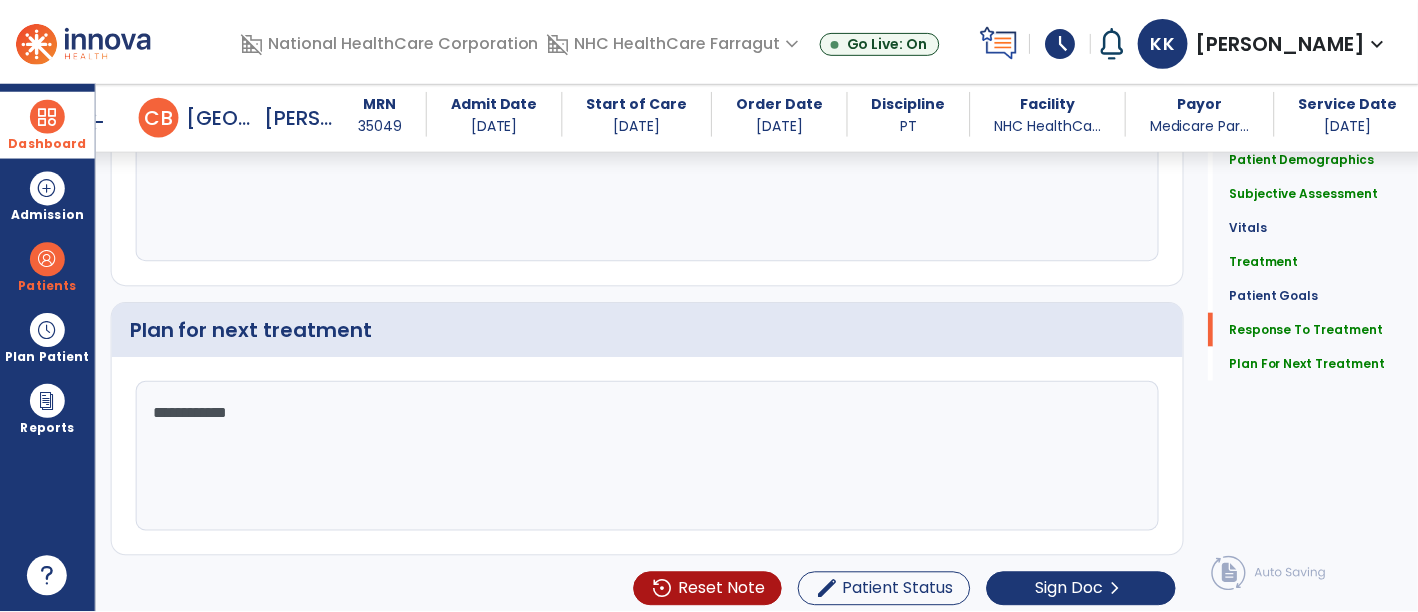 scroll, scrollTop: 2914, scrollLeft: 0, axis: vertical 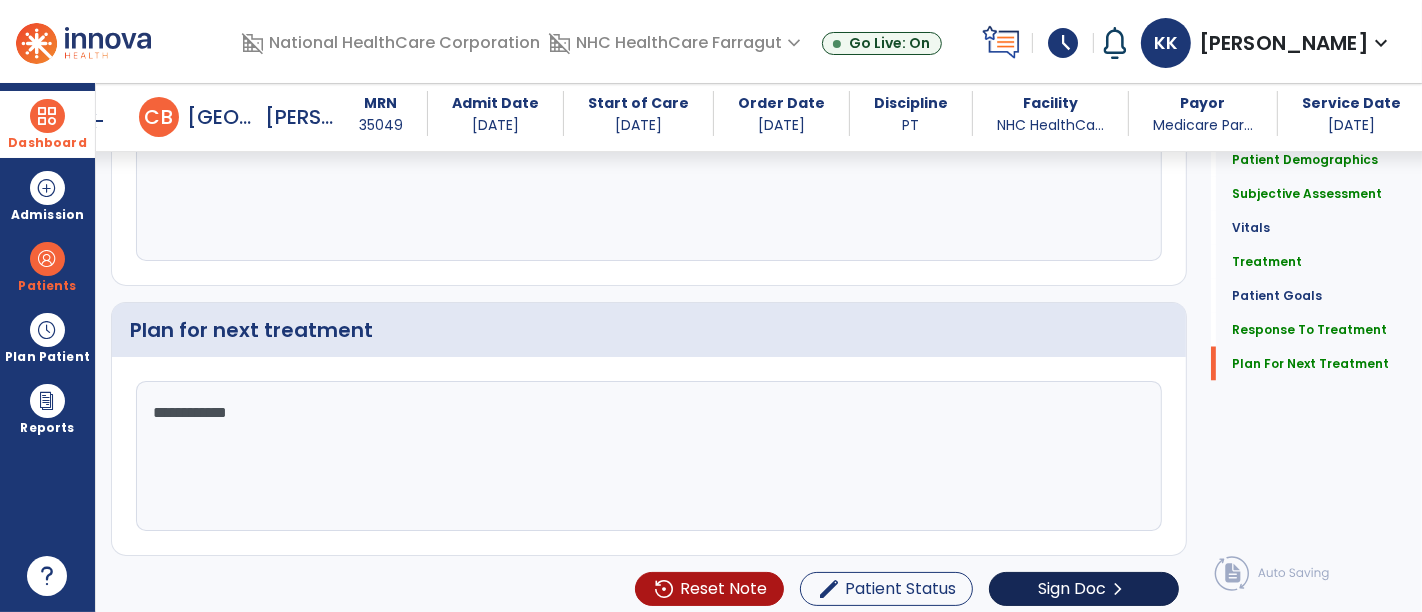 type on "**********" 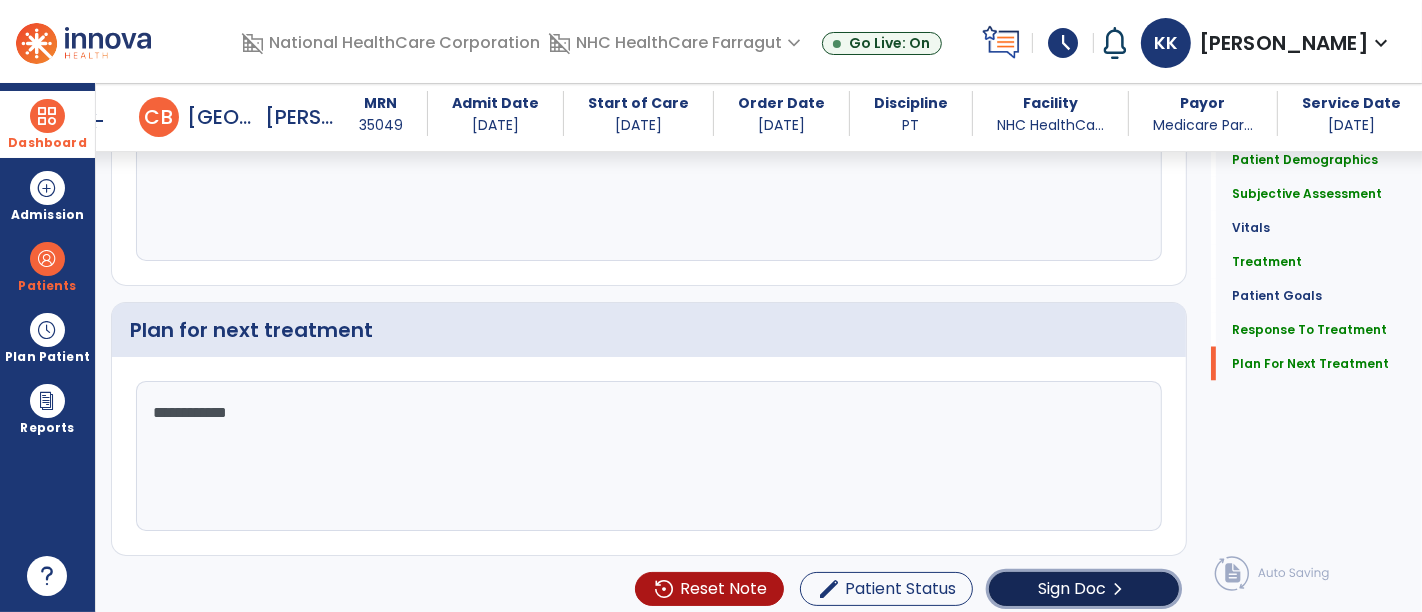 click on "chevron_right" 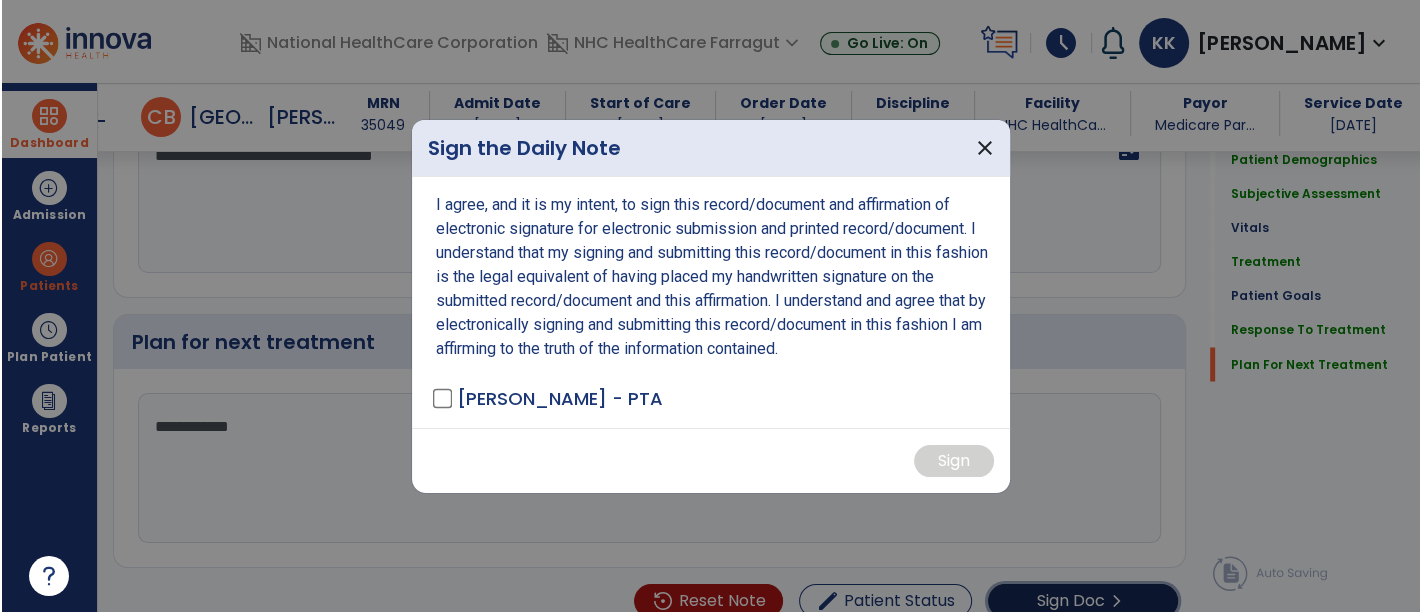 scroll, scrollTop: 2914, scrollLeft: 0, axis: vertical 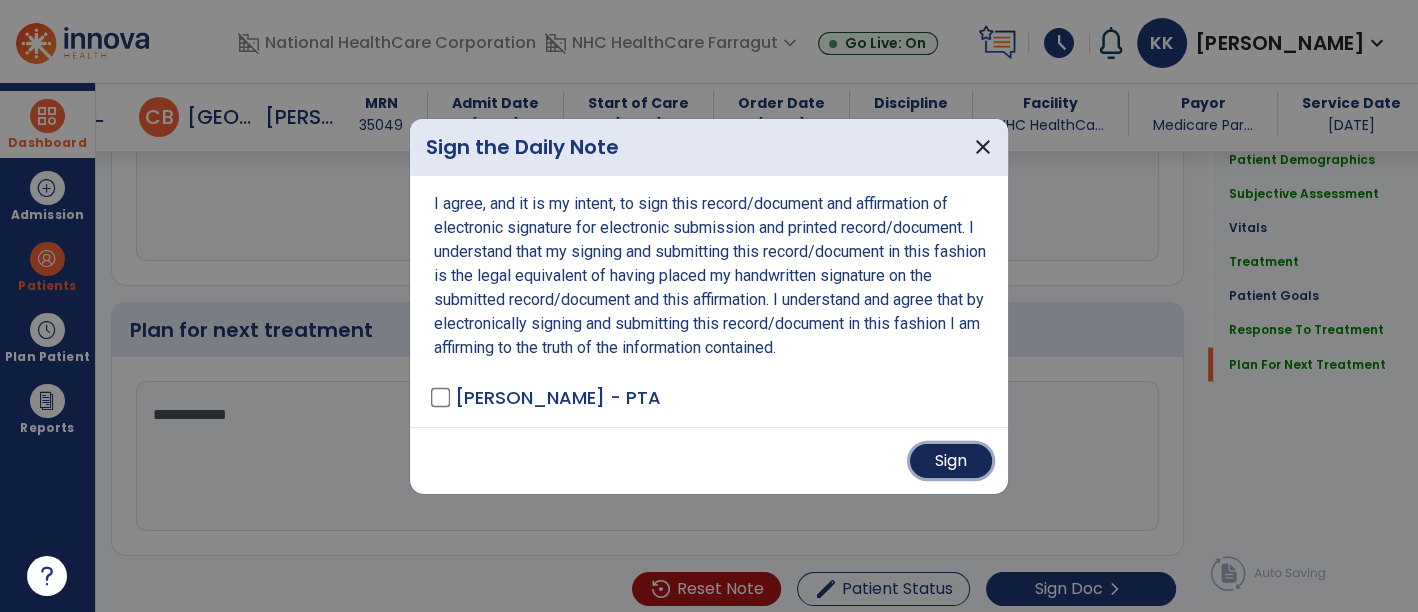 click on "Sign" at bounding box center (951, 461) 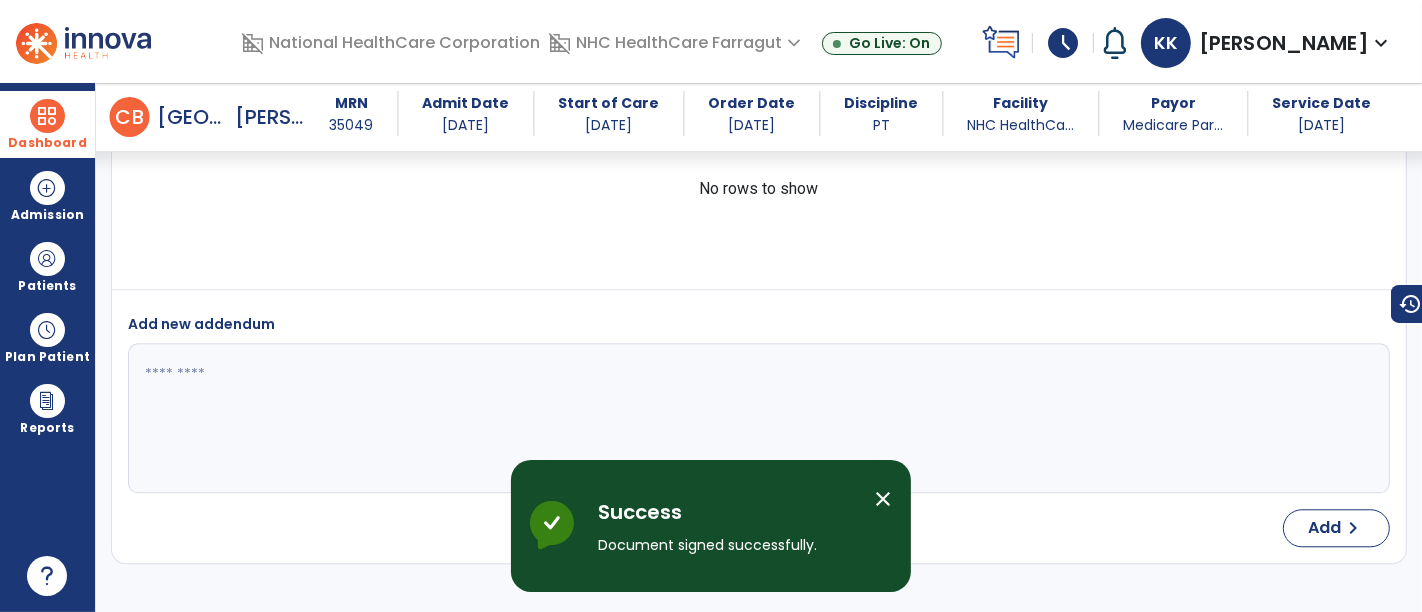 scroll, scrollTop: 4114, scrollLeft: 0, axis: vertical 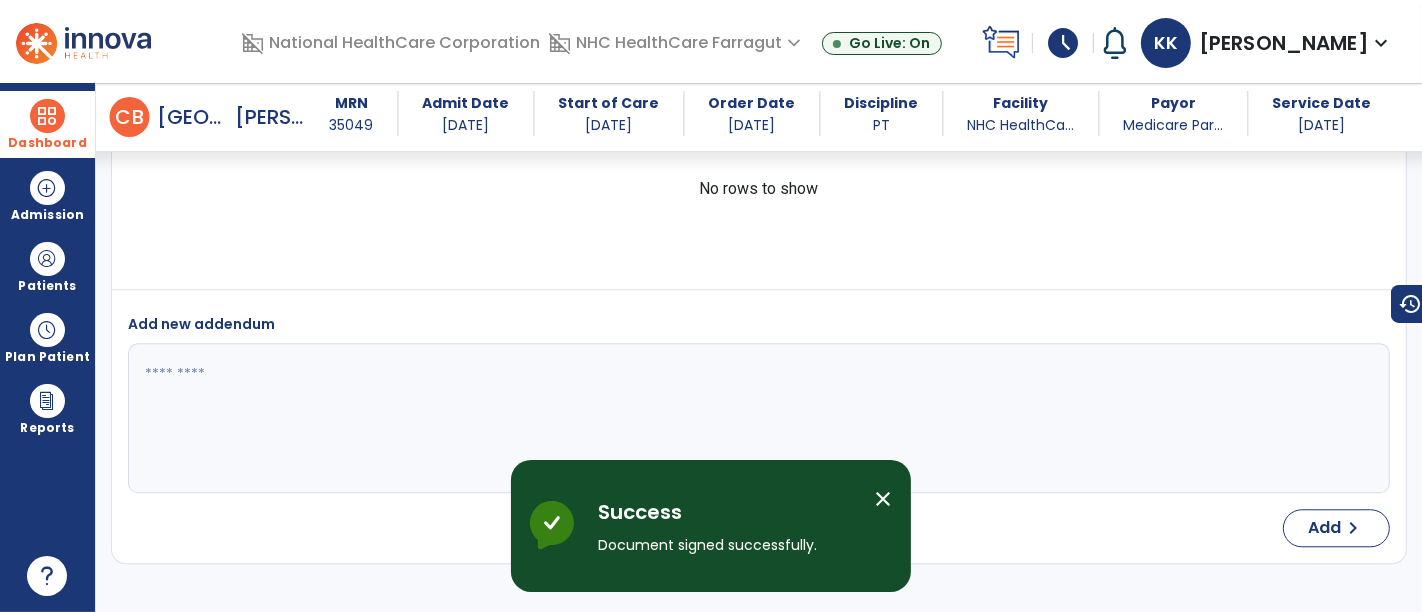 click at bounding box center (47, 116) 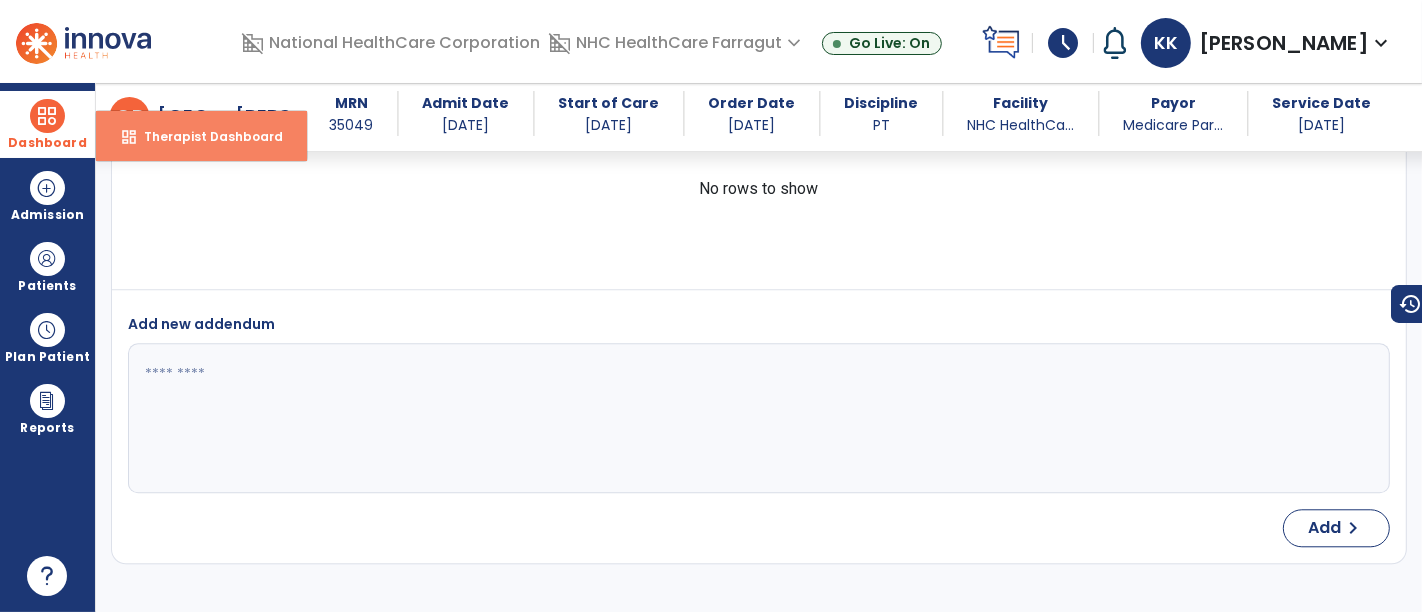 click on "dashboard  Therapist Dashboard" at bounding box center [201, 136] 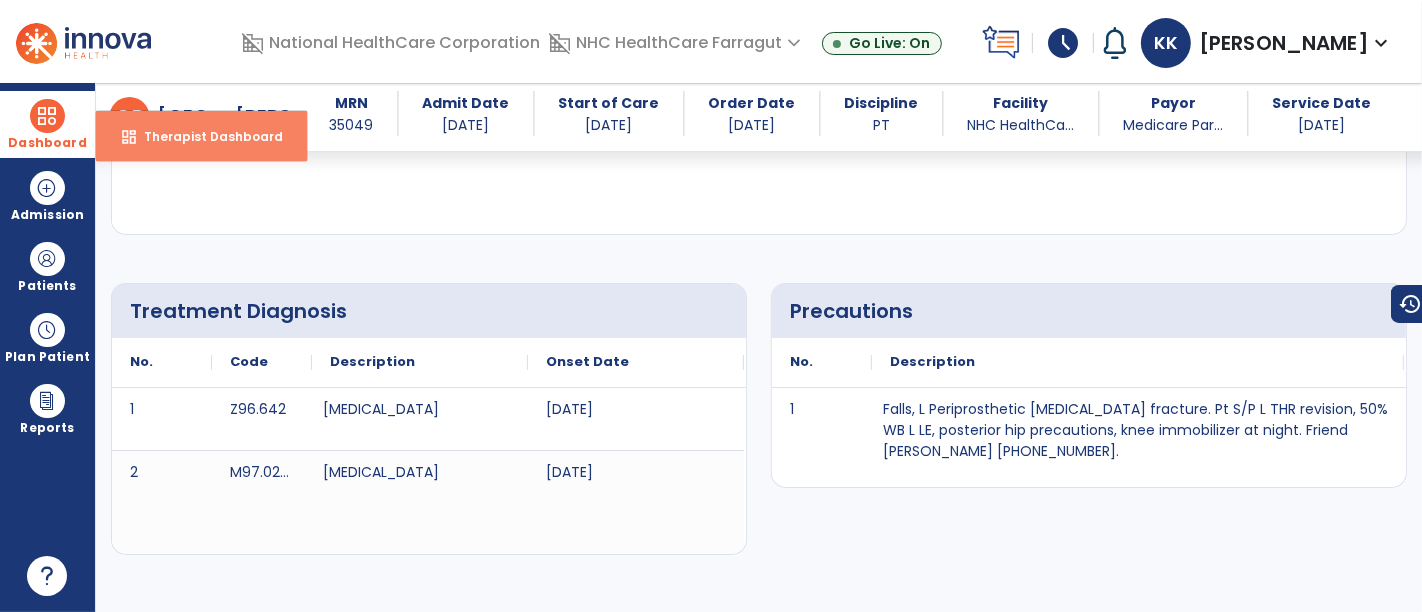 select on "****" 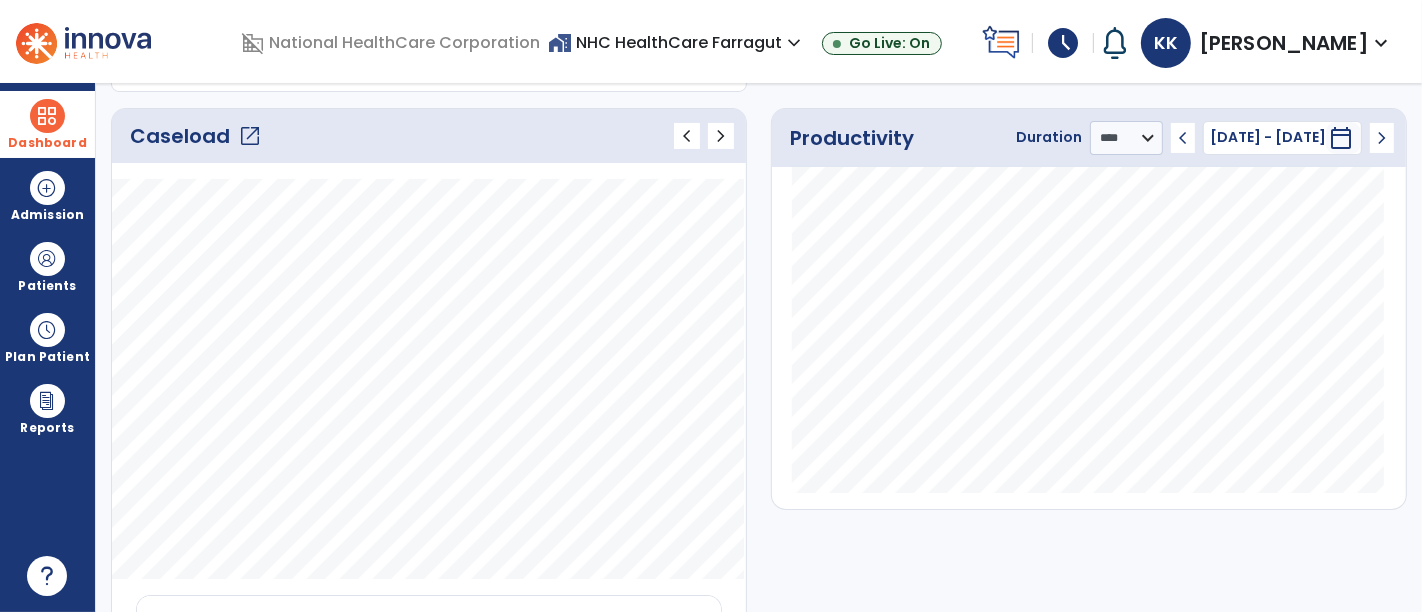 click on "open_in_new" 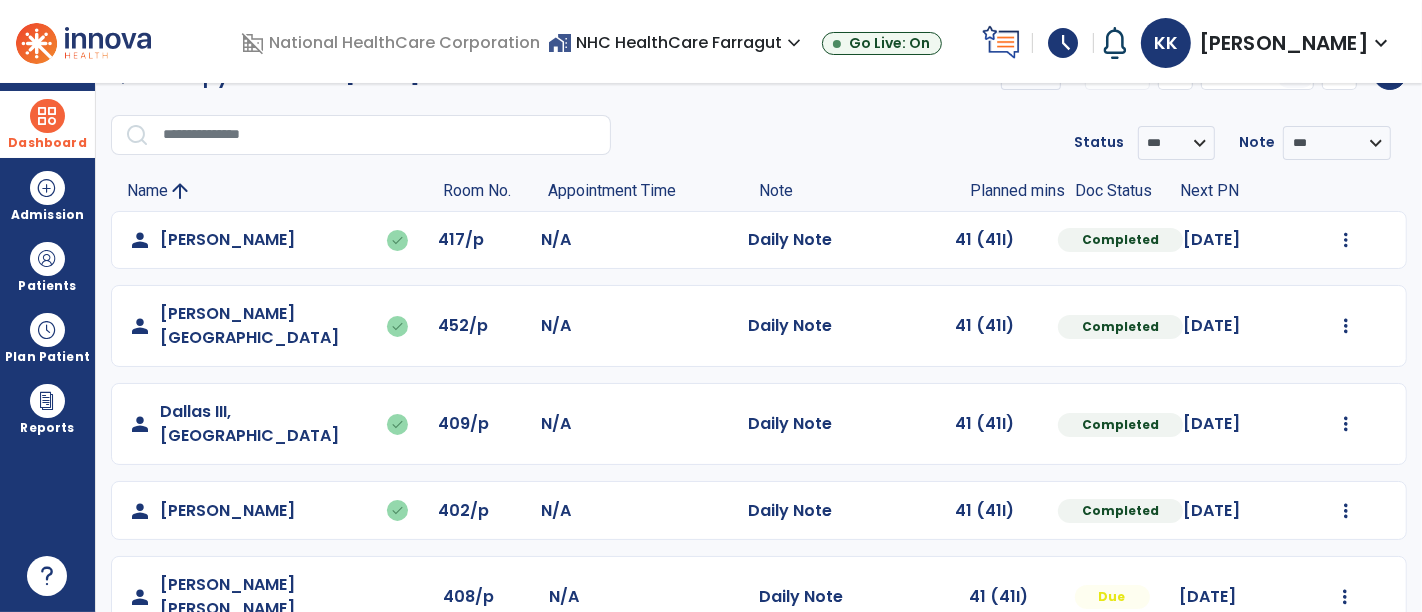 scroll, scrollTop: 160, scrollLeft: 0, axis: vertical 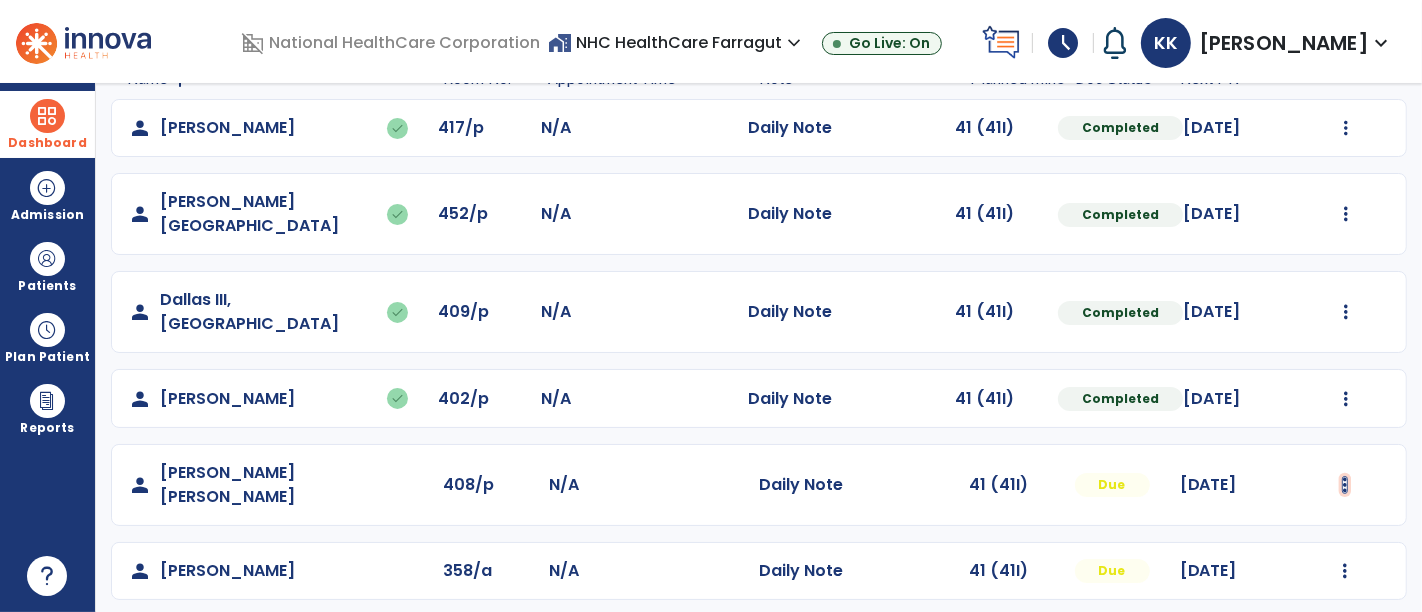 click at bounding box center (1346, 128) 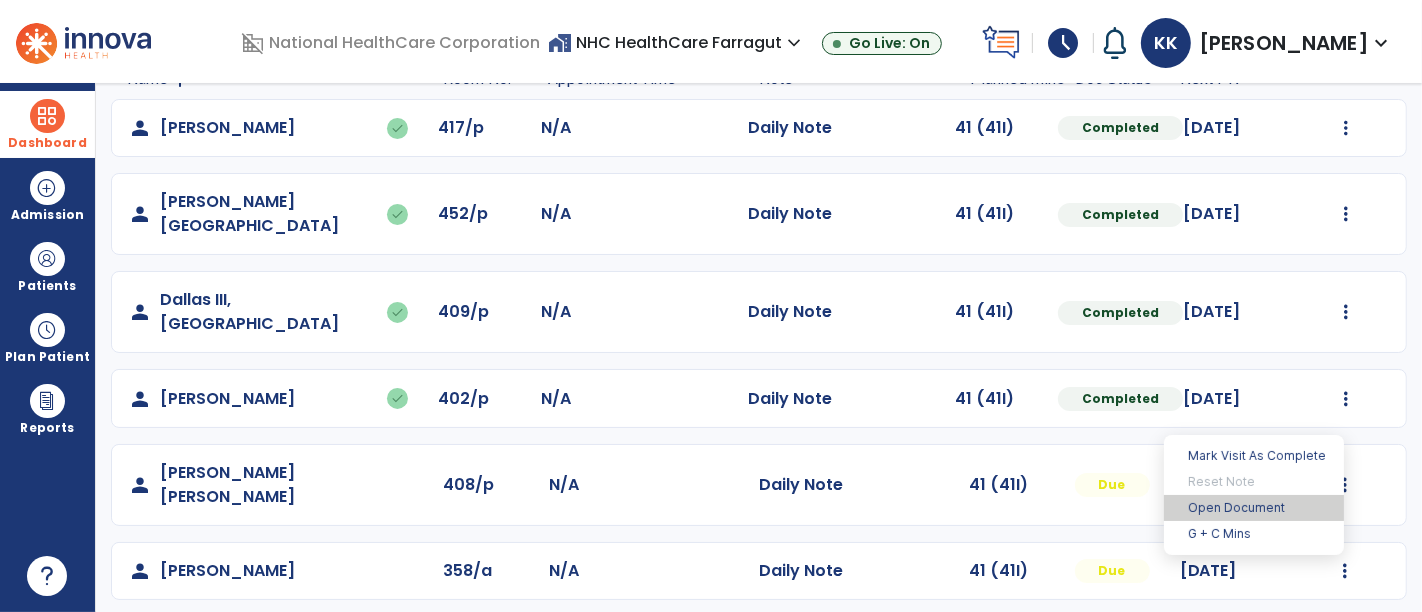 click on "Open Document" at bounding box center (1254, 508) 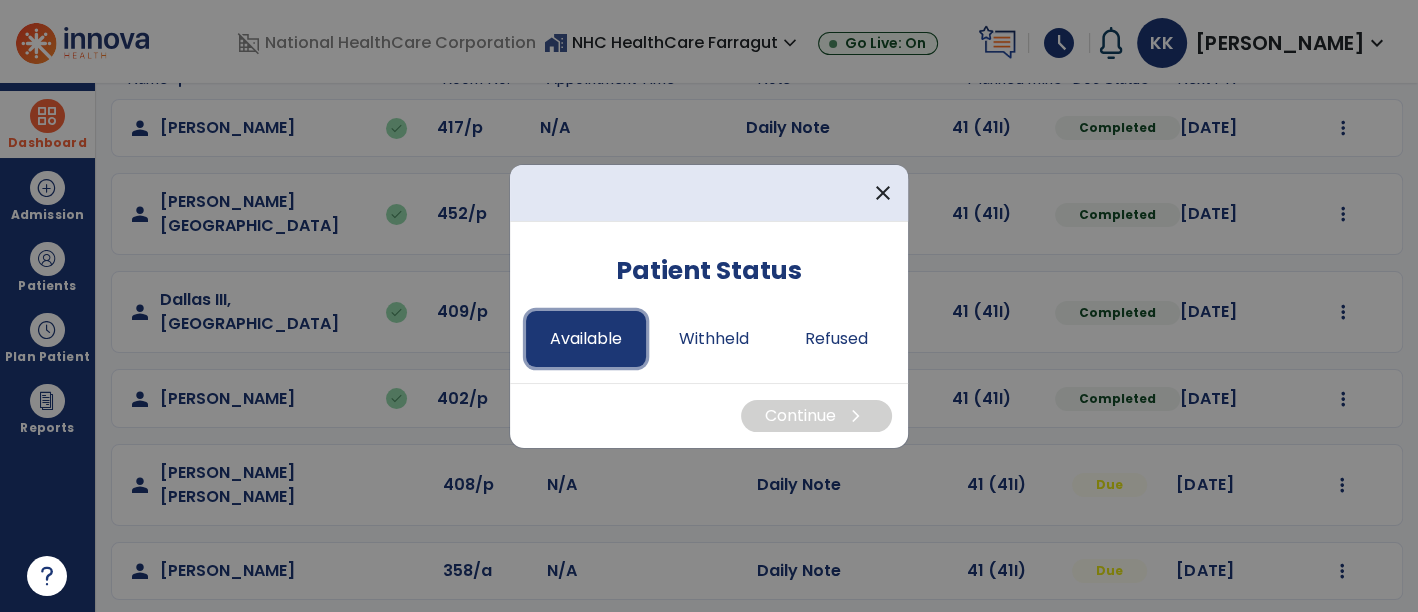 click on "Available" at bounding box center (586, 339) 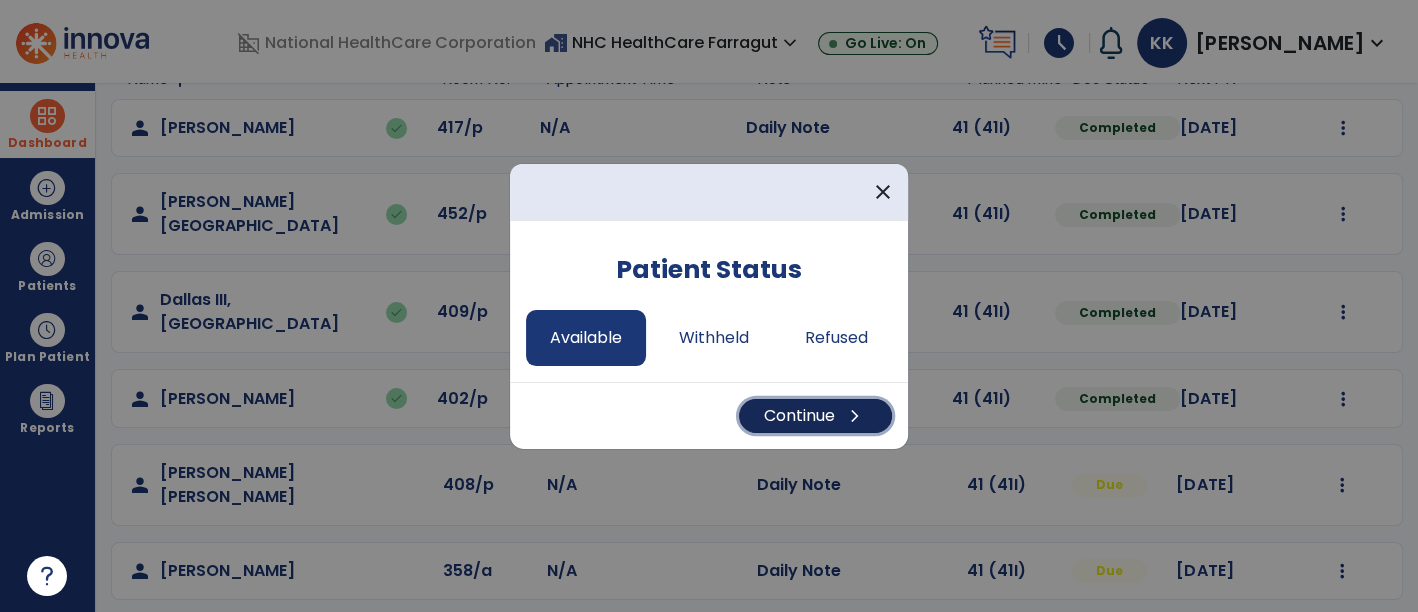 click on "Continue   chevron_right" at bounding box center [815, 416] 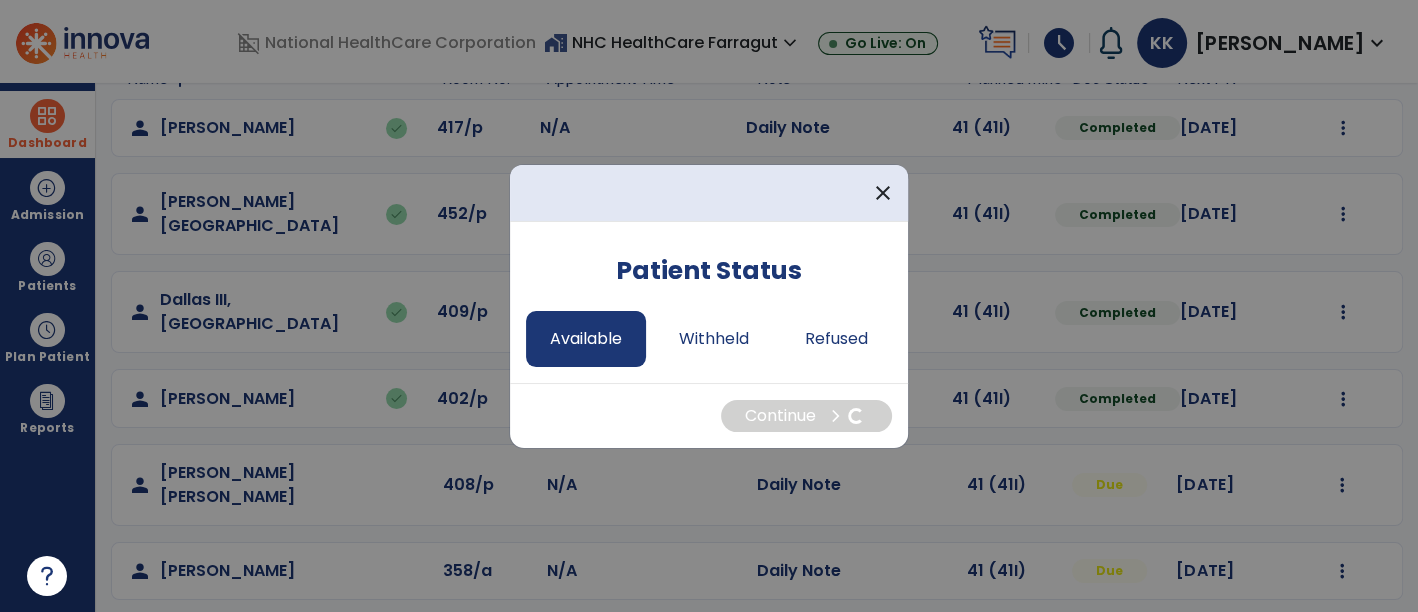 select on "*" 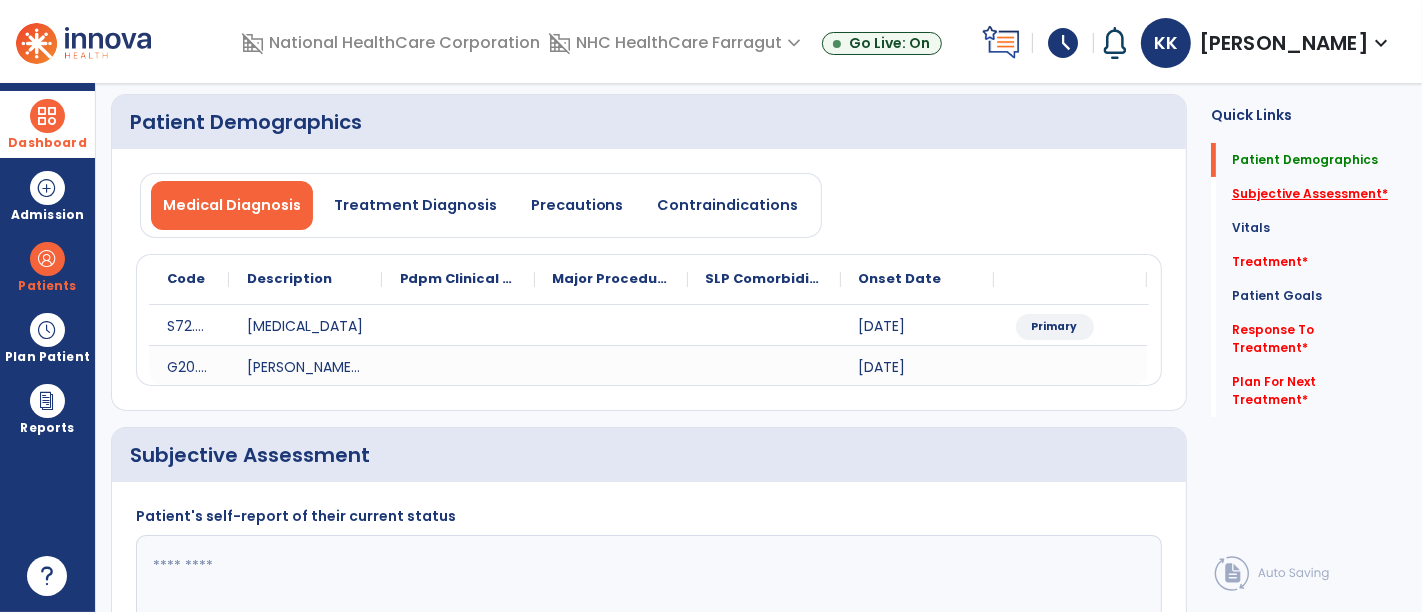 click on "Subjective Assessment   *" 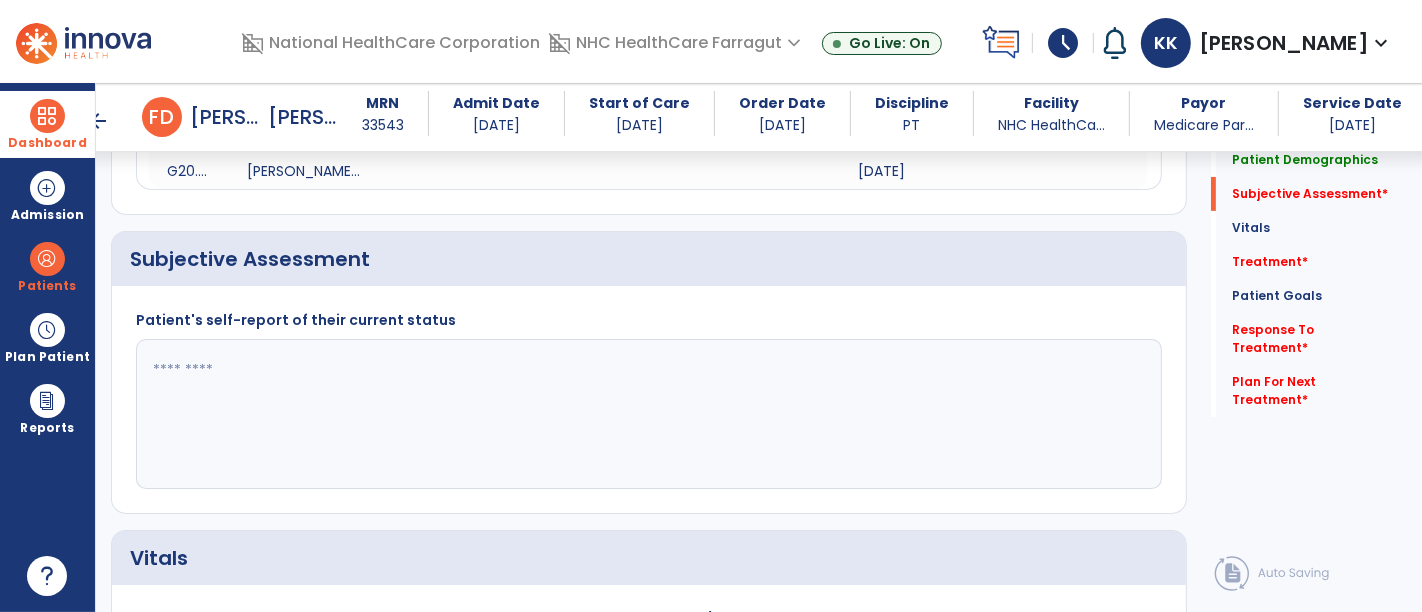 scroll, scrollTop: 378, scrollLeft: 0, axis: vertical 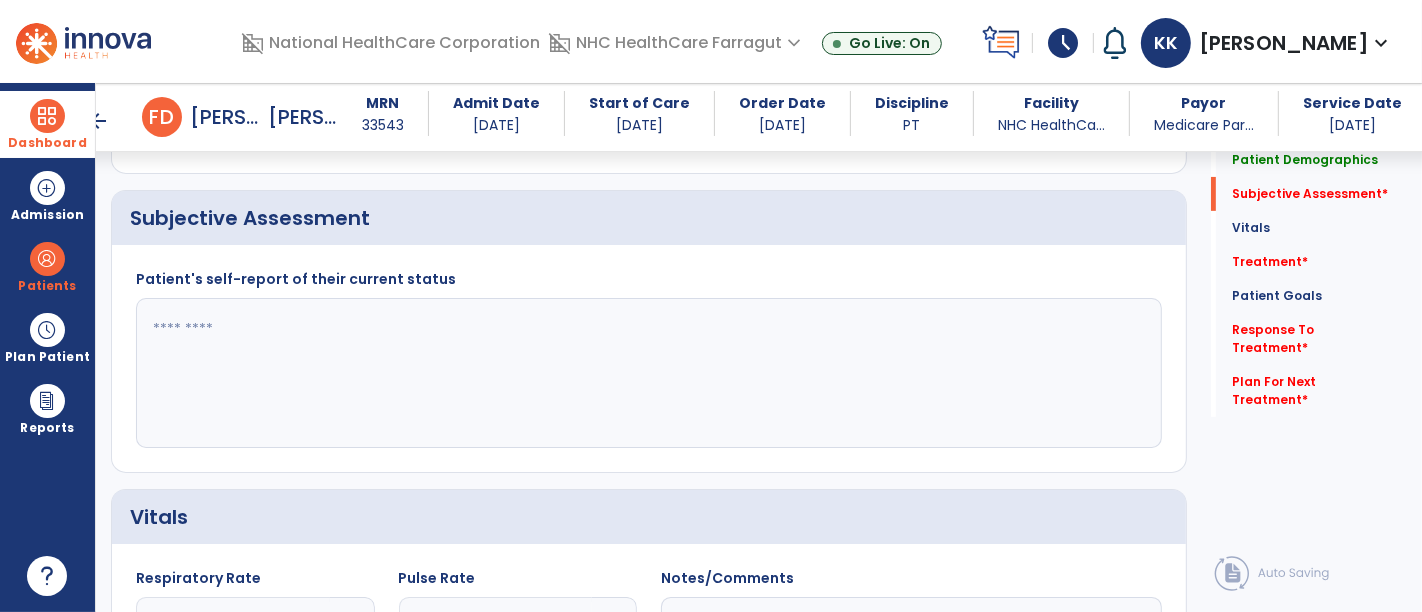 click 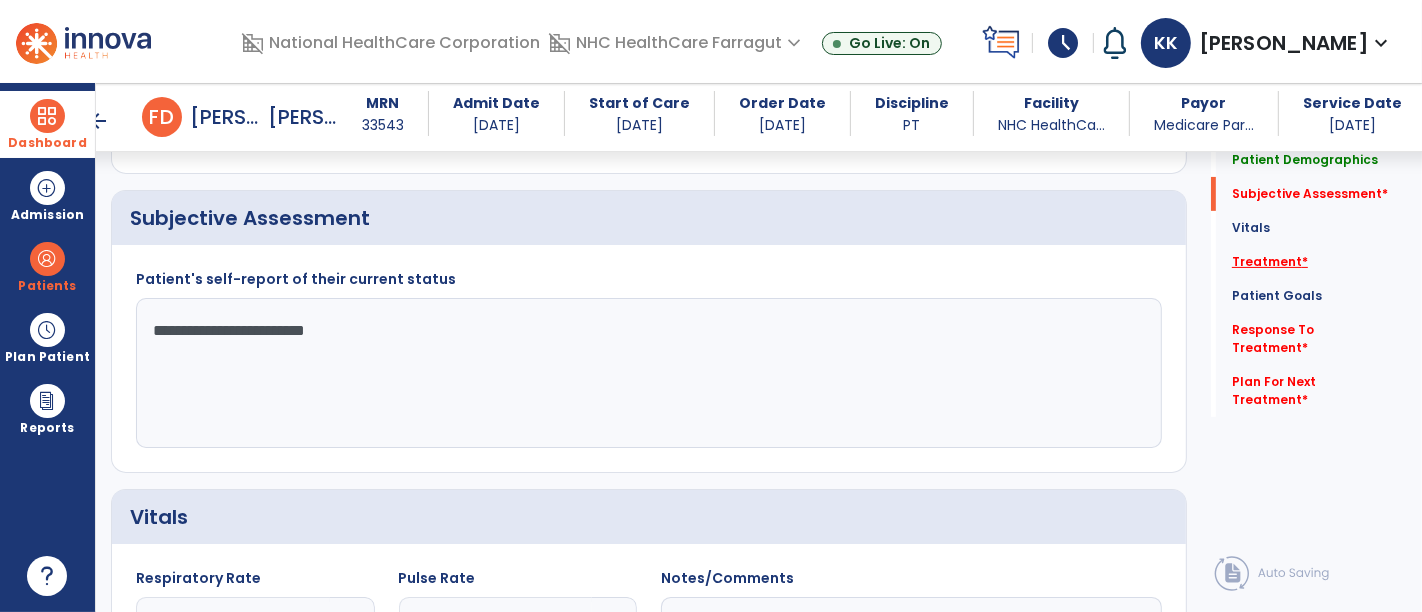type on "**********" 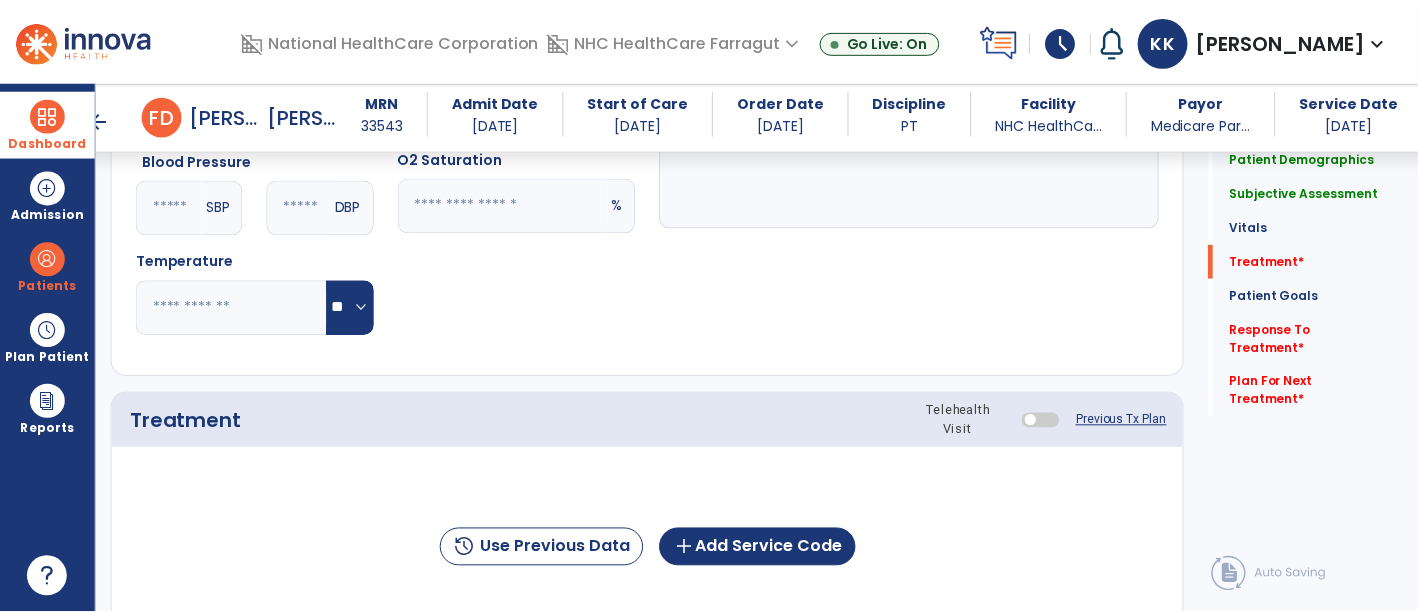 scroll, scrollTop: 1067, scrollLeft: 0, axis: vertical 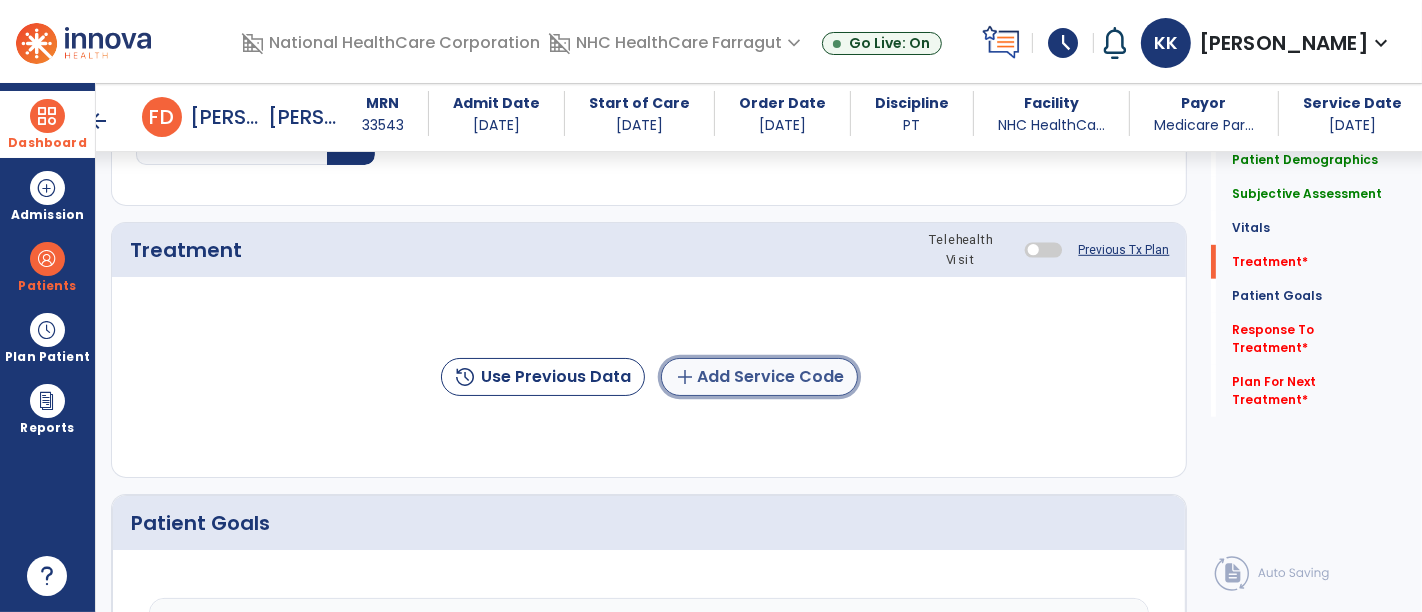 click on "add  Add Service Code" 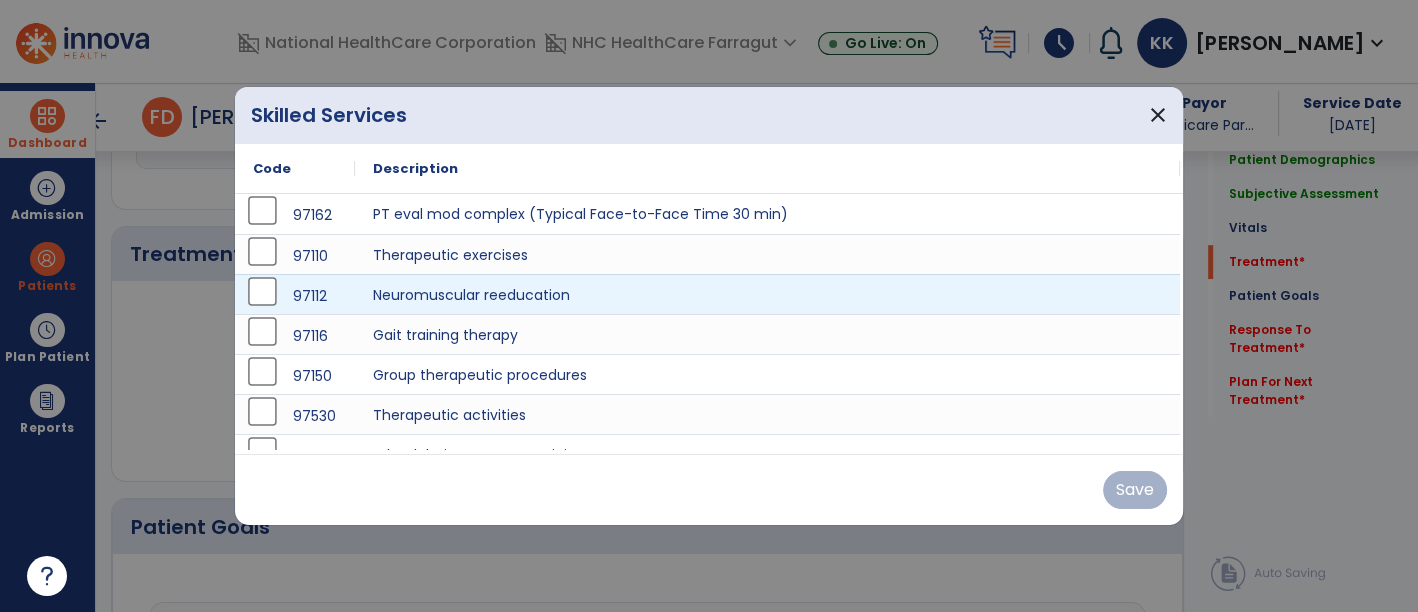 scroll, scrollTop: 1067, scrollLeft: 0, axis: vertical 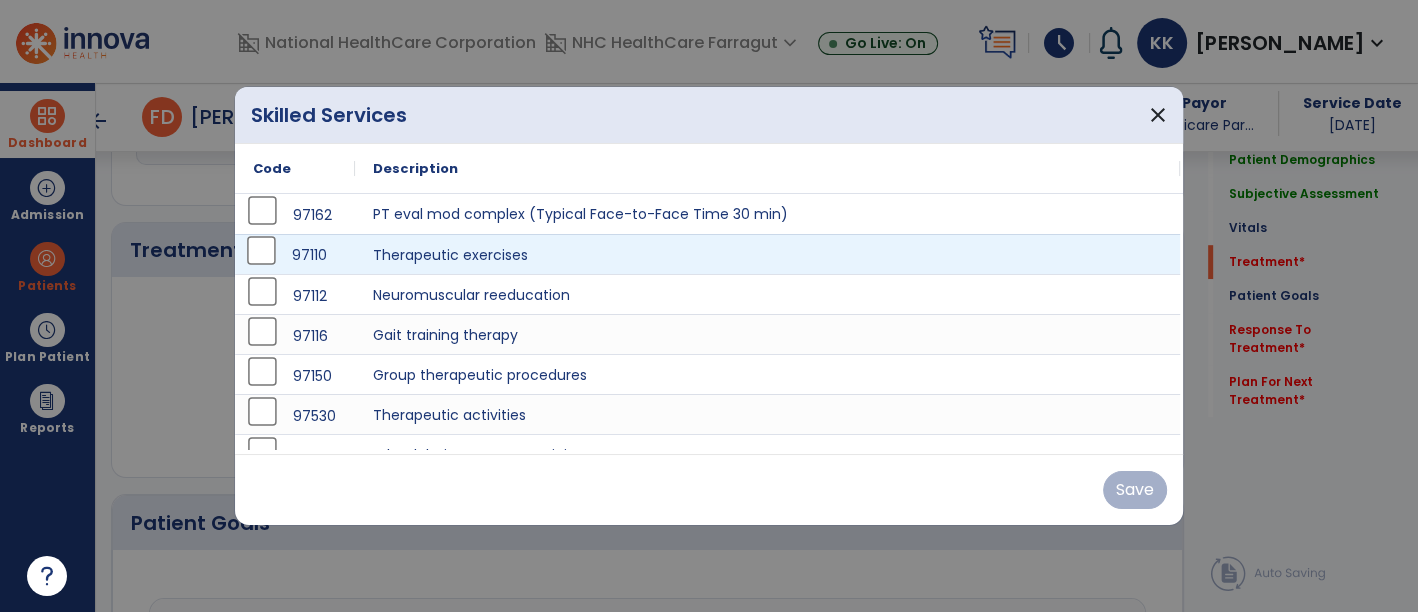 click on "97110" at bounding box center [295, 255] 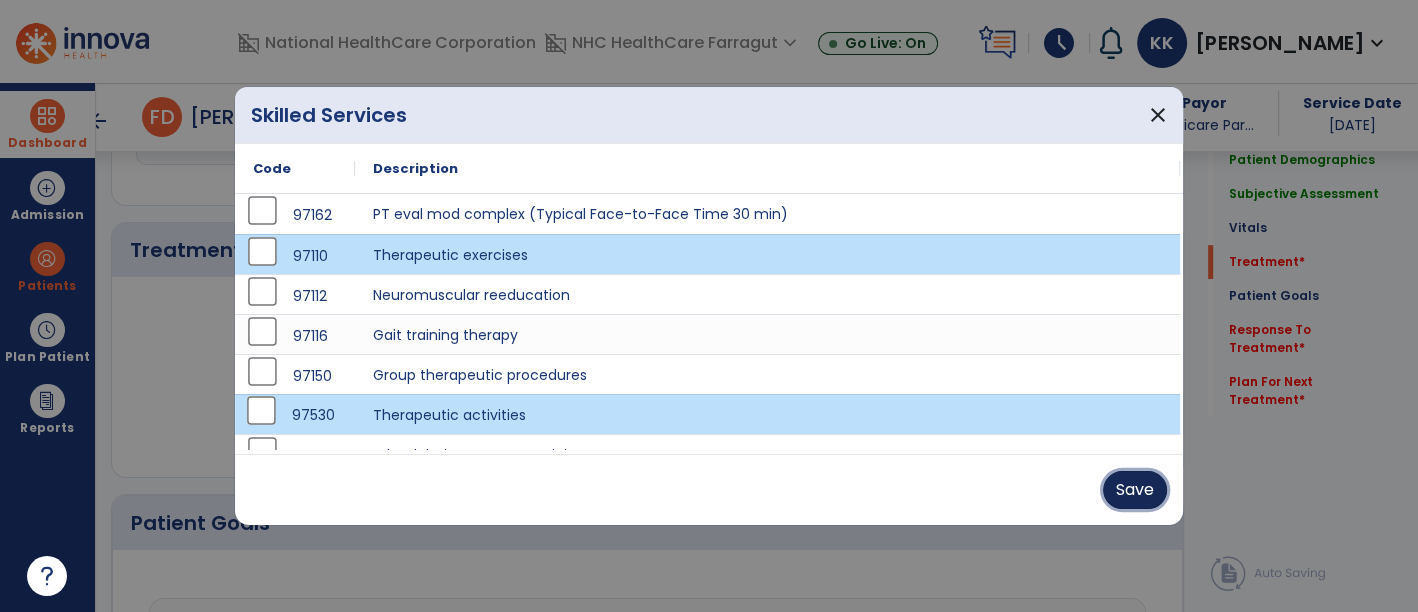 click on "Save" at bounding box center (1135, 490) 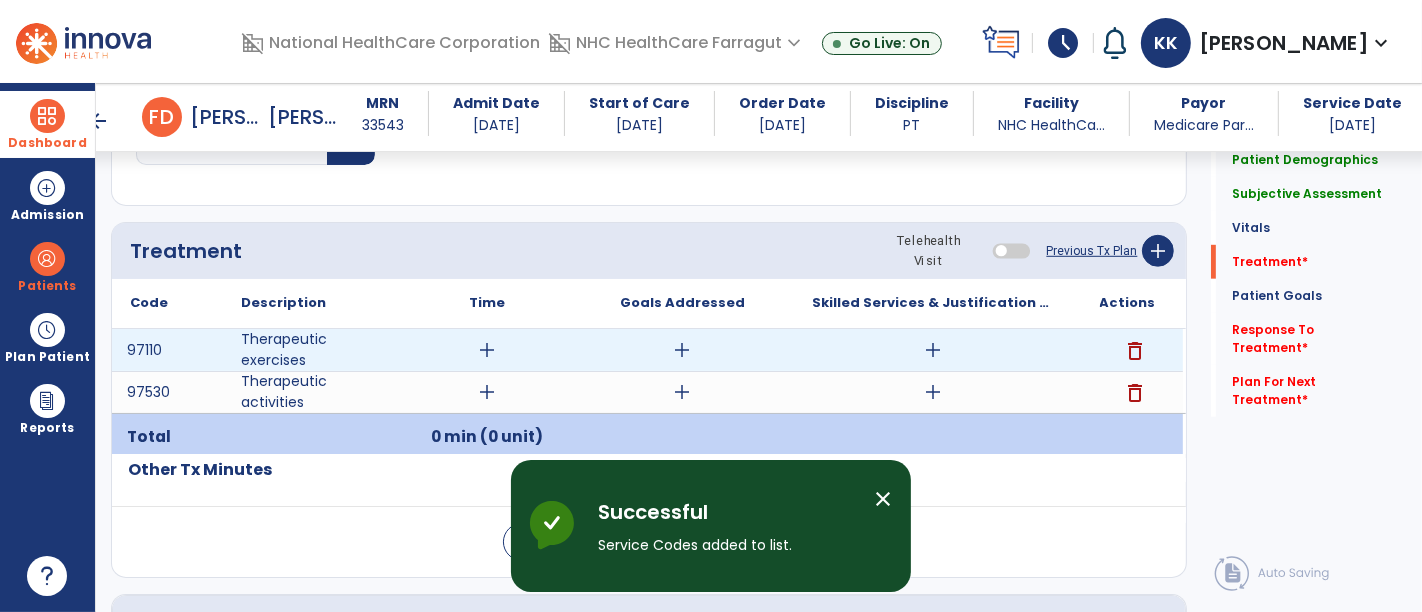 click on "add" at bounding box center (933, 350) 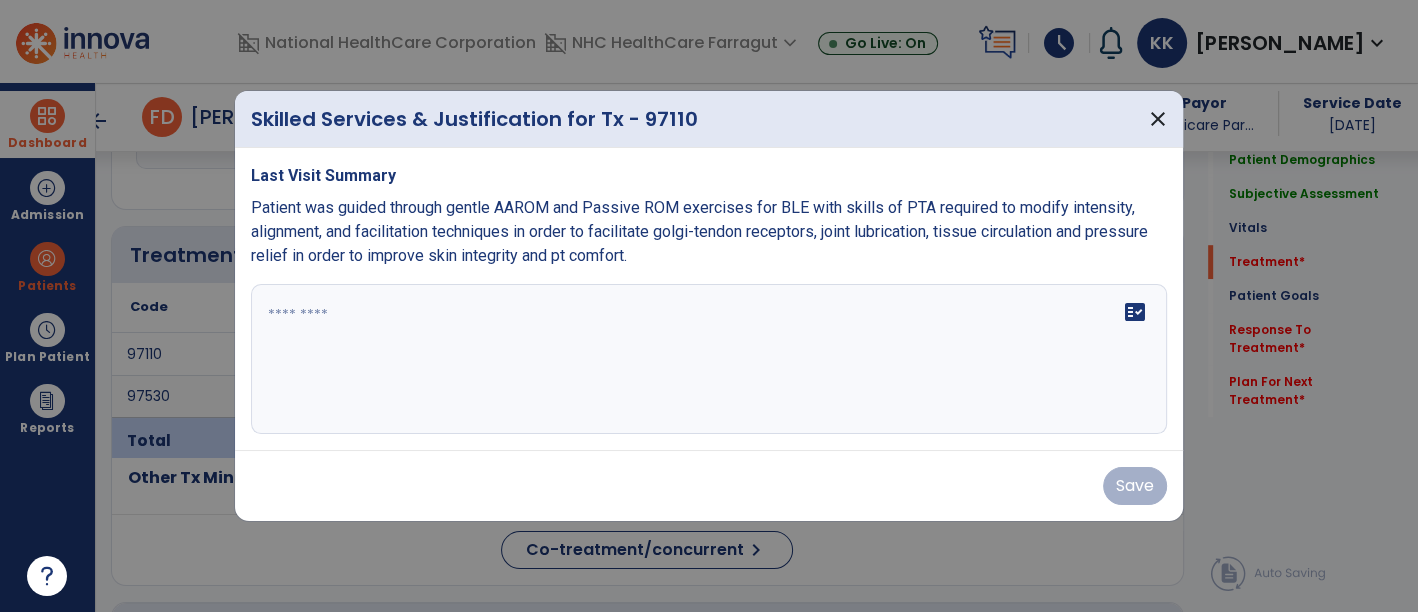 scroll, scrollTop: 1067, scrollLeft: 0, axis: vertical 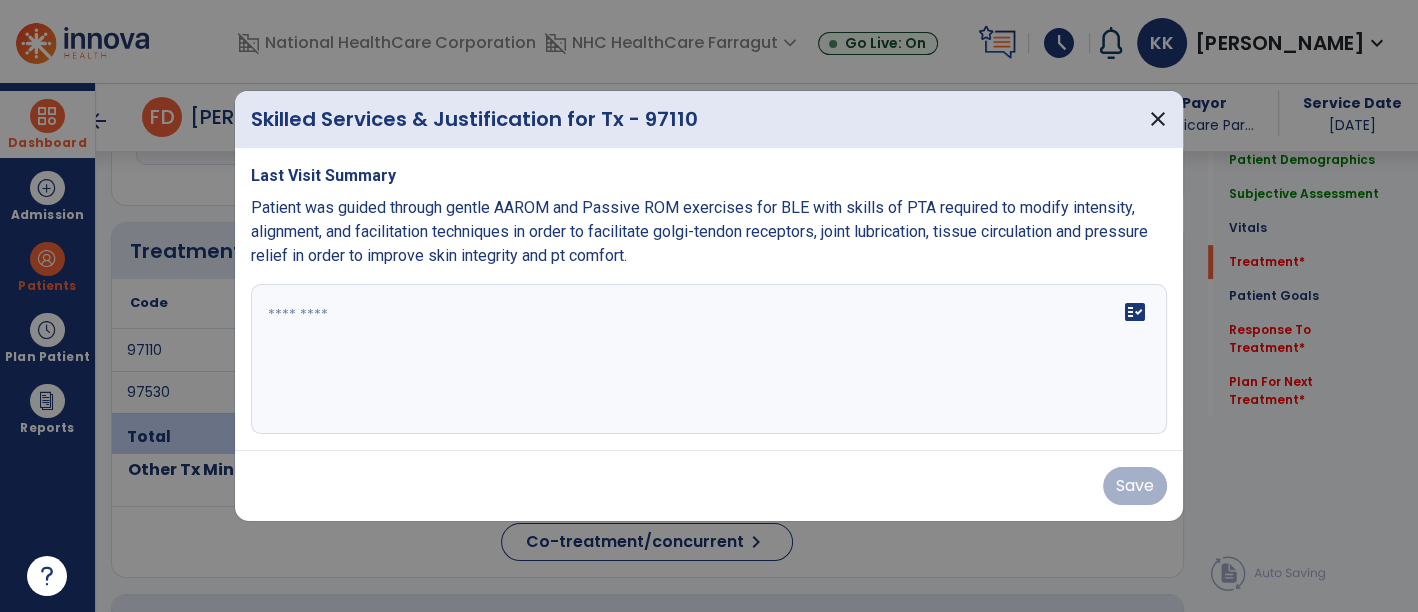 click at bounding box center (709, 306) 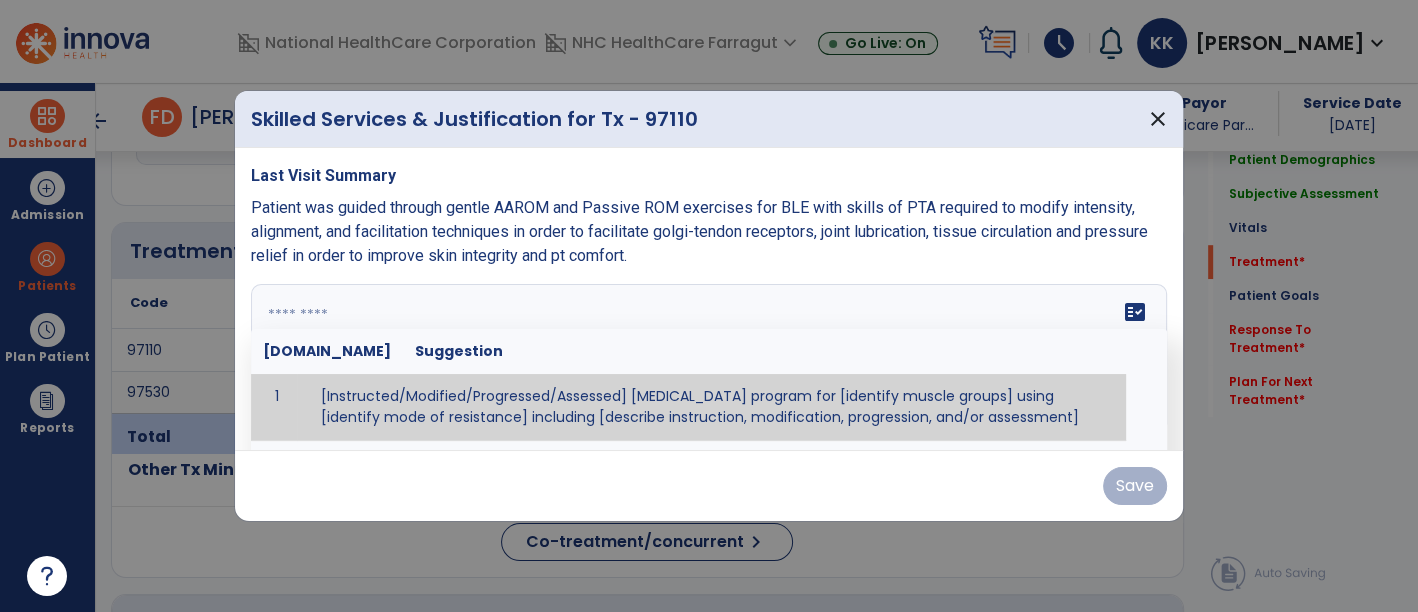 click at bounding box center (707, 359) 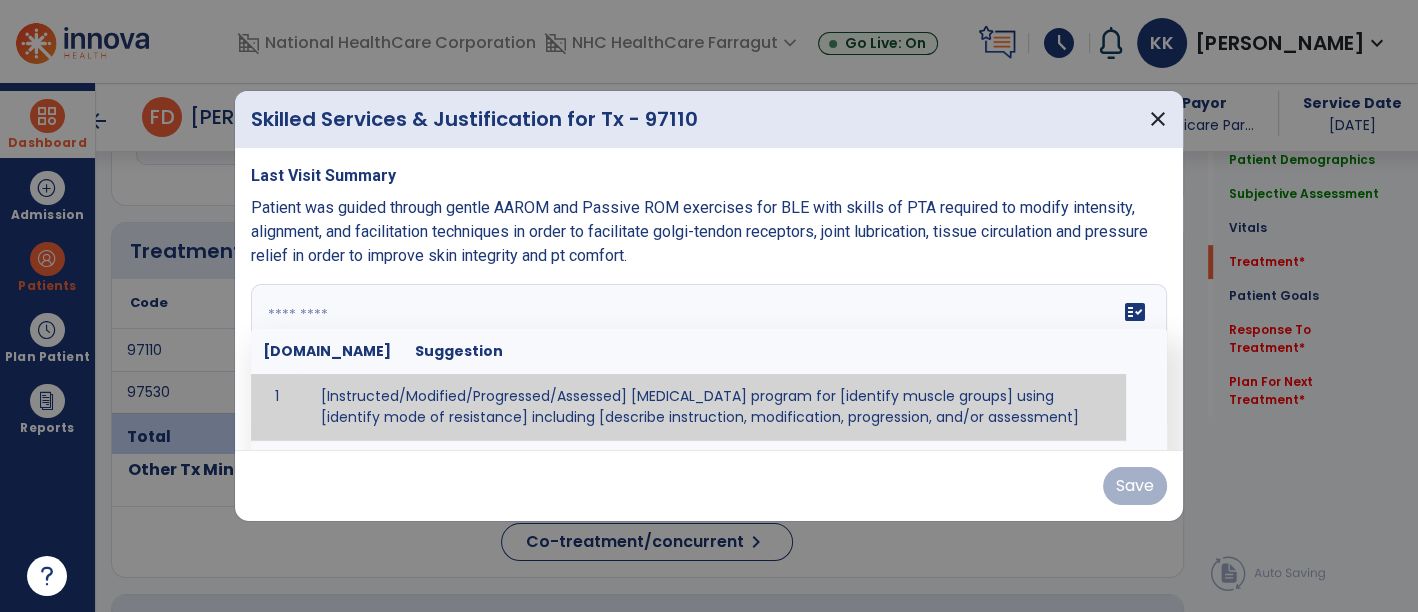 paste on "**********" 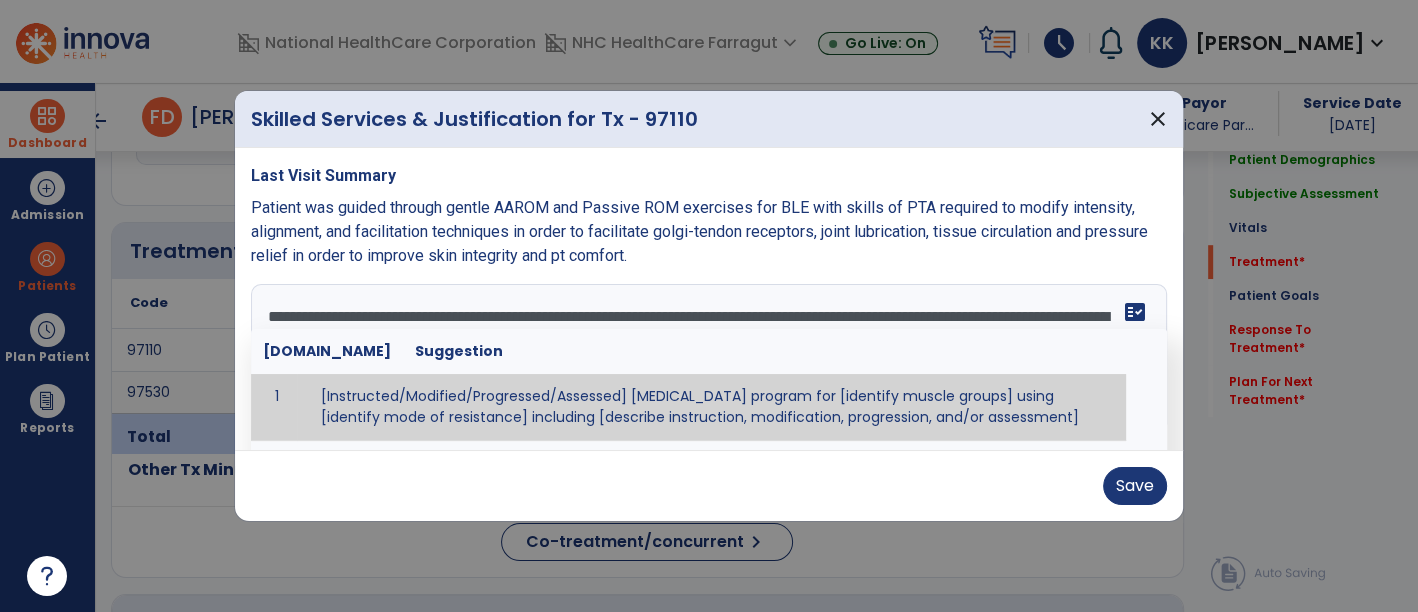 type on "**********" 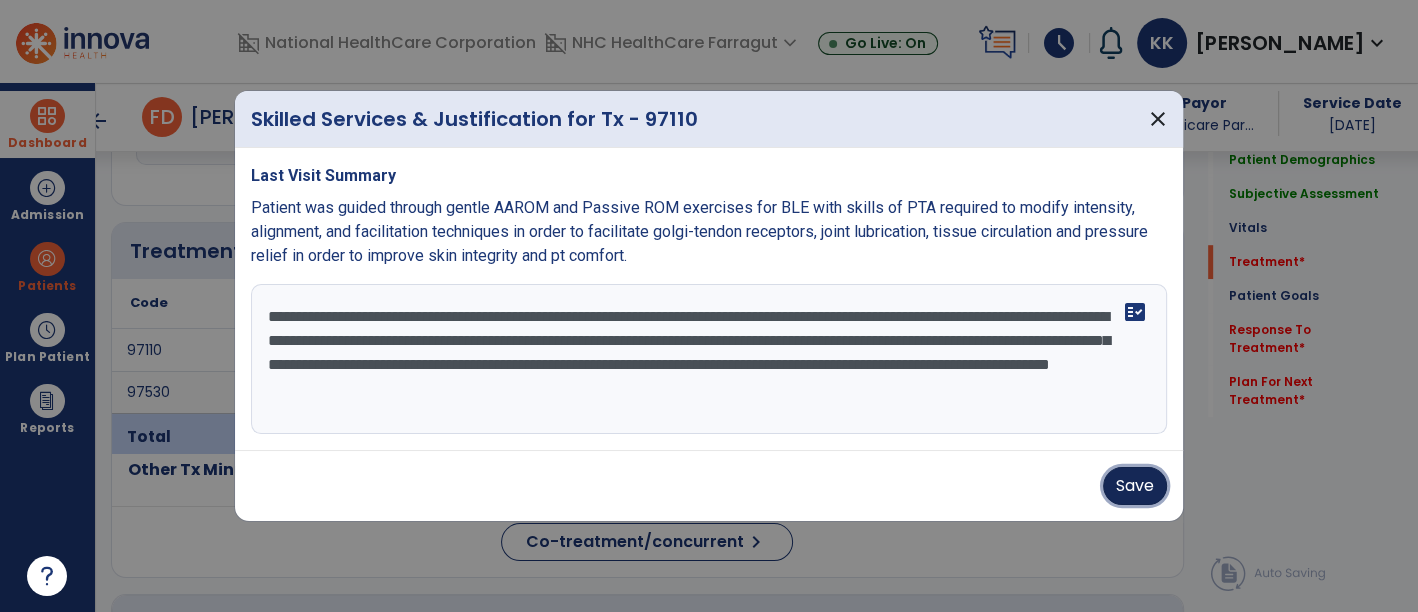 click on "Save" at bounding box center [1135, 486] 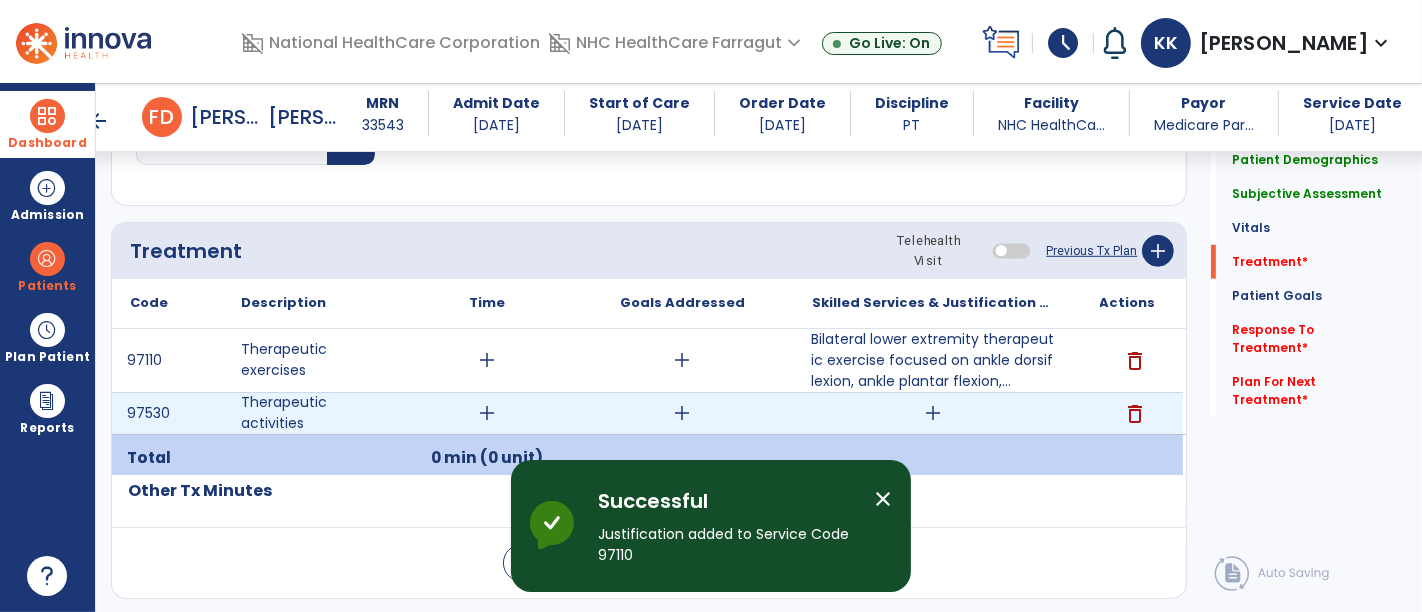 click on "add" at bounding box center (933, 413) 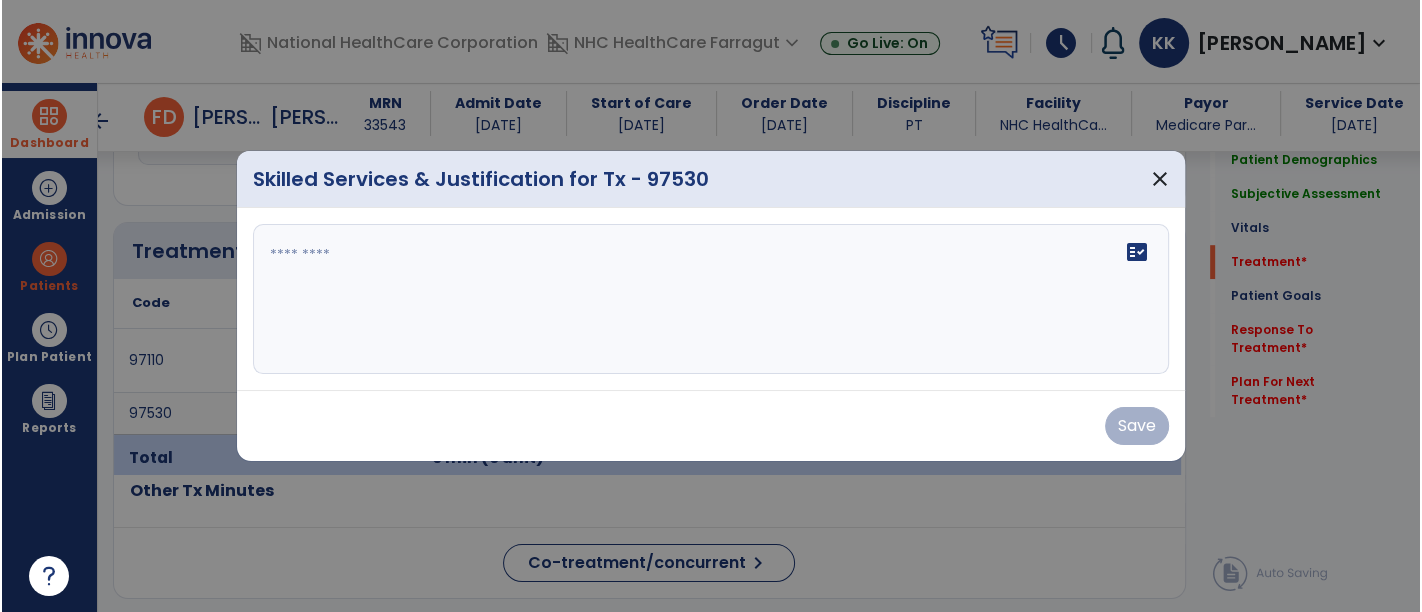 scroll, scrollTop: 1067, scrollLeft: 0, axis: vertical 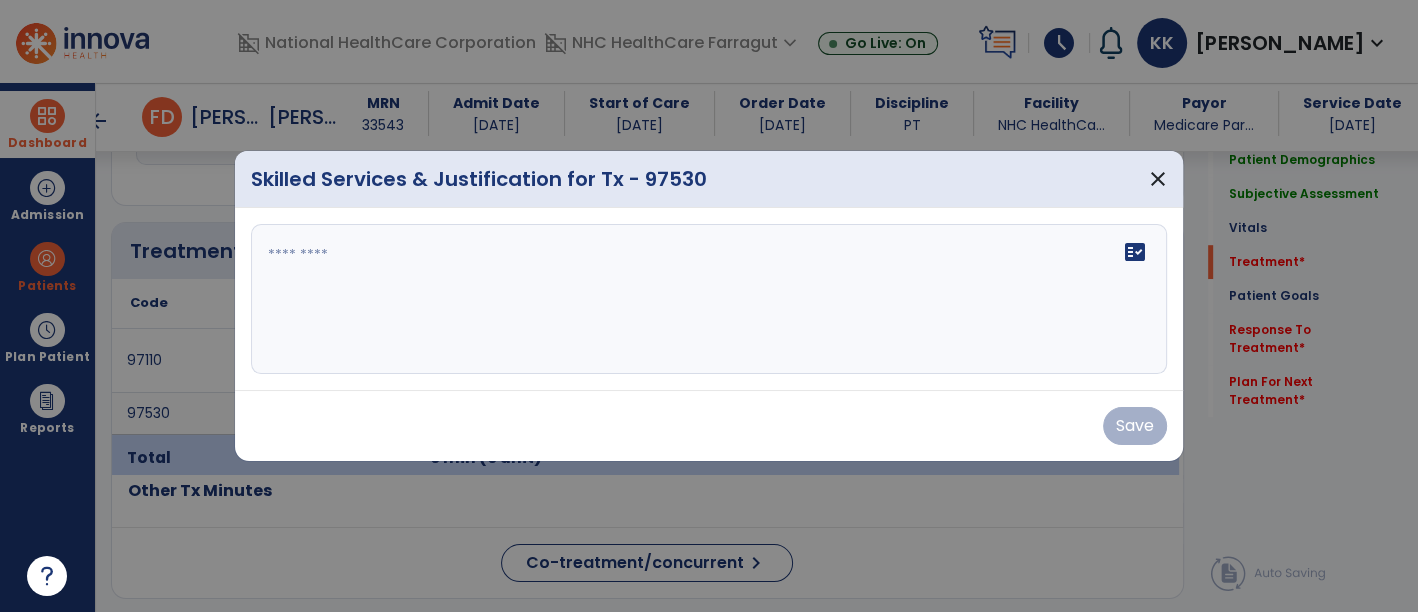 click at bounding box center (709, 299) 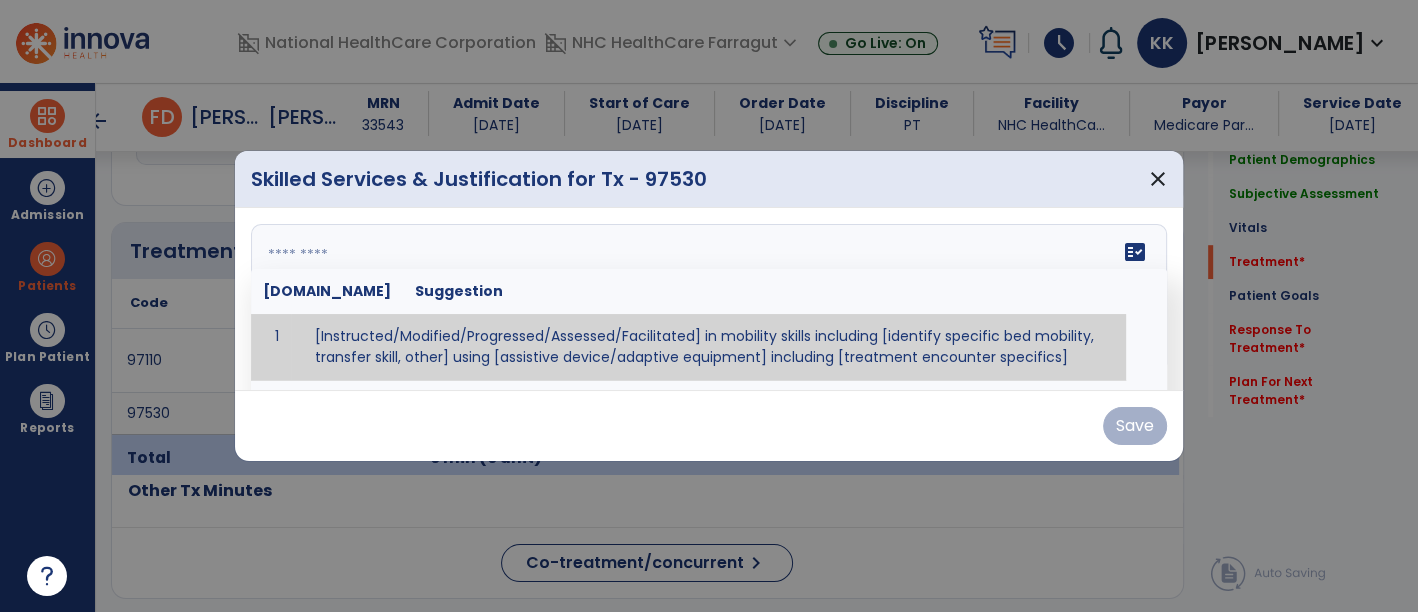 paste on "**********" 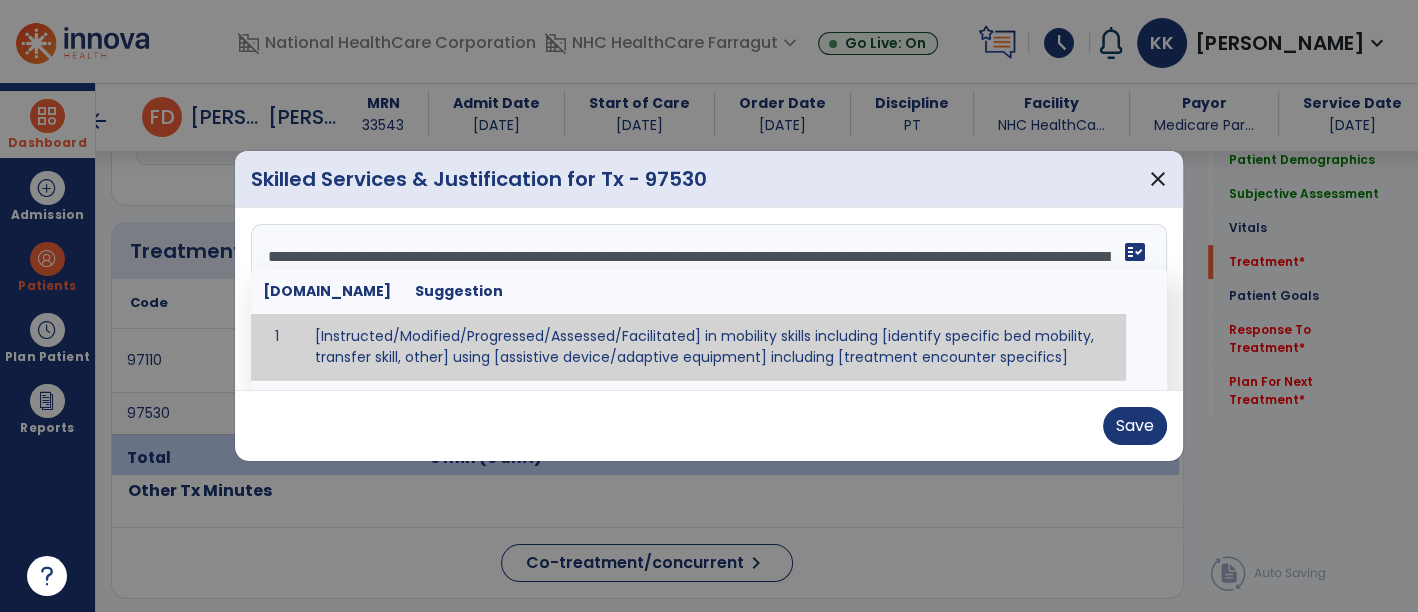 drag, startPoint x: 472, startPoint y: 287, endPoint x: 489, endPoint y: 291, distance: 17.464249 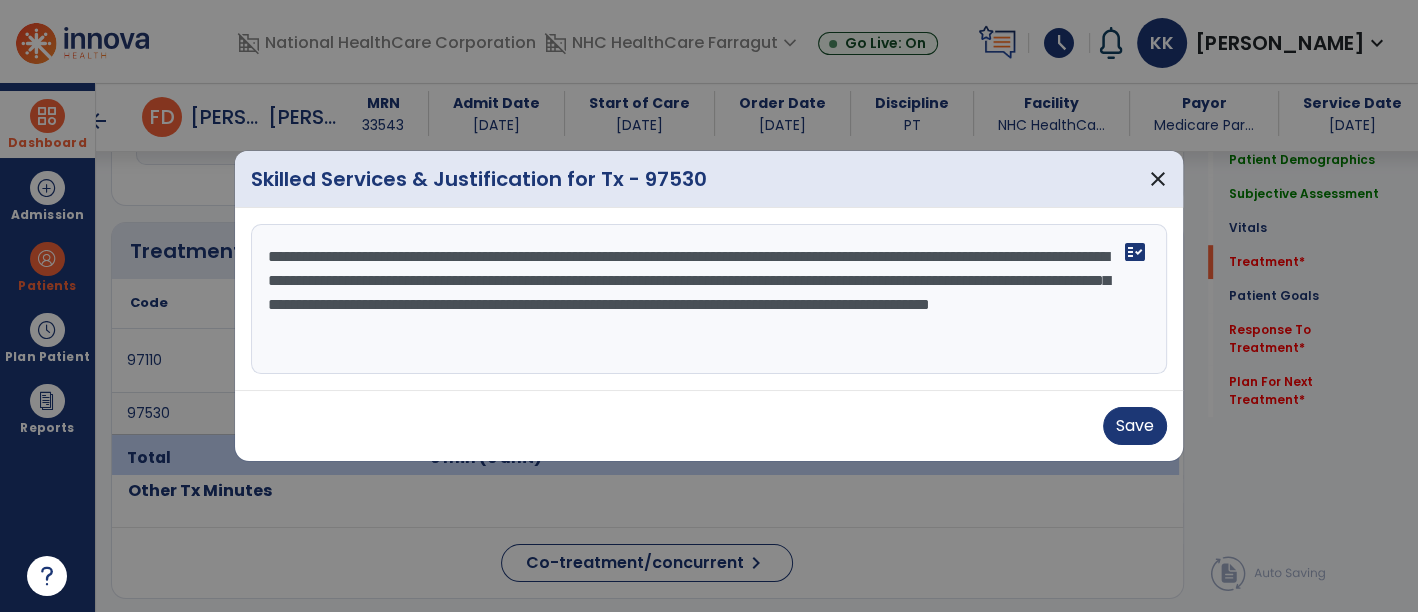 click on "**********" at bounding box center (709, 299) 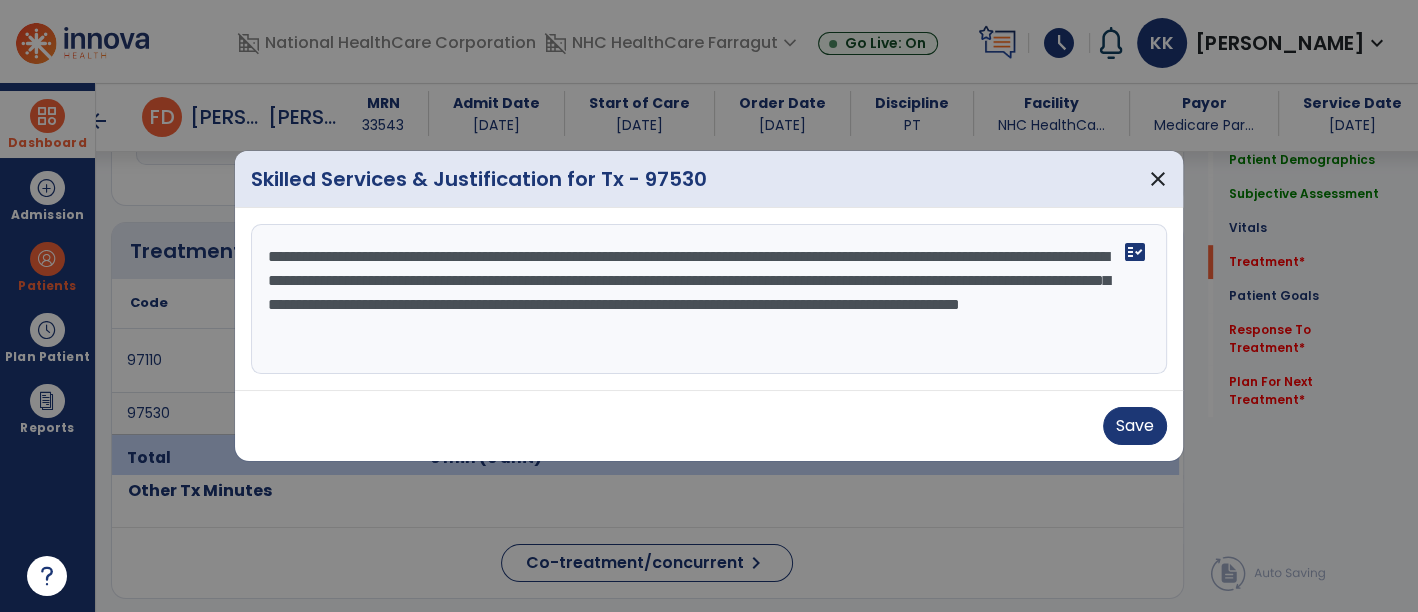click on "**********" at bounding box center (709, 299) 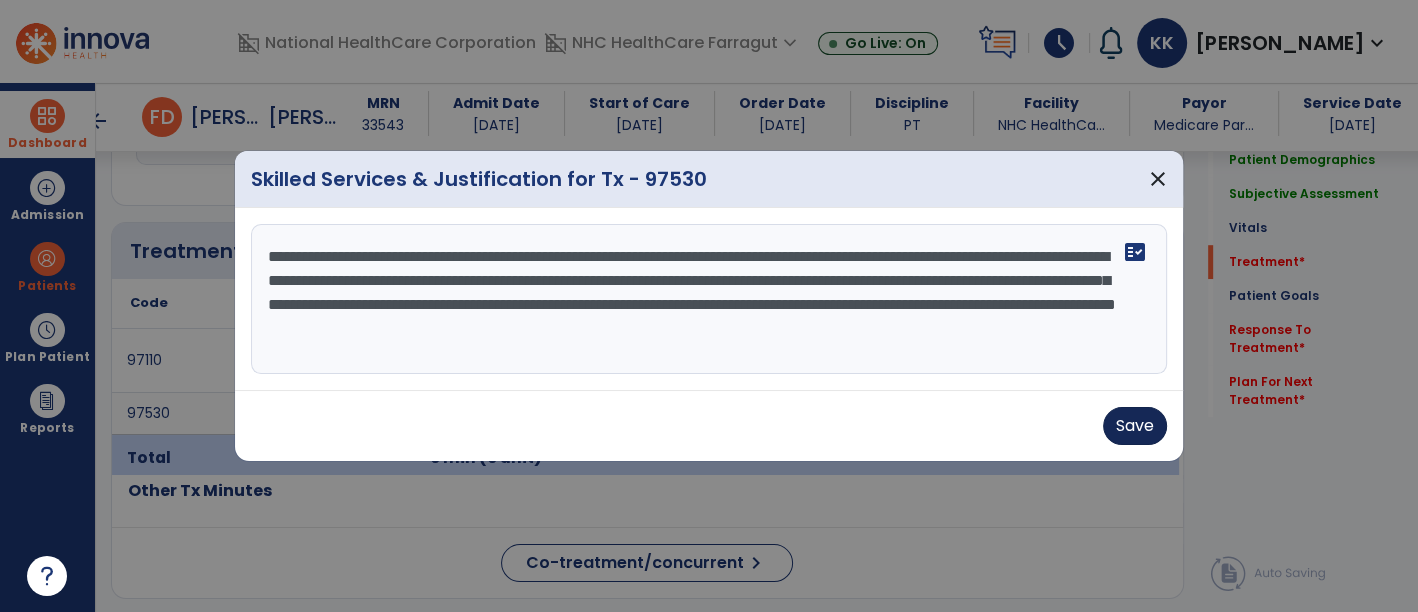 type on "**********" 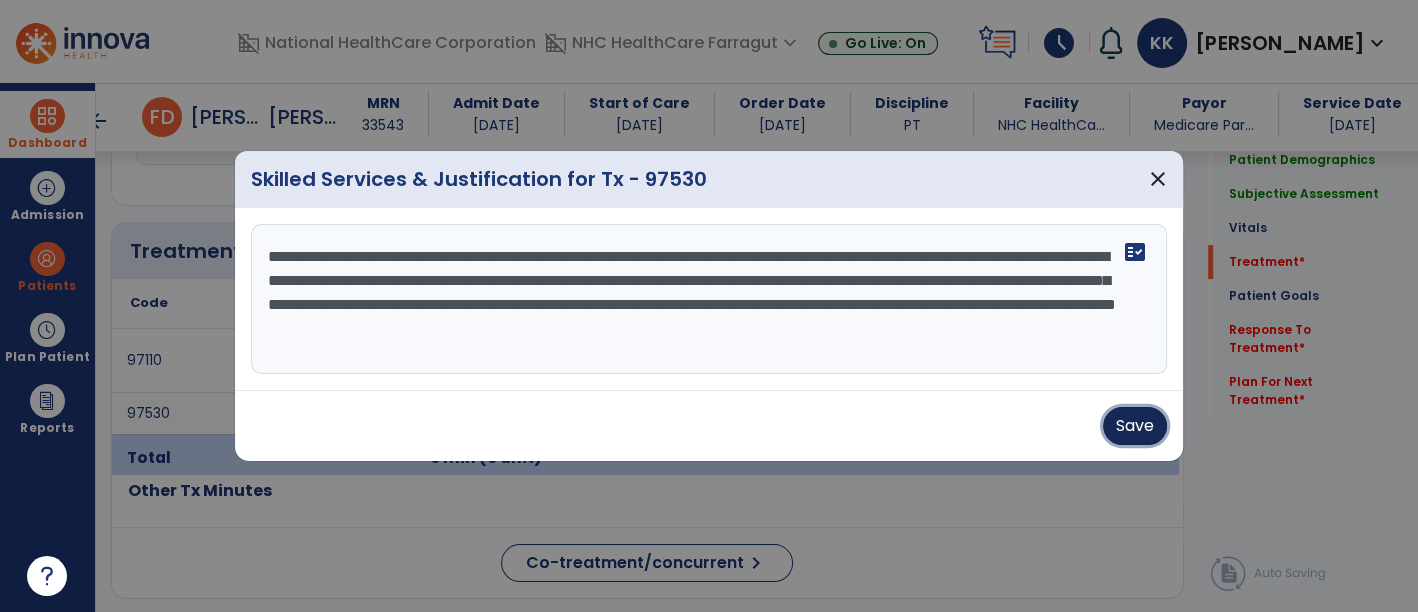 click on "Save" at bounding box center [1135, 426] 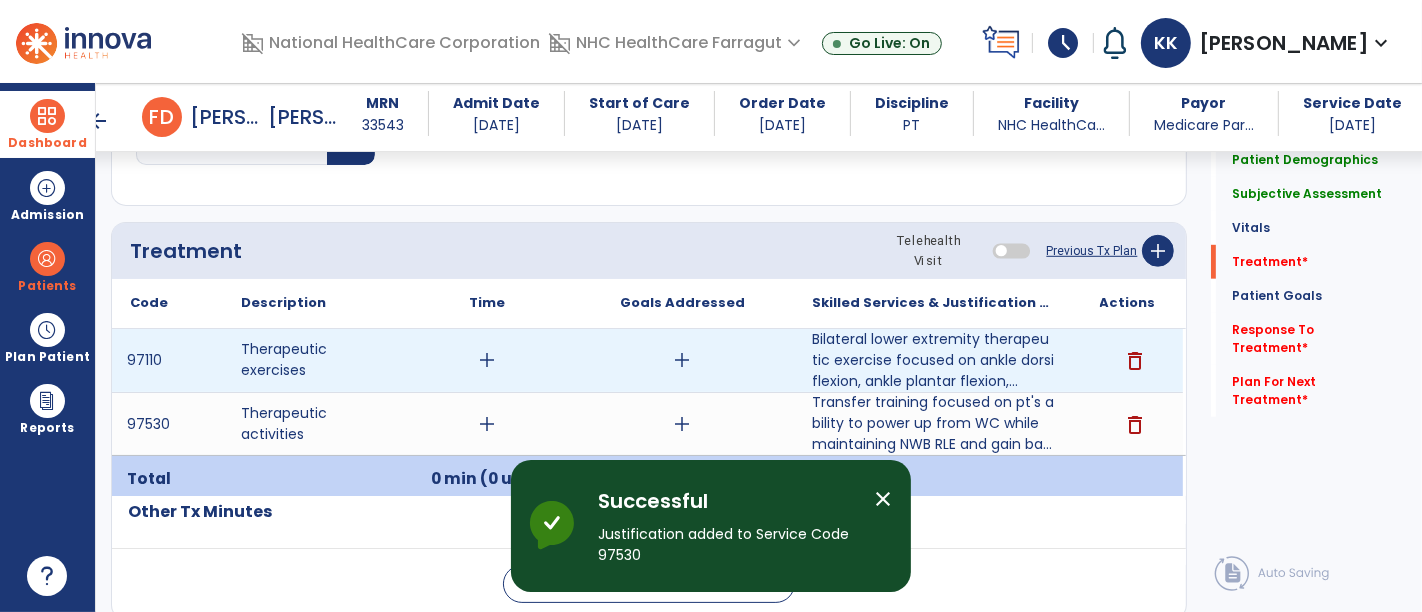 click on "add" at bounding box center (488, 360) 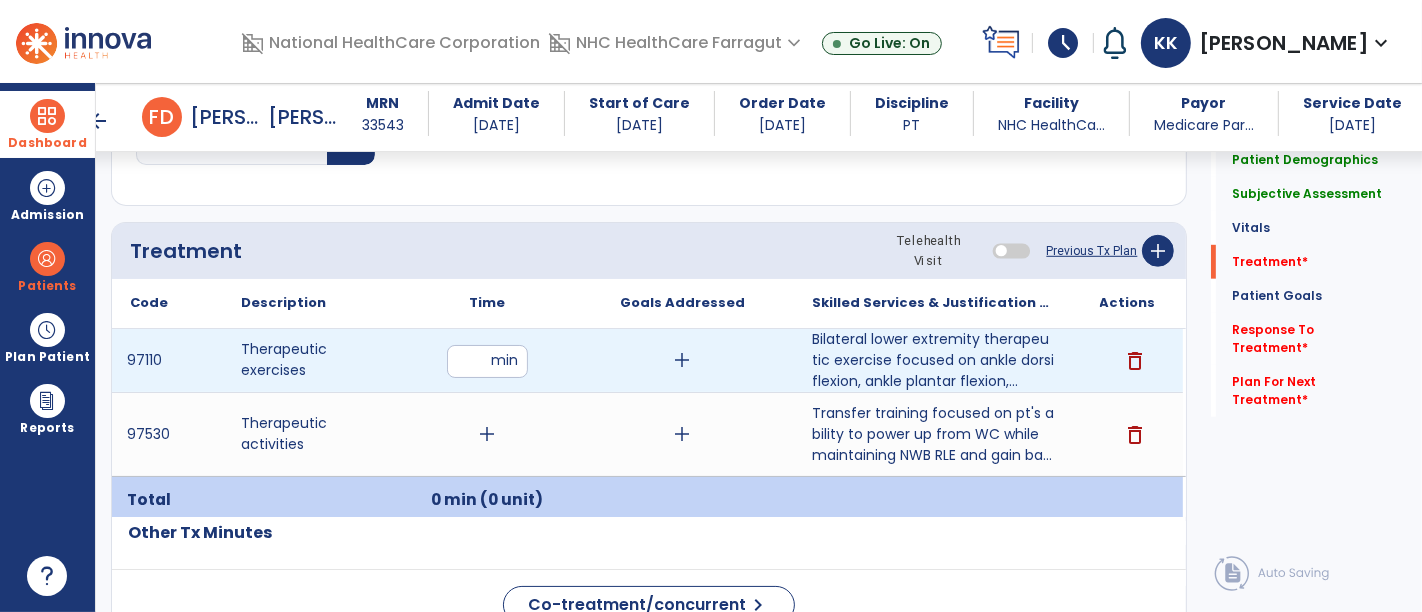 type on "**" 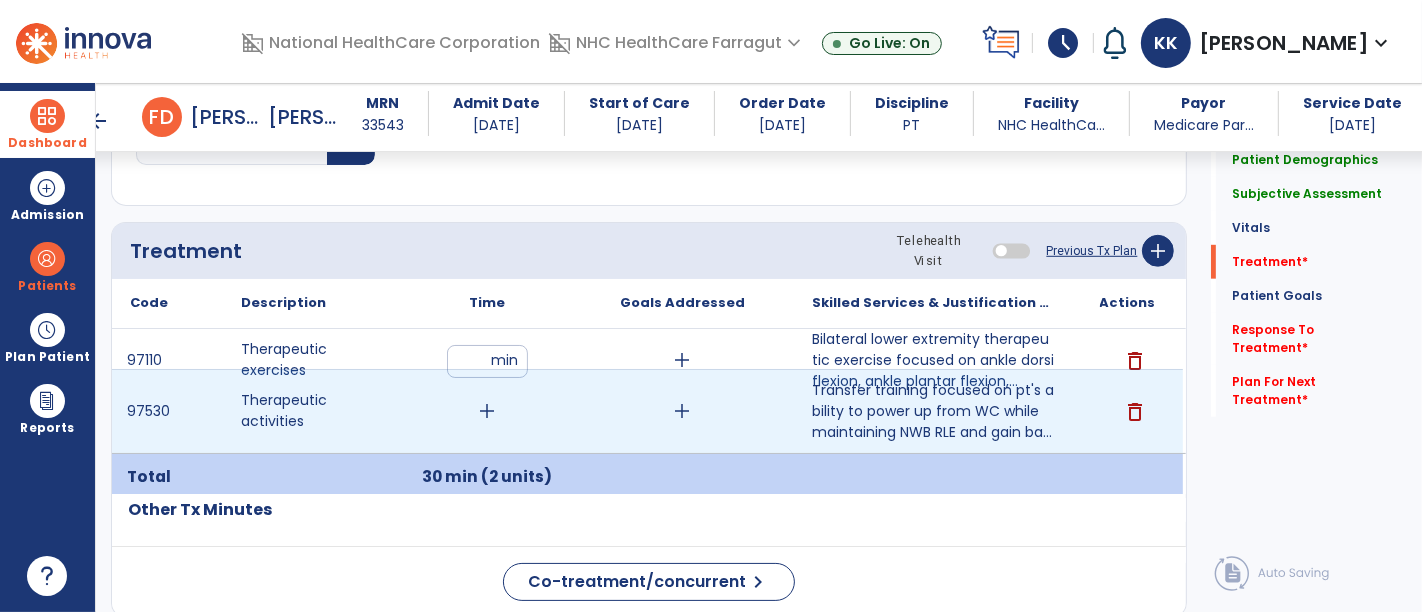 click on "add" at bounding box center [487, 411] 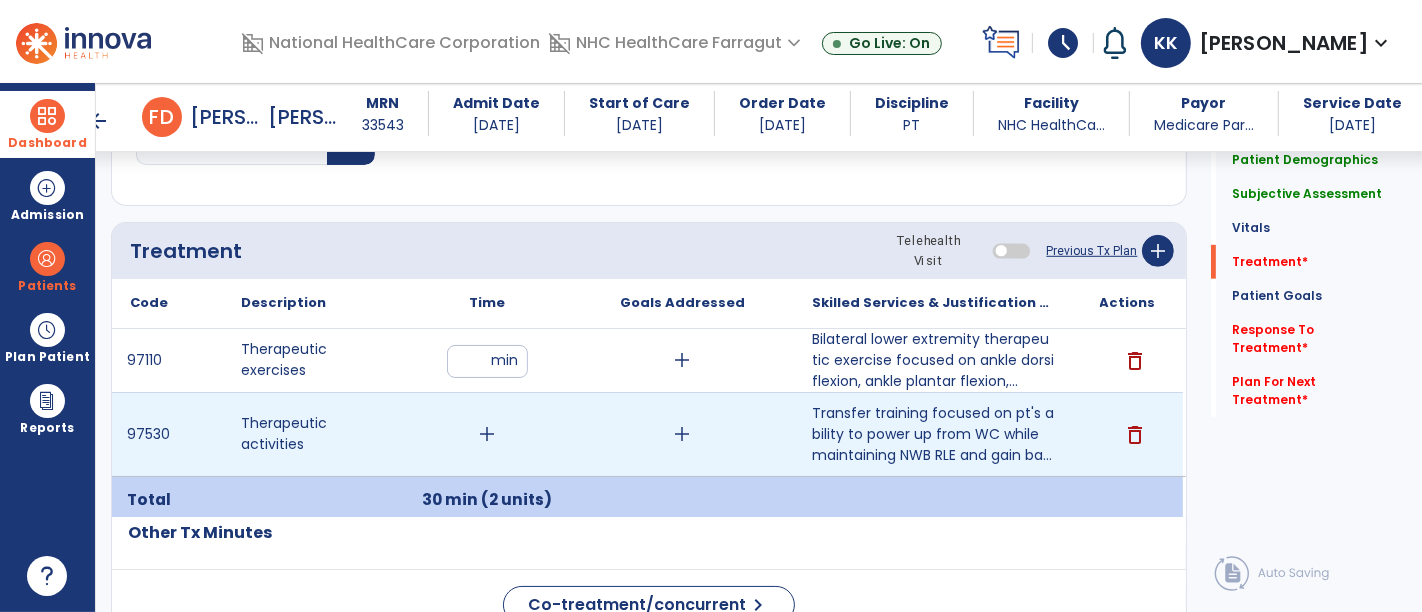 click on "add" at bounding box center [488, 434] 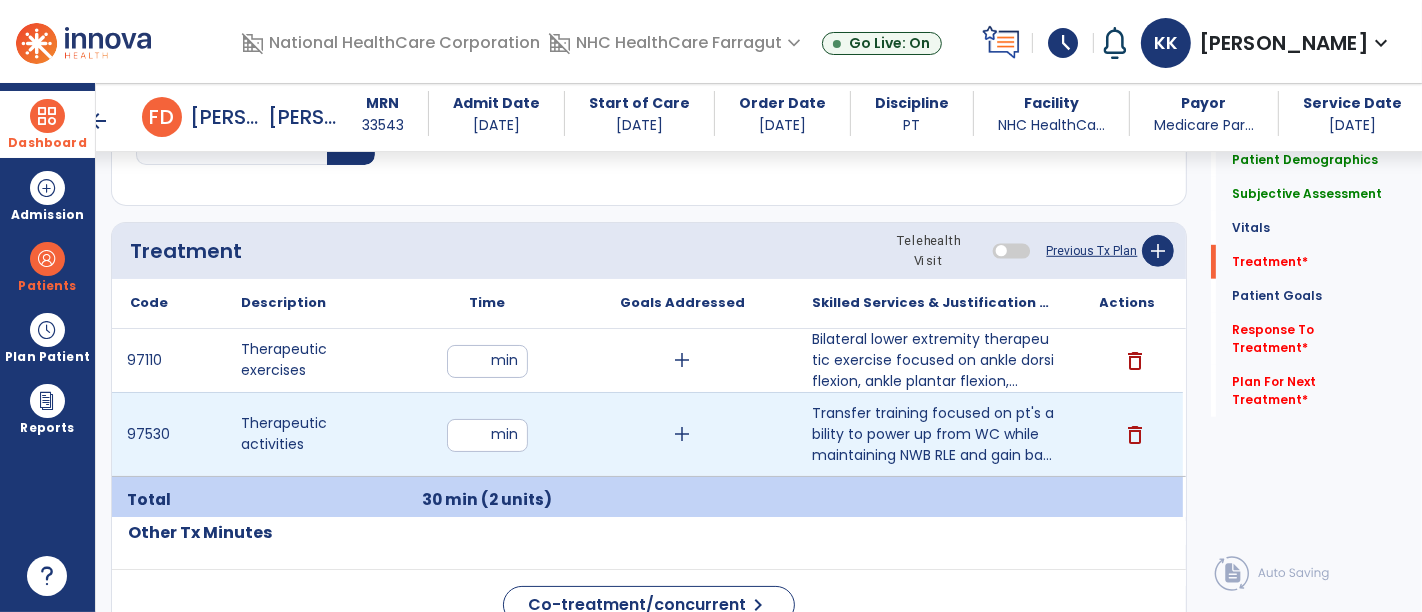 type on "**" 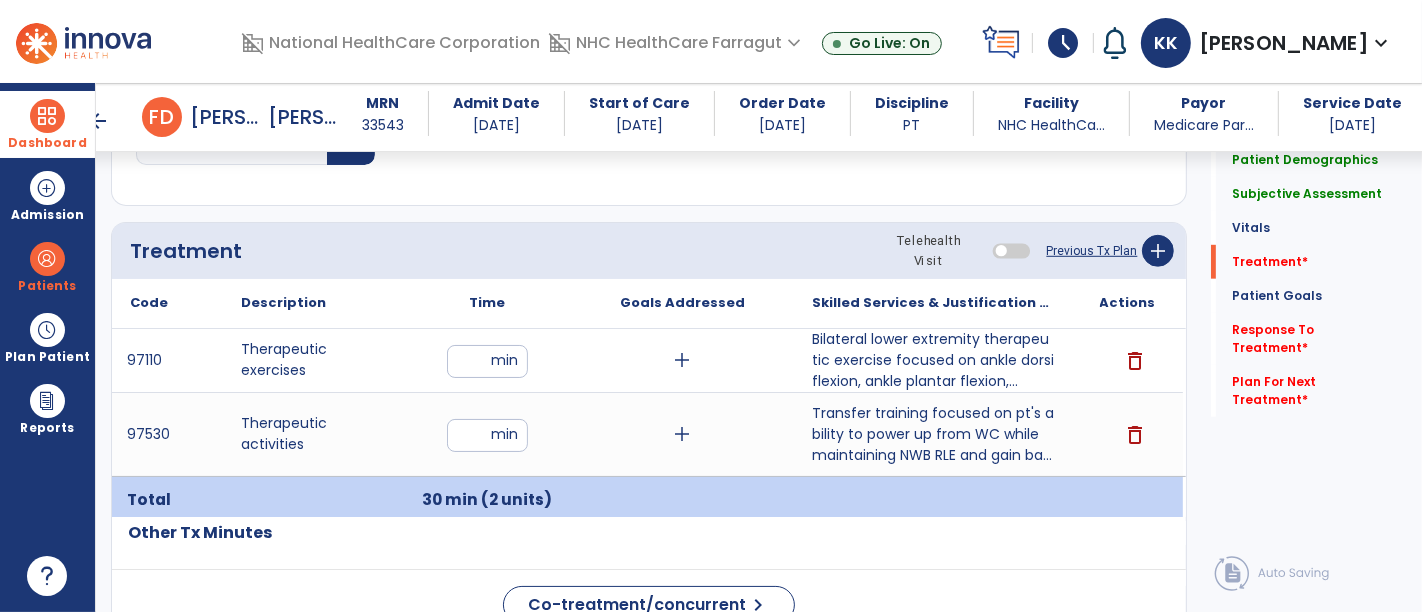 click on "Quick Links  Patient Demographics   Patient Demographics   Subjective Assessment   Subjective Assessment   Vitals   Vitals   Treatment   *  Treatment   *  Patient Goals   Patient Goals   Response To Treatment   *  Response To Treatment   *  Plan For Next Treatment   *  Plan For Next Treatment   *" 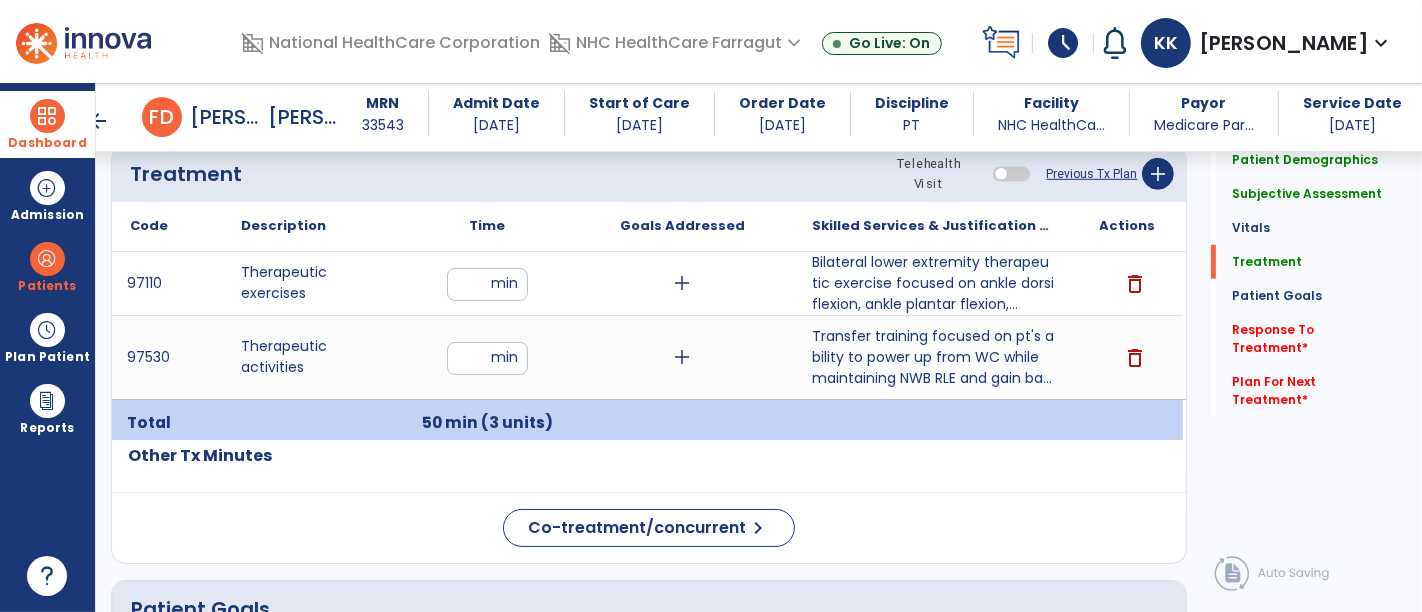 scroll, scrollTop: 1178, scrollLeft: 0, axis: vertical 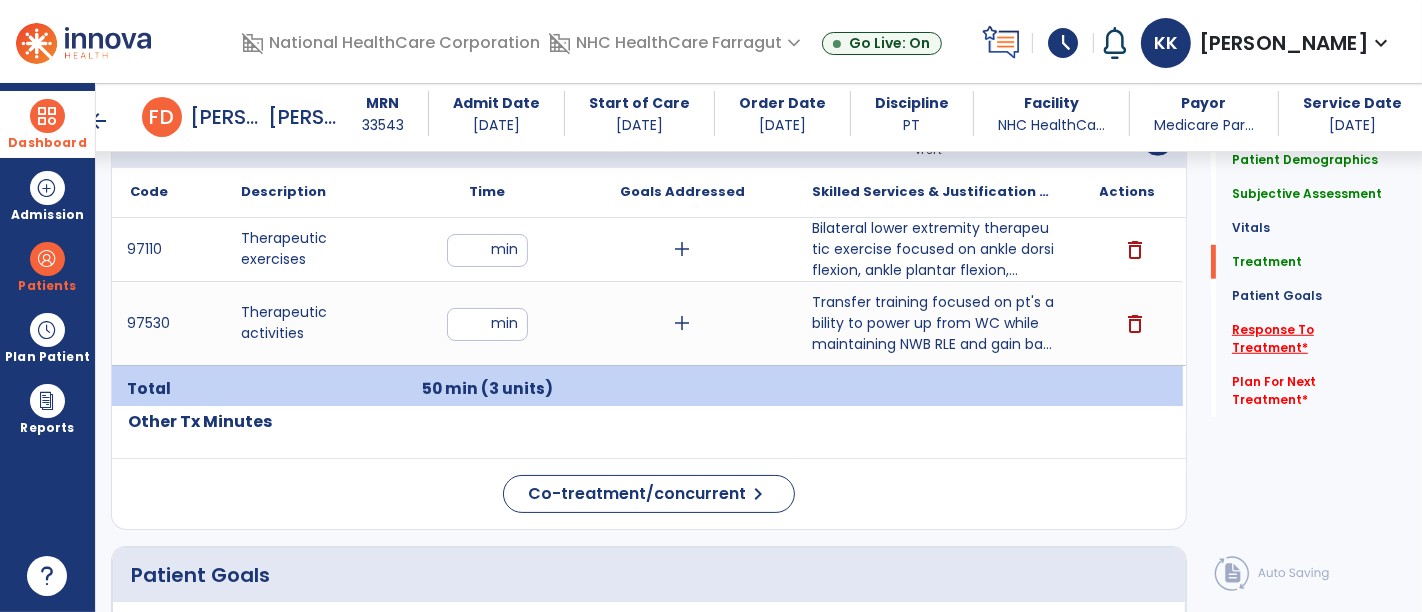 click on "Response To Treatment   *" 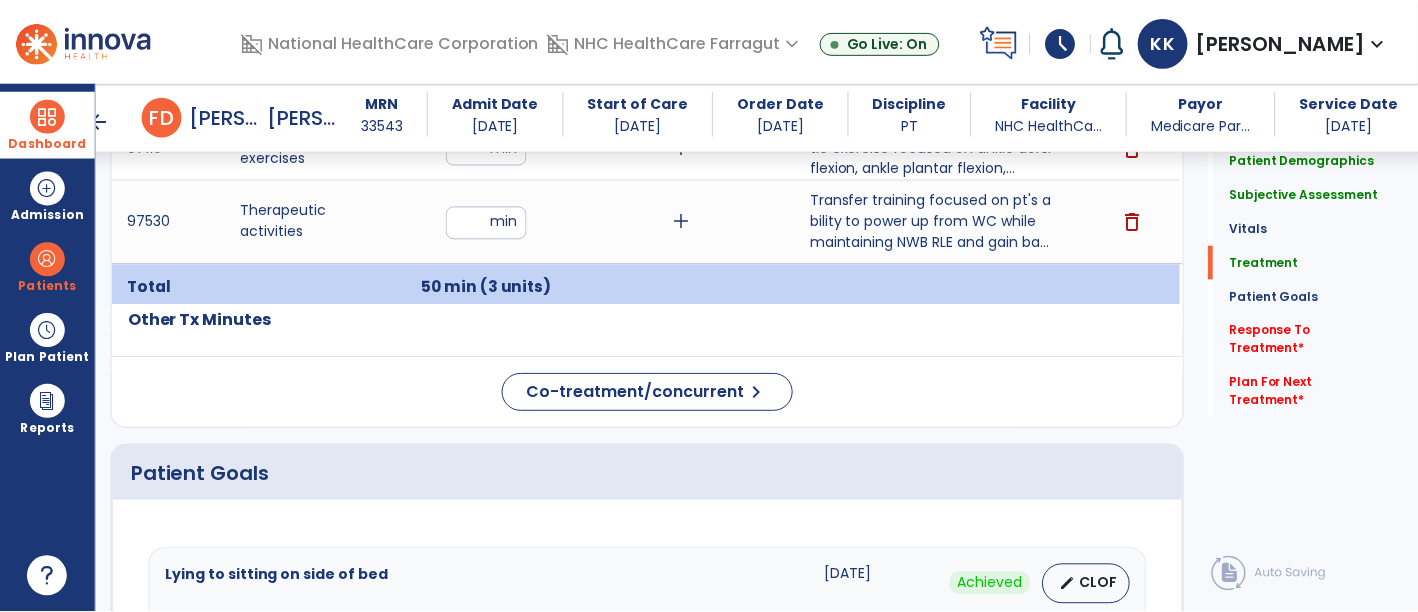 scroll, scrollTop: 1196, scrollLeft: 0, axis: vertical 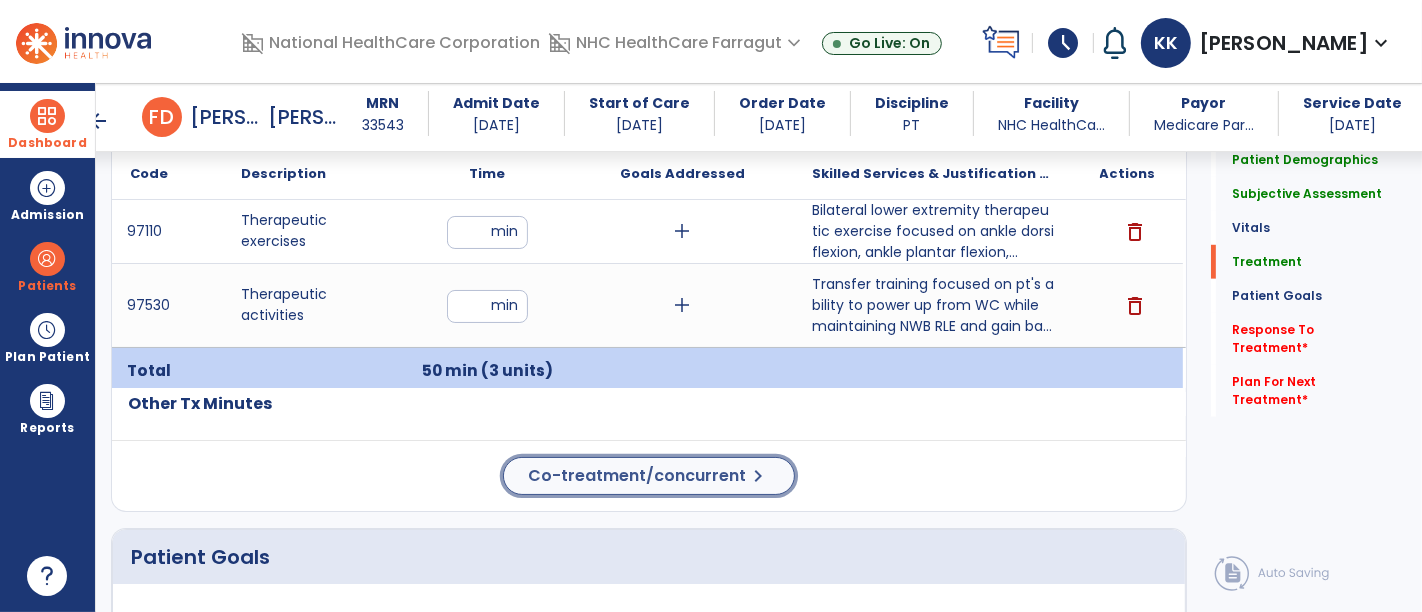 click on "Co-treatment/concurrent" 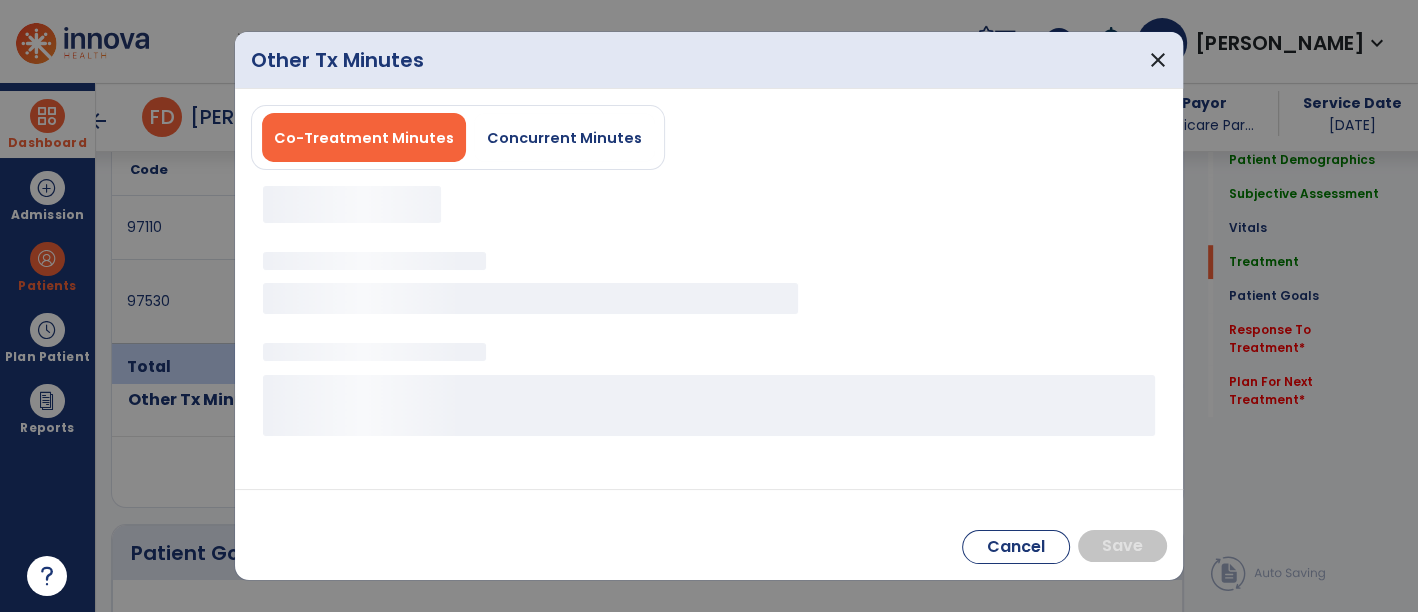 scroll, scrollTop: 1196, scrollLeft: 0, axis: vertical 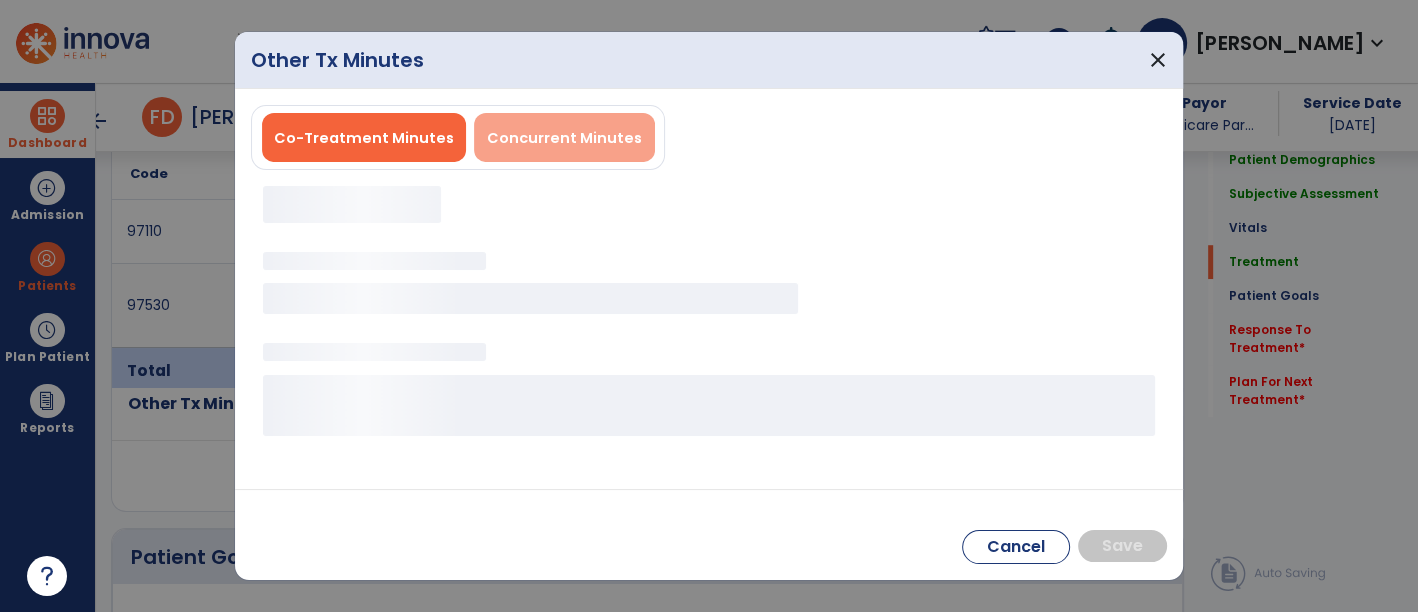click on "Concurrent Minutes" at bounding box center [564, 137] 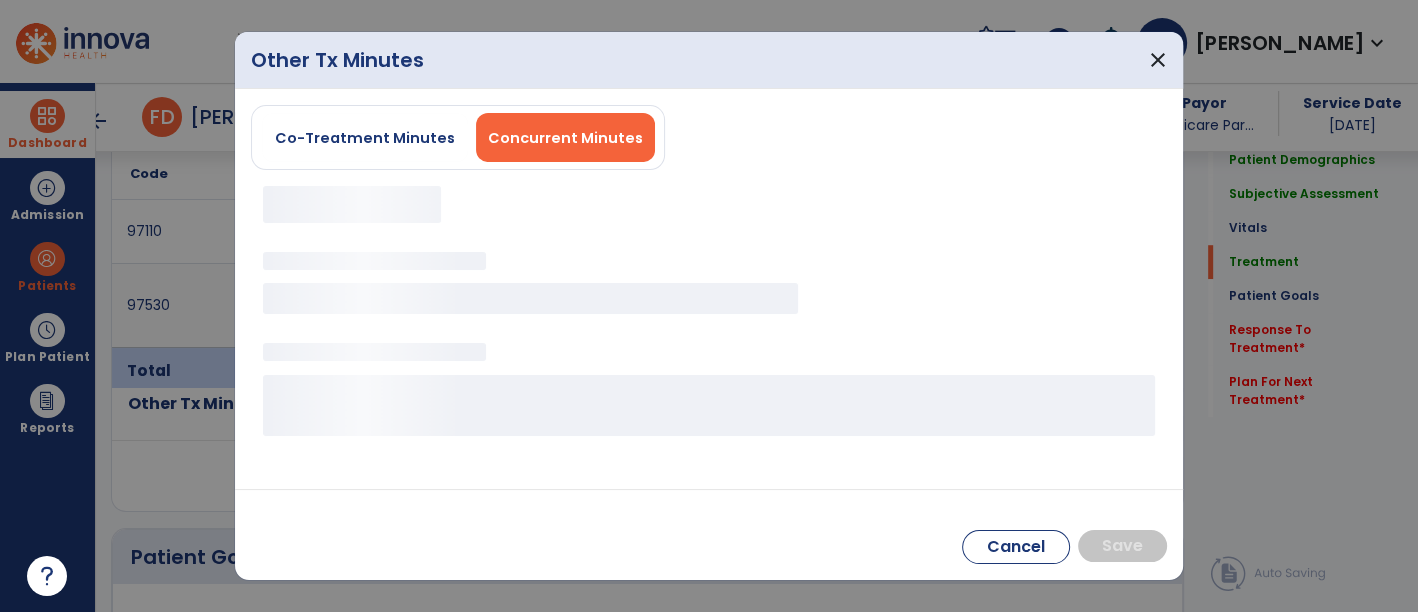 type 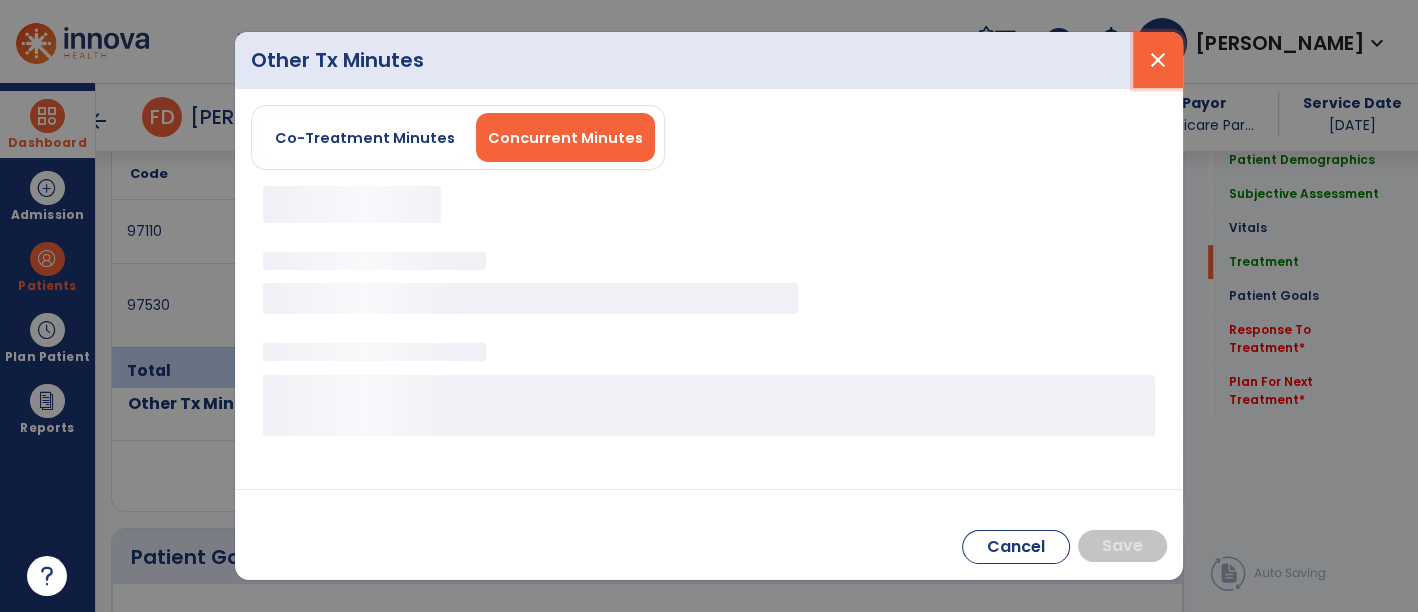 click on "close" at bounding box center (1158, 60) 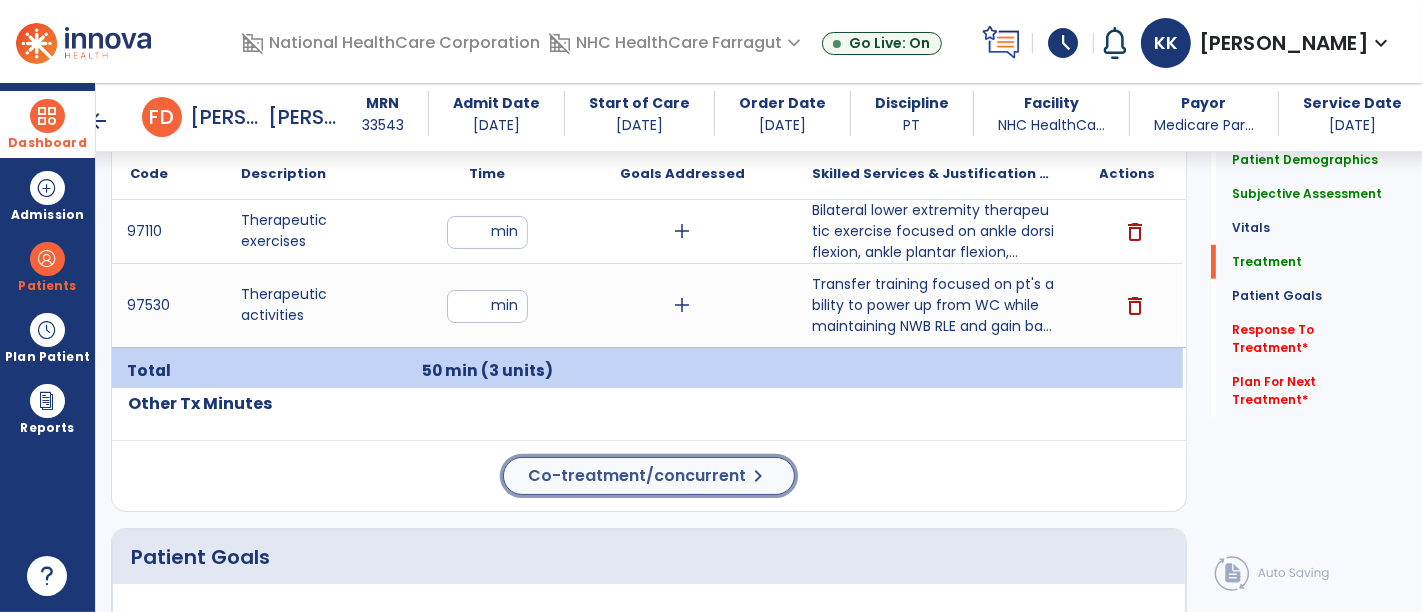 click on "Co-treatment/concurrent" 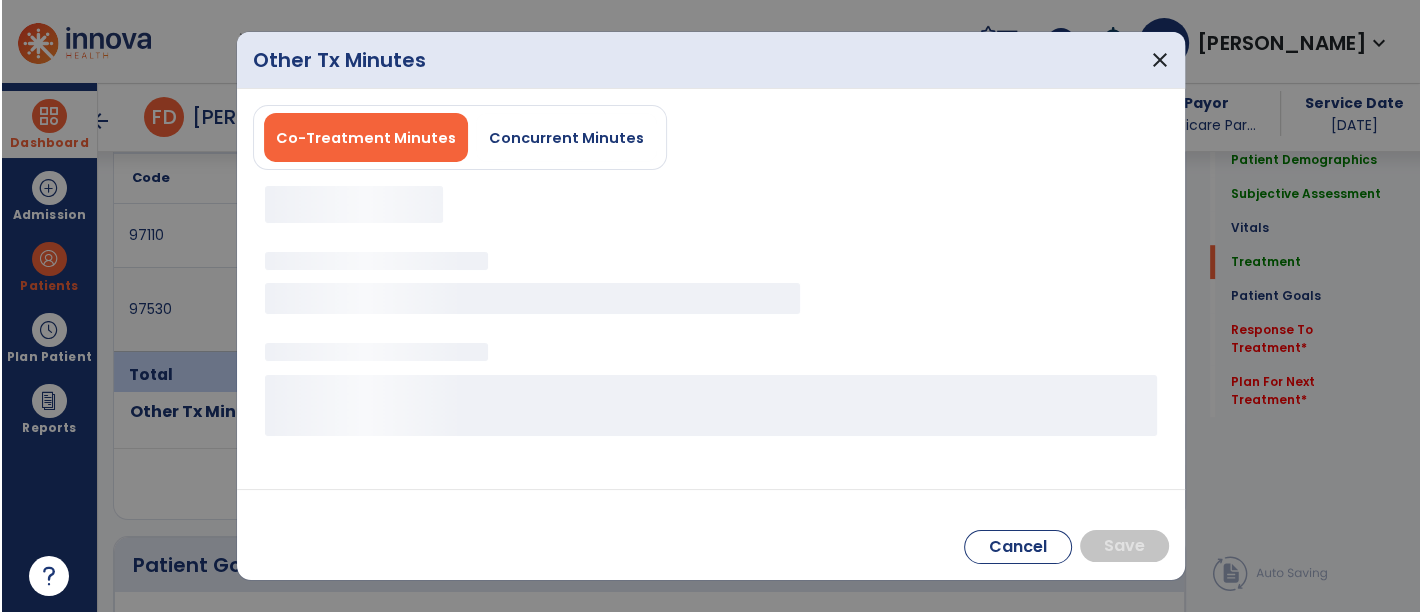 scroll, scrollTop: 1196, scrollLeft: 0, axis: vertical 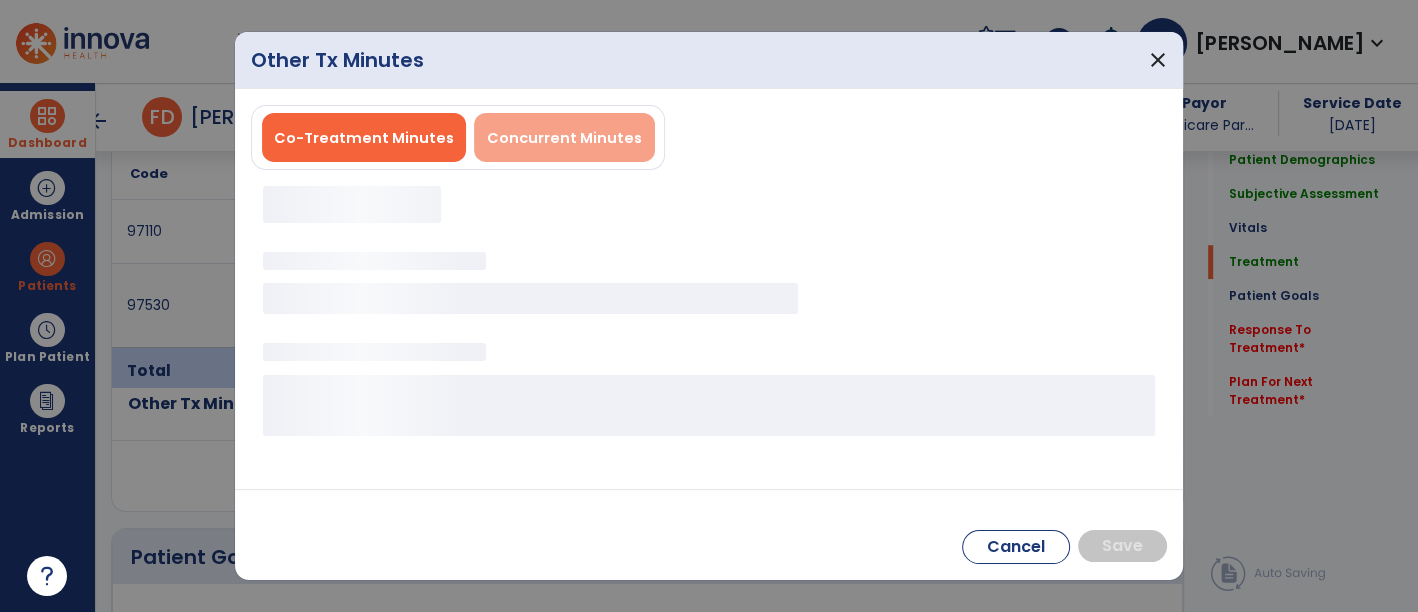 click on "Concurrent Minutes" at bounding box center (564, 138) 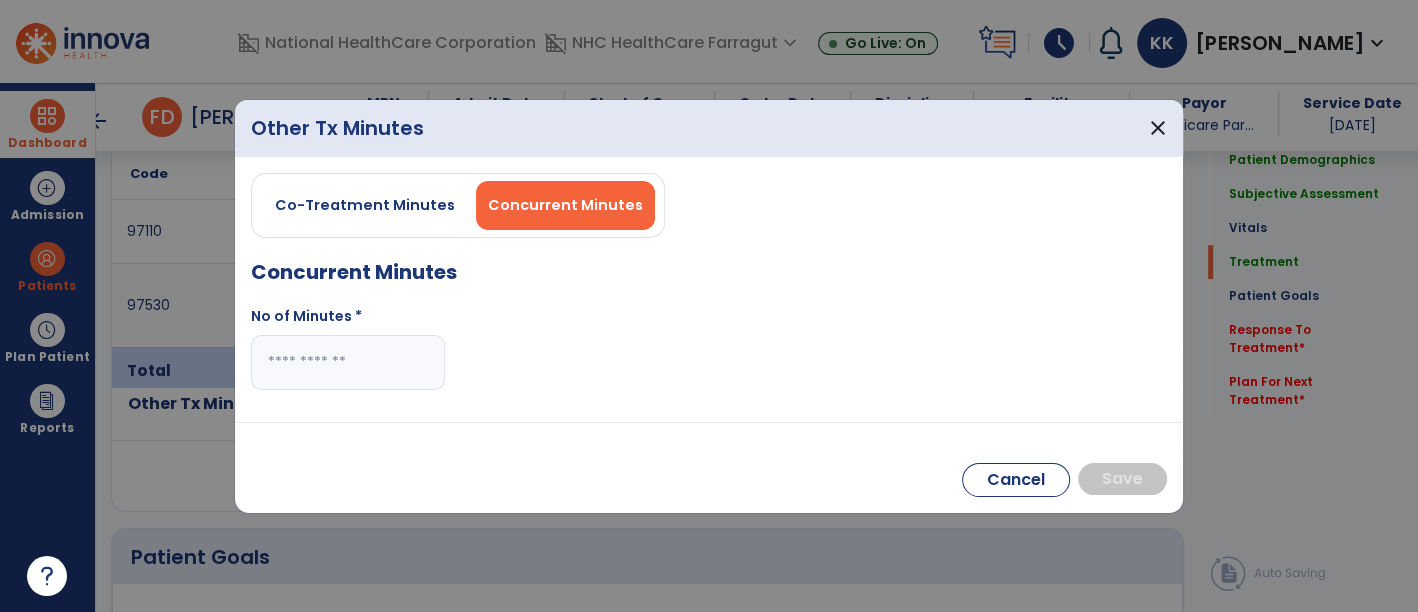 click at bounding box center [348, 362] 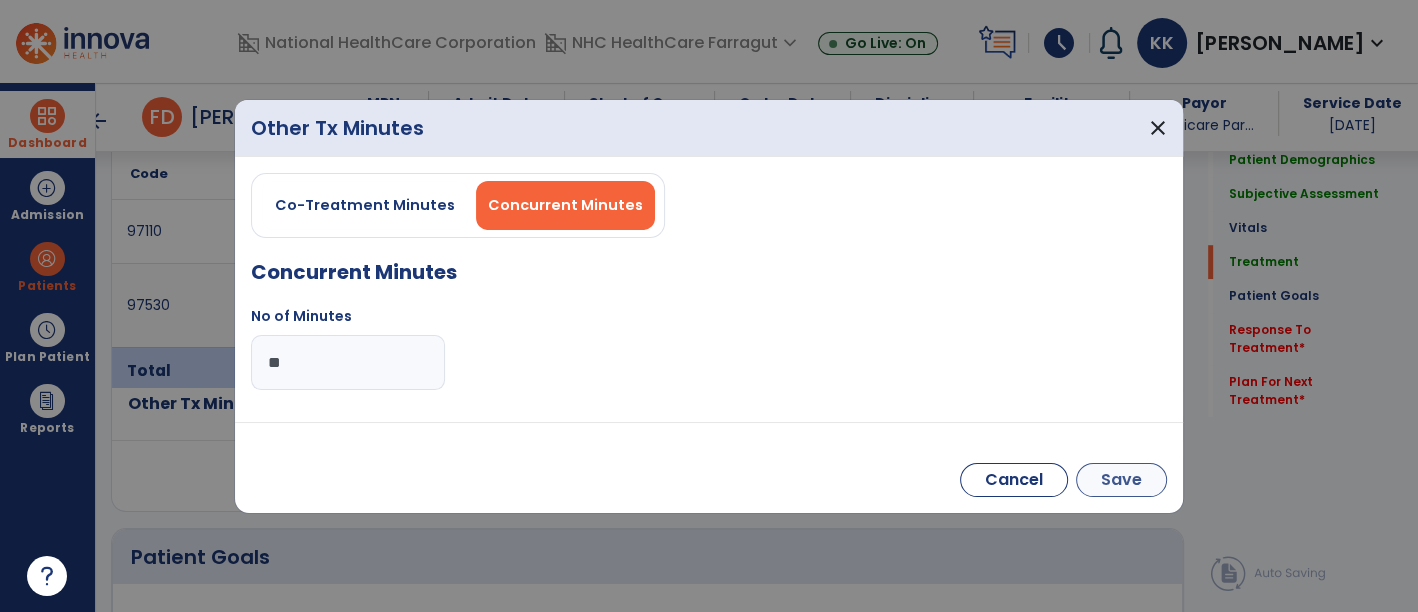type on "**" 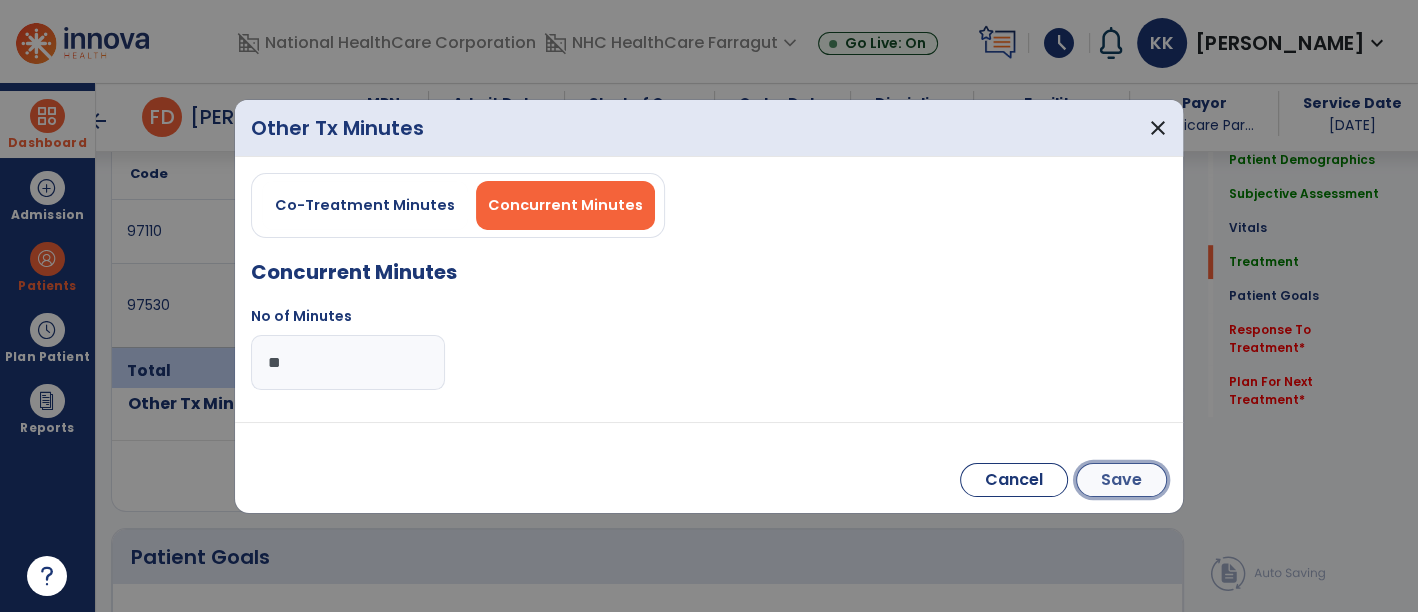 click on "Save" at bounding box center [1121, 480] 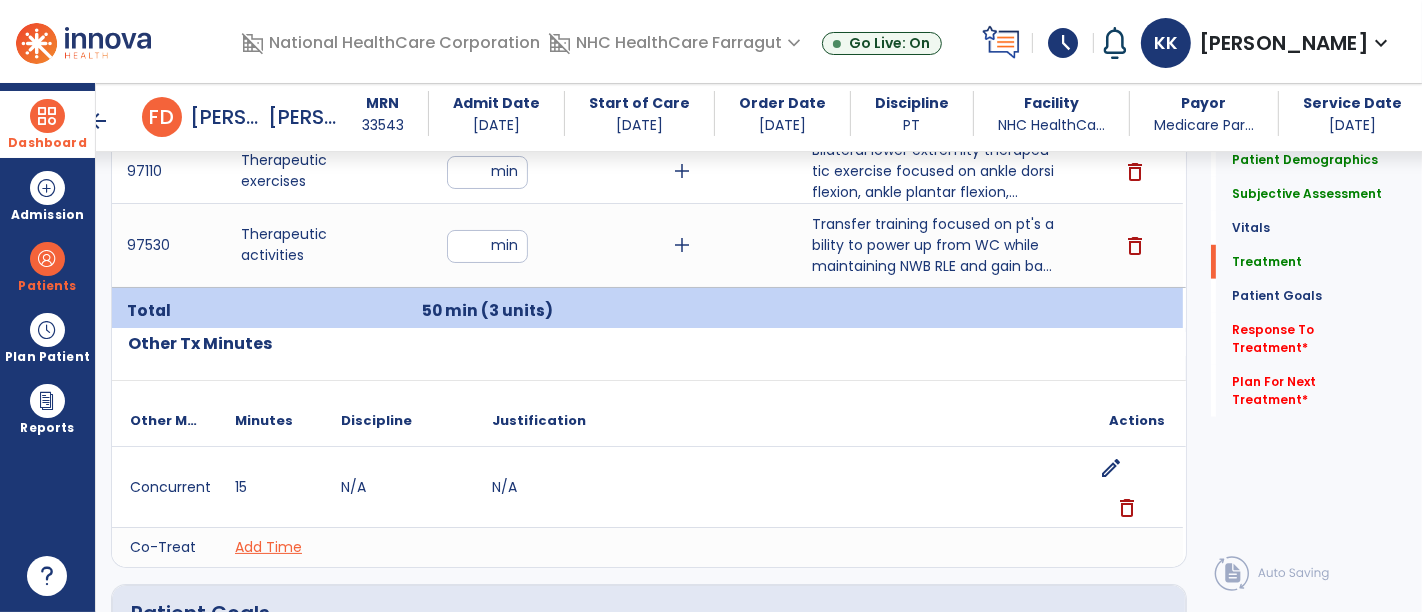 scroll, scrollTop: 1307, scrollLeft: 0, axis: vertical 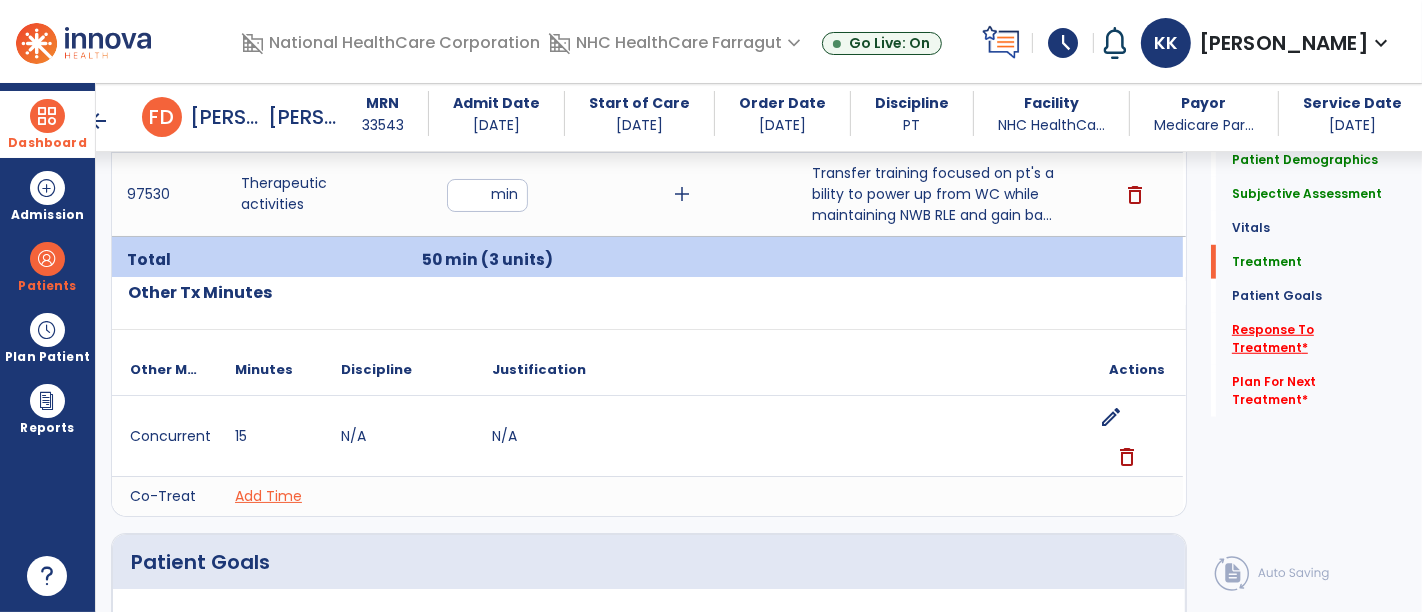 click on "Response To Treatment   *" 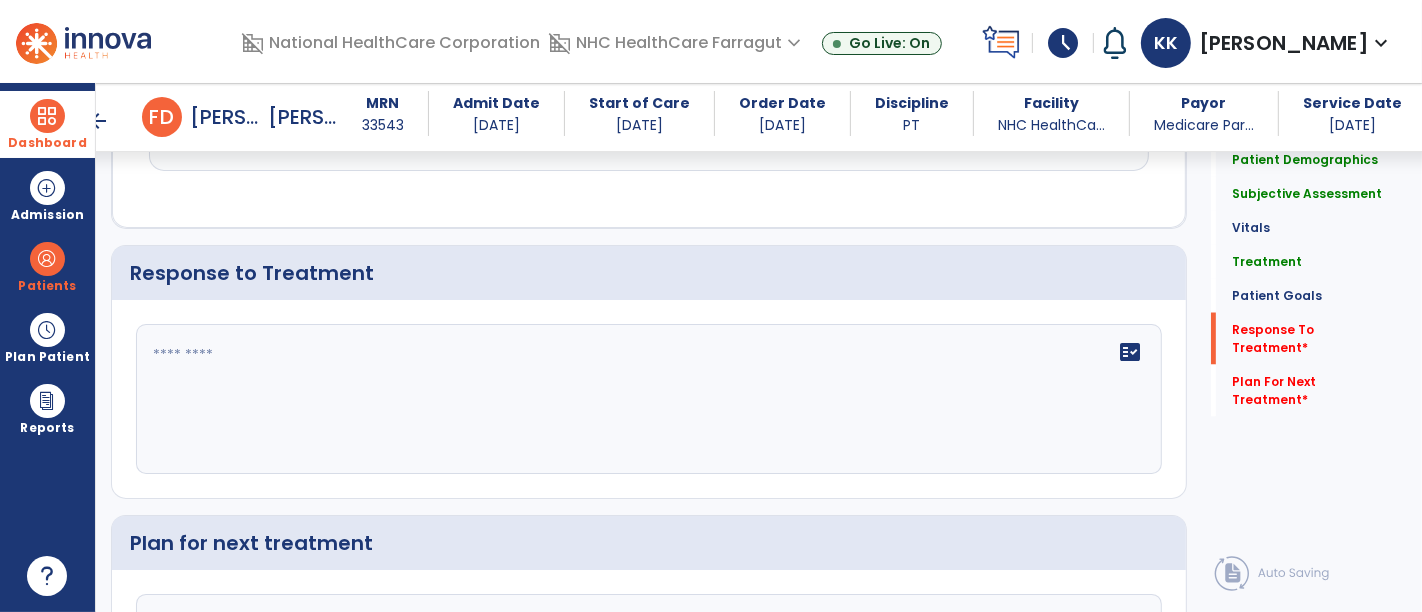 scroll, scrollTop: 2868, scrollLeft: 0, axis: vertical 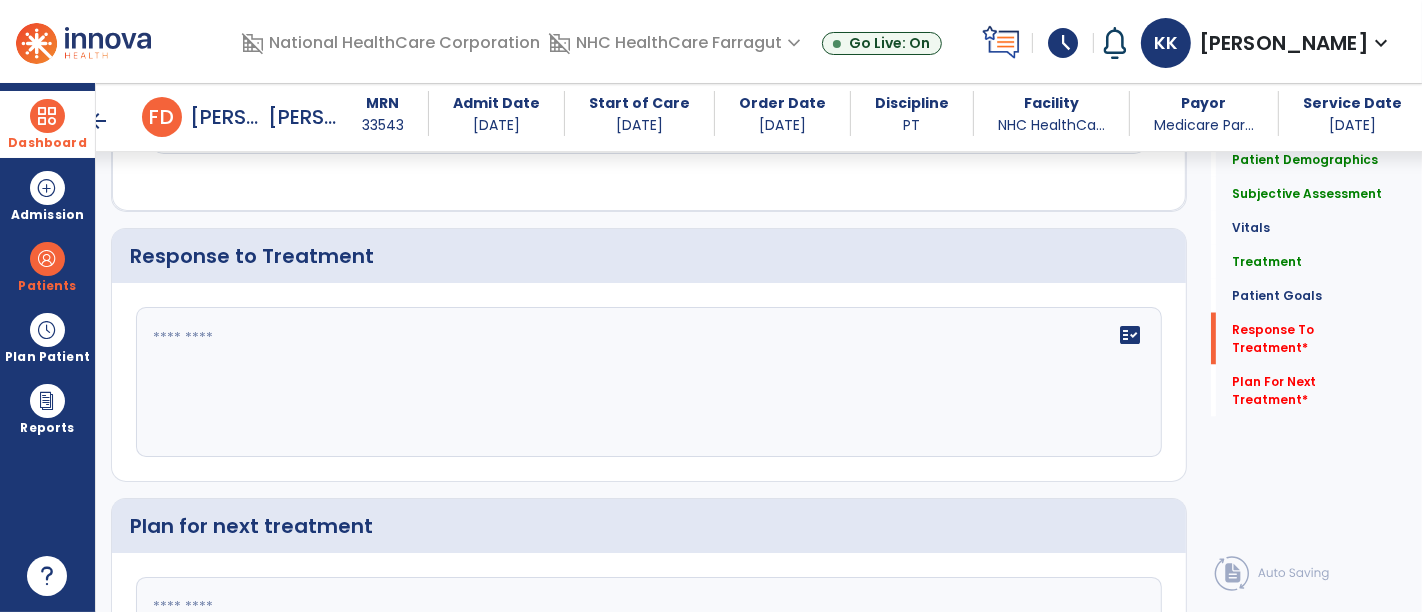 click 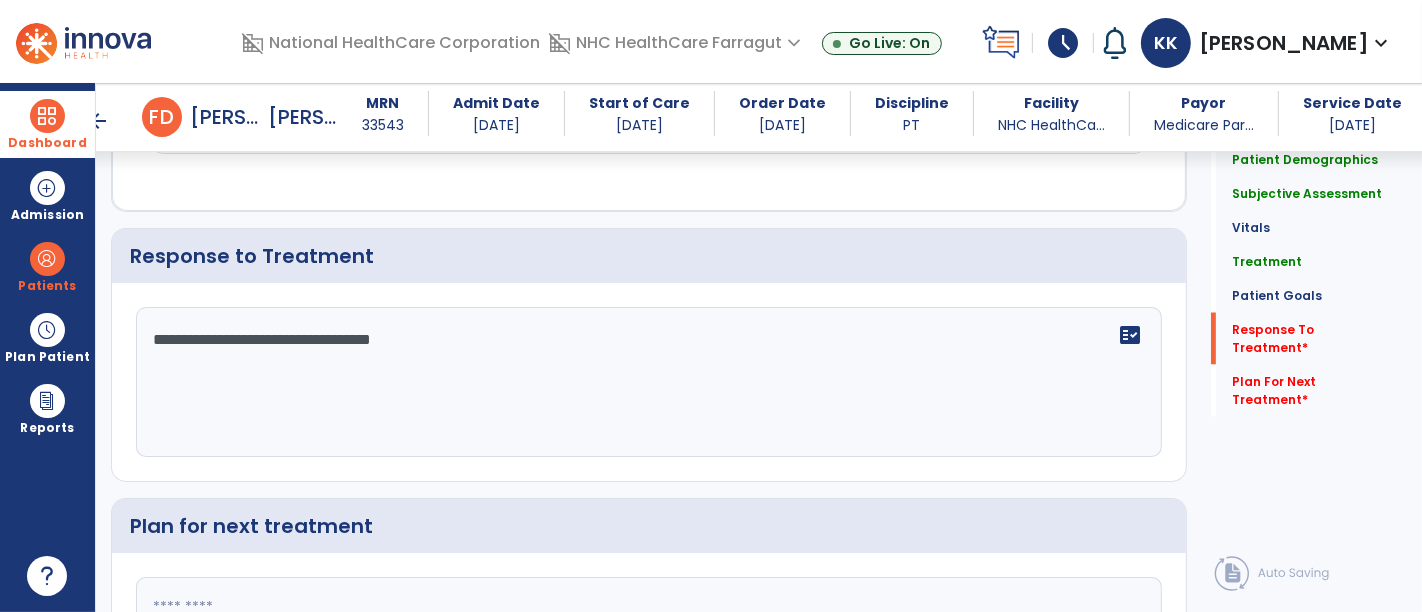 type on "**********" 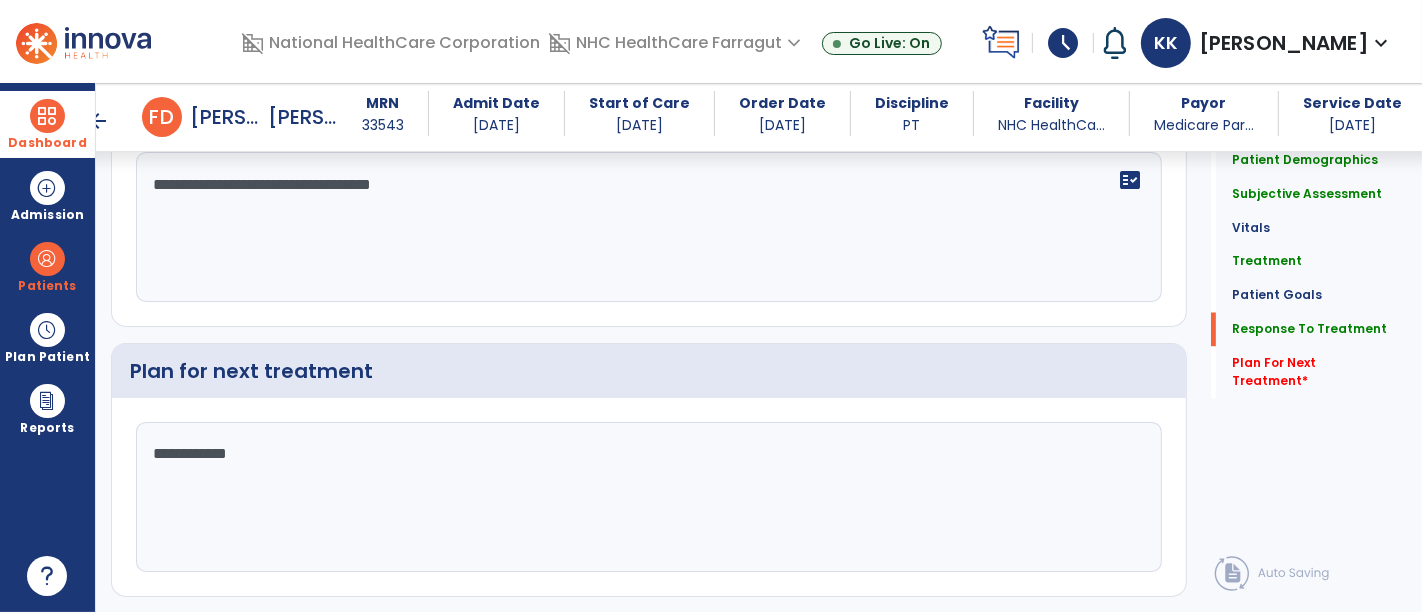 scroll, scrollTop: 3064, scrollLeft: 0, axis: vertical 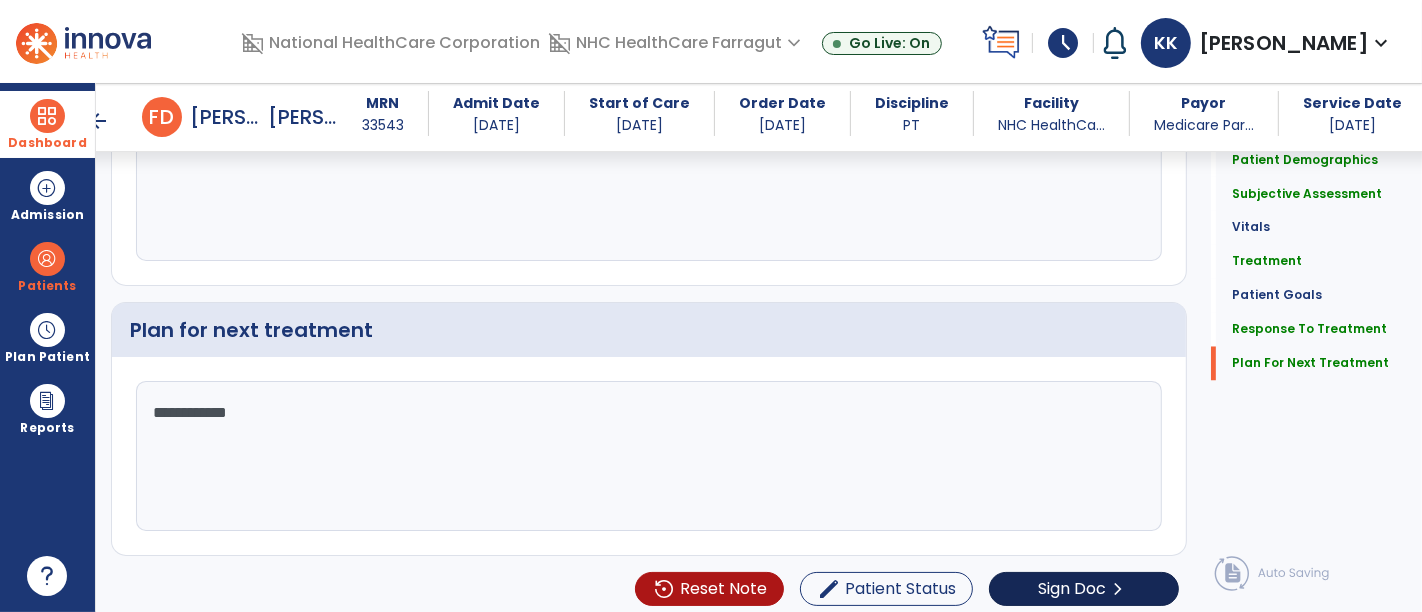 type on "**********" 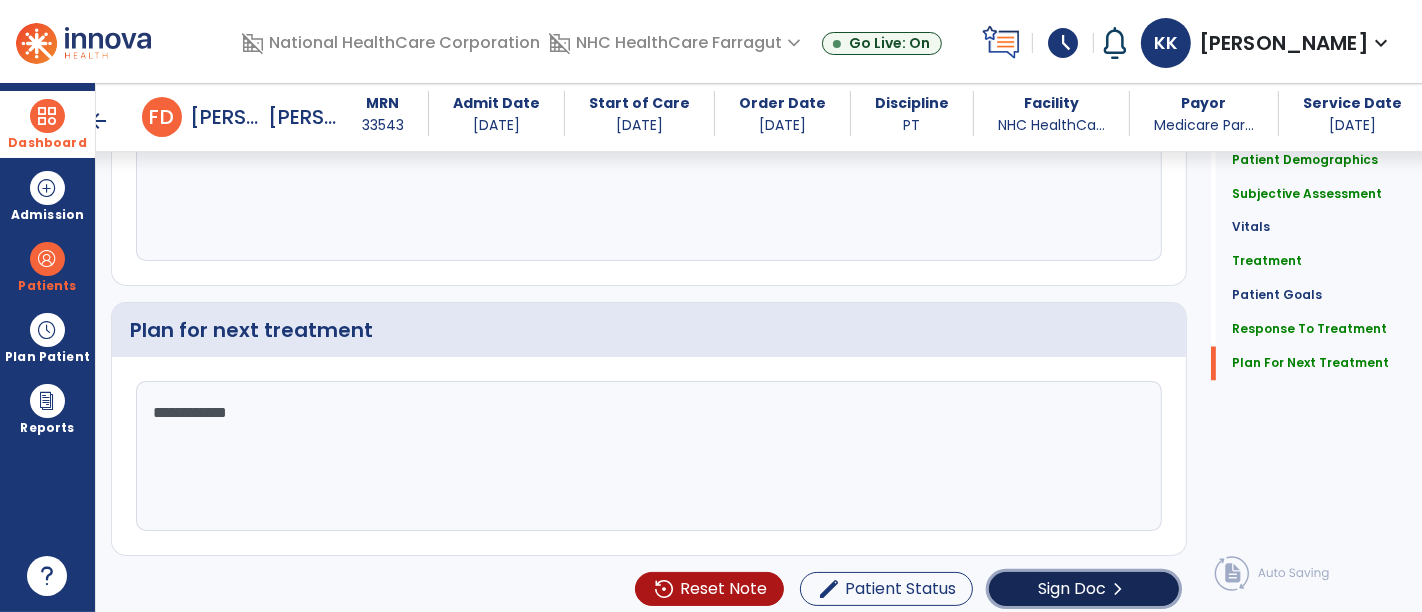 click on "chevron_right" 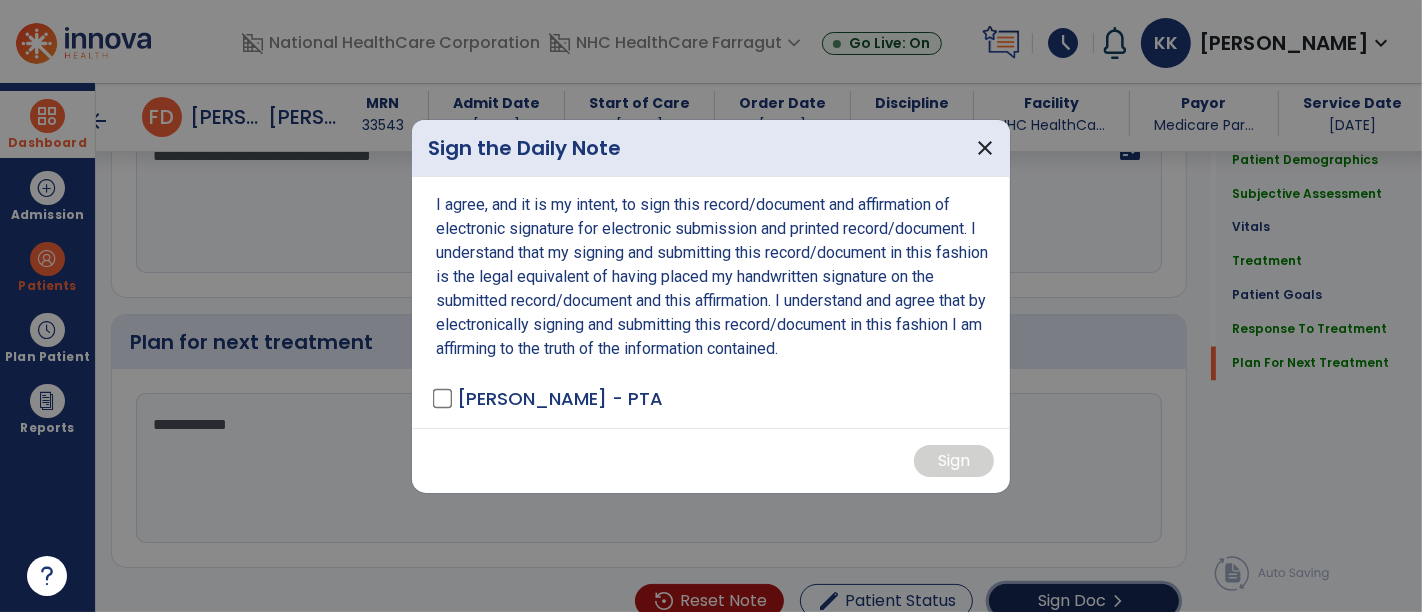 scroll, scrollTop: 3064, scrollLeft: 0, axis: vertical 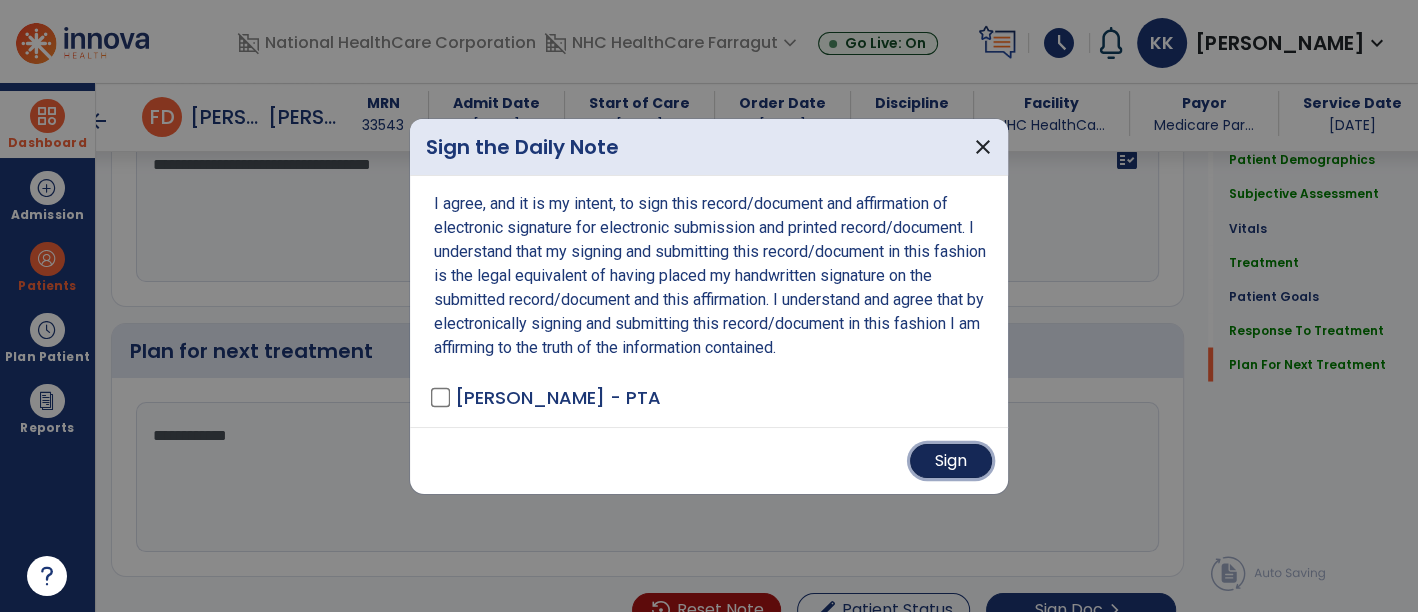 click on "Sign" at bounding box center [951, 461] 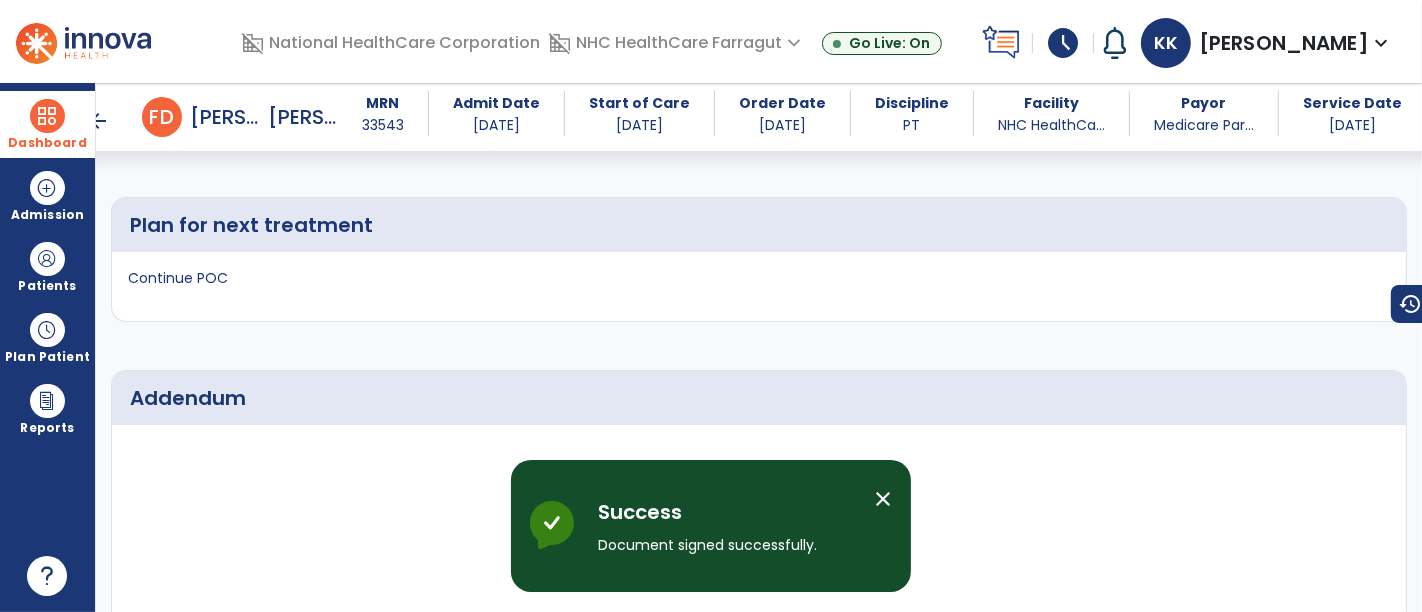 scroll, scrollTop: 4463, scrollLeft: 0, axis: vertical 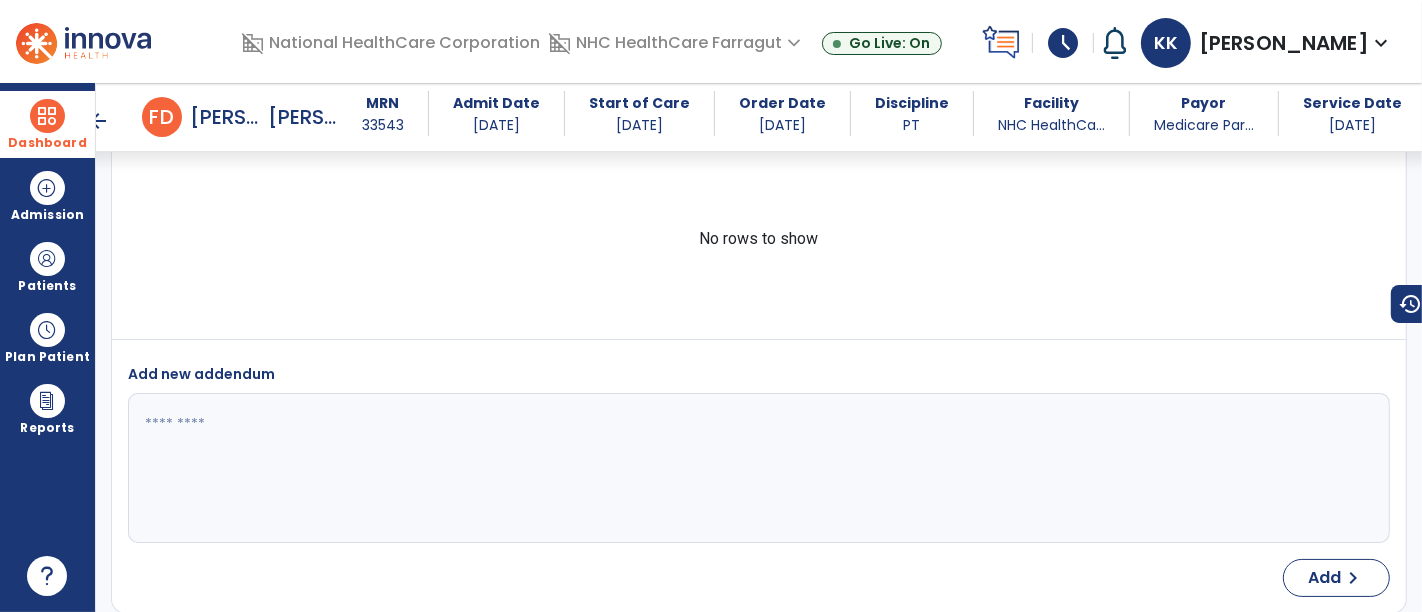 click at bounding box center (47, 116) 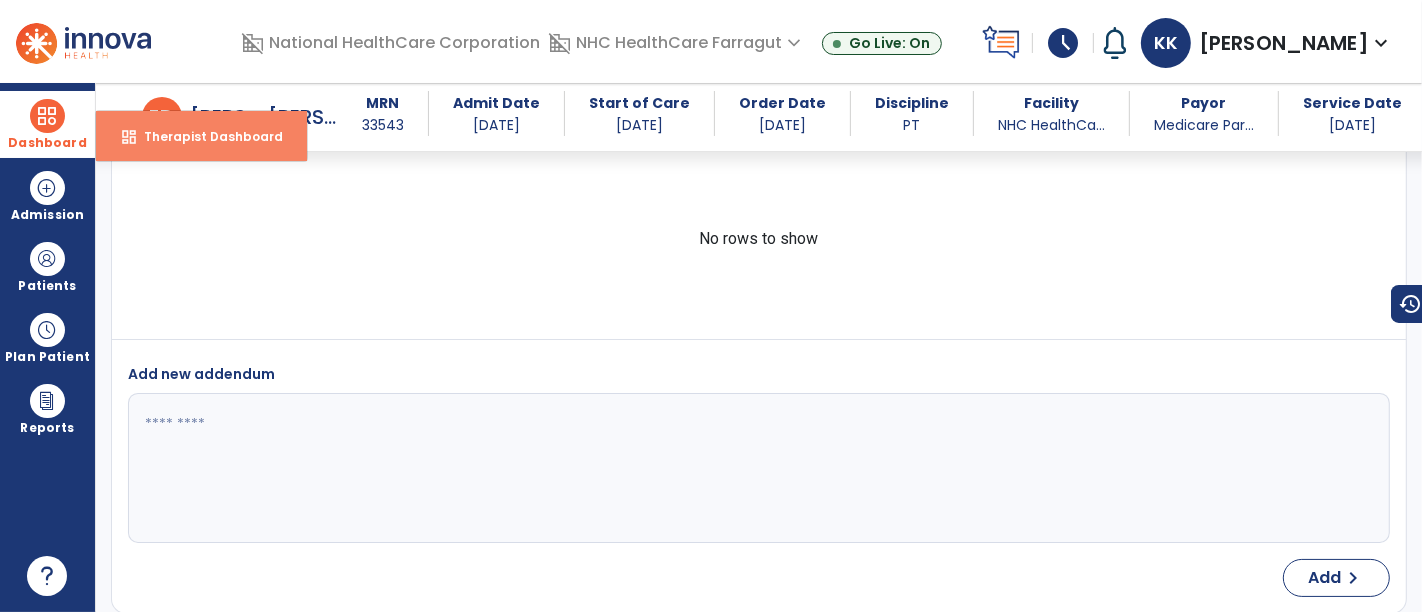 click on "Therapist Dashboard" at bounding box center (205, 136) 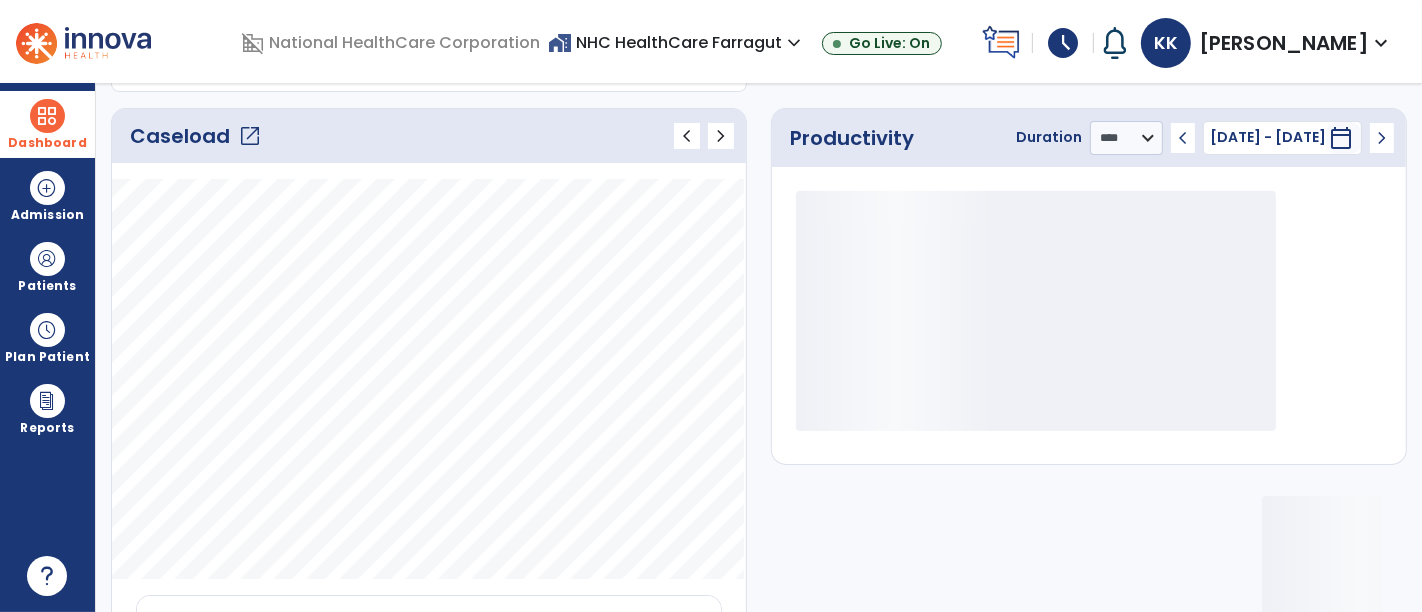 click on "open_in_new" 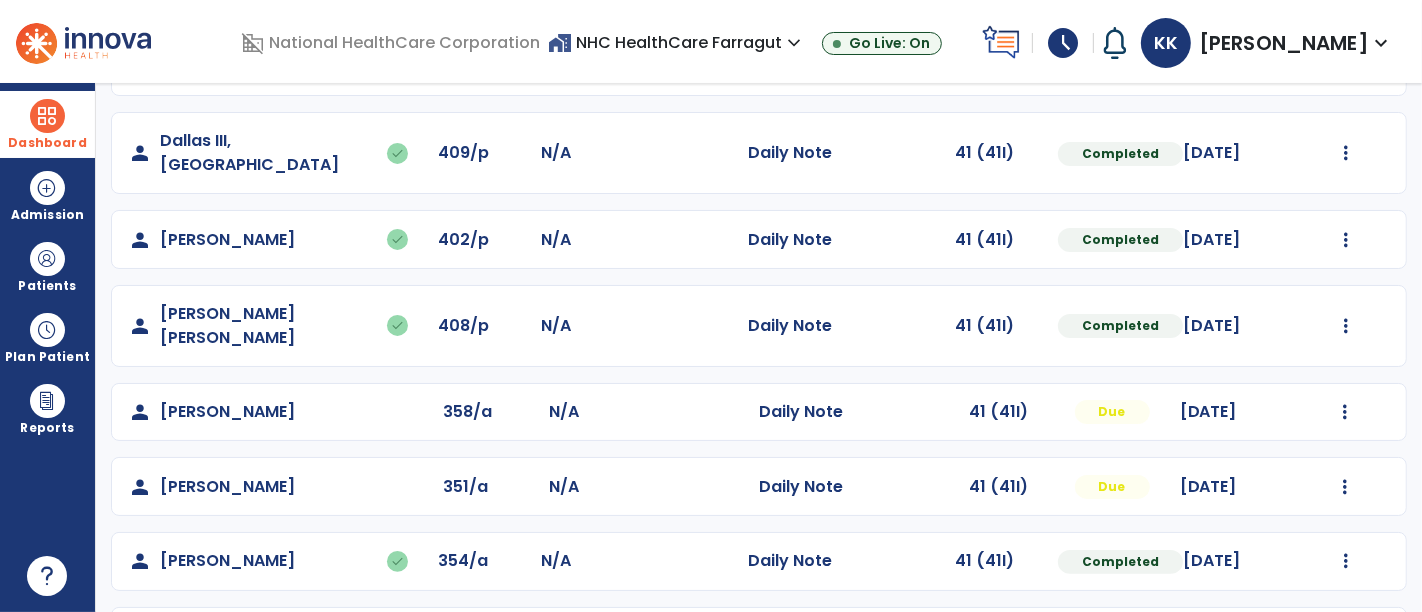 scroll, scrollTop: 320, scrollLeft: 0, axis: vertical 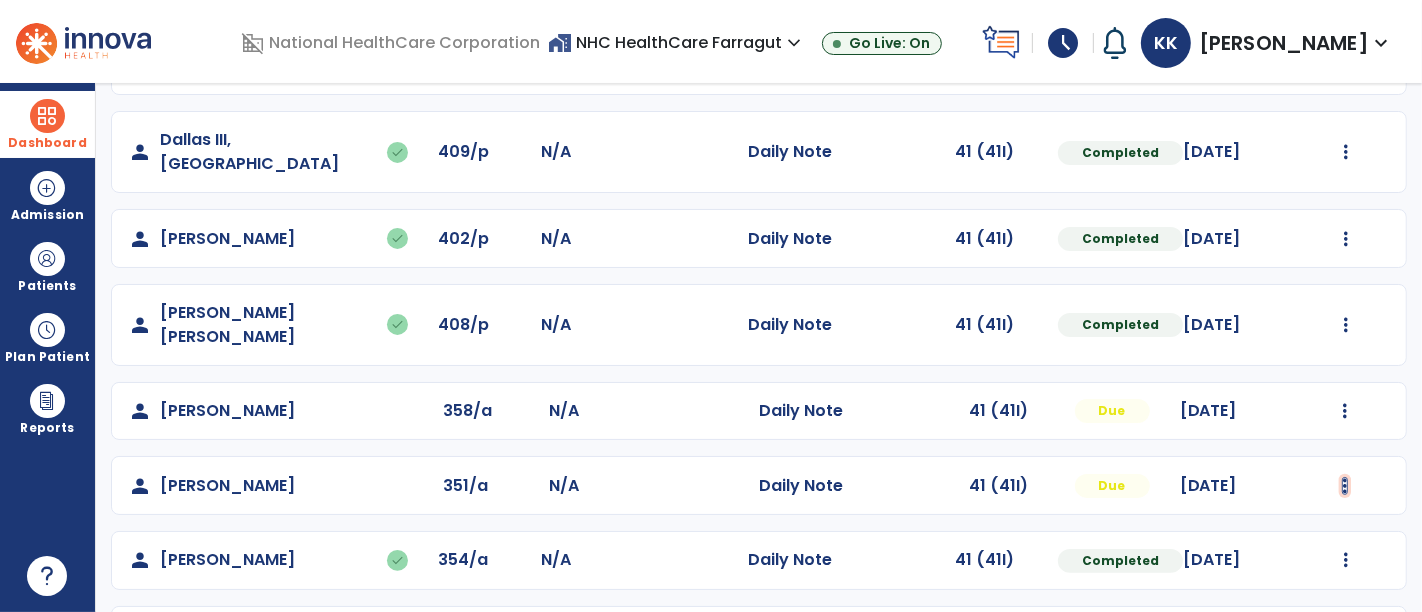 click at bounding box center [1346, -32] 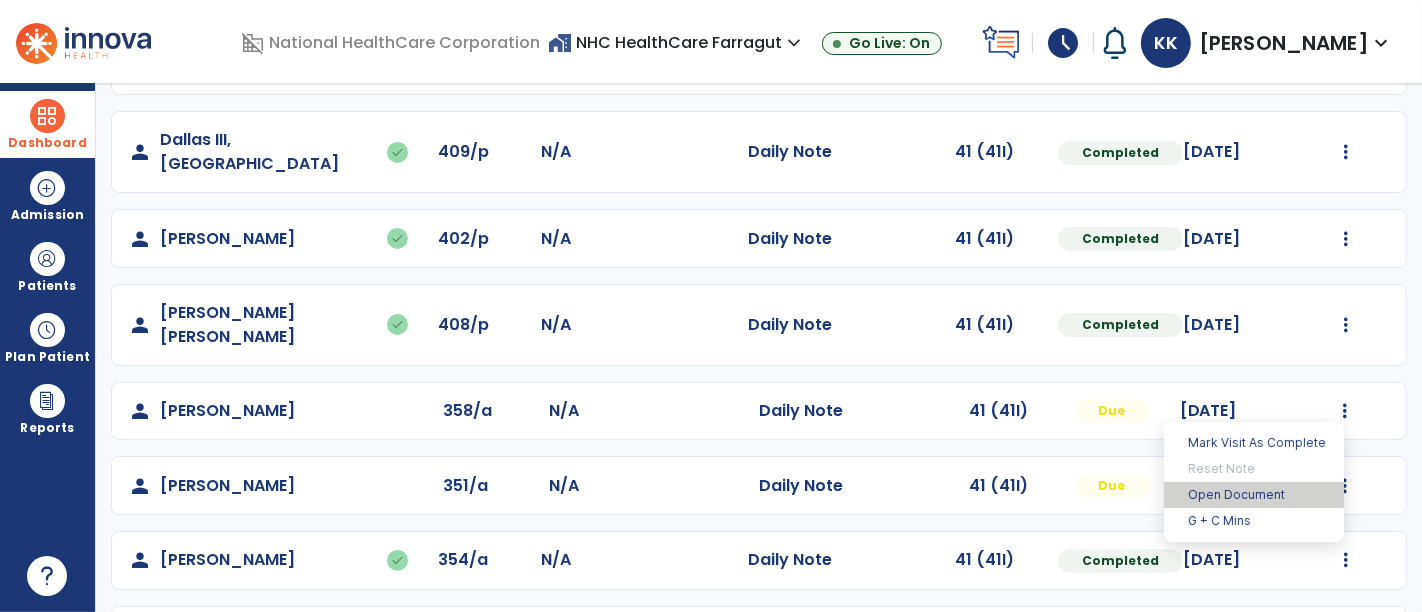 click on "Open Document" at bounding box center [1254, 495] 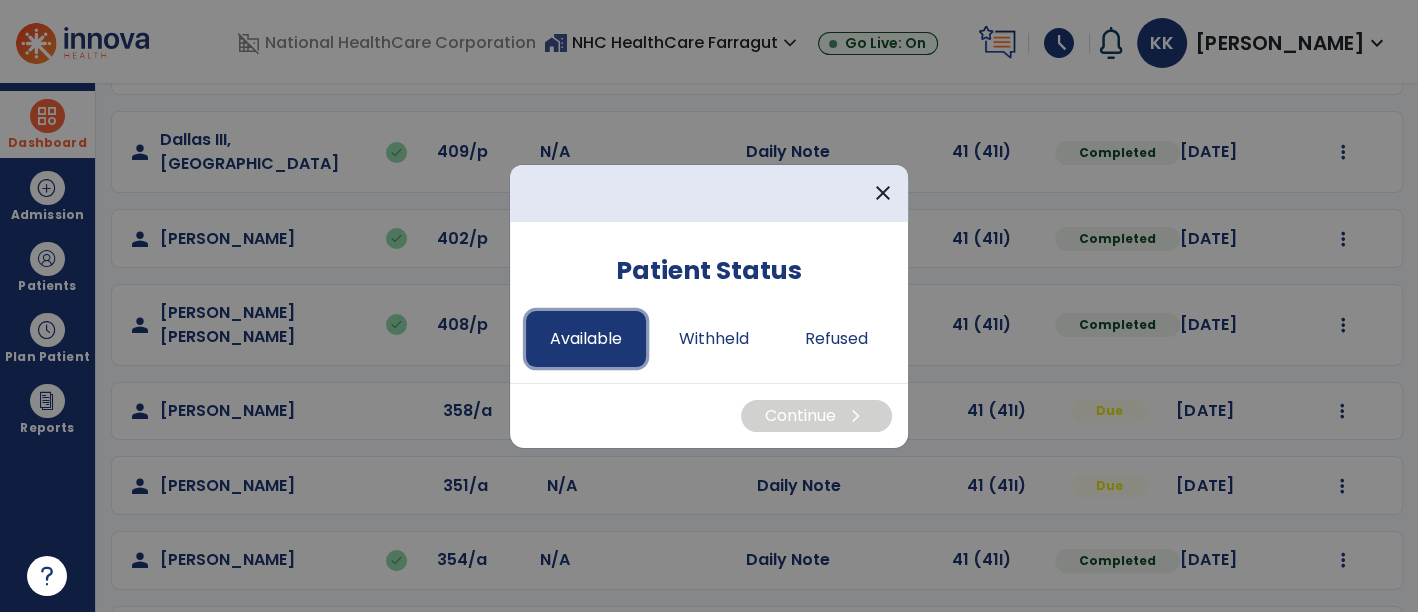 click on "Available" at bounding box center [586, 339] 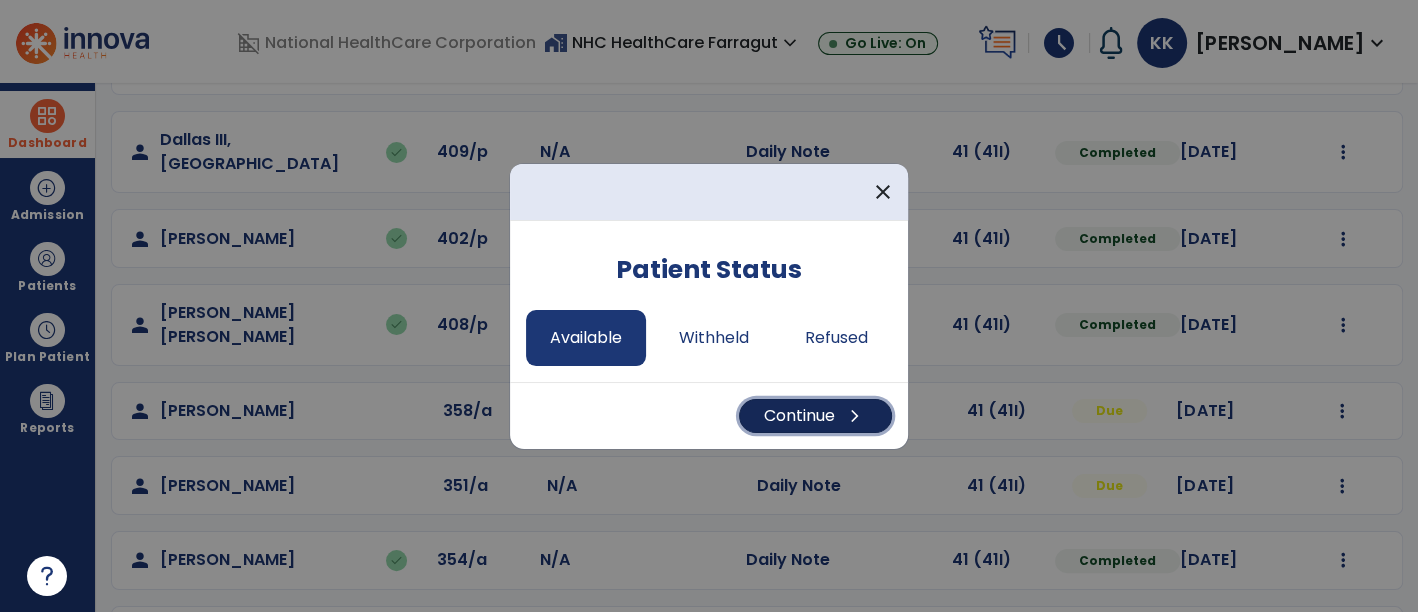 click on "chevron_right" at bounding box center (855, 416) 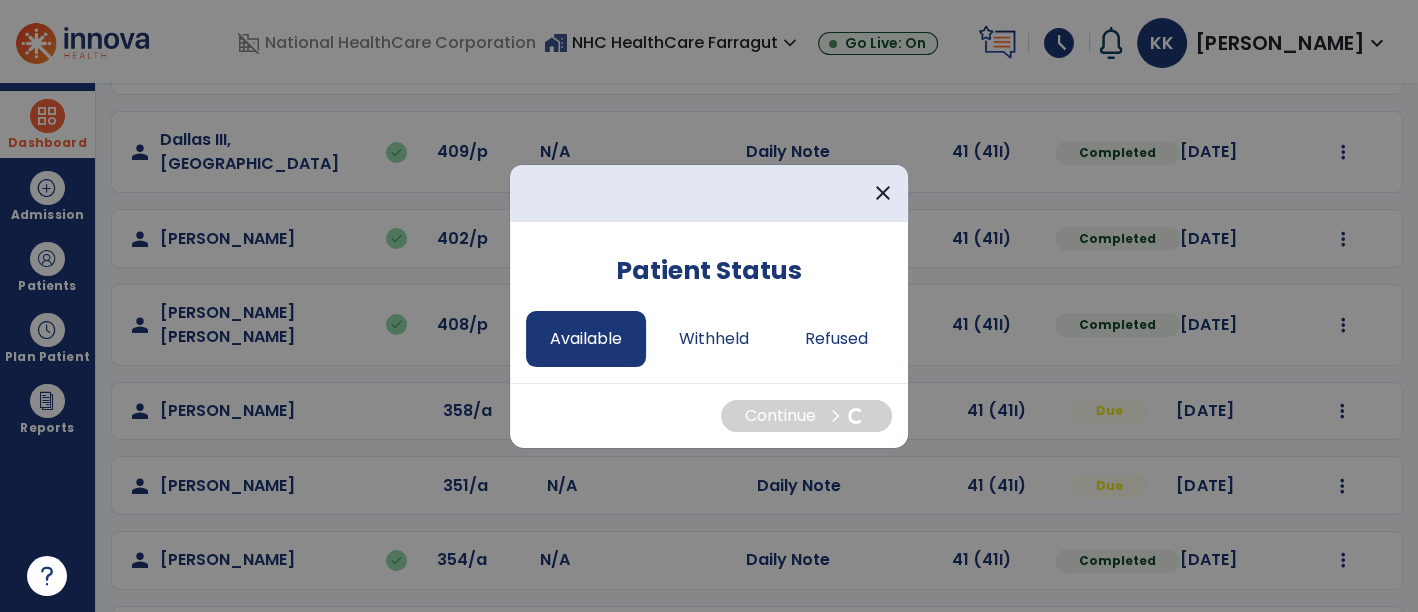 select on "*" 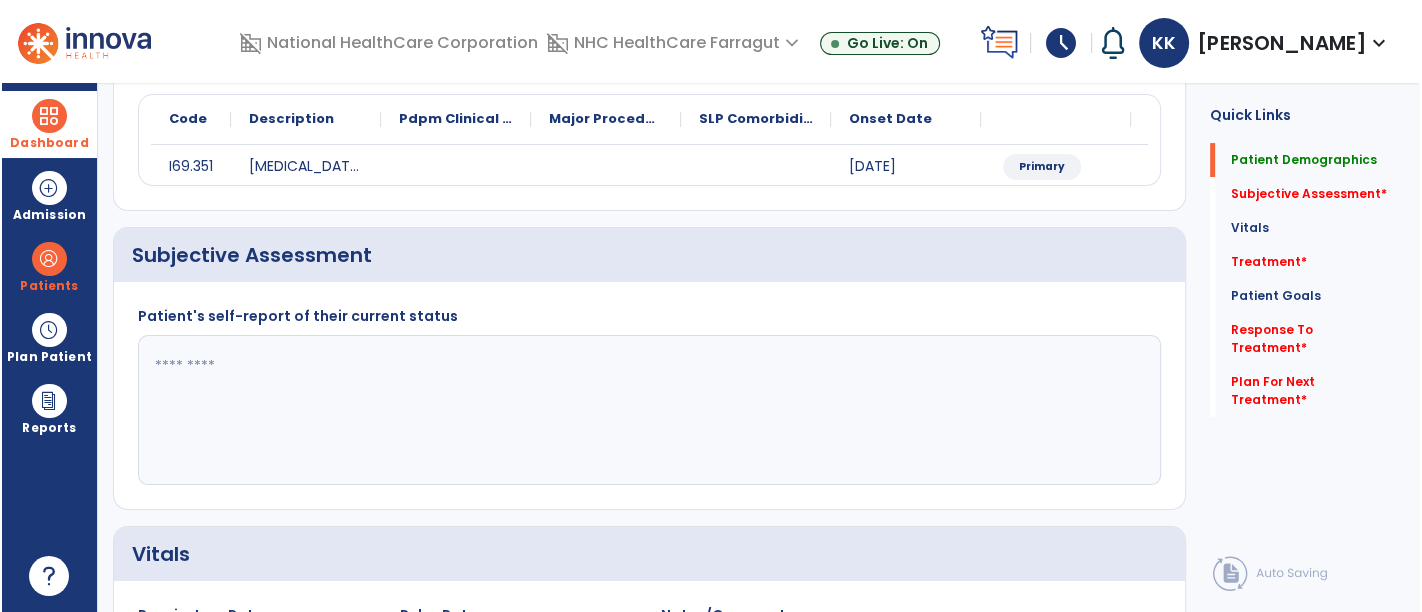 scroll, scrollTop: 0, scrollLeft: 0, axis: both 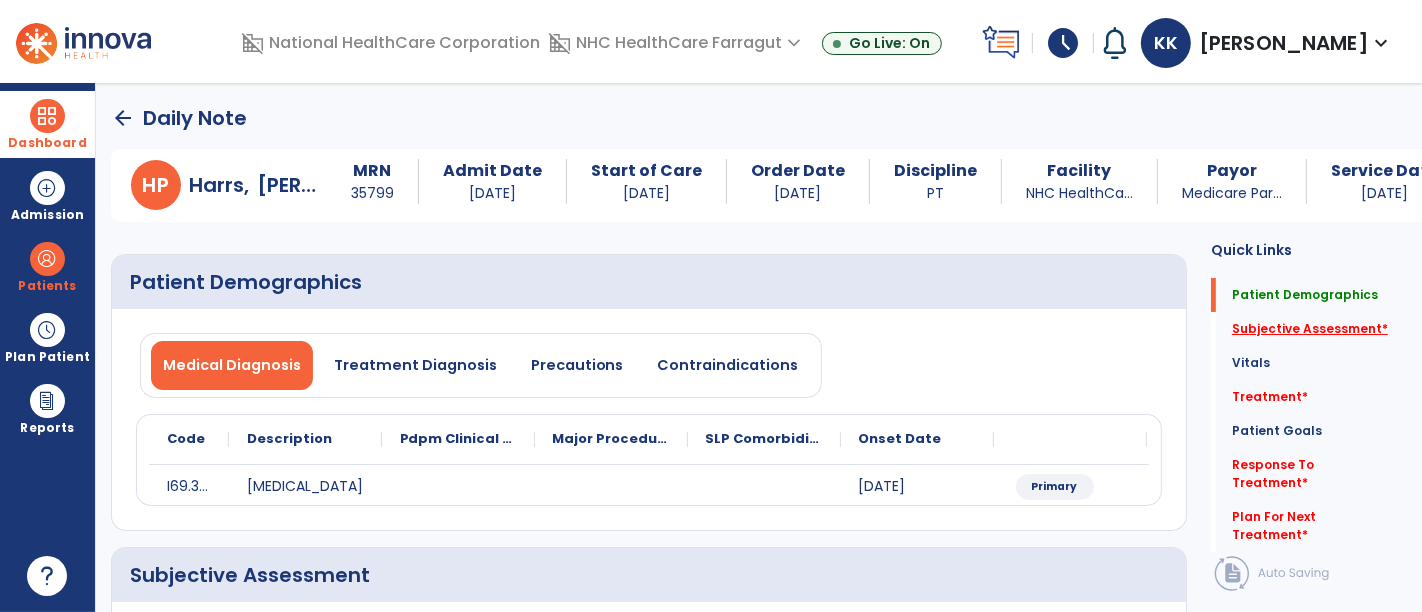 click on "Subjective Assessment   *" 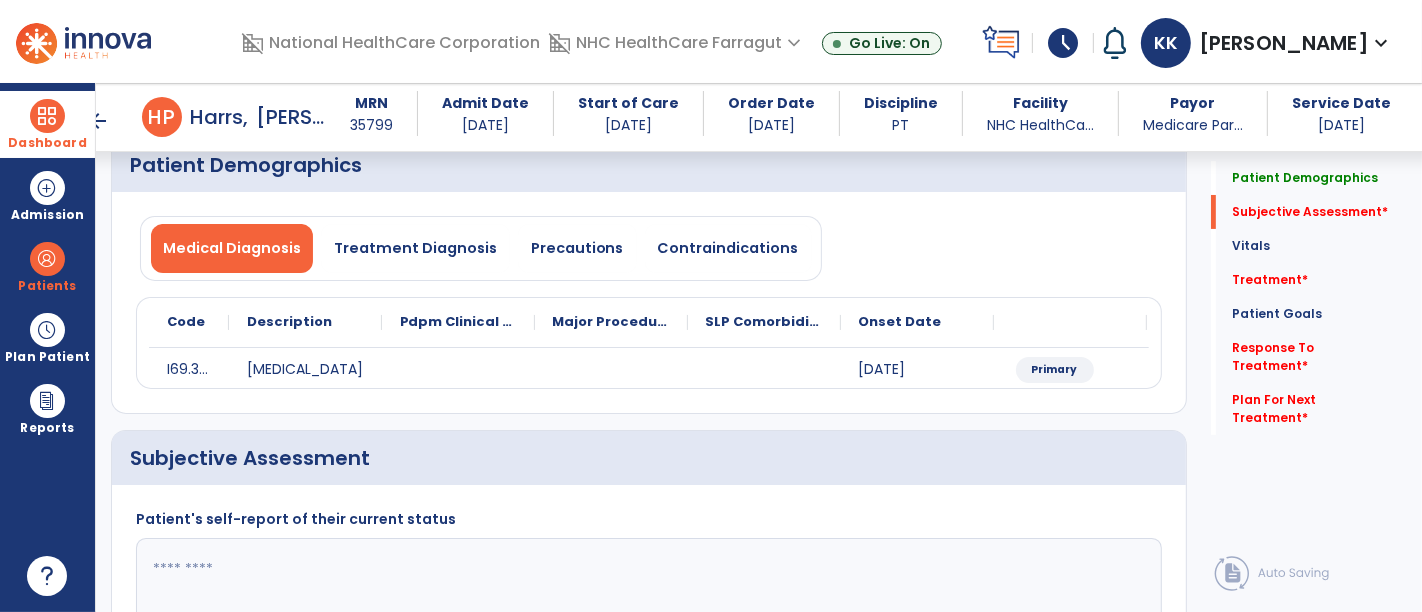scroll, scrollTop: 338, scrollLeft: 0, axis: vertical 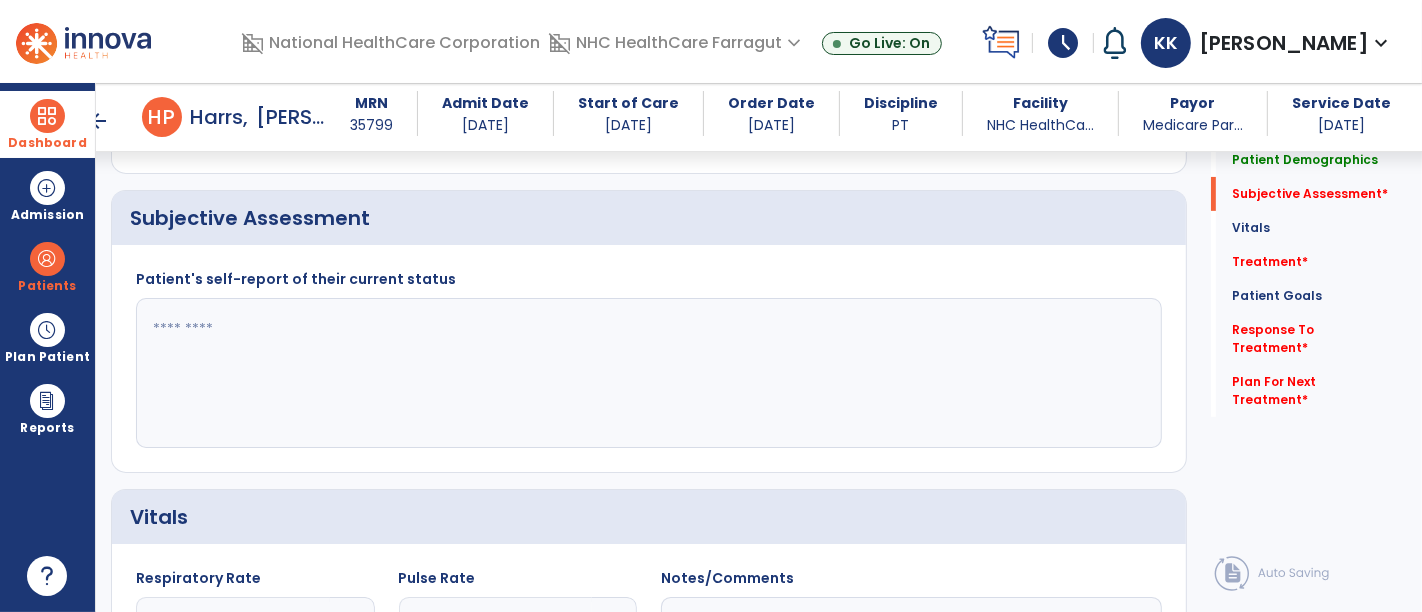 click 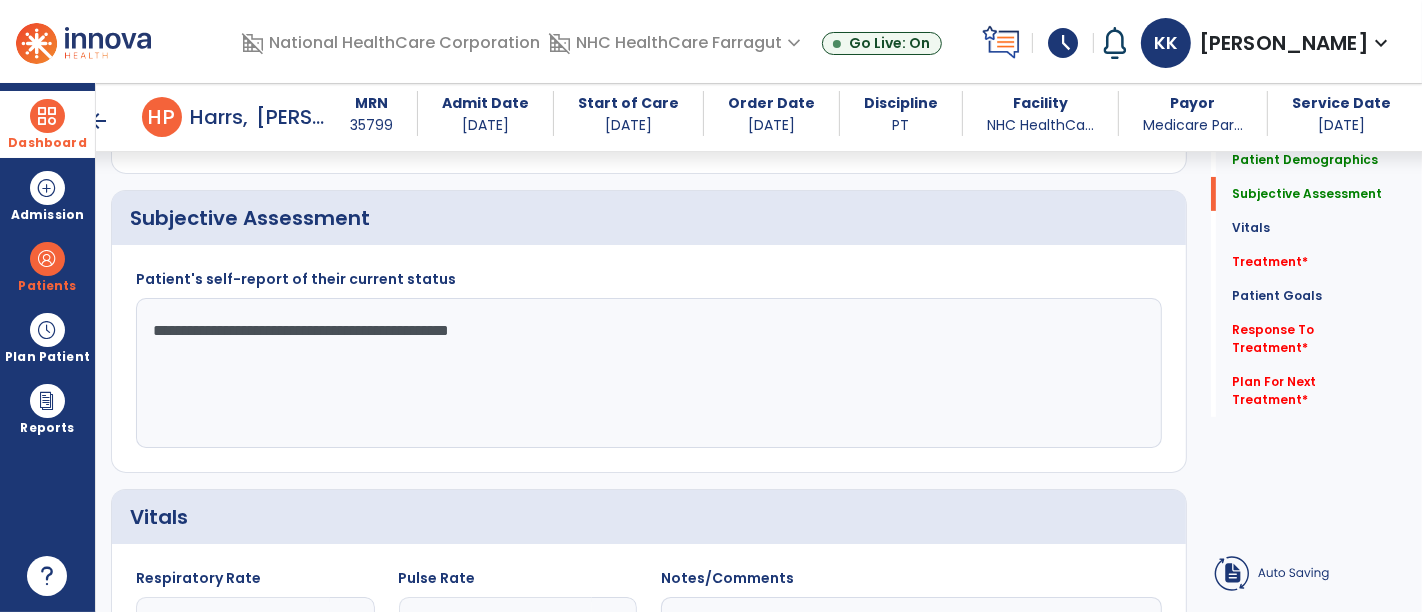 type on "**********" 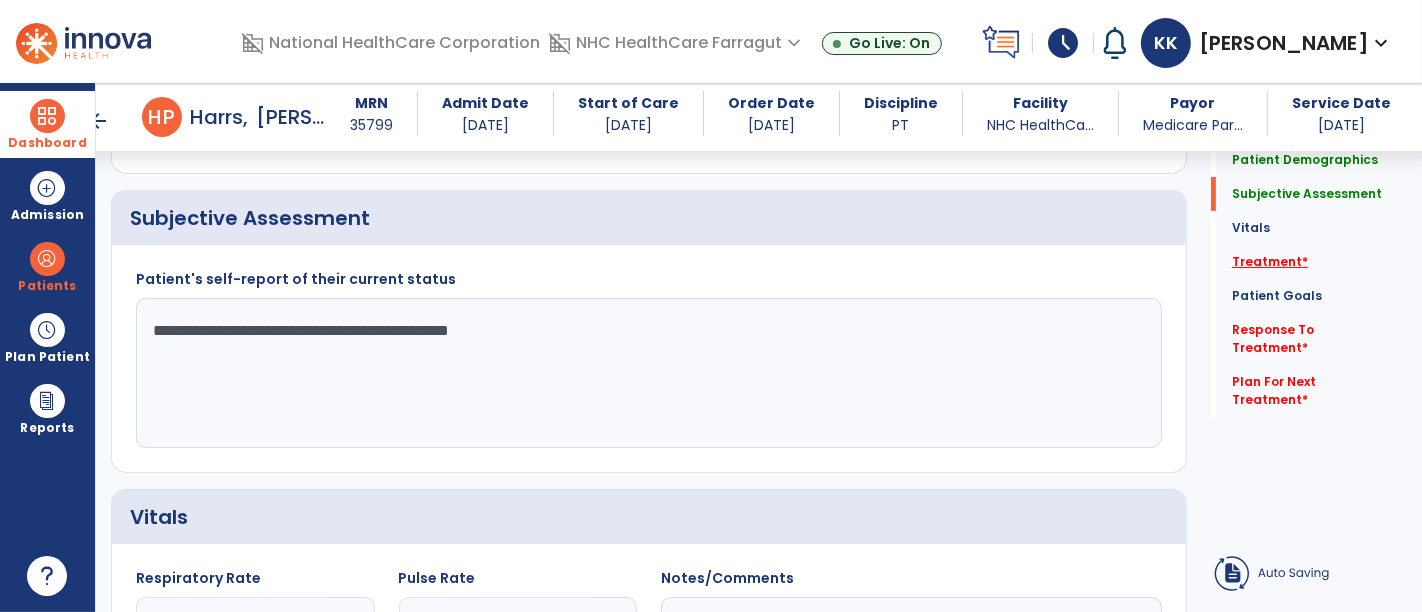drag, startPoint x: 1256, startPoint y: 243, endPoint x: 1251, endPoint y: 264, distance: 21.587032 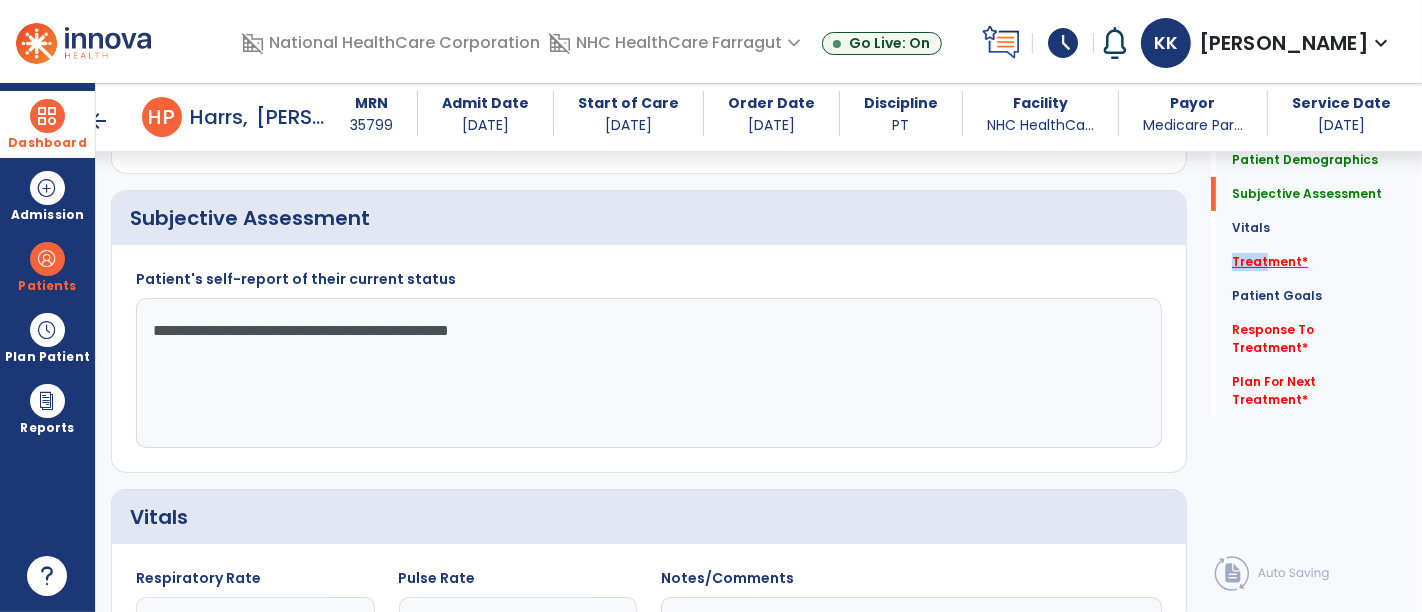 click on "Treatment   *" 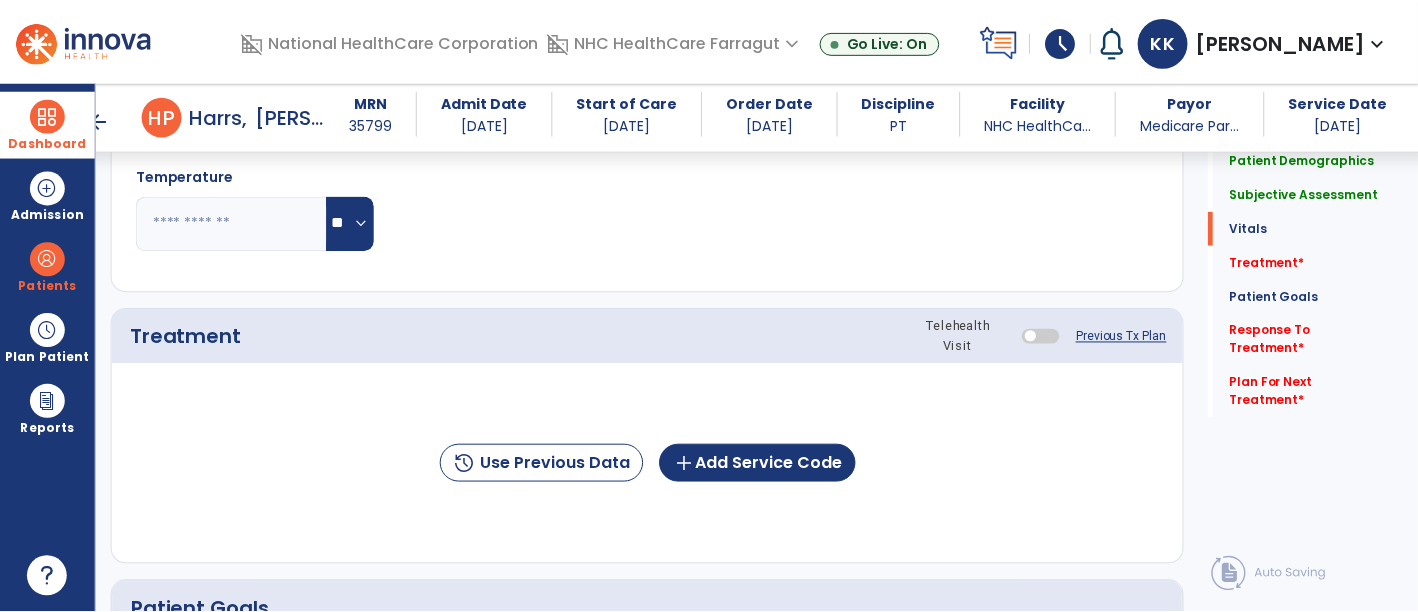 scroll, scrollTop: 1027, scrollLeft: 0, axis: vertical 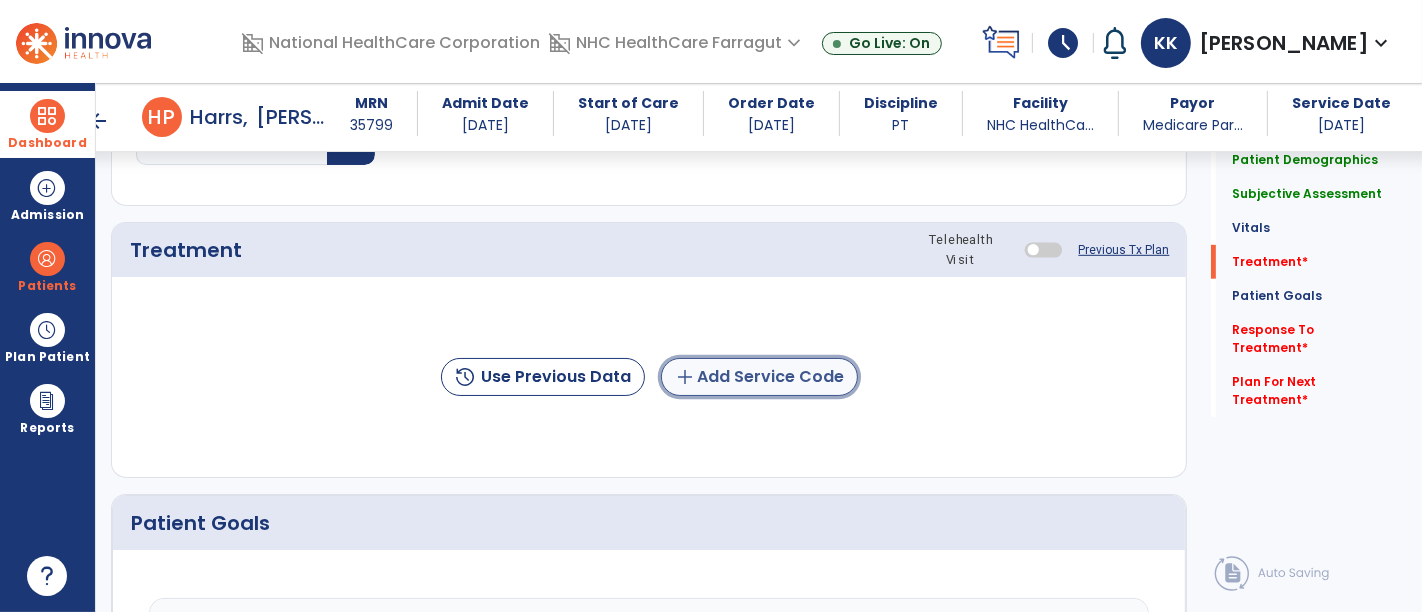 click on "add  Add Service Code" 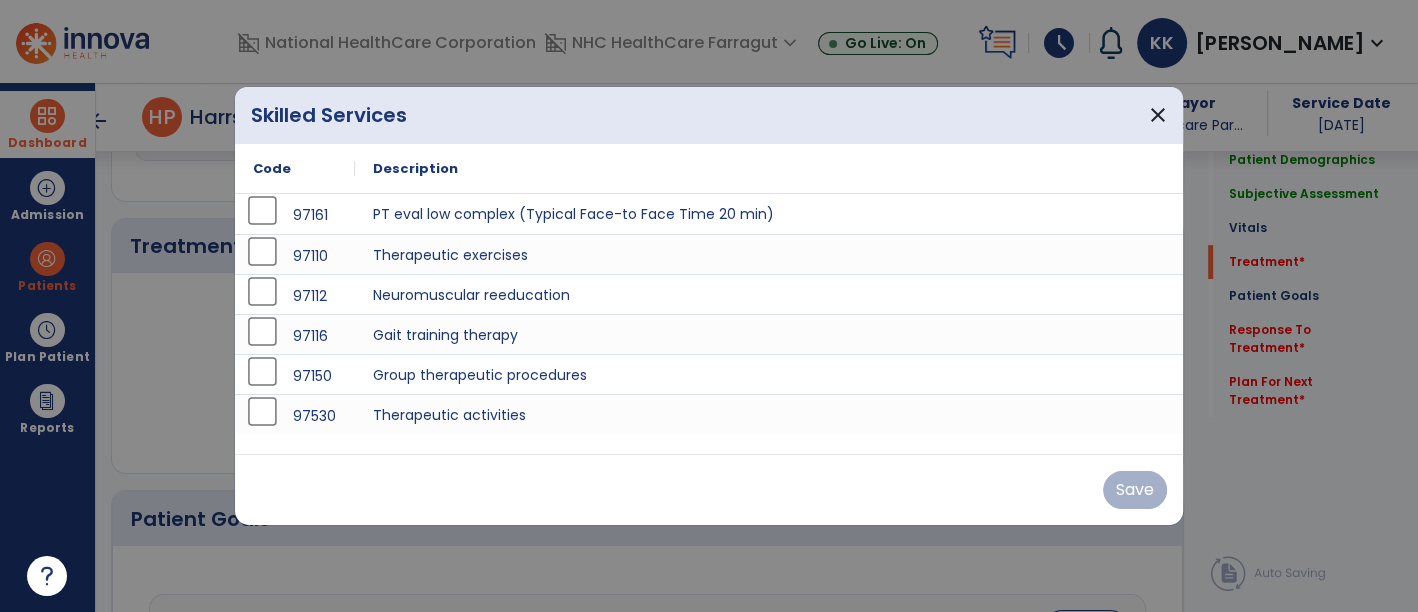 scroll, scrollTop: 1027, scrollLeft: 0, axis: vertical 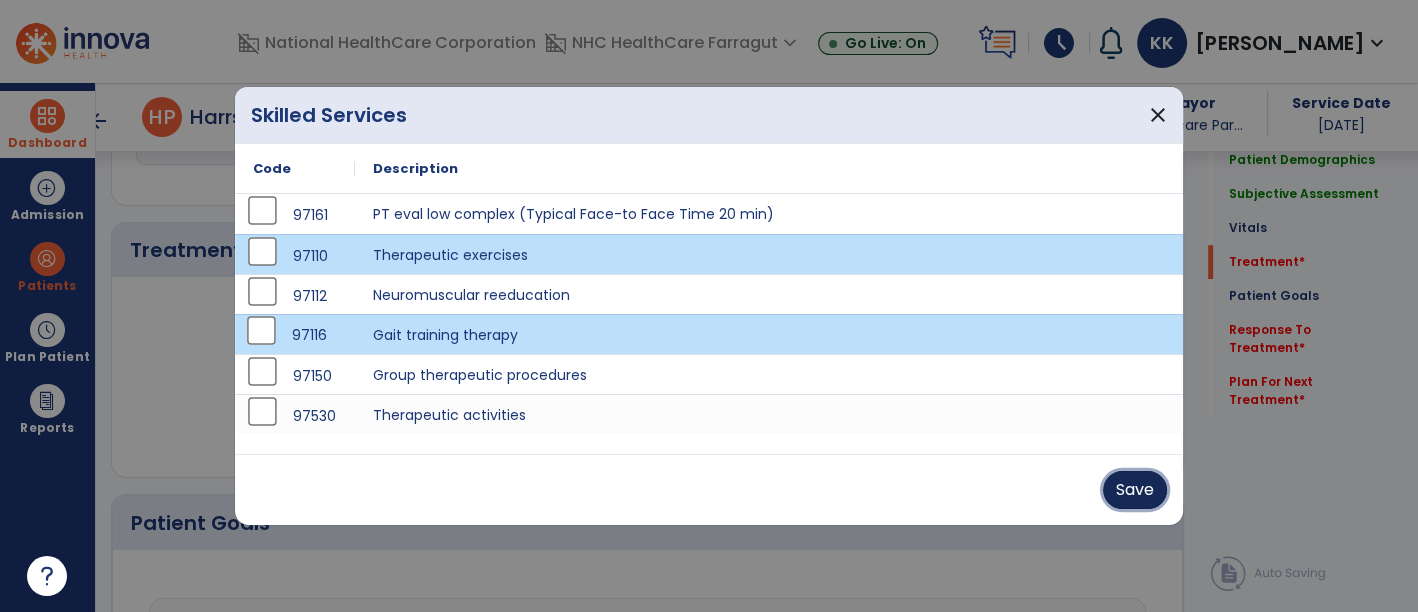 click on "Save" at bounding box center [1135, 490] 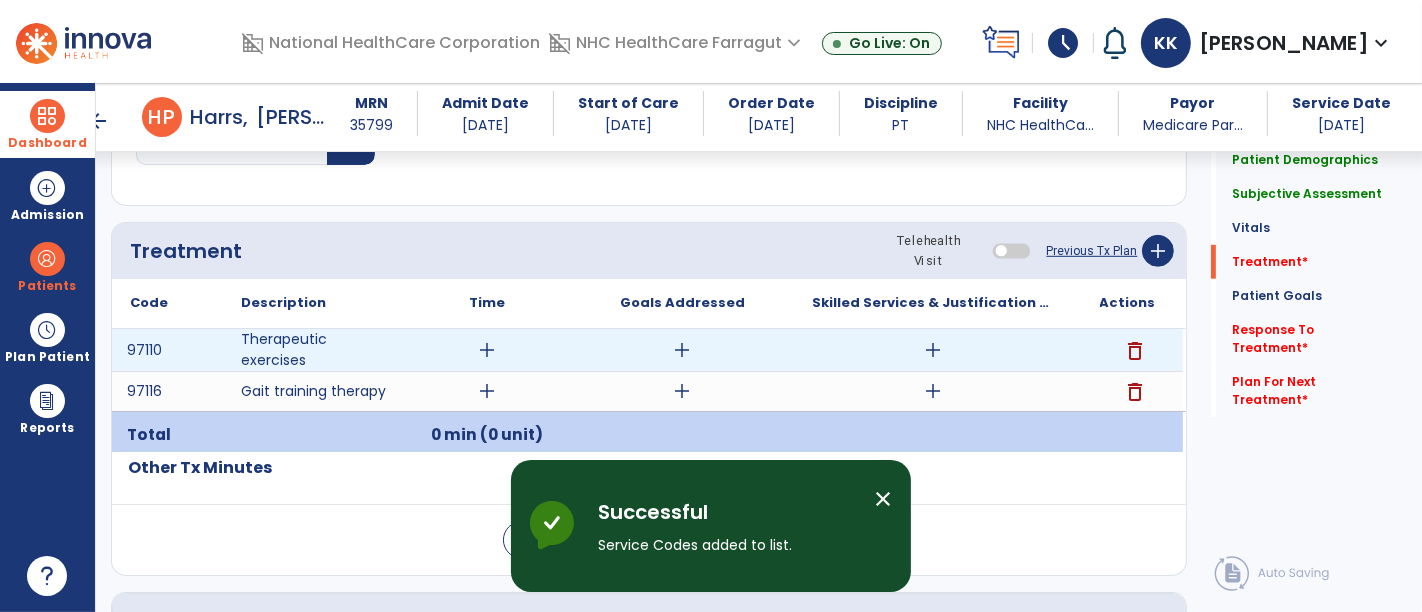 click on "add" at bounding box center (933, 350) 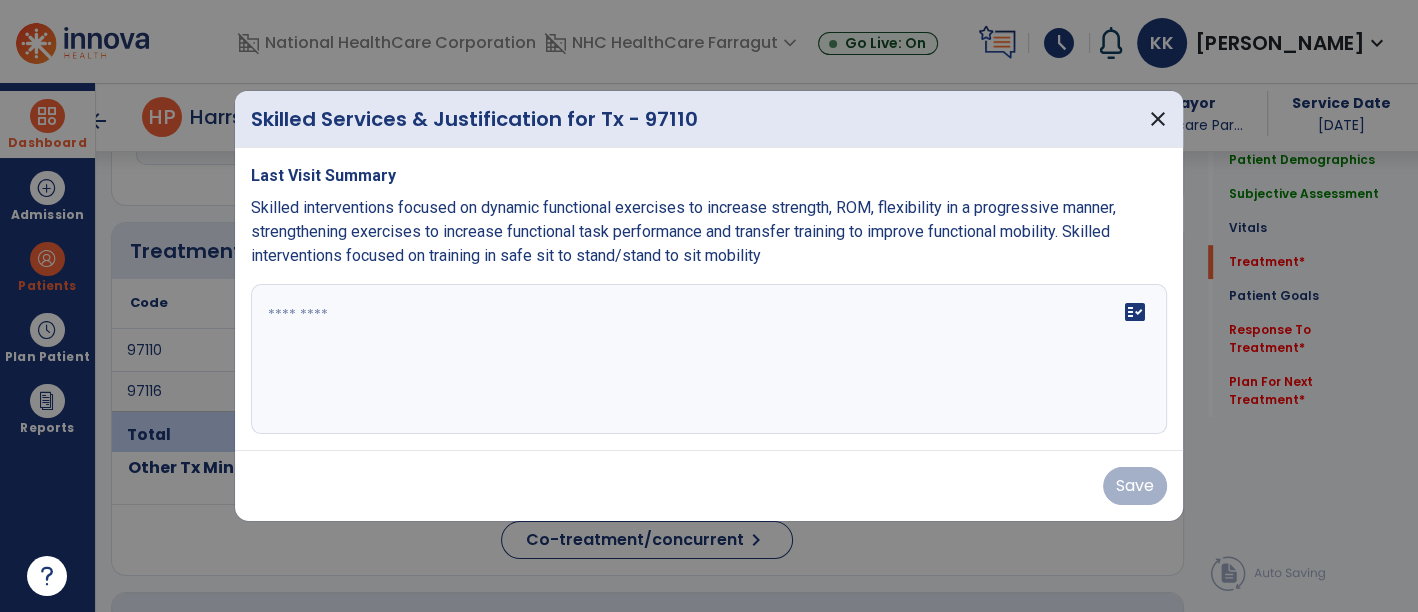 scroll, scrollTop: 1027, scrollLeft: 0, axis: vertical 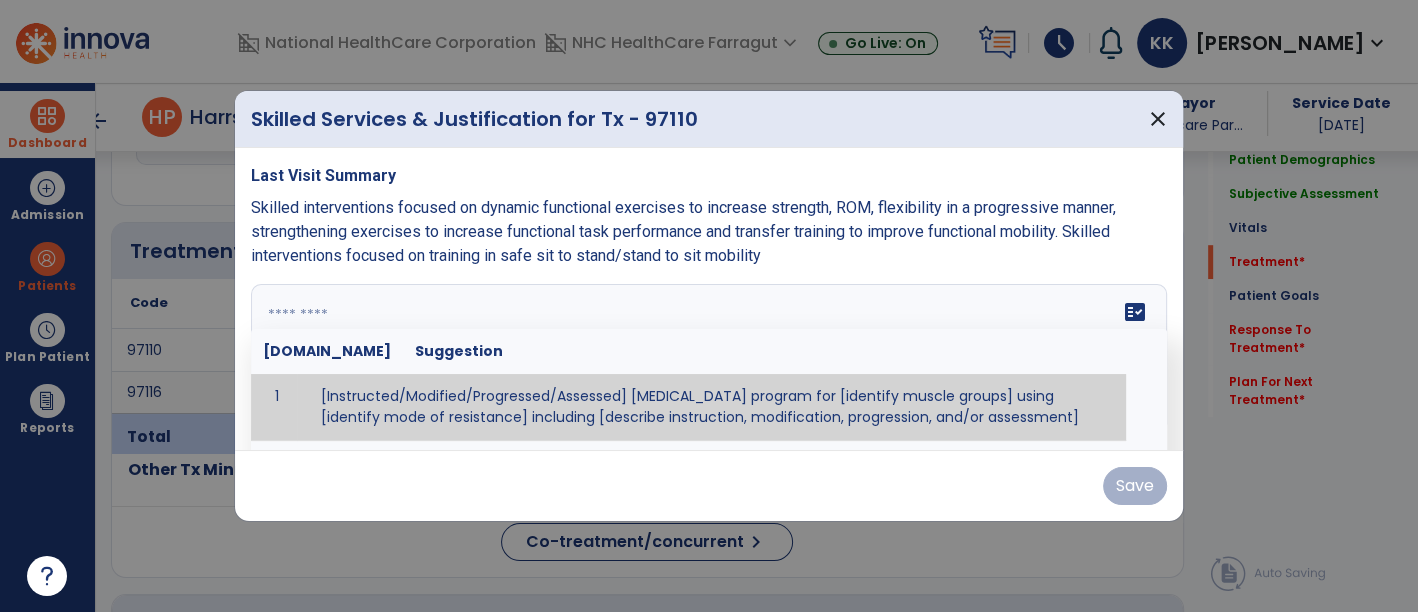 click at bounding box center [709, 359] 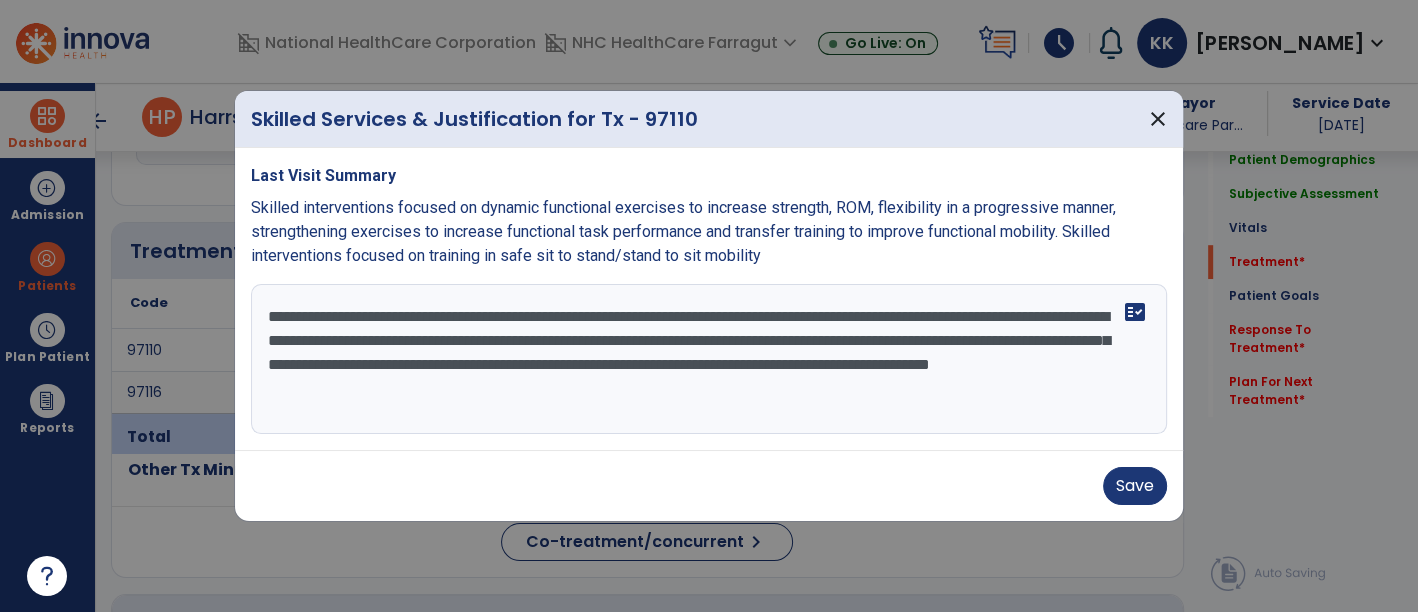 drag, startPoint x: 902, startPoint y: 409, endPoint x: 227, endPoint y: 288, distance: 685.75946 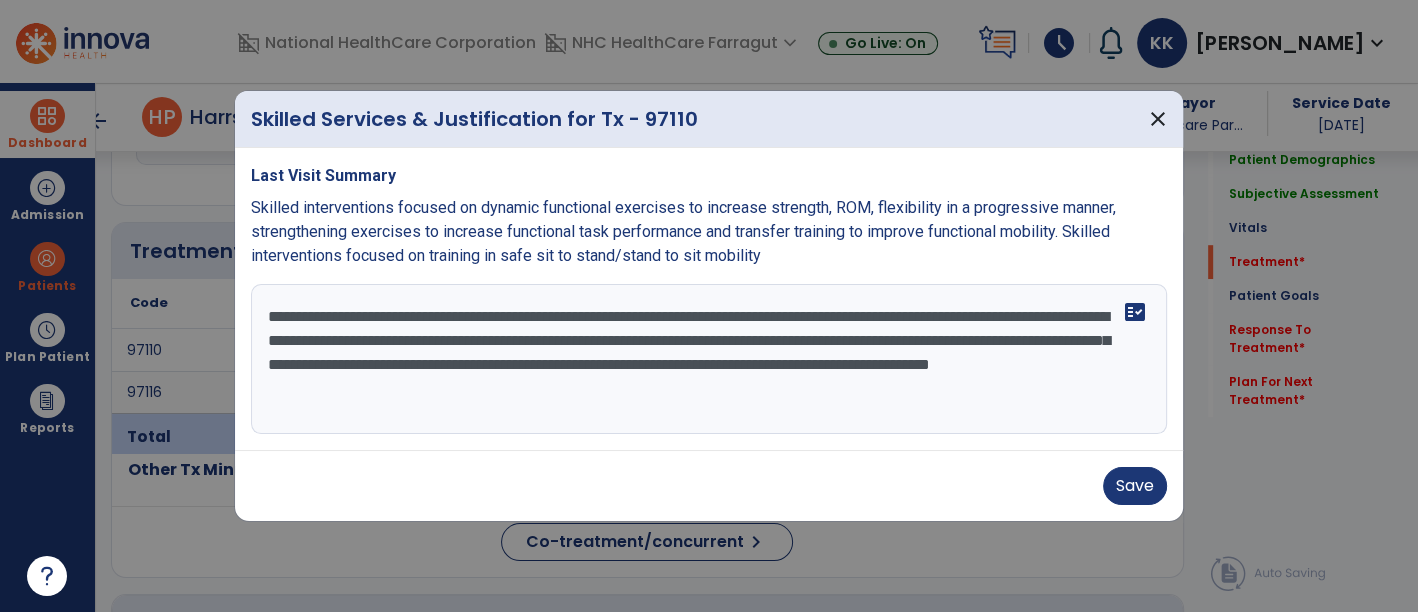click on "**********" at bounding box center (709, 359) 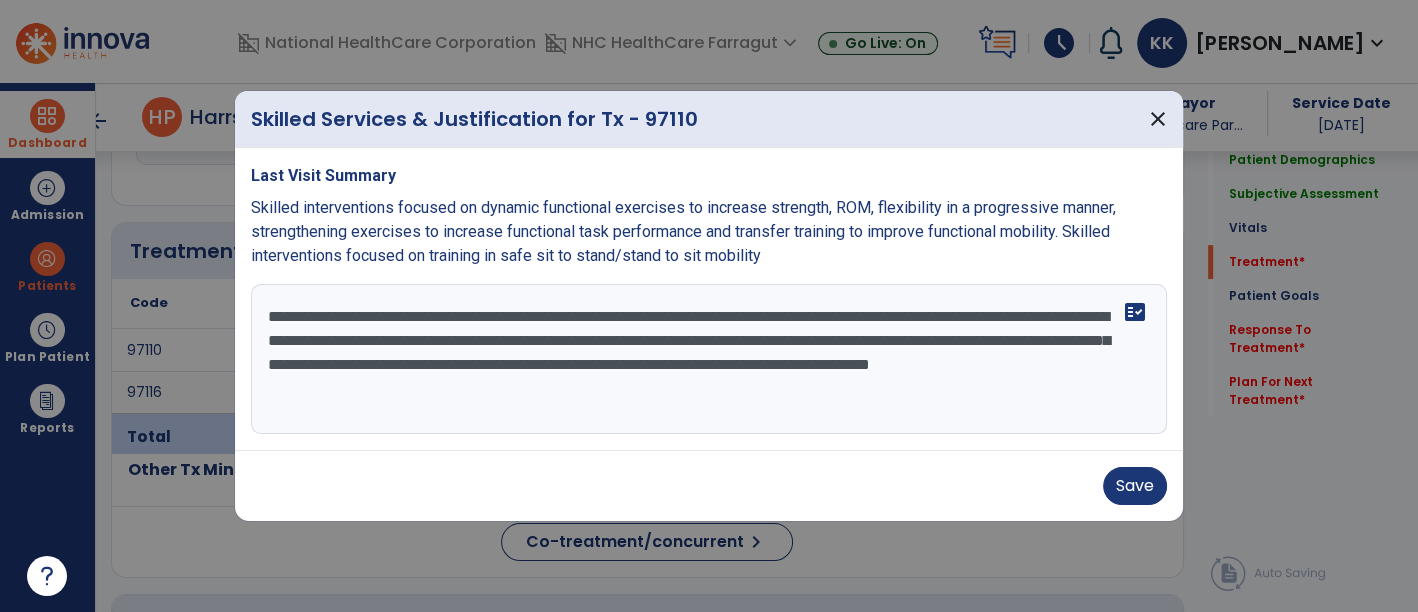 click on "**********" at bounding box center (709, 359) 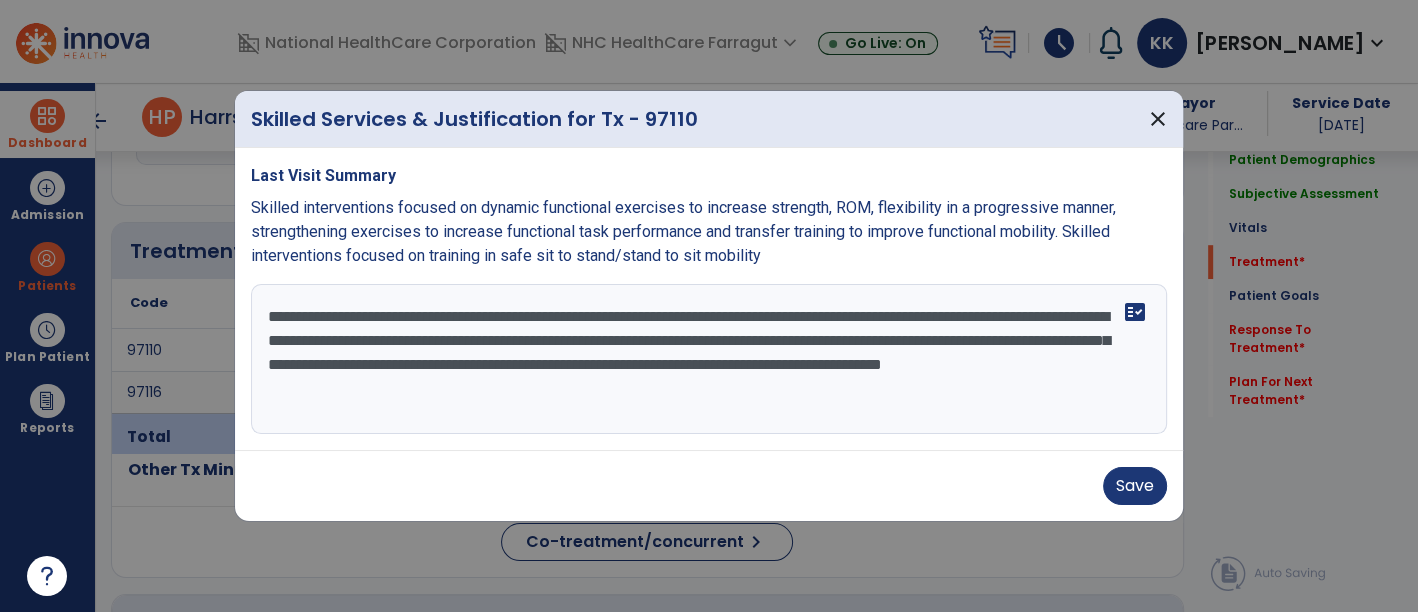 drag, startPoint x: 1328, startPoint y: 475, endPoint x: 1118, endPoint y: 368, distance: 235.68835 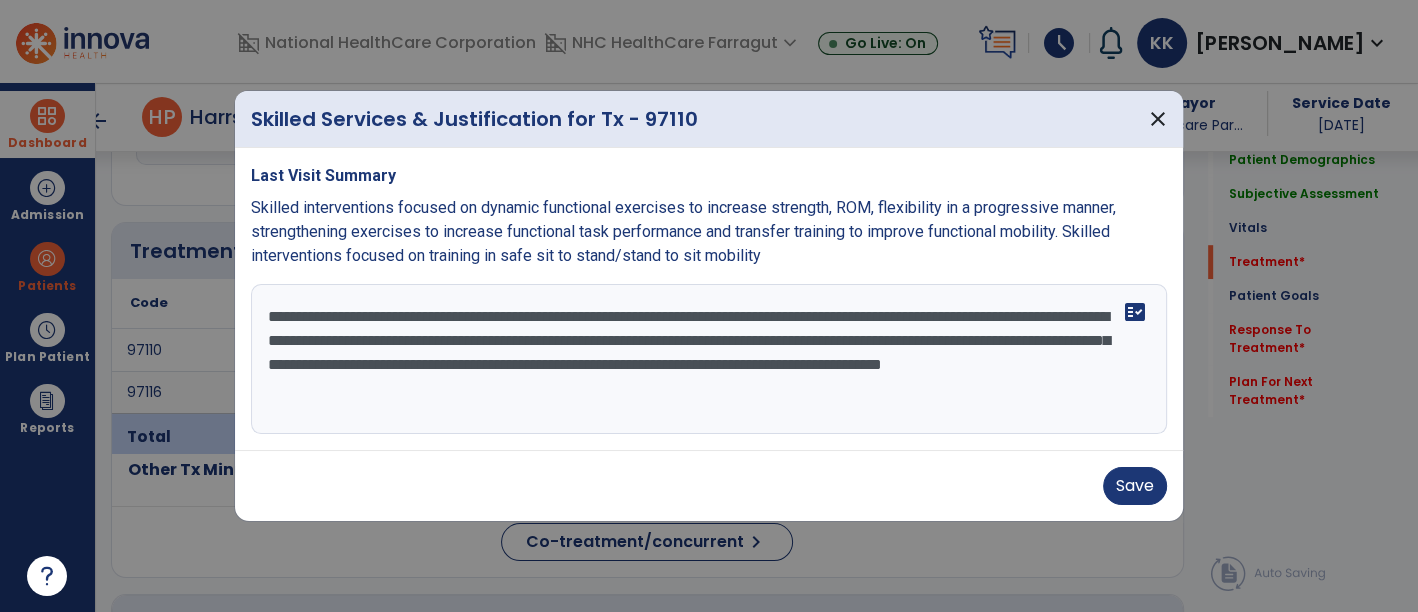 paste on "**********" 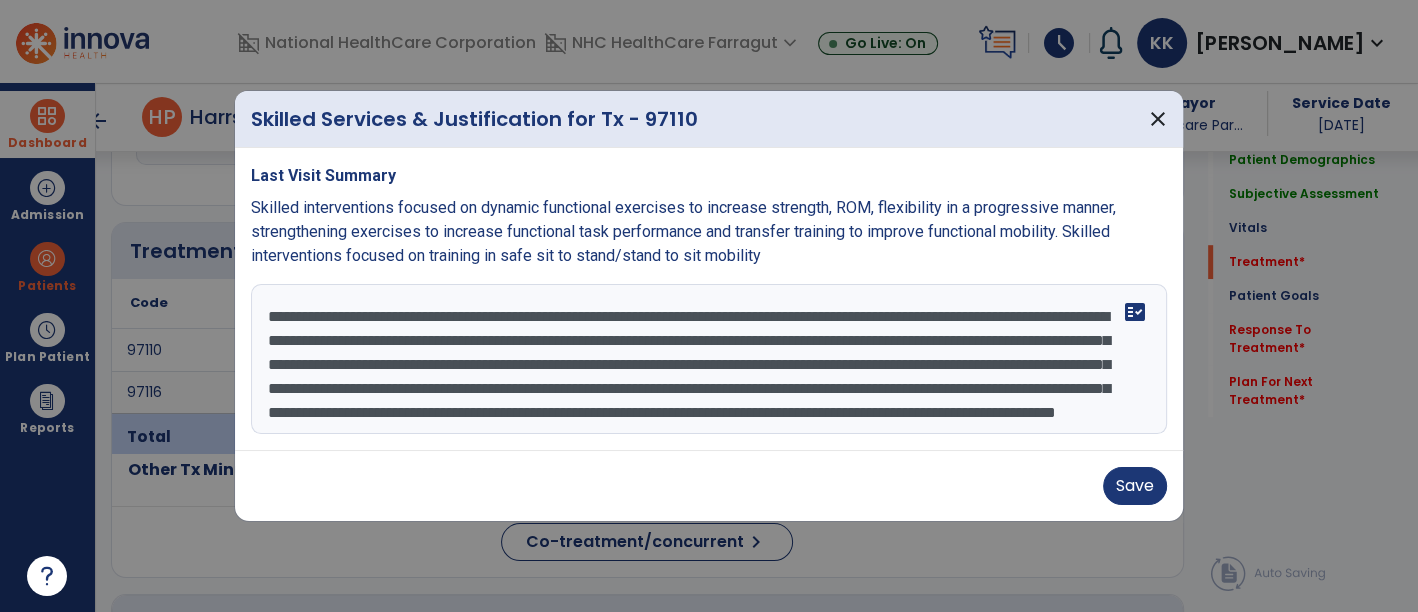 scroll, scrollTop: 63, scrollLeft: 0, axis: vertical 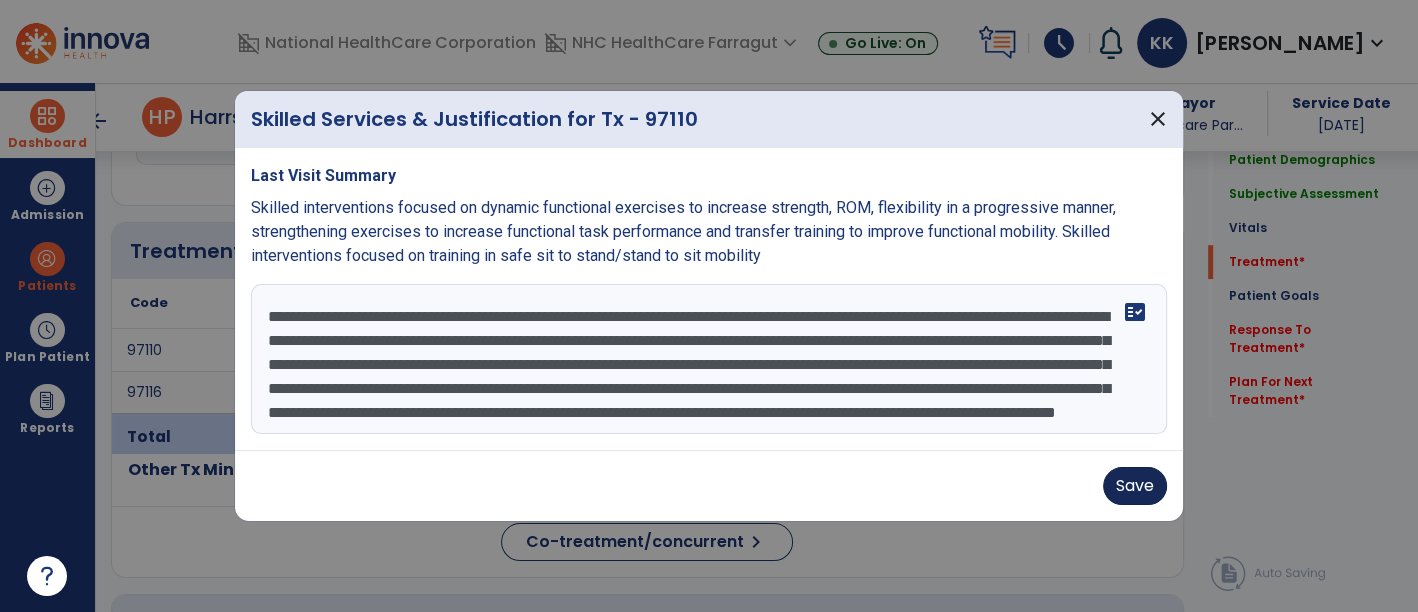 type on "**********" 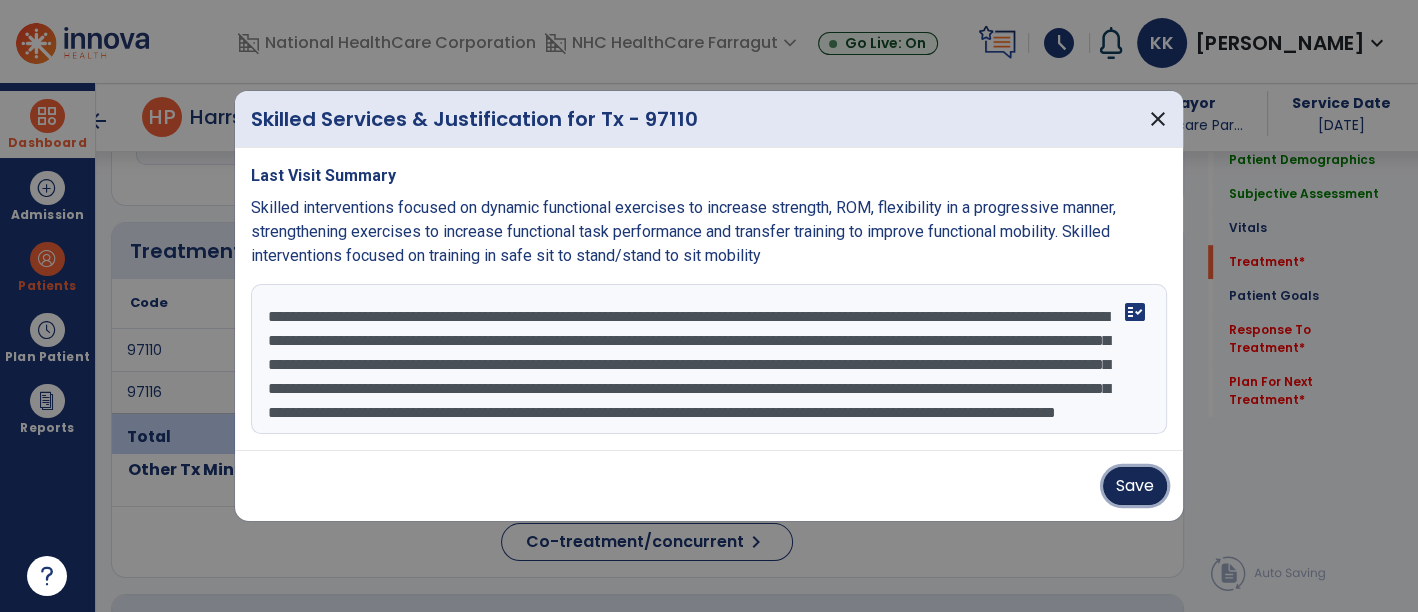 click on "Save" at bounding box center (1135, 486) 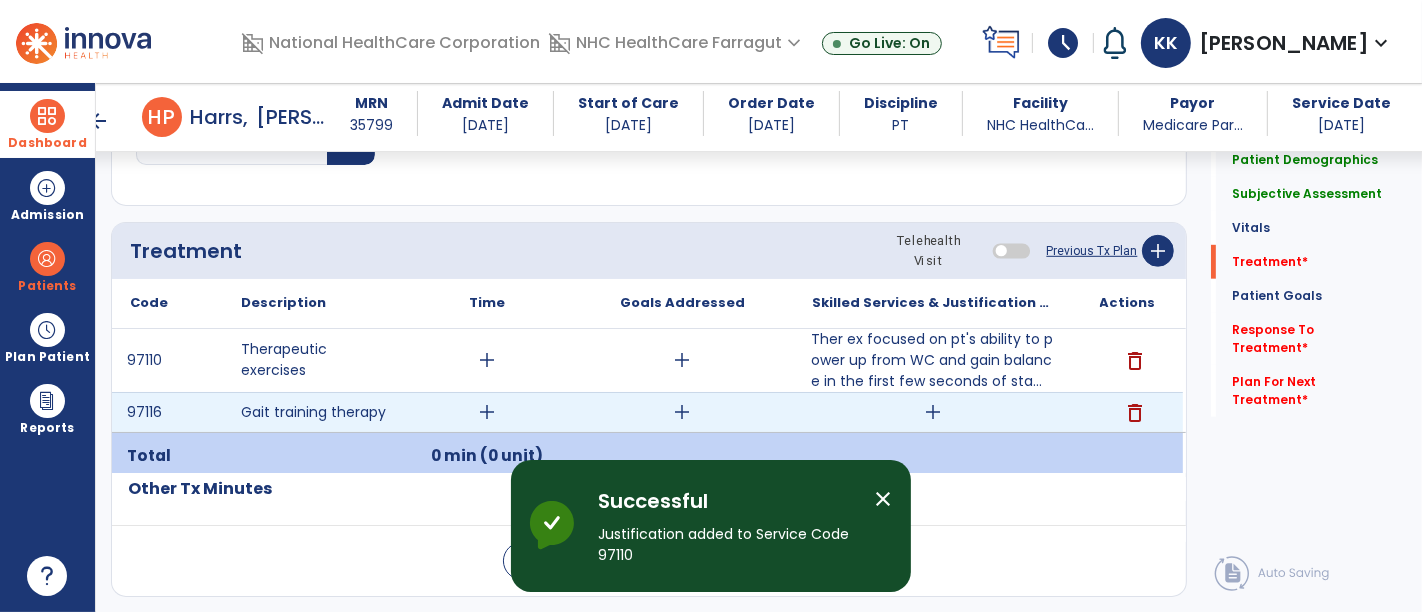 click on "add" at bounding box center [933, 412] 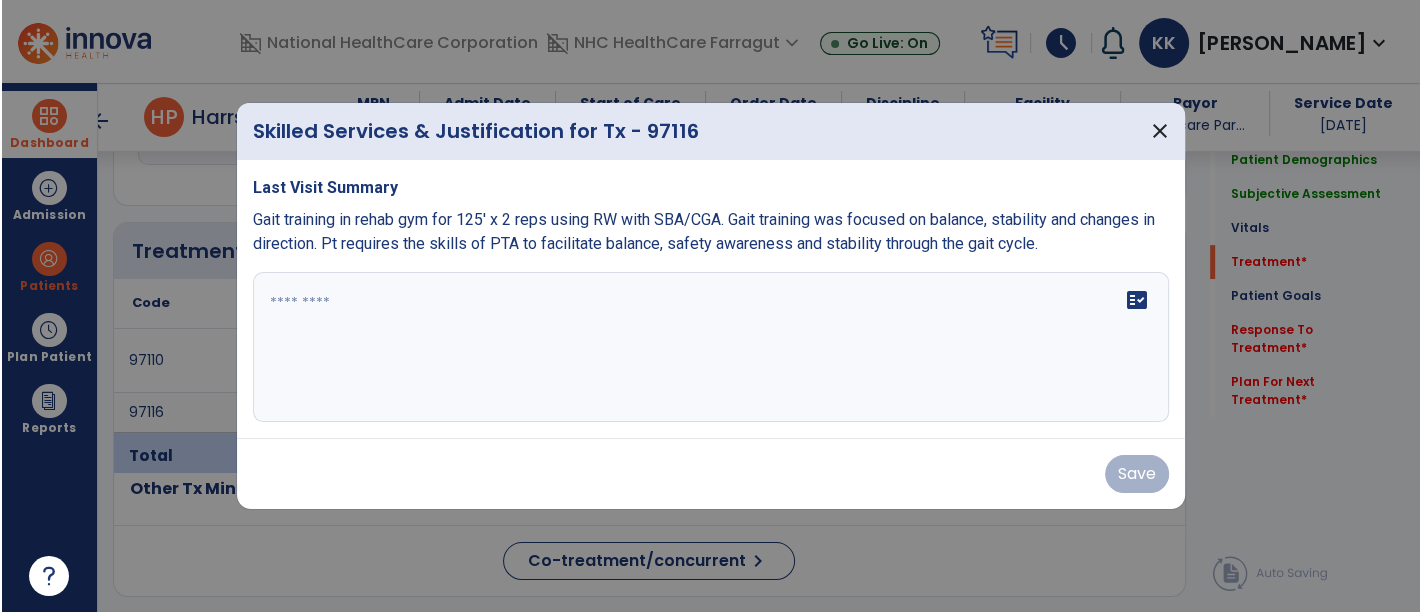 scroll, scrollTop: 1027, scrollLeft: 0, axis: vertical 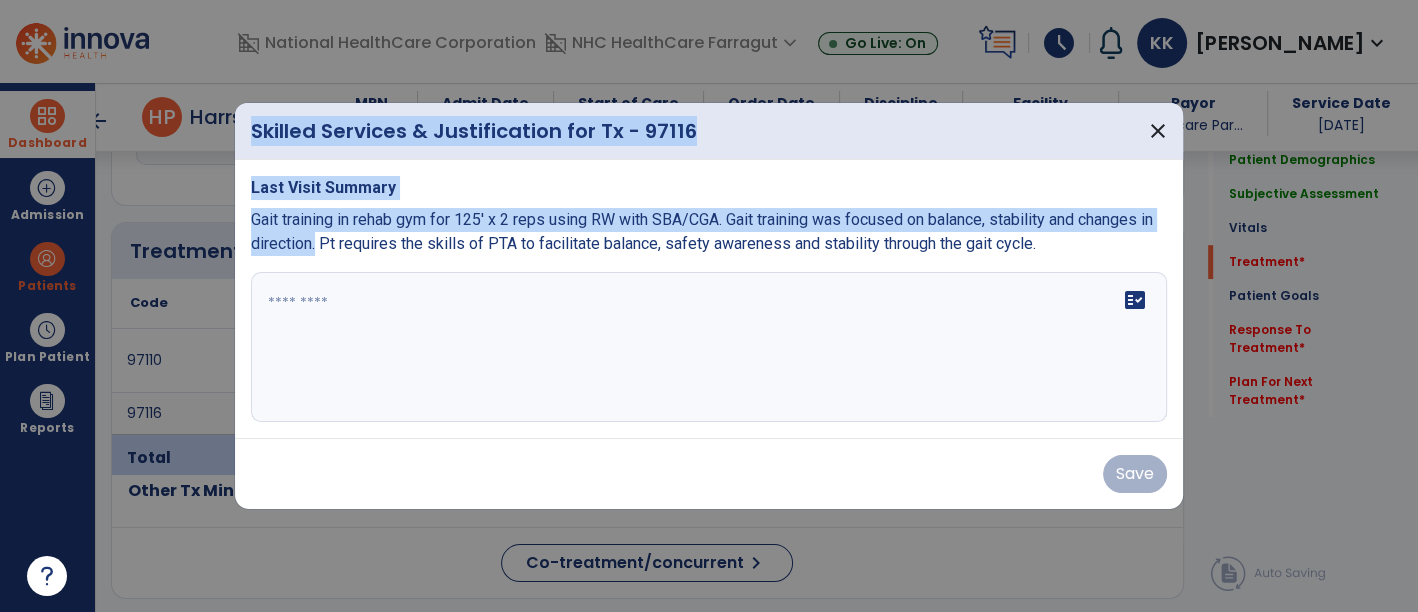 drag, startPoint x: 334, startPoint y: 242, endPoint x: 224, endPoint y: 205, distance: 116.05602 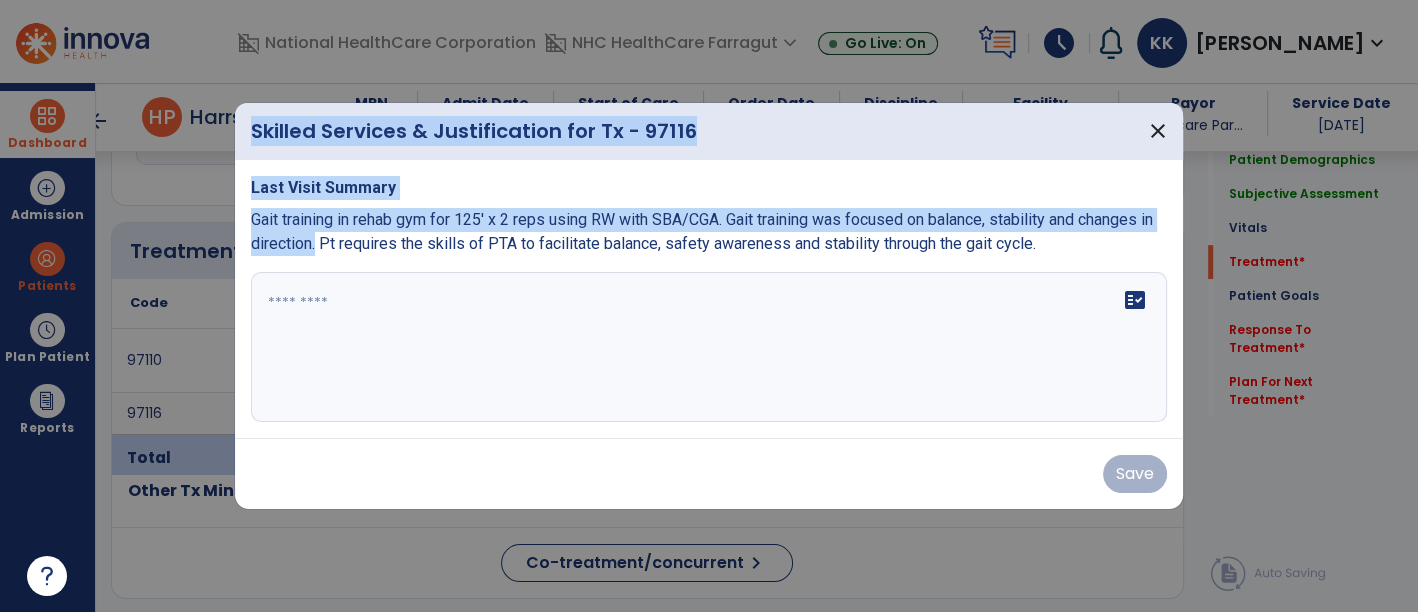 click on "Skilled Services & Justification for Tx - 97116   close   Last Visit Summary Gait training in rehab gym for 125' x 2 reps using RW with SBA/CGA. Gait training was focused on balance, stability and changes in direction. Pt requires the skills of PTA to facilitate balance, safety awareness and stability through the gait cycle.   fact_check   Save" at bounding box center [709, 306] 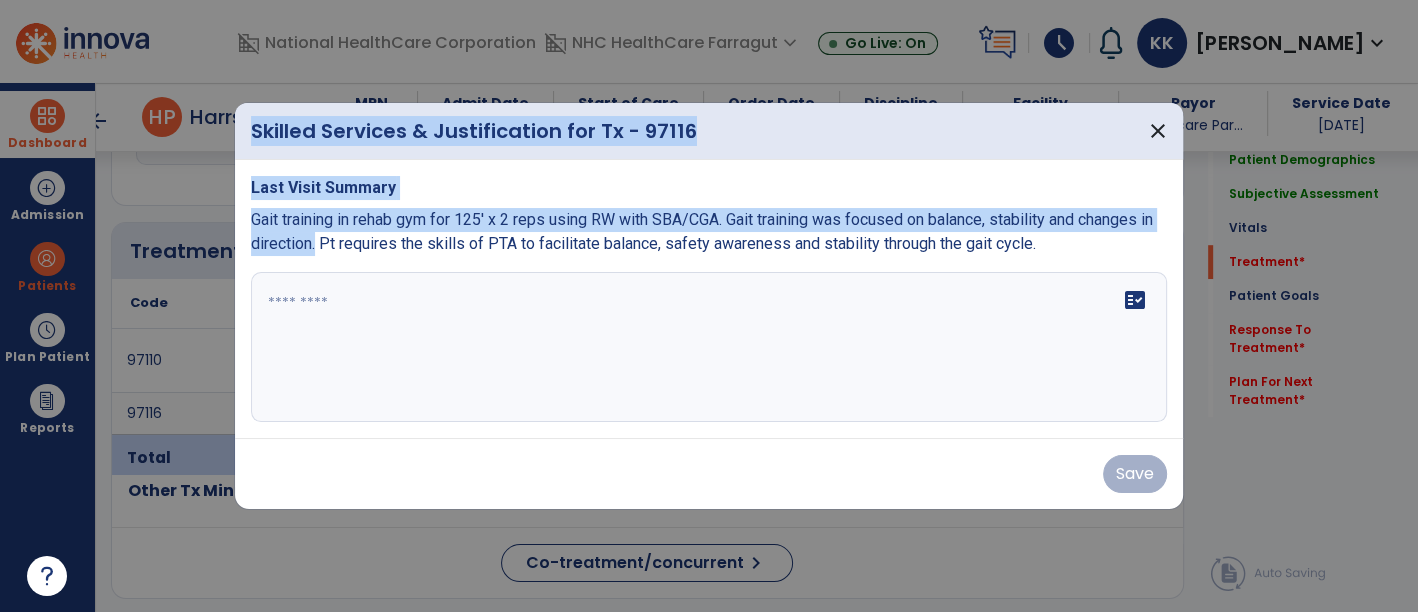 click on "Last Visit Summary Gait training in rehab gym for 125' x 2 reps using RW with SBA/CGA. Gait training was focused on balance, stability and changes in direction. Pt requires the skills of PTA to facilitate balance, safety awareness and stability through the gait cycle." at bounding box center (709, 216) 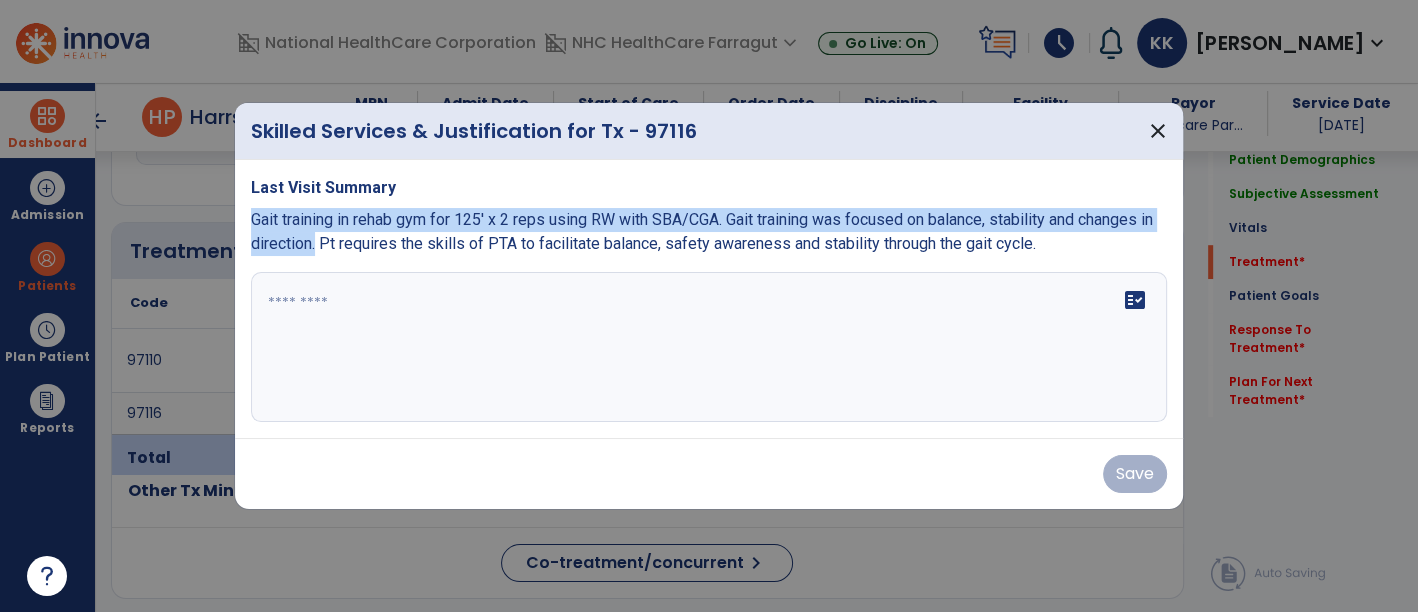 drag, startPoint x: 334, startPoint y: 245, endPoint x: 248, endPoint y: 218, distance: 90.13878 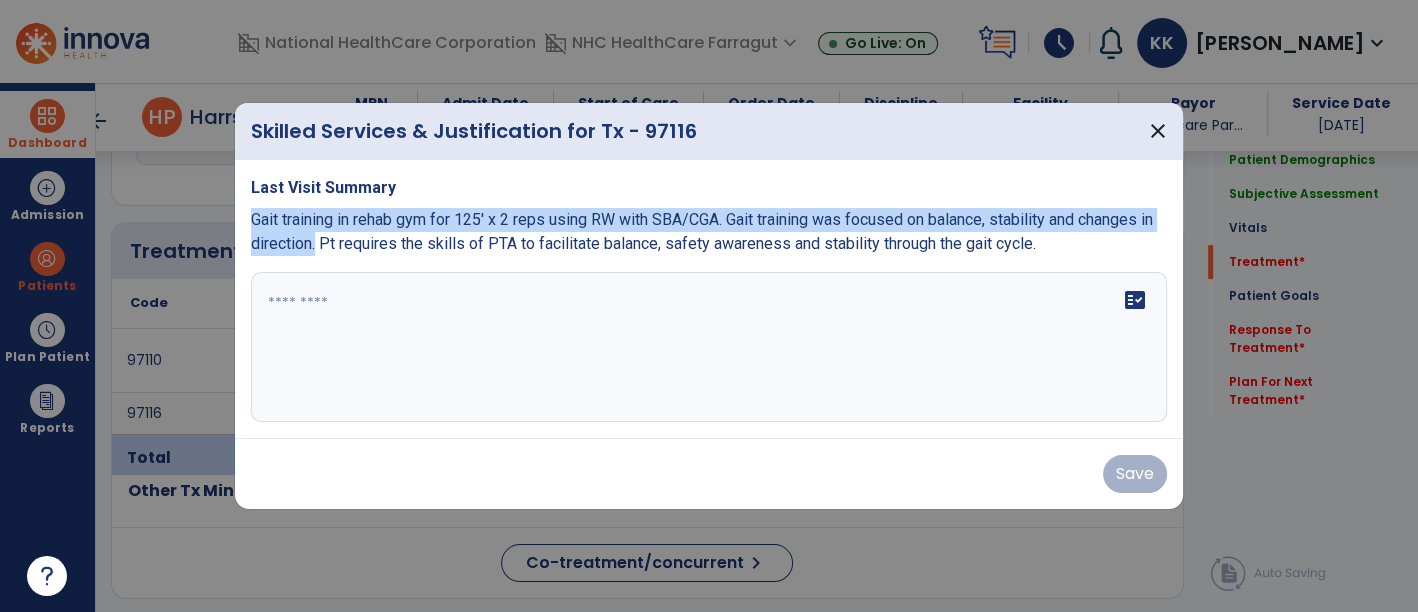 click on "Last Visit Summary Gait training in rehab gym for 125' x 2 reps using RW with SBA/CGA. Gait training was focused on balance, stability and changes in direction. Pt requires the skills of PTA to facilitate balance, safety awareness and stability through the gait cycle.   fact_check" at bounding box center (709, 299) 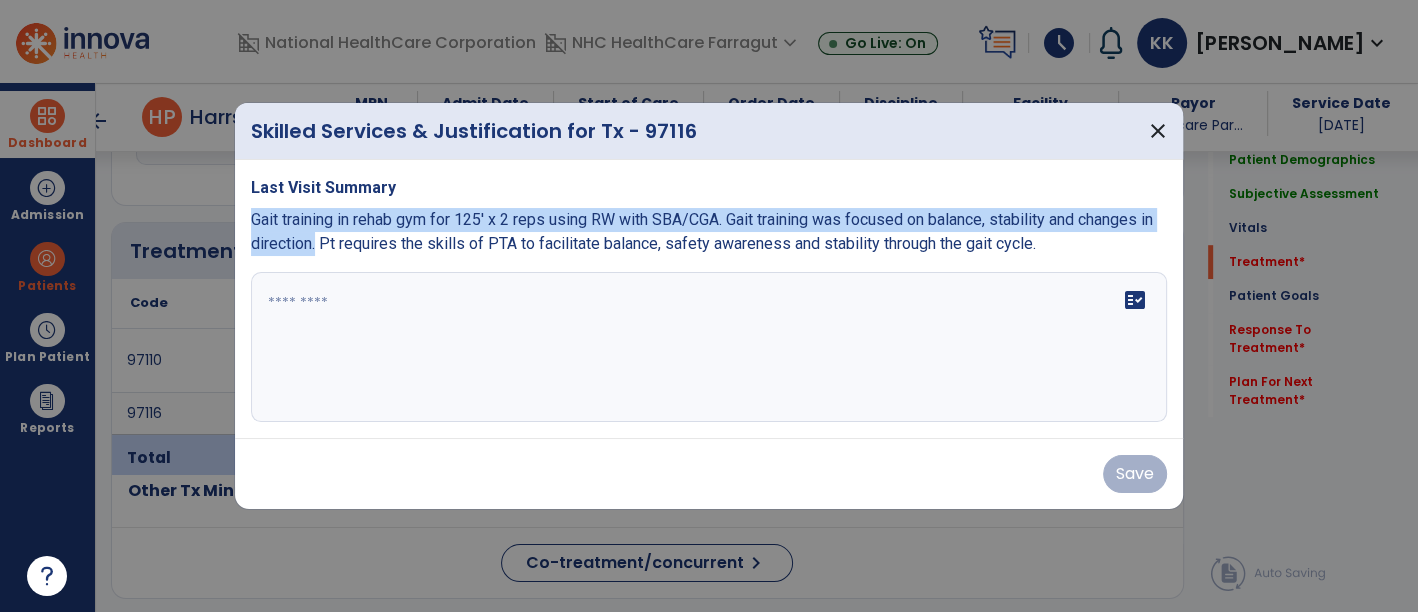 copy on "Gait training in rehab gym for 125' x 2 reps using RW with SBA/CGA. Gait training was focused on balance, stability and changes in direction." 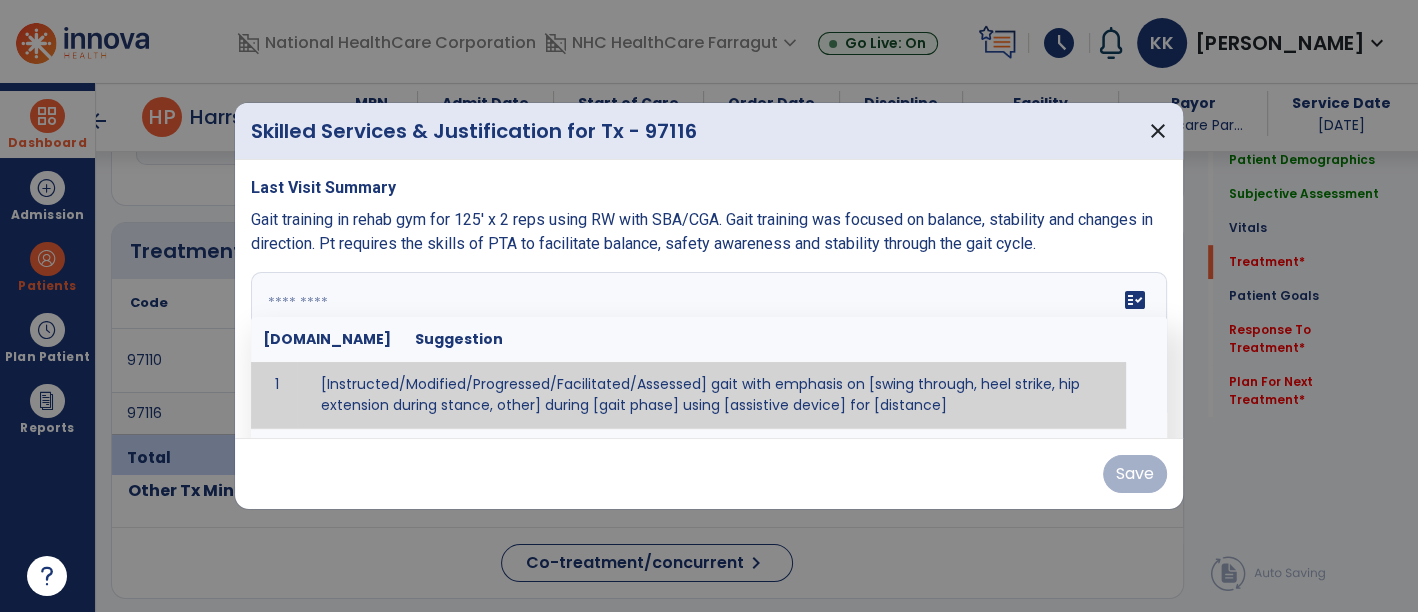 click at bounding box center [707, 347] 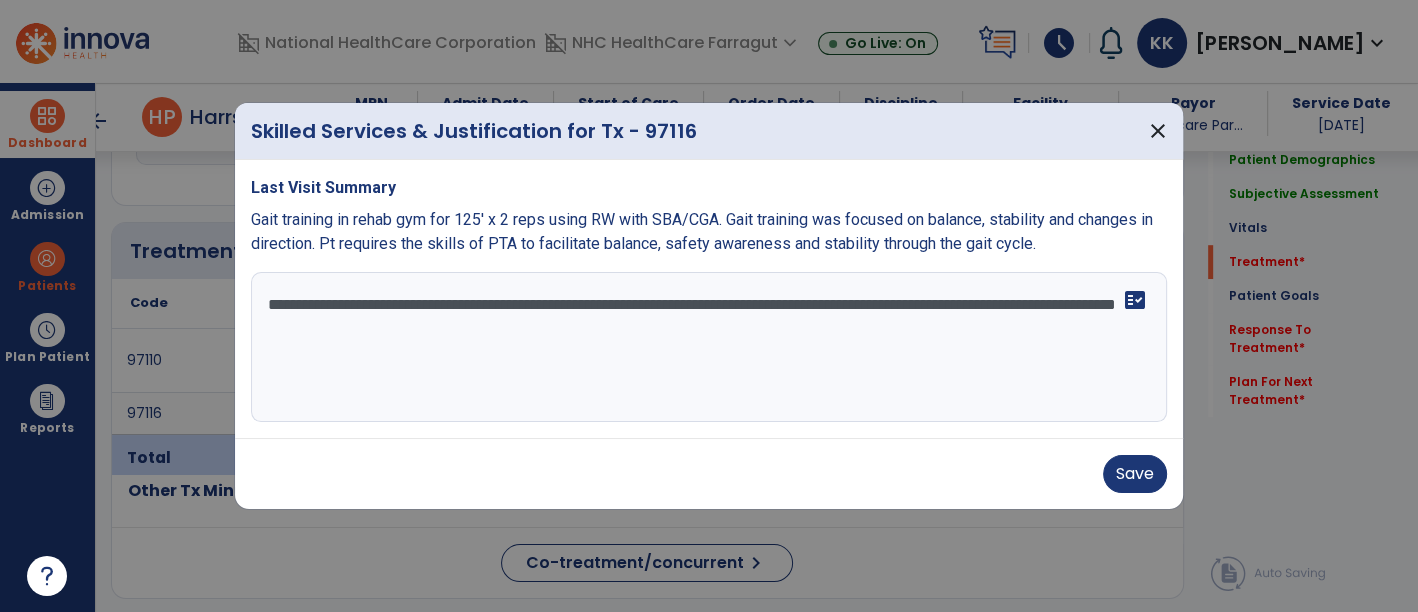 click on "**********" at bounding box center (709, 347) 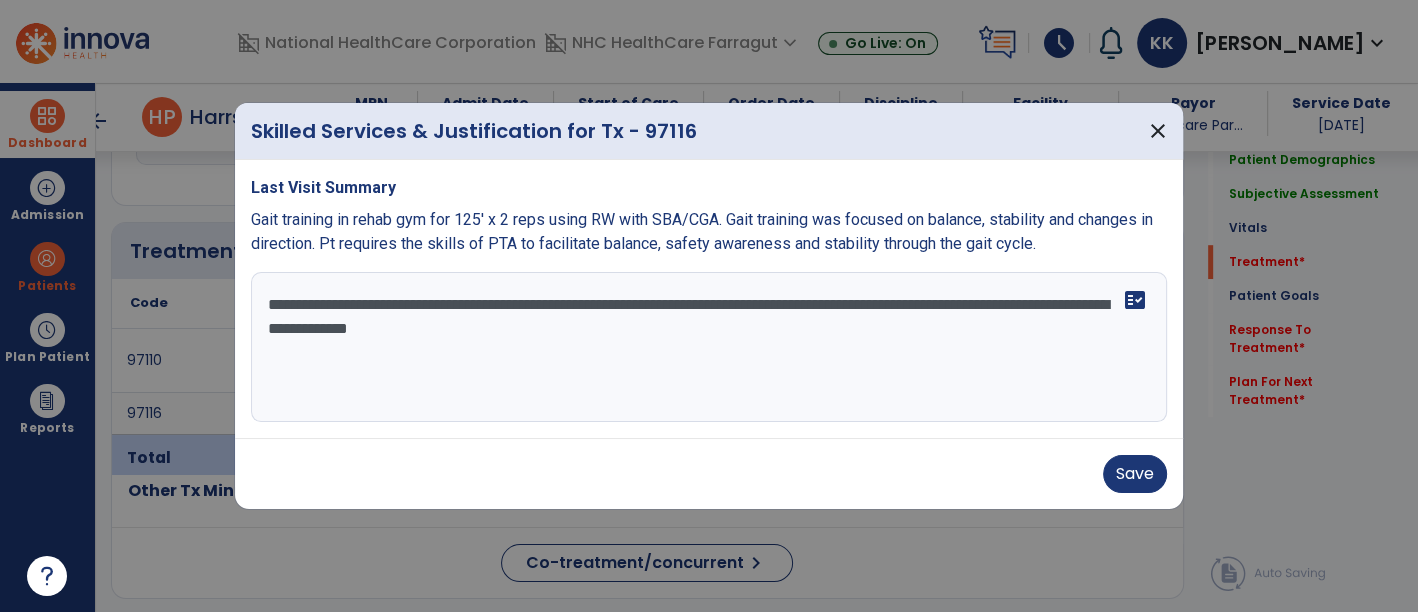 click on "**********" at bounding box center [709, 347] 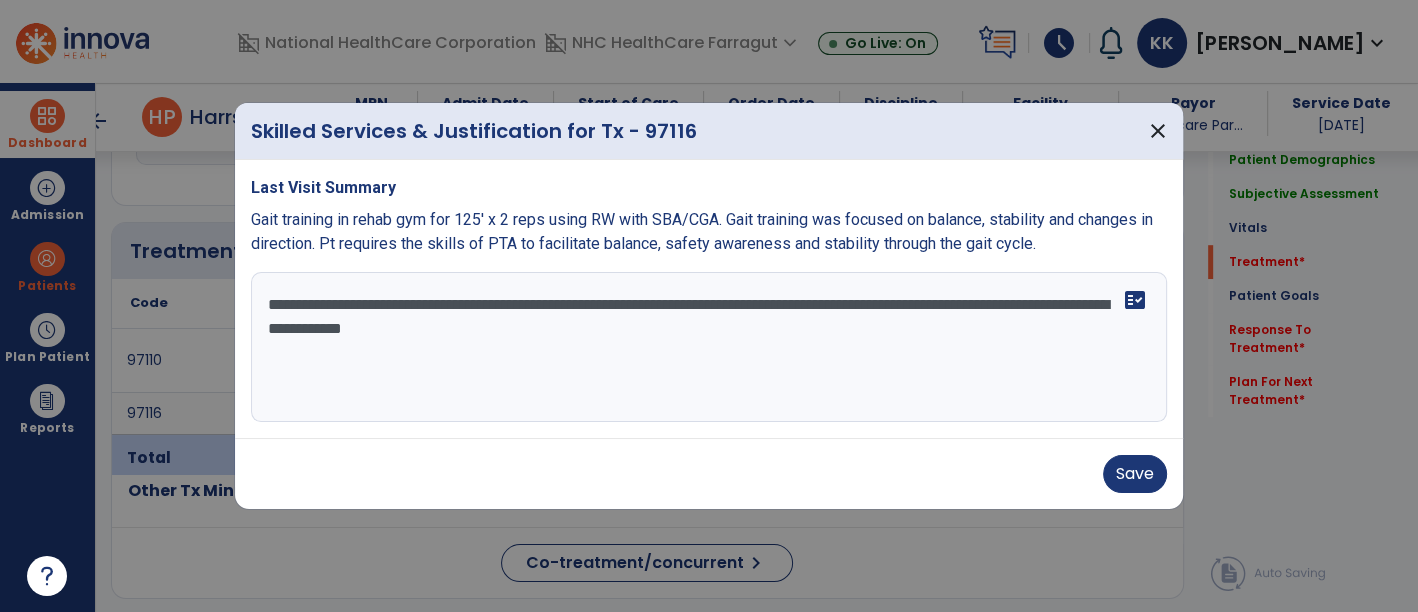 drag, startPoint x: 872, startPoint y: 305, endPoint x: 980, endPoint y: 372, distance: 127.09445 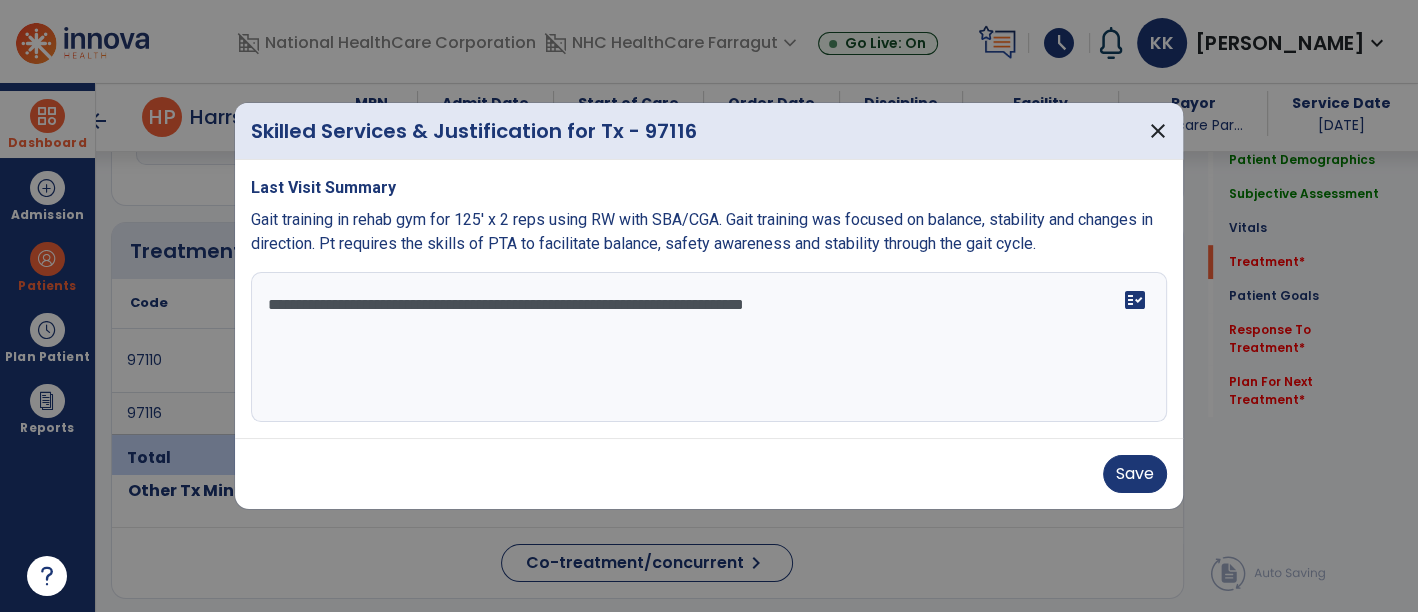 click at bounding box center [709, 306] 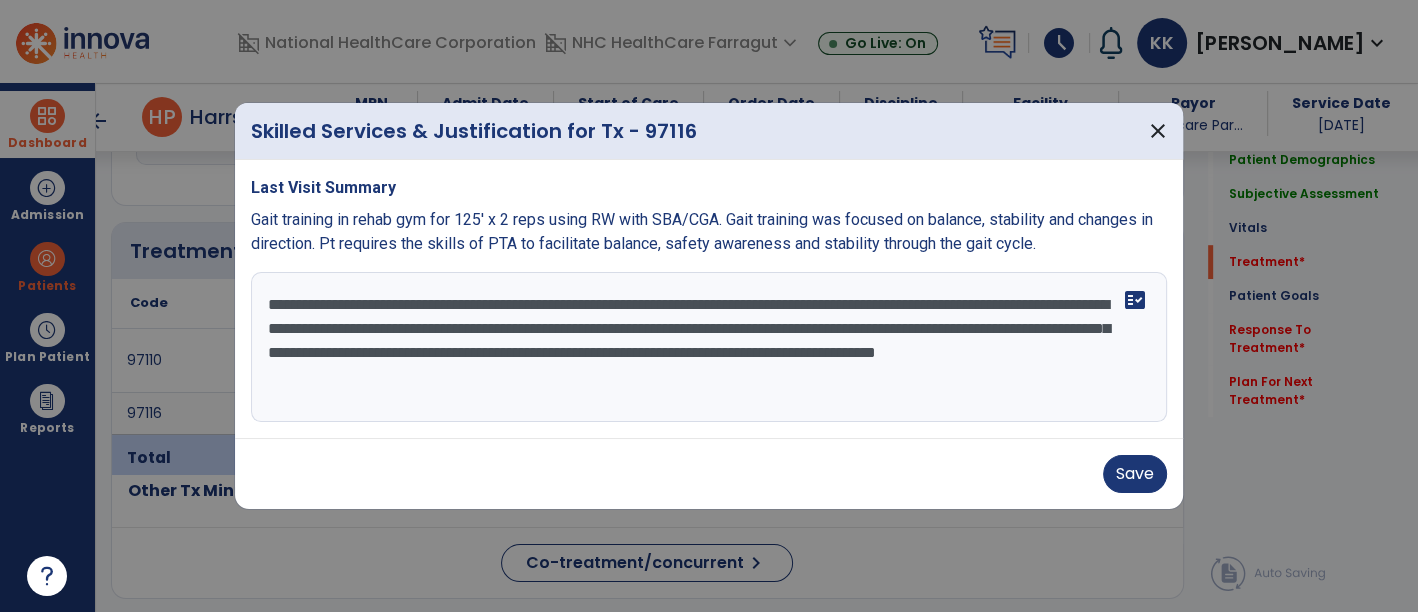 click on "**********" at bounding box center [709, 347] 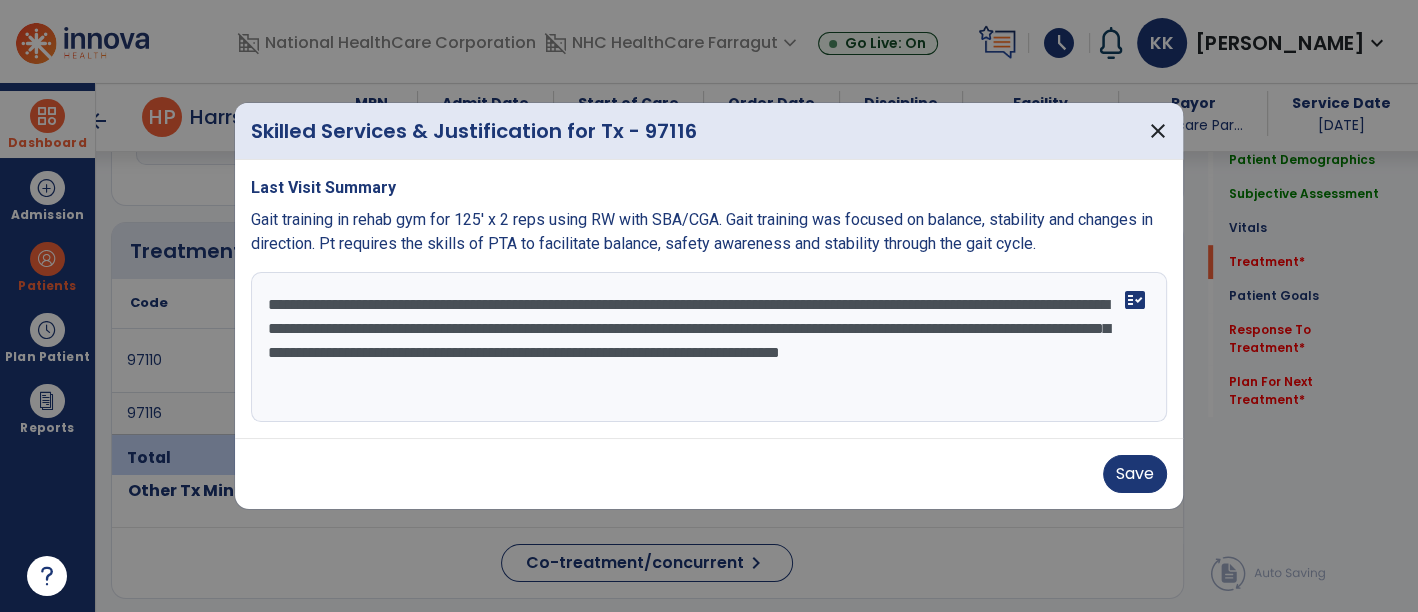 type on "**********" 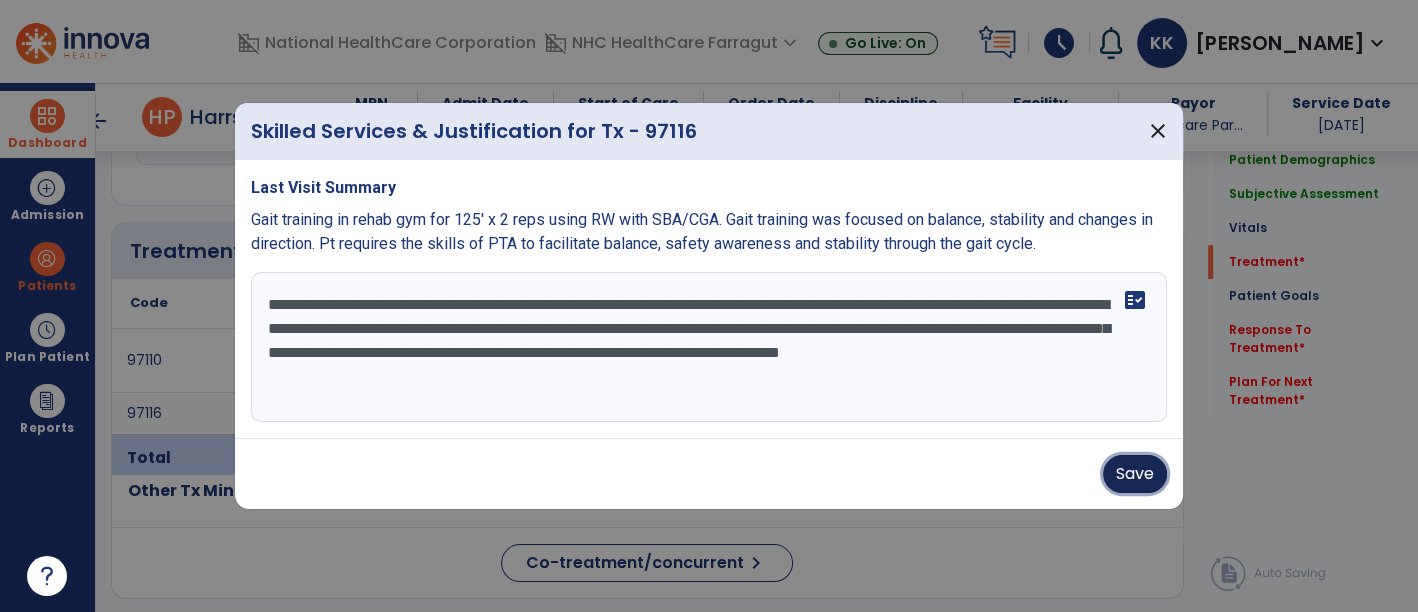 click on "Save" at bounding box center (1135, 474) 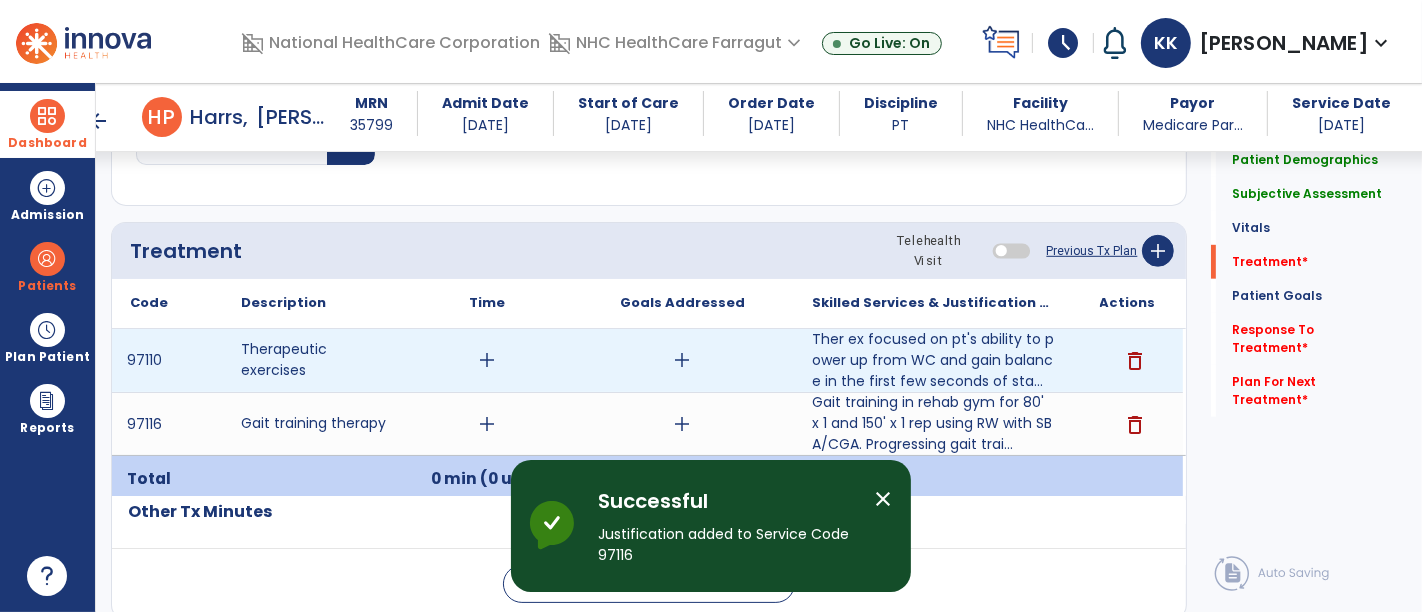 click on "add" at bounding box center (488, 360) 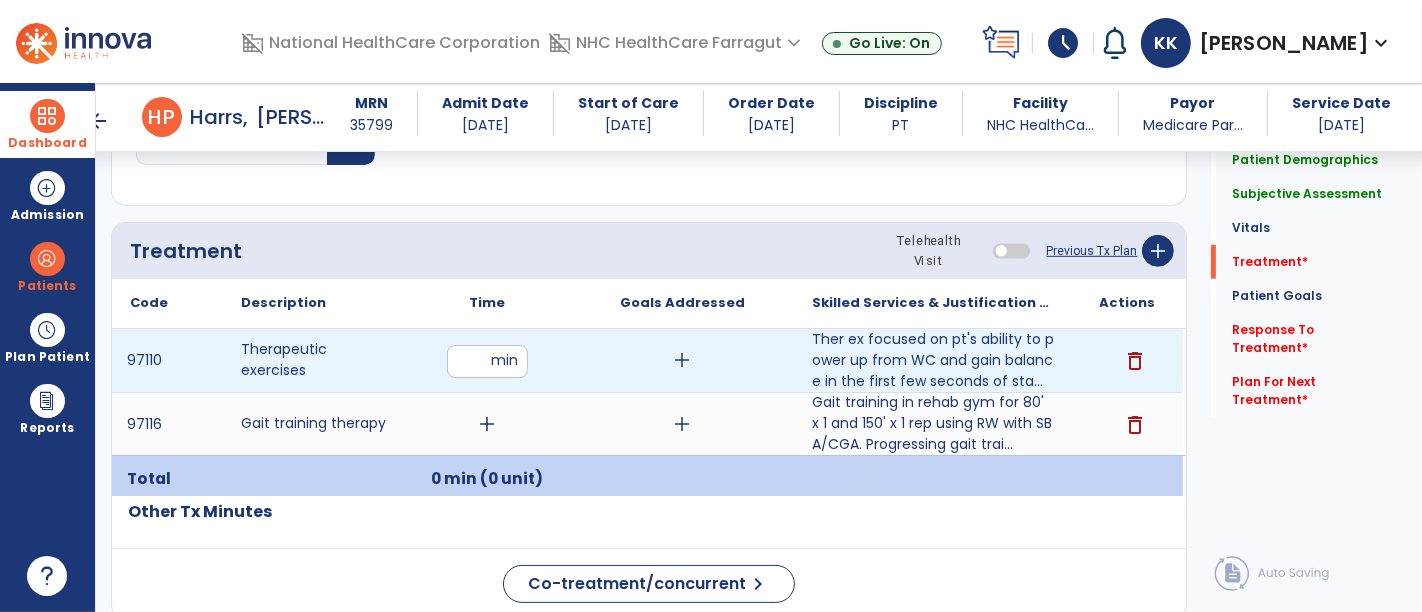 type on "**" 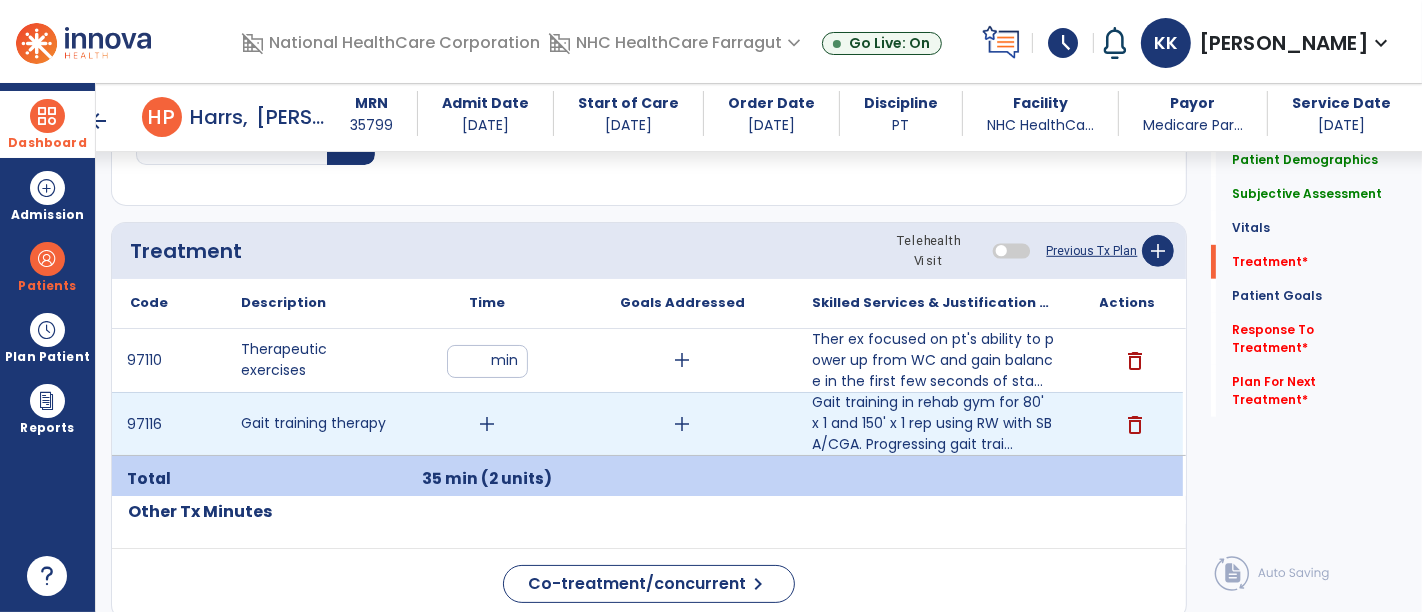 click on "add" at bounding box center [487, 424] 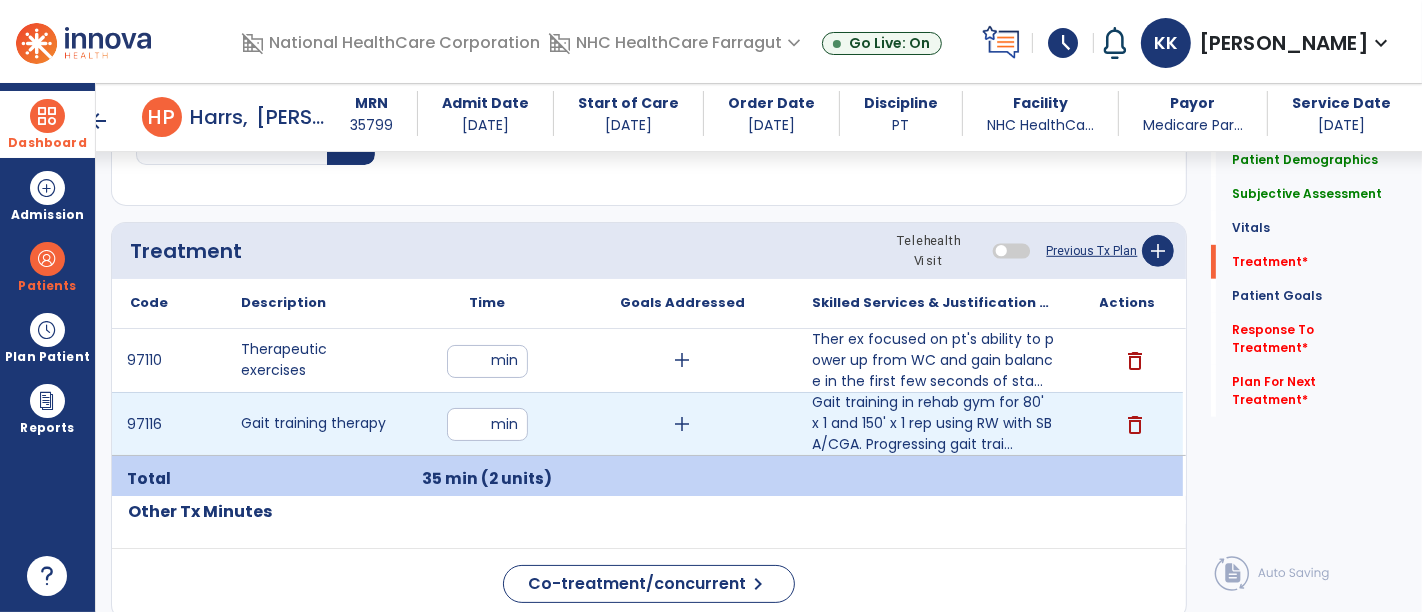 type on "**" 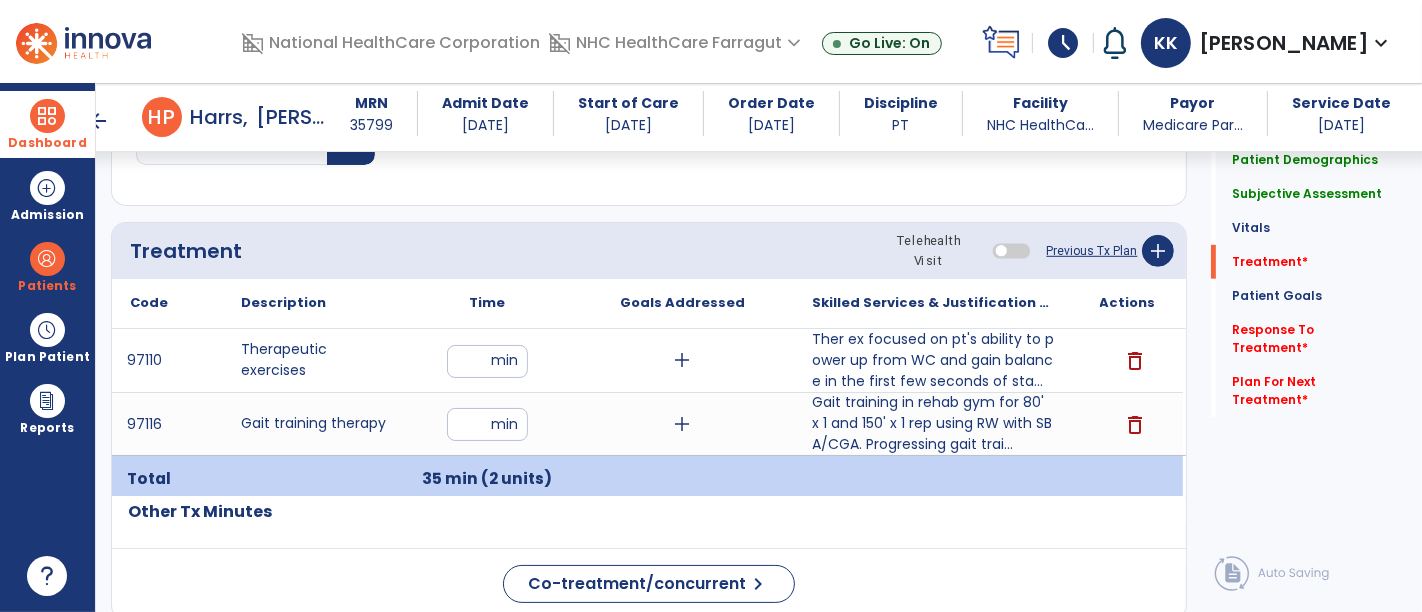 click on "Quick Links  Patient Demographics   Patient Demographics   Subjective Assessment   Subjective Assessment   Vitals   Vitals   Treatment   *  Treatment   *  Patient Goals   Patient Goals   Response To Treatment   *  Response To Treatment   *  Plan For Next Treatment   *  Plan For Next Treatment   *" 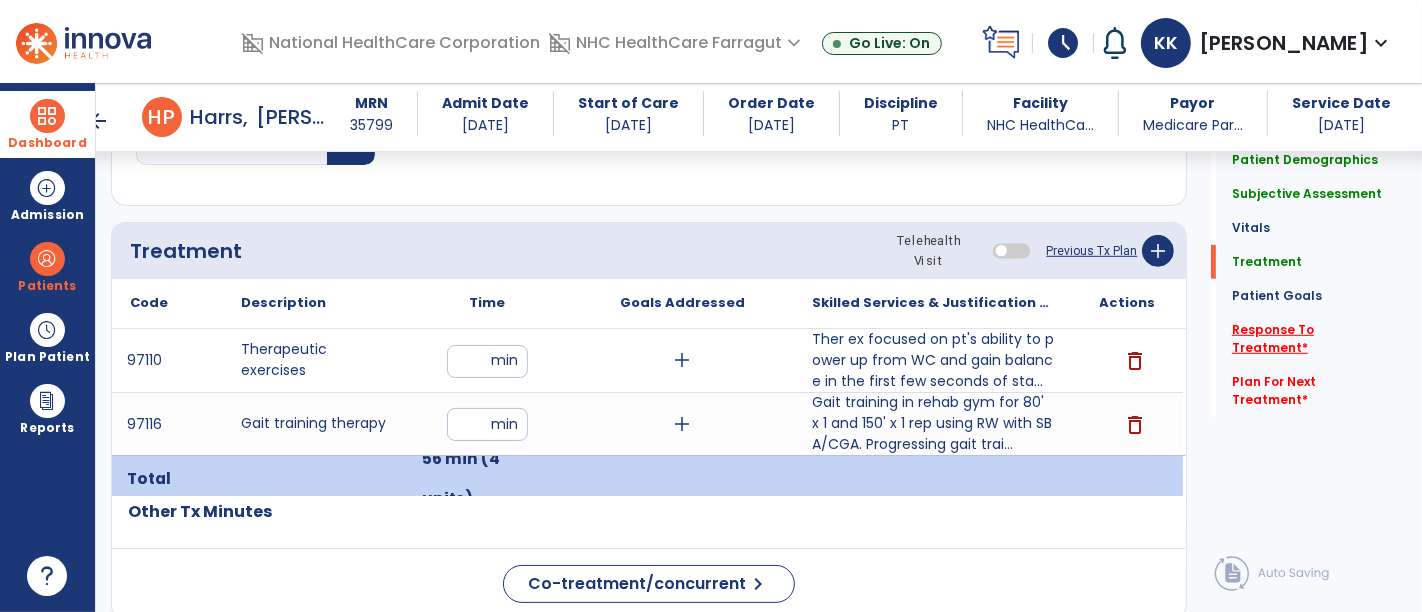 click on "Response To Treatment   *" 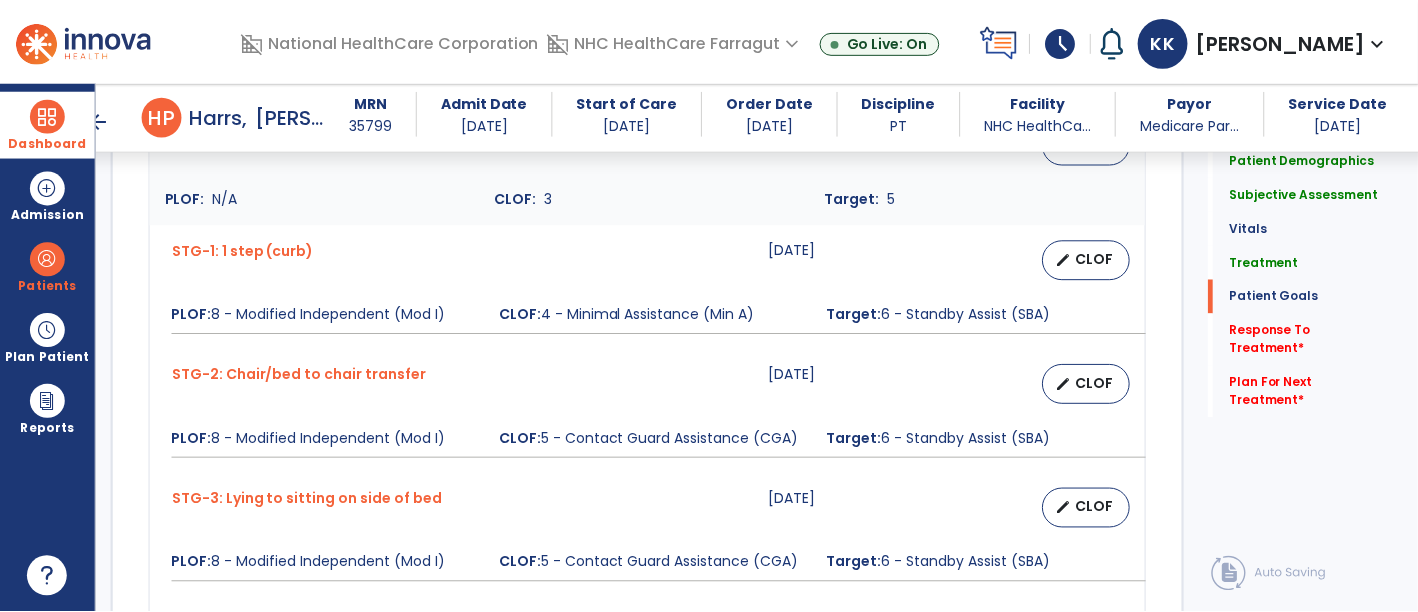 scroll, scrollTop: 1374, scrollLeft: 0, axis: vertical 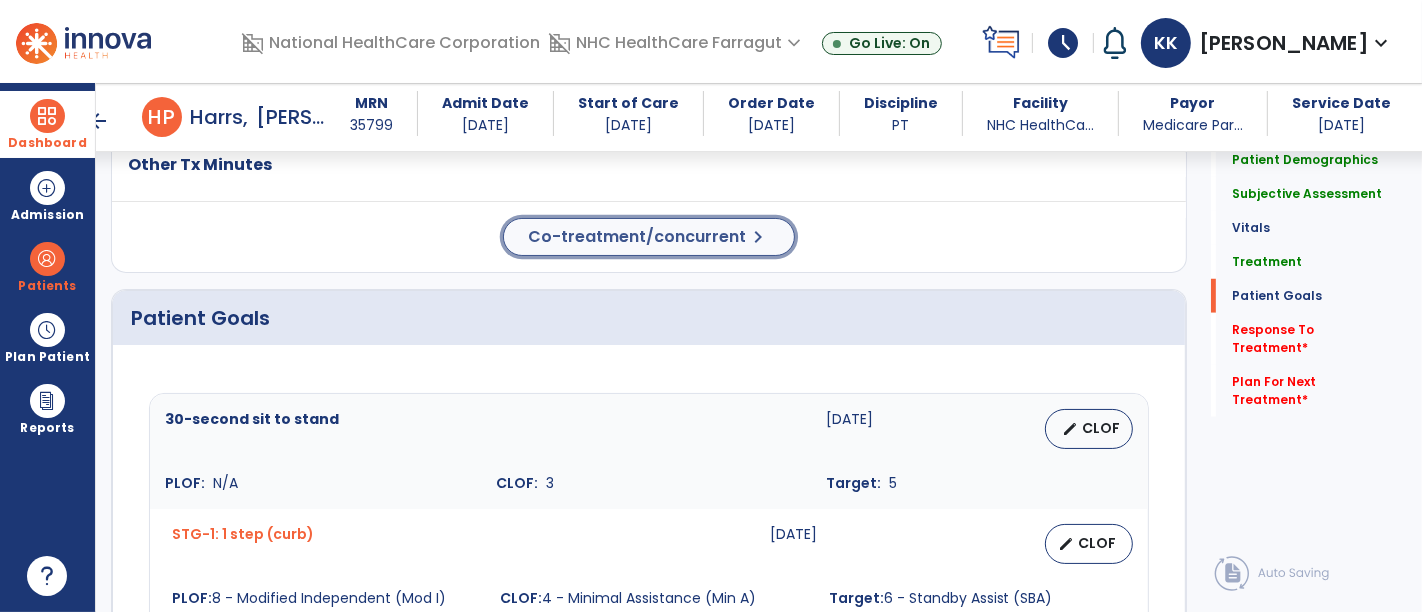 click on "Co-treatment/concurrent" 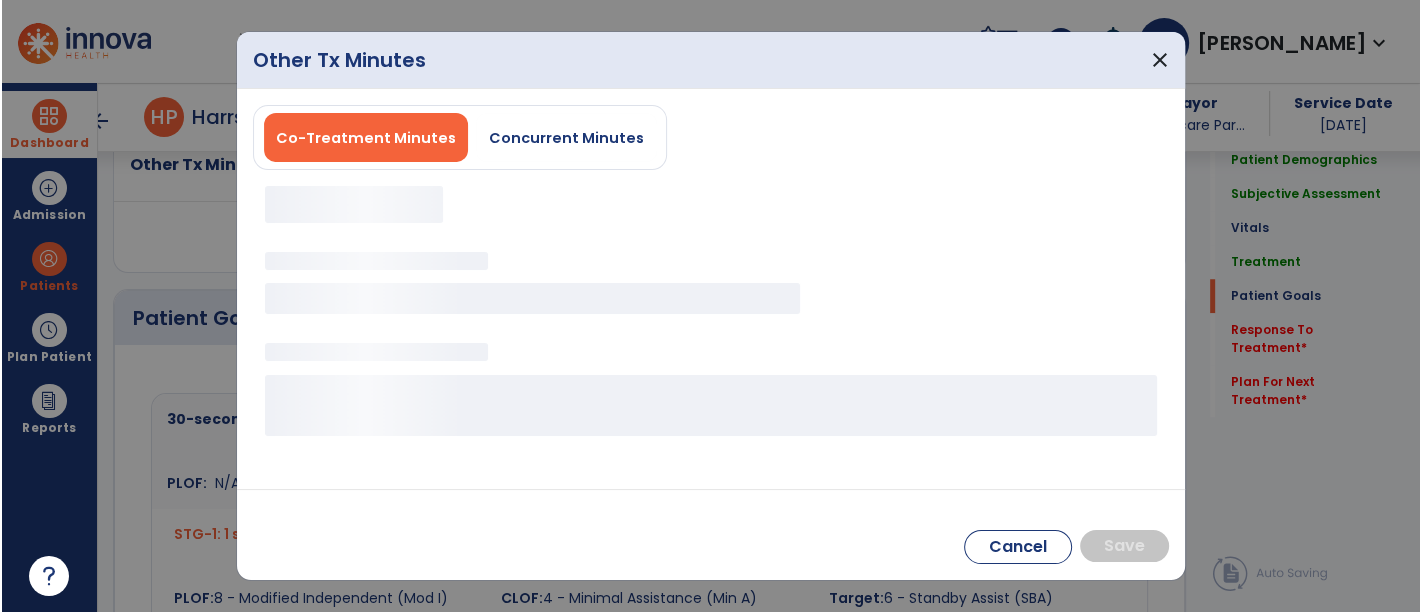 scroll, scrollTop: 1370, scrollLeft: 0, axis: vertical 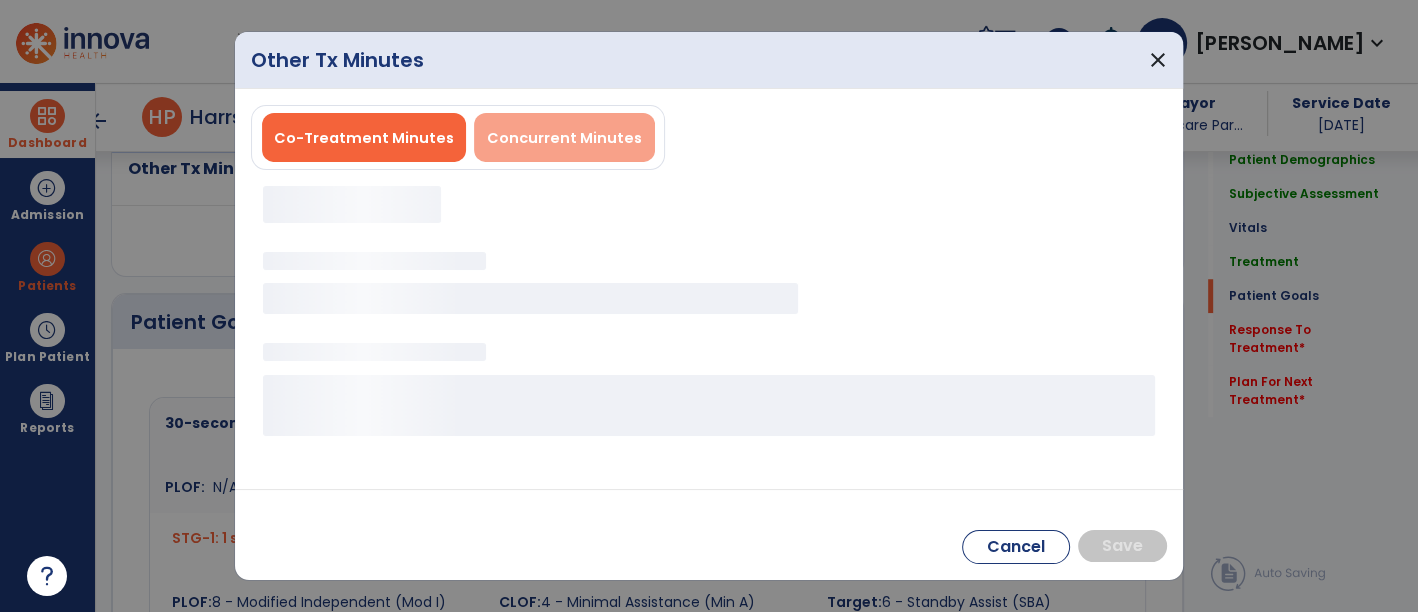 click on "Concurrent Minutes" at bounding box center (564, 138) 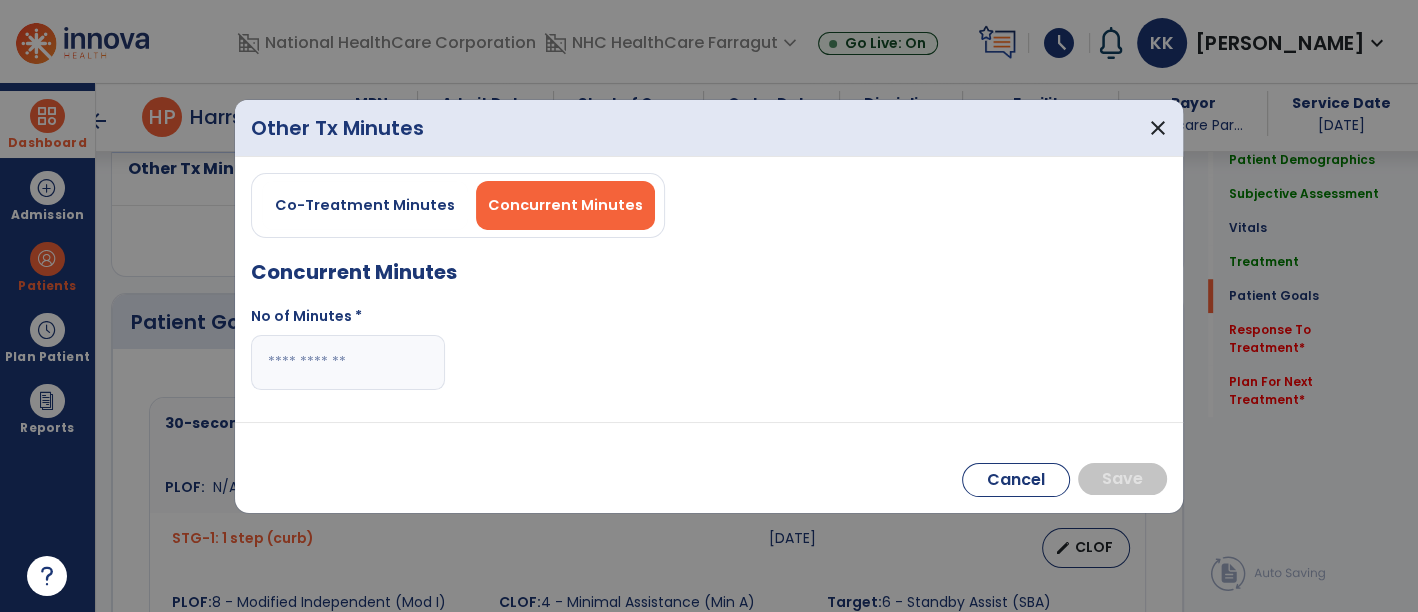 click at bounding box center [348, 362] 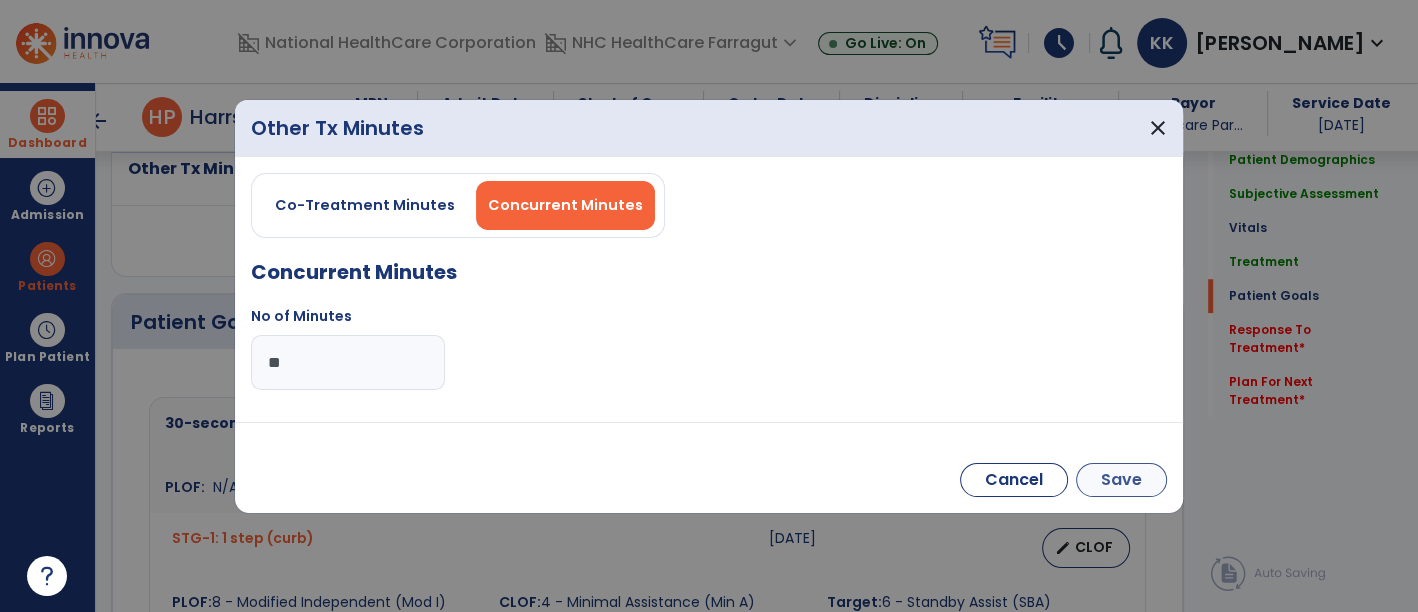 type on "**" 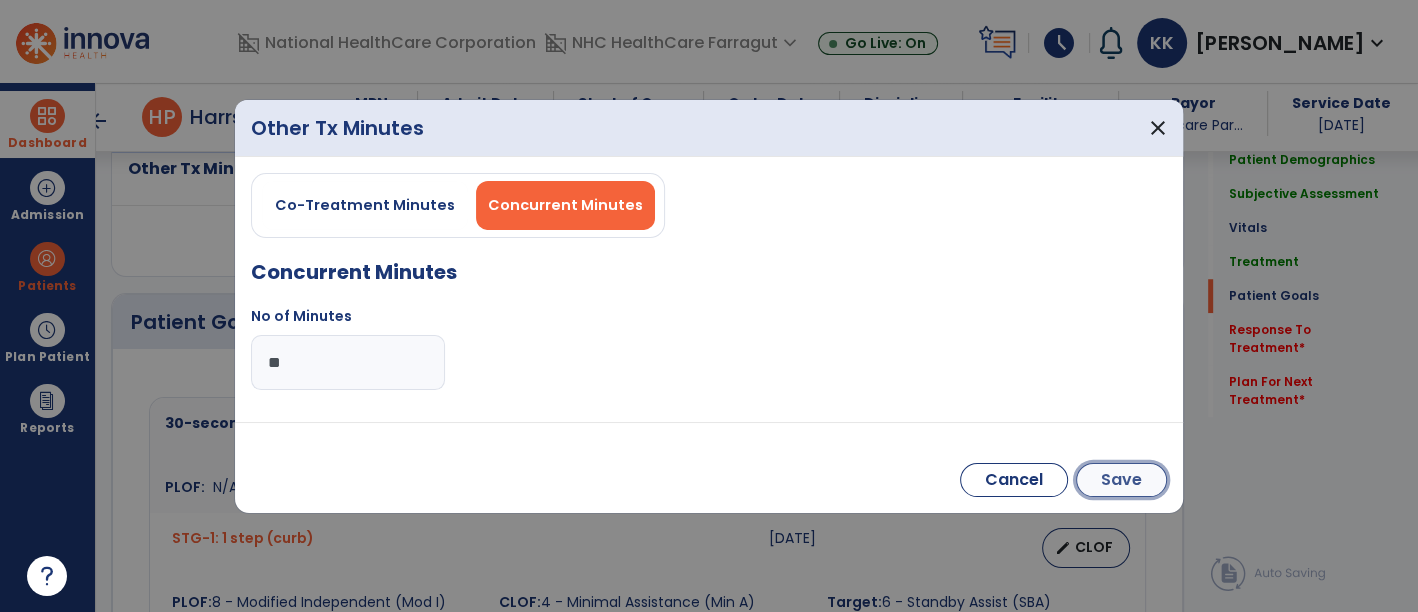click on "Save" at bounding box center [1121, 480] 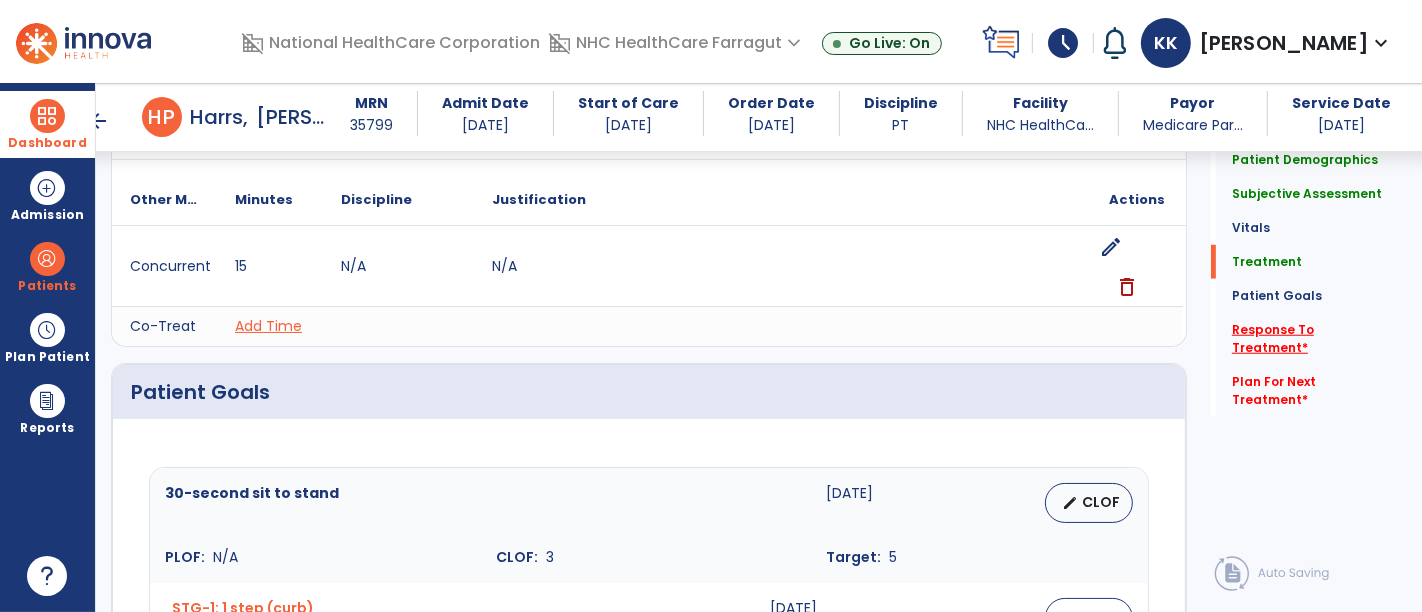 click on "Response To Treatment   *" 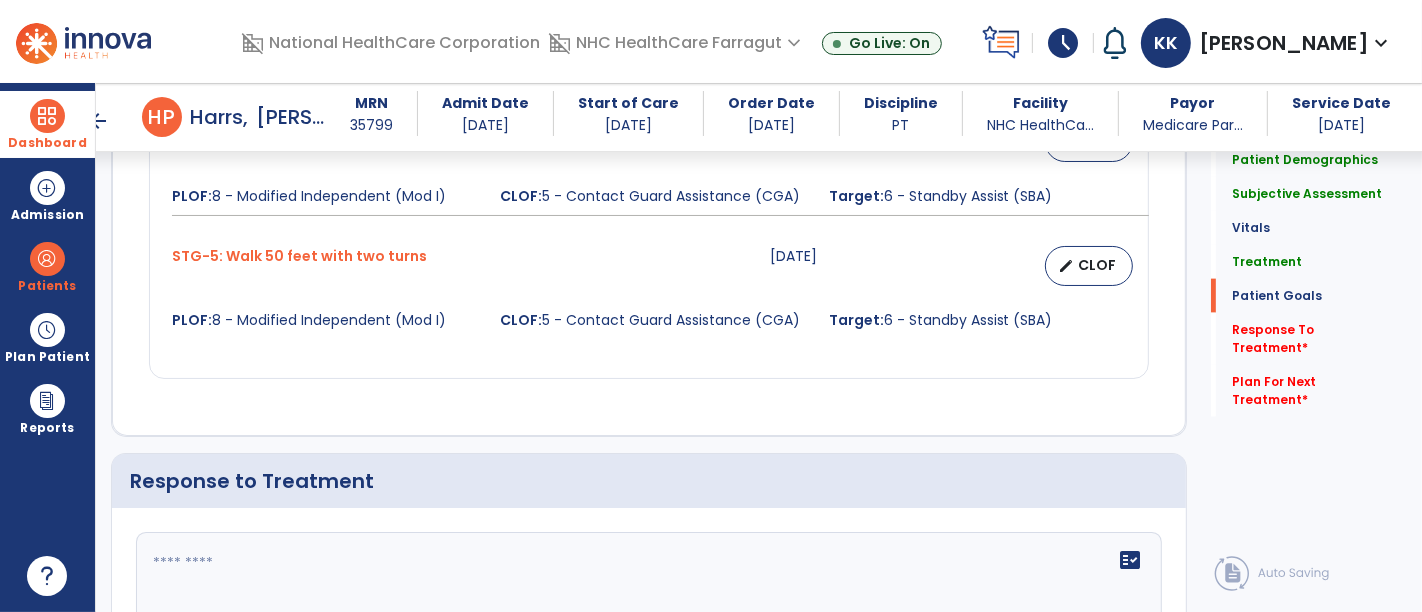 scroll, scrollTop: 2490, scrollLeft: 0, axis: vertical 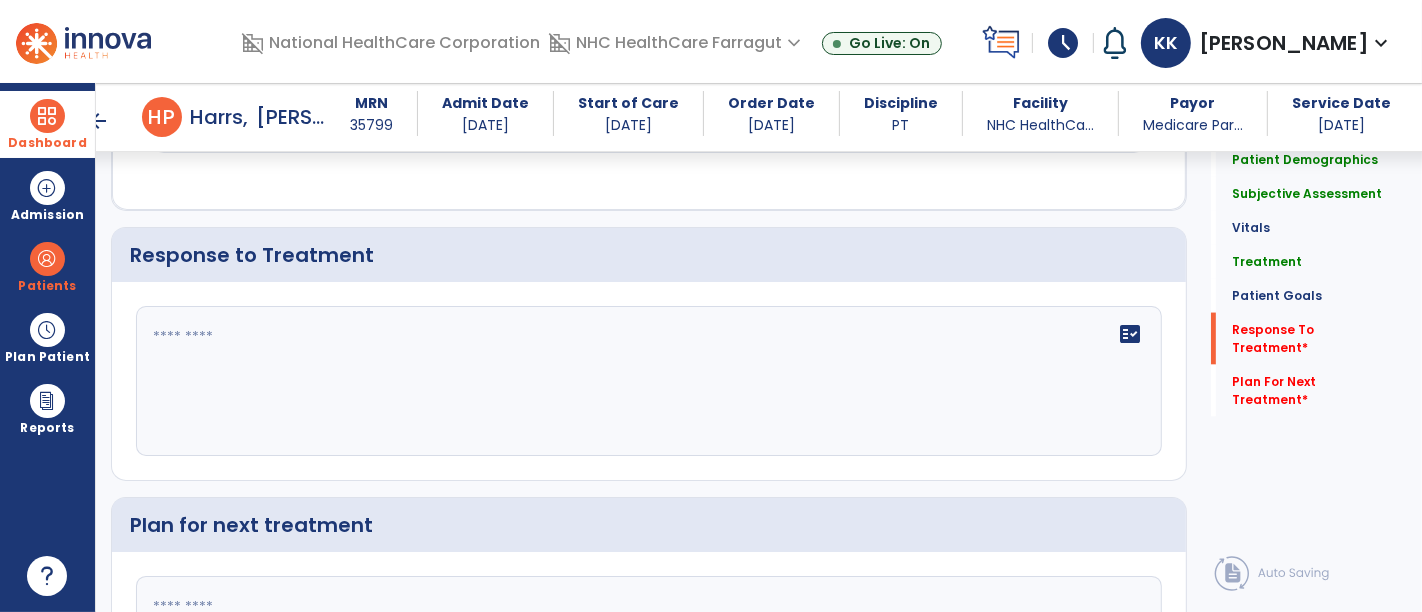 click on "fact_check" 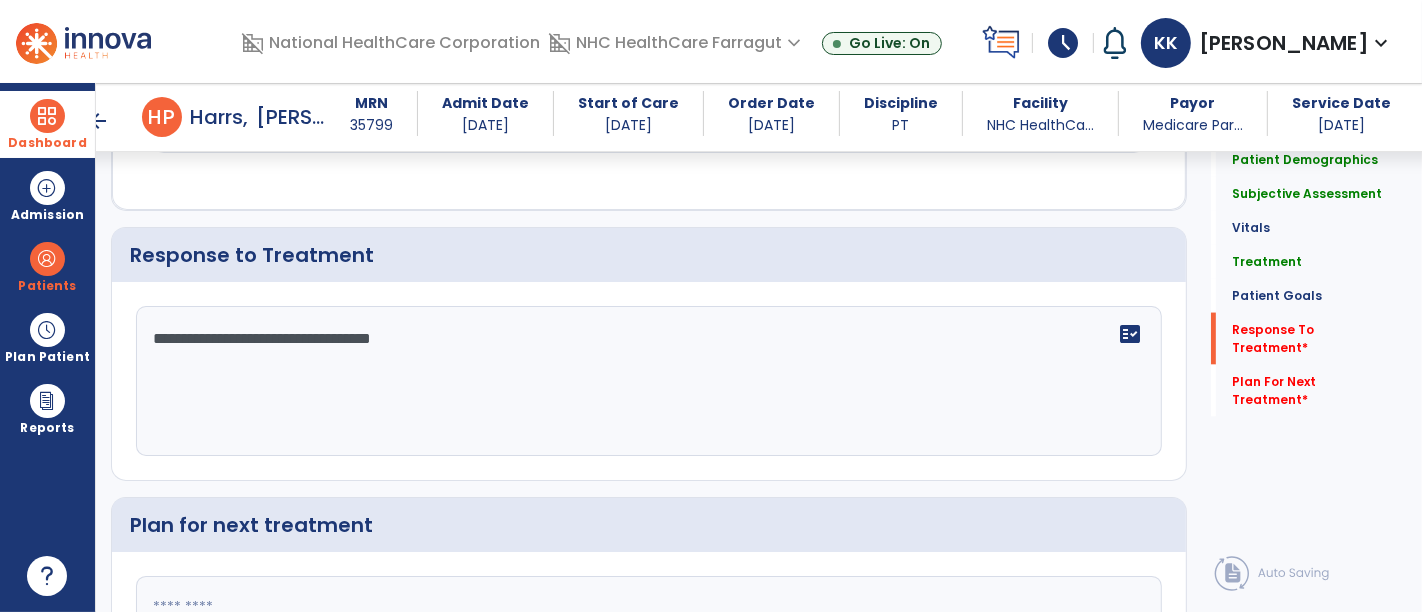 type on "**********" 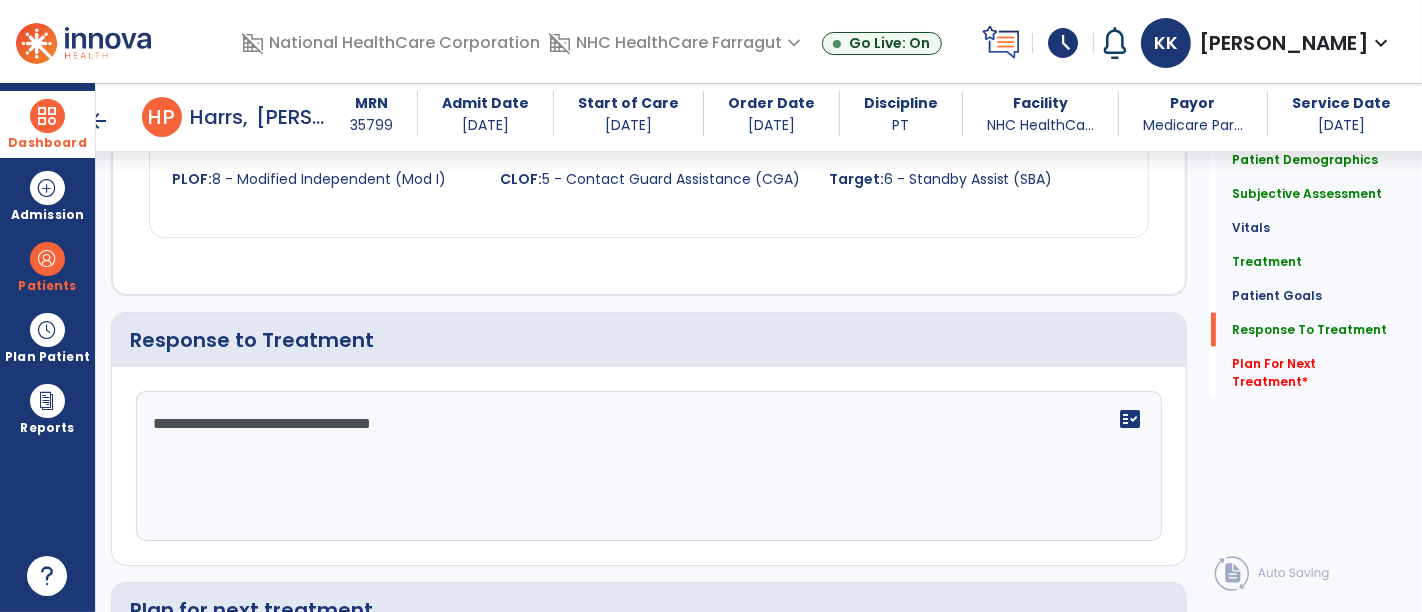 scroll, scrollTop: 2491, scrollLeft: 0, axis: vertical 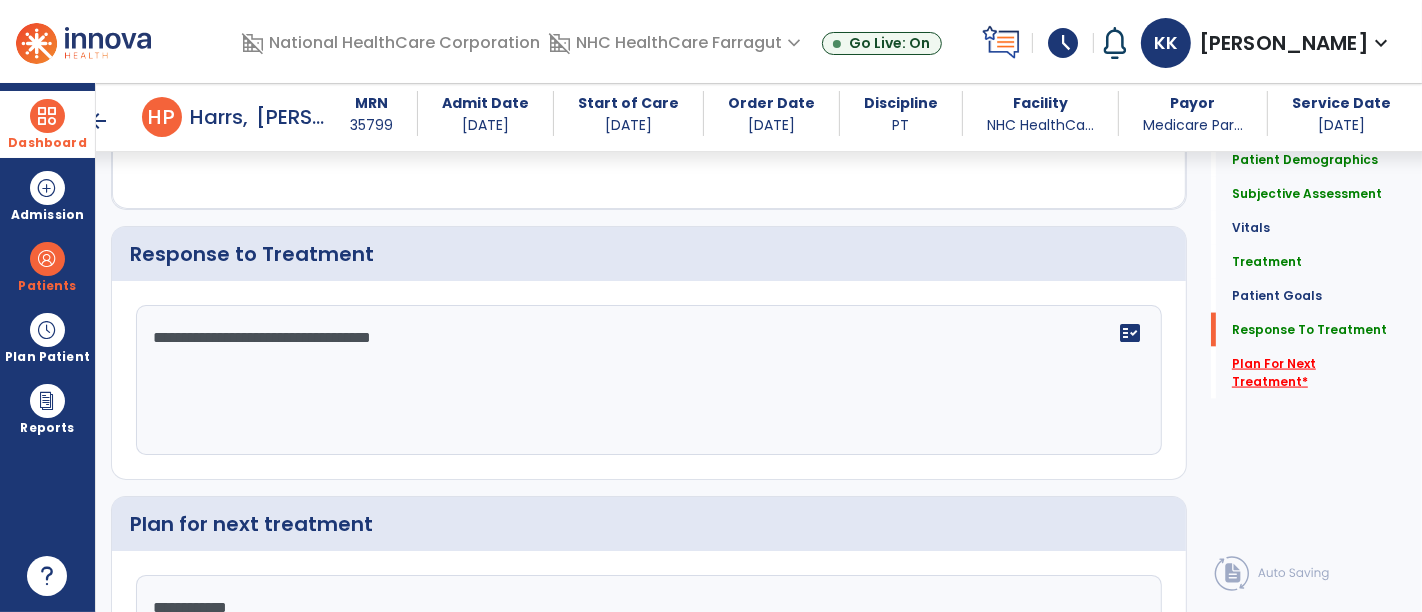type on "**********" 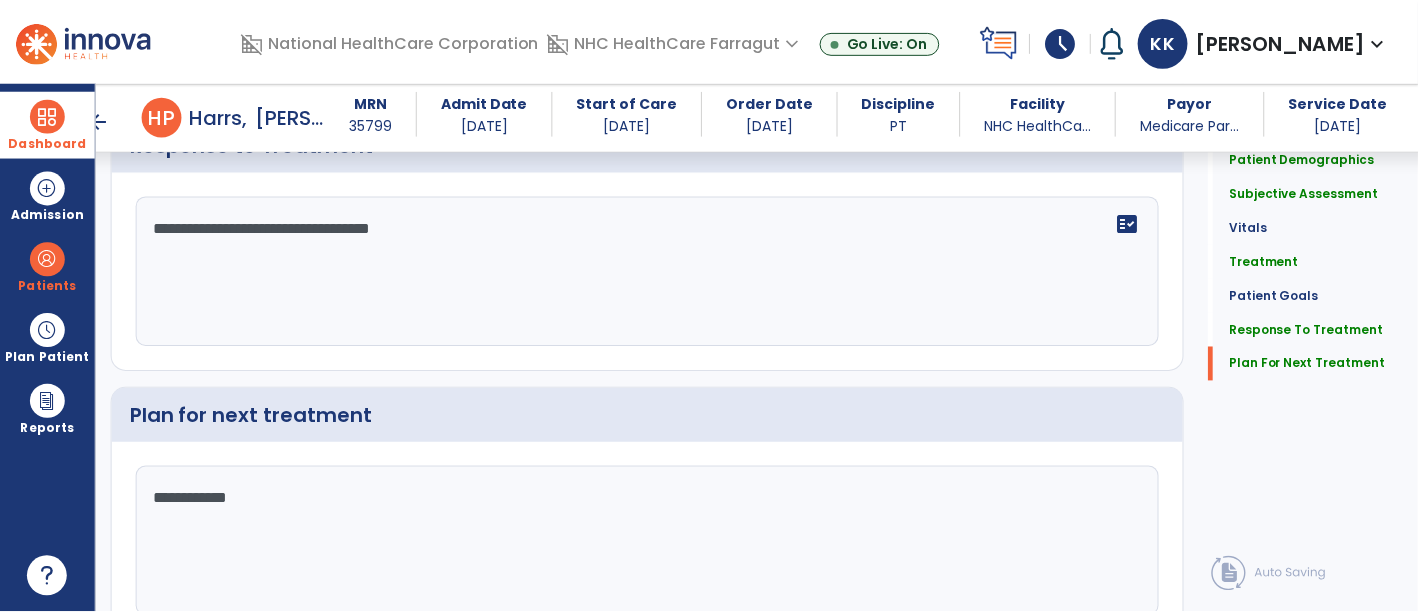 scroll, scrollTop: 2686, scrollLeft: 0, axis: vertical 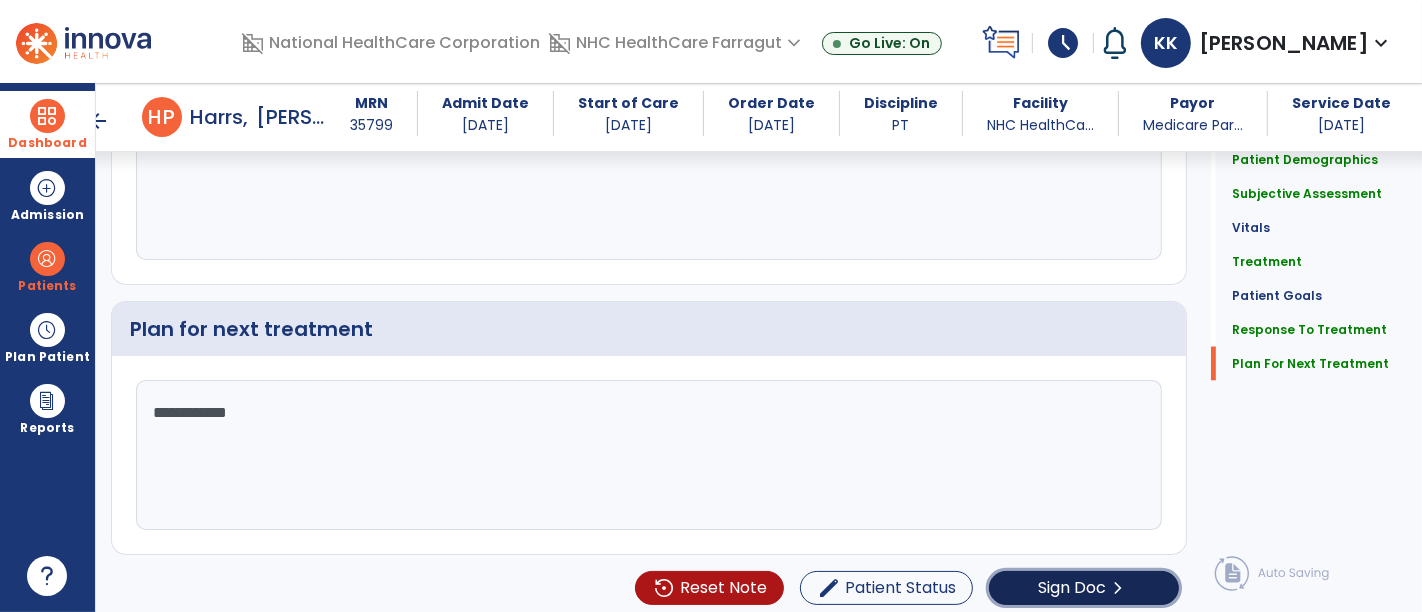 click on "Sign Doc  chevron_right" 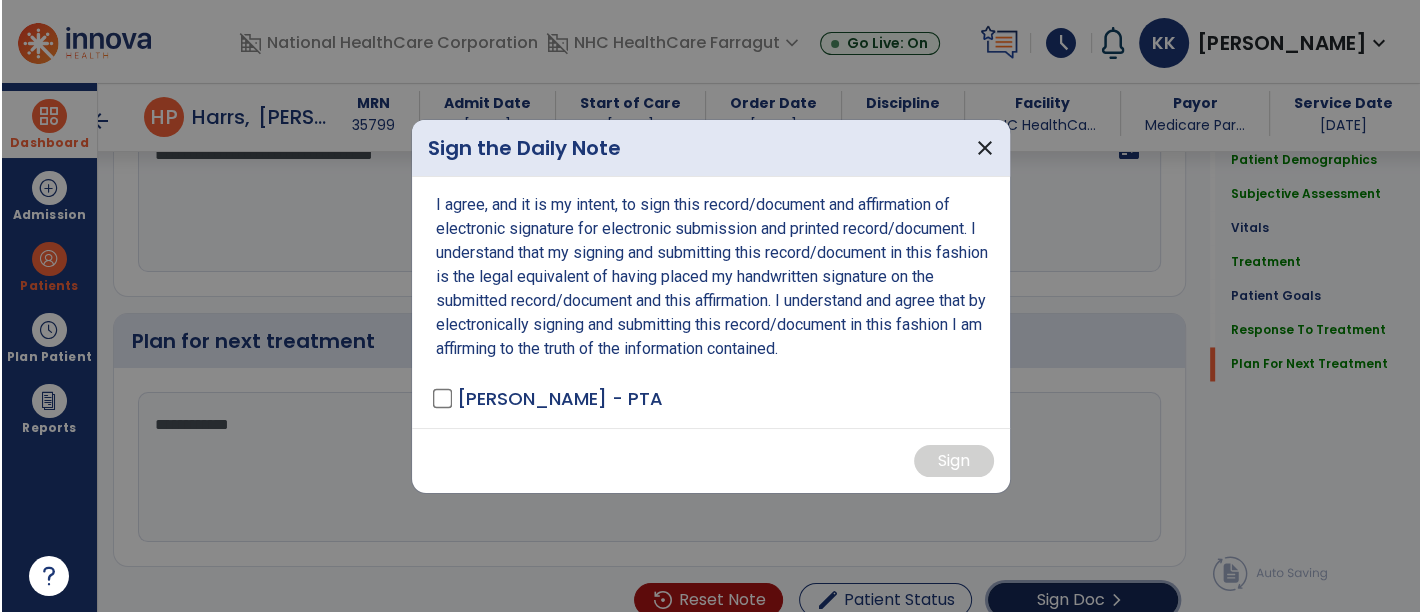 scroll, scrollTop: 2686, scrollLeft: 0, axis: vertical 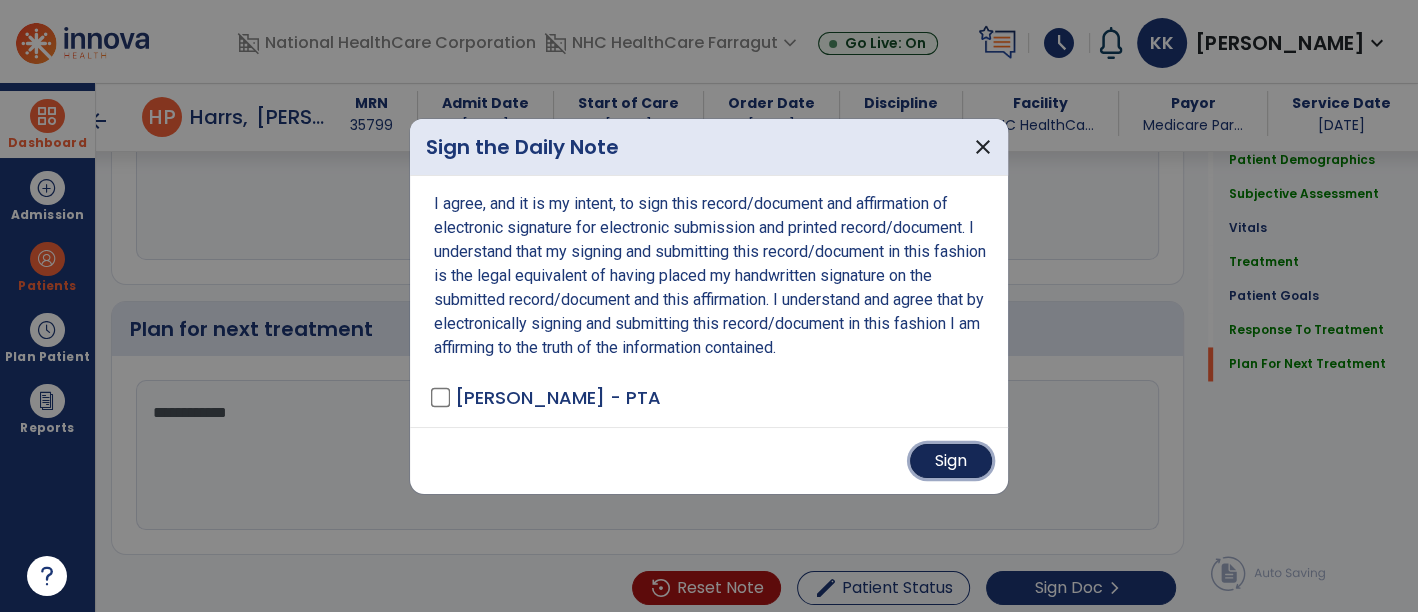 click on "Sign" at bounding box center [951, 461] 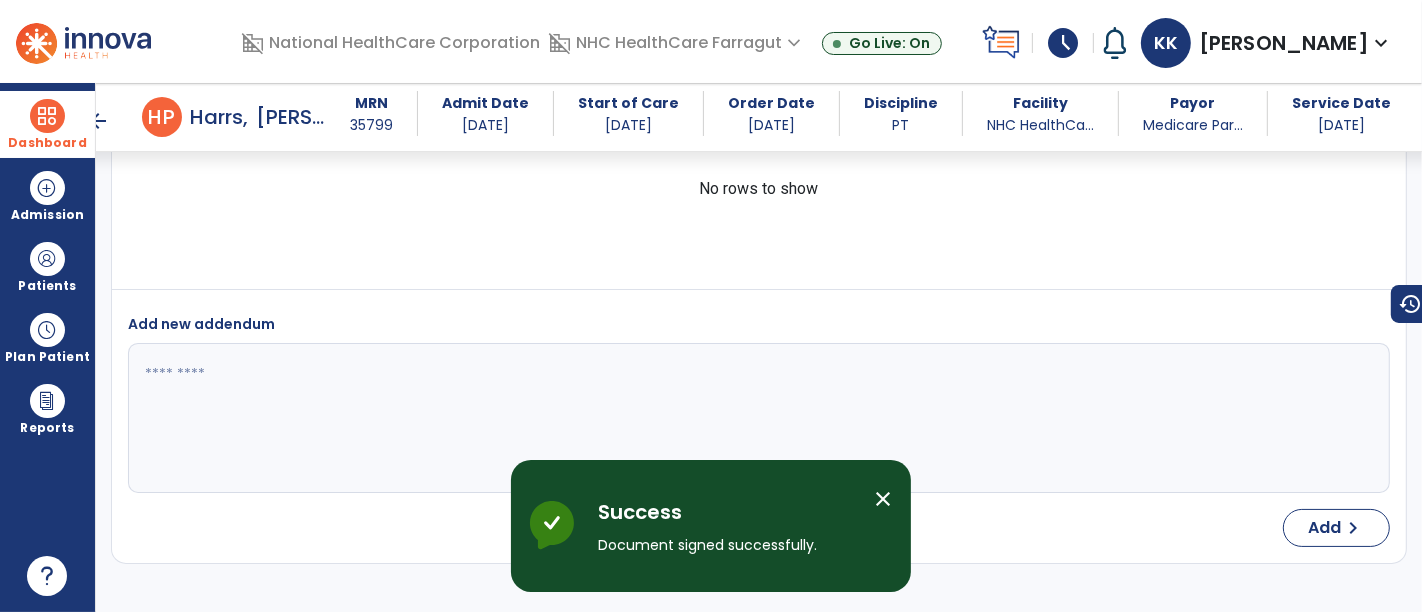 scroll, scrollTop: 3977, scrollLeft: 0, axis: vertical 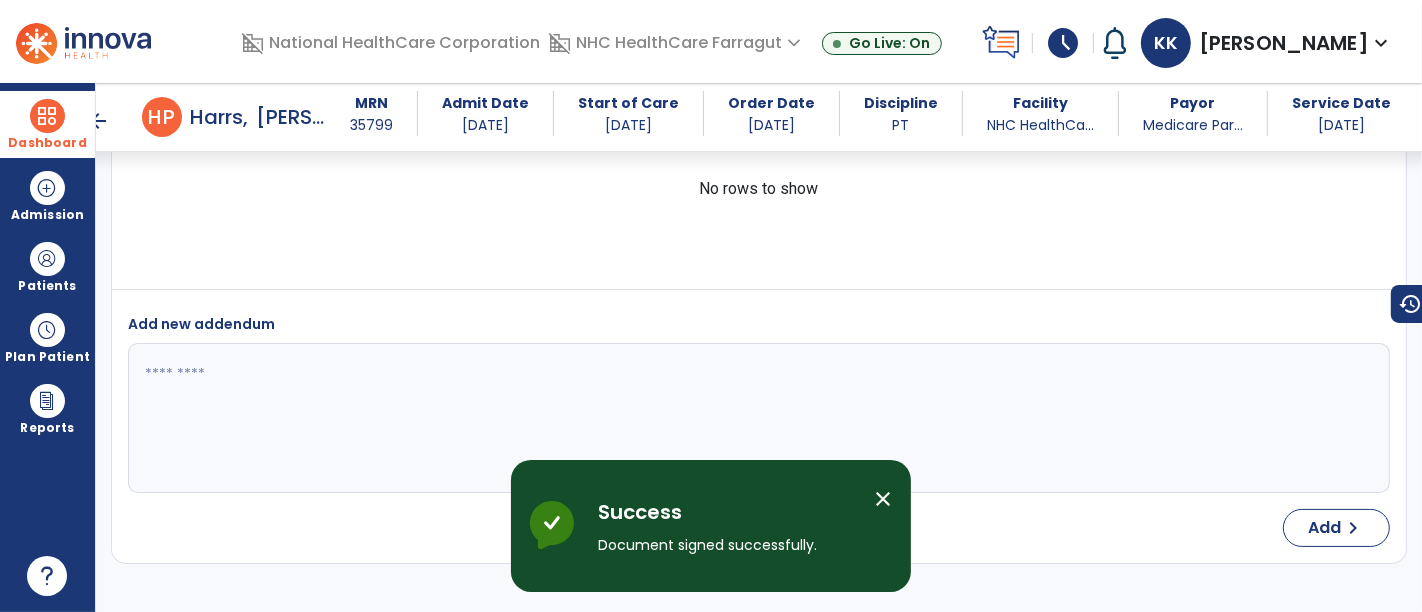 click at bounding box center (47, 116) 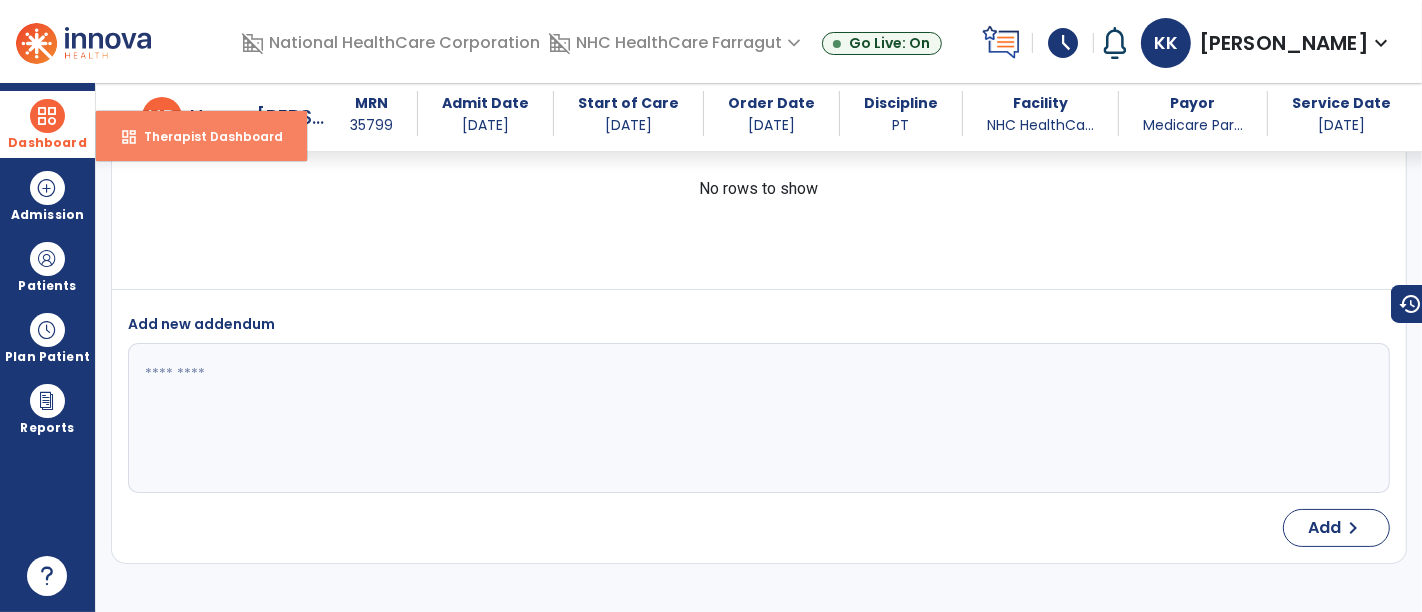 click on "Therapist Dashboard" at bounding box center [205, 136] 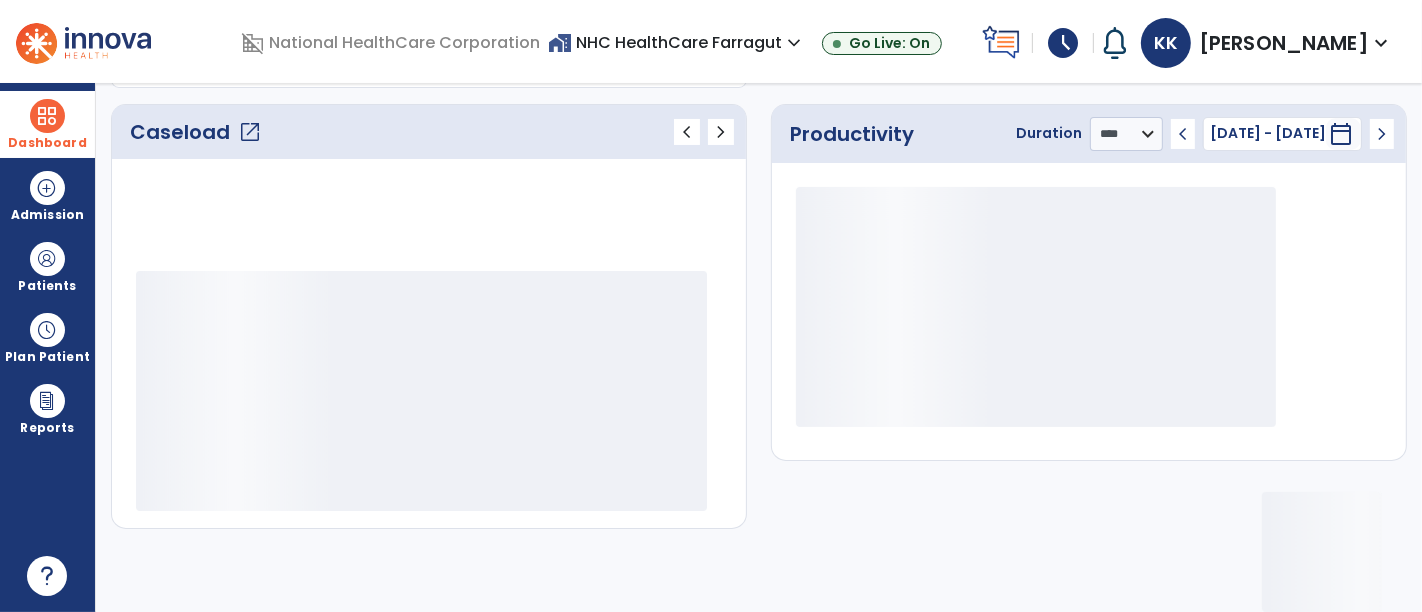 scroll, scrollTop: 259, scrollLeft: 0, axis: vertical 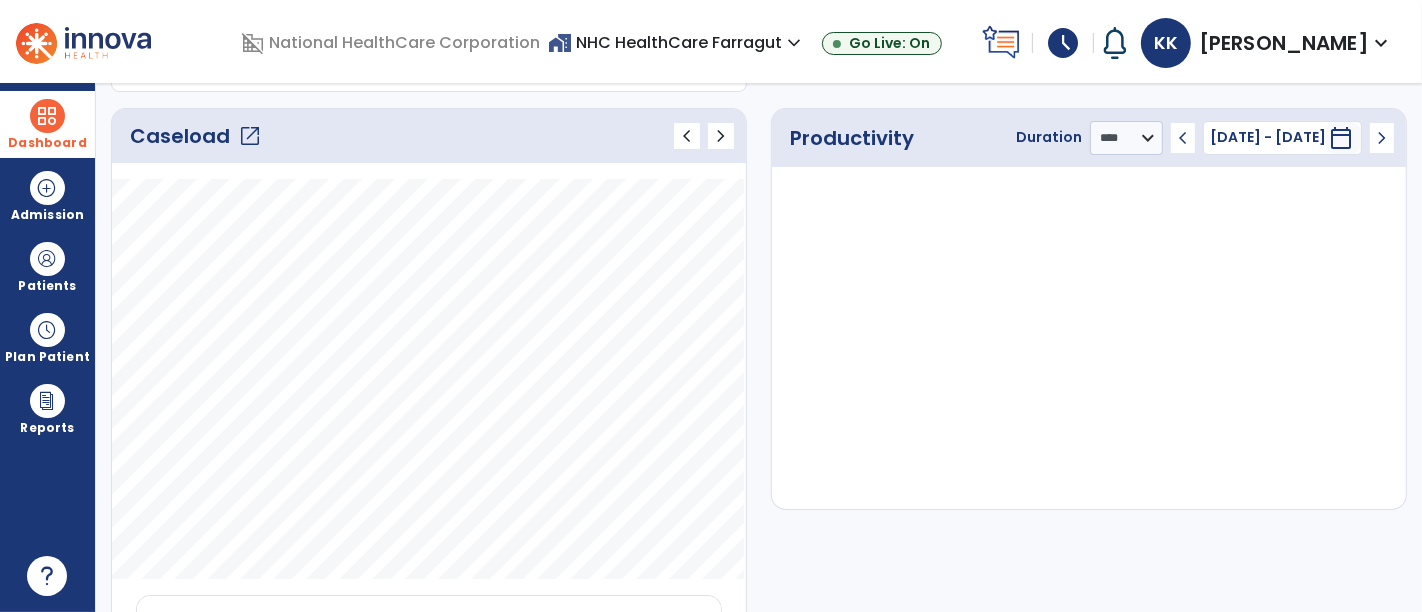 click on "open_in_new" 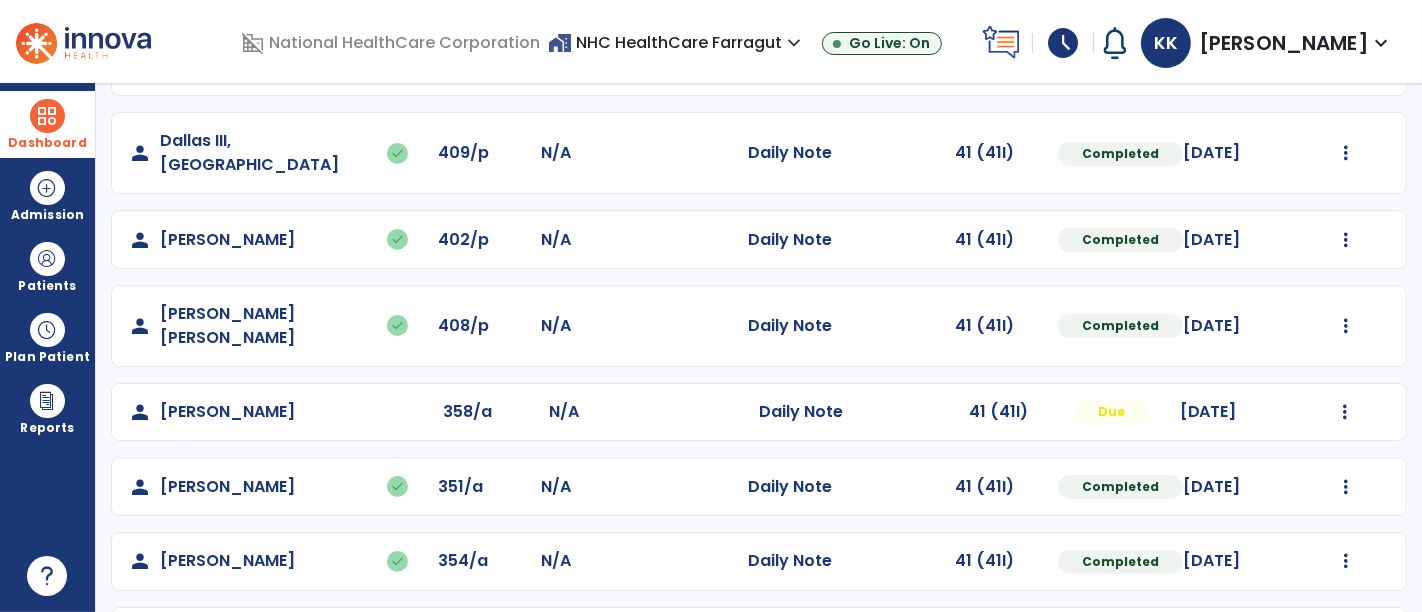 scroll, scrollTop: 320, scrollLeft: 0, axis: vertical 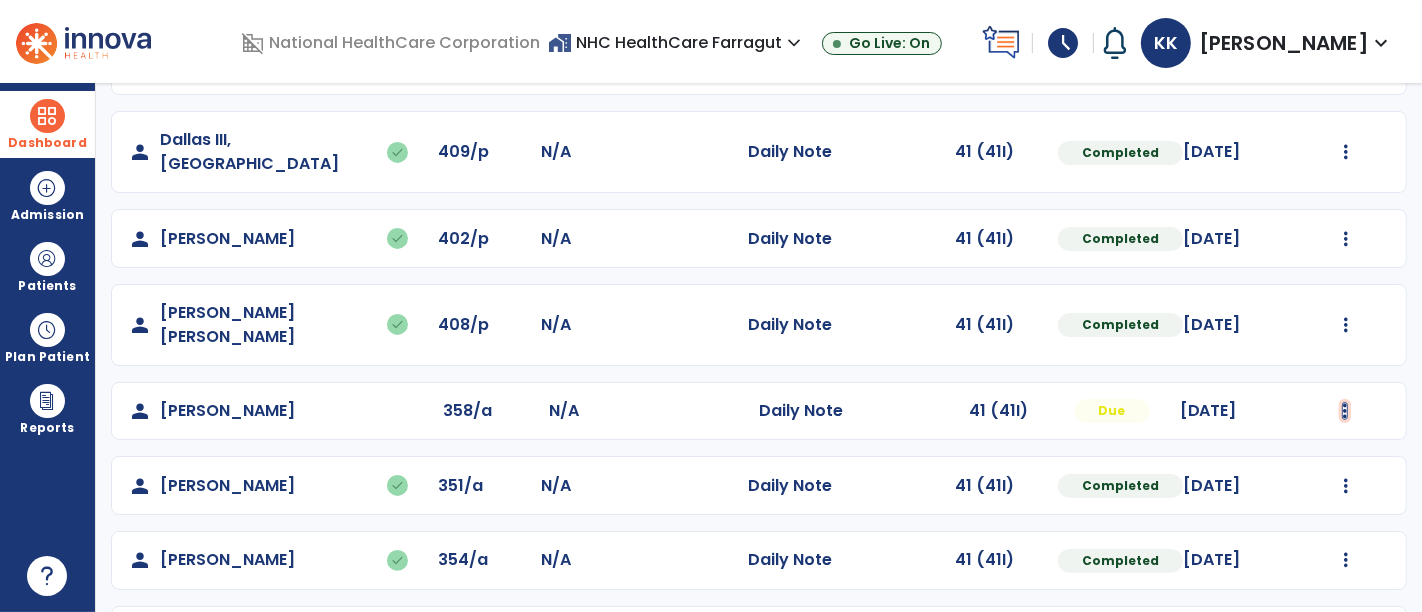 click at bounding box center [1346, -32] 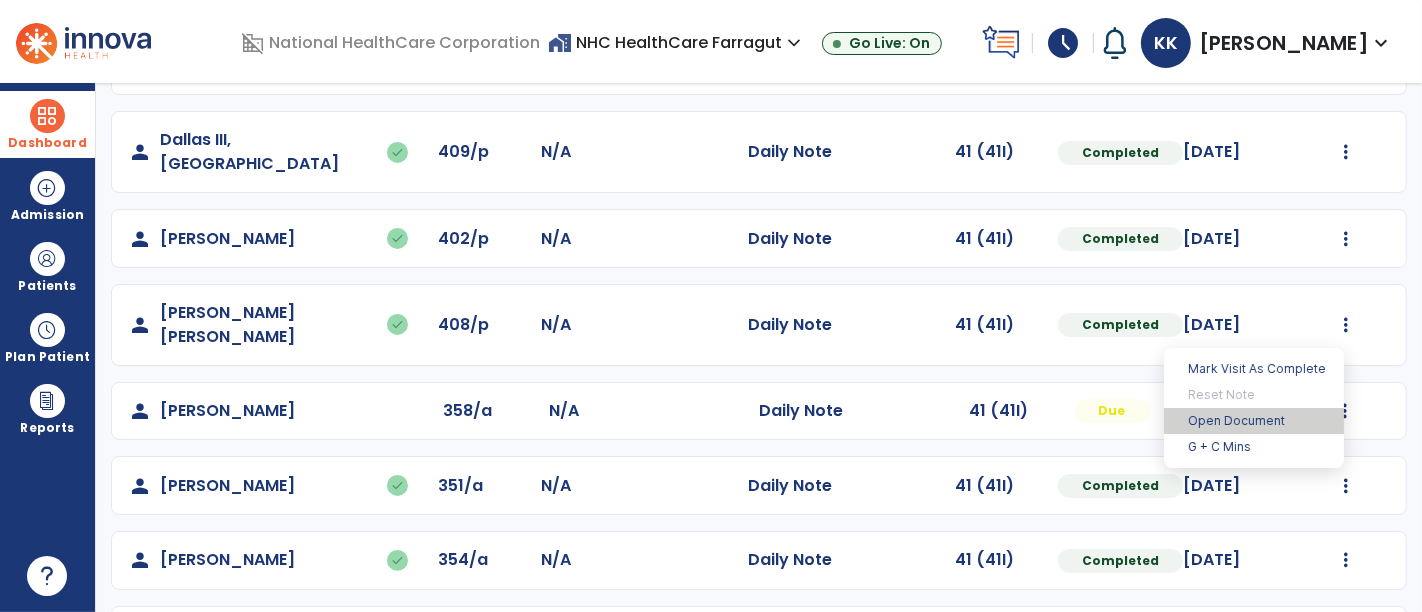click on "Open Document" at bounding box center (1254, 421) 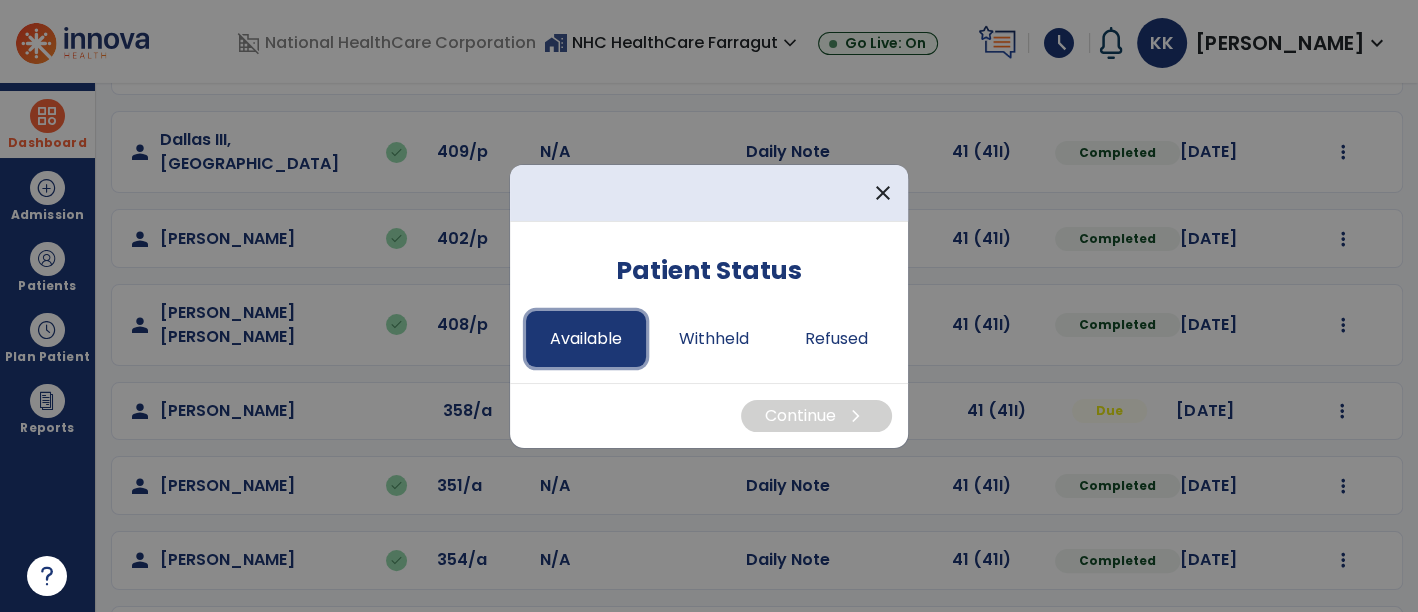 click on "Available" at bounding box center [586, 339] 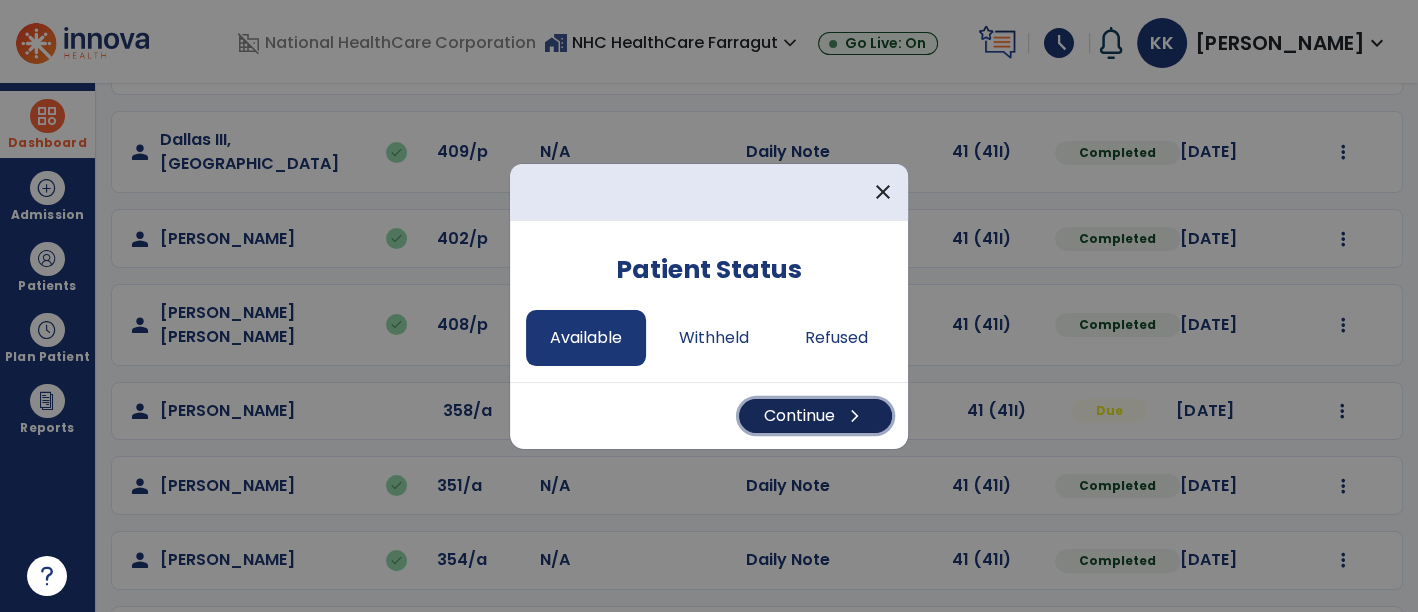 click on "Continue   chevron_right" at bounding box center (815, 416) 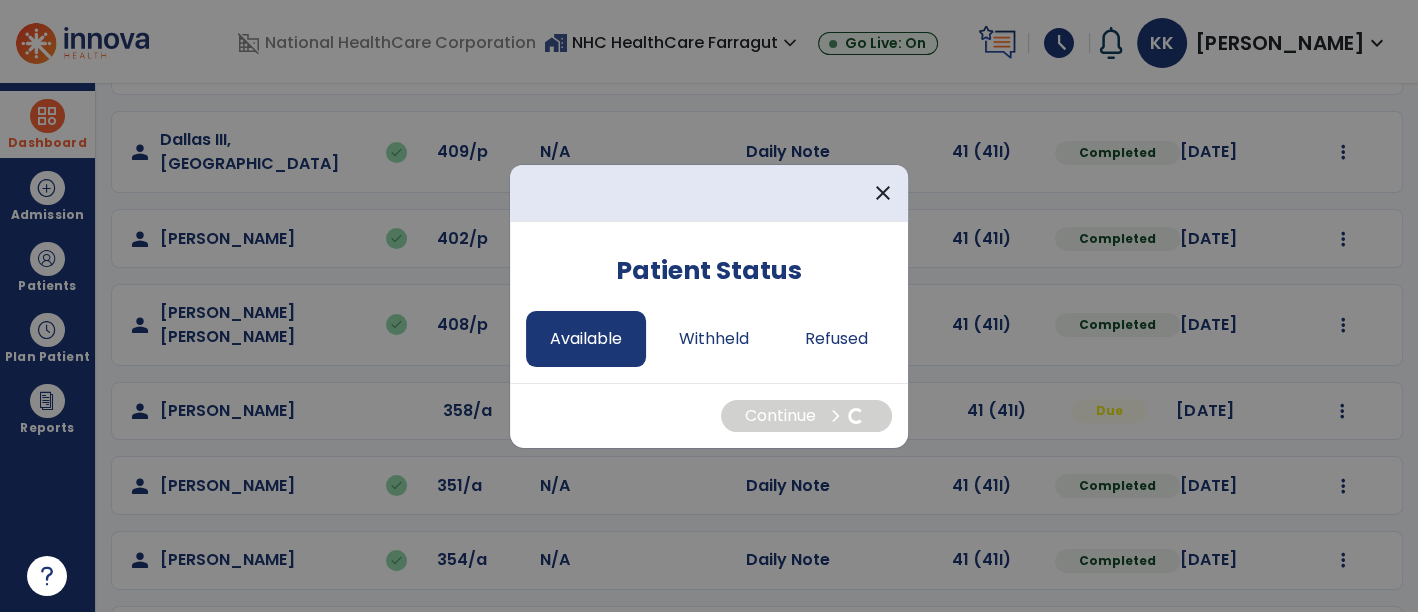 select on "*" 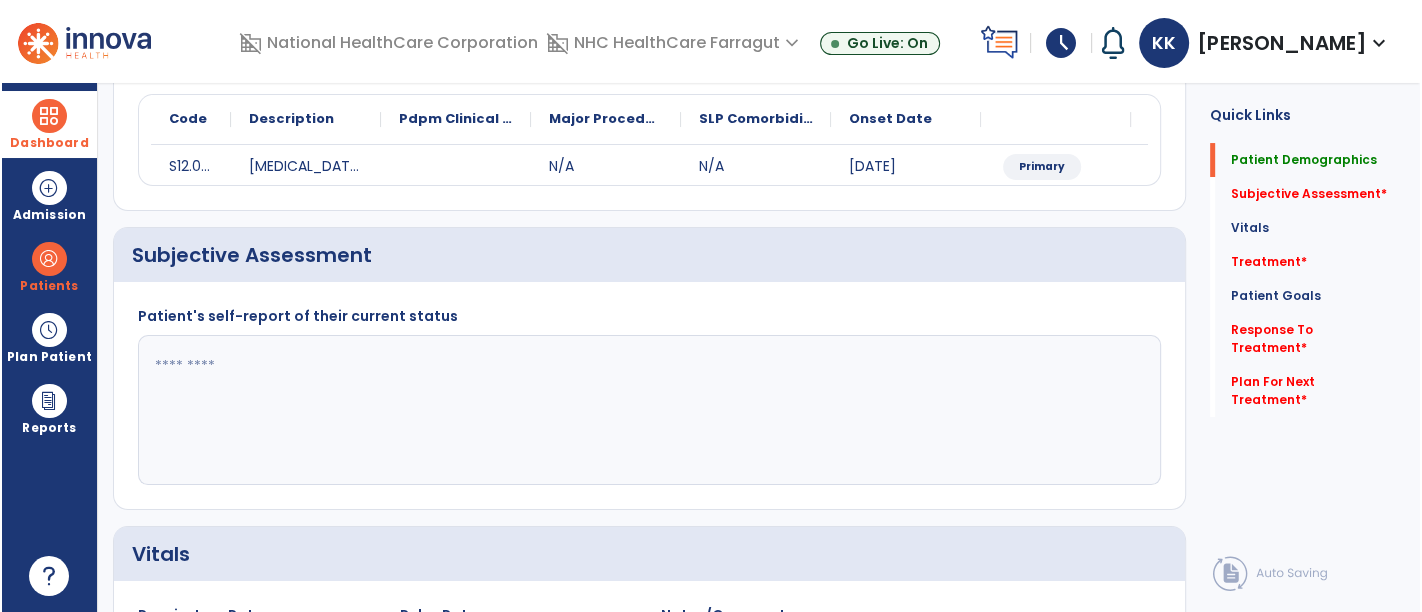 scroll, scrollTop: 0, scrollLeft: 0, axis: both 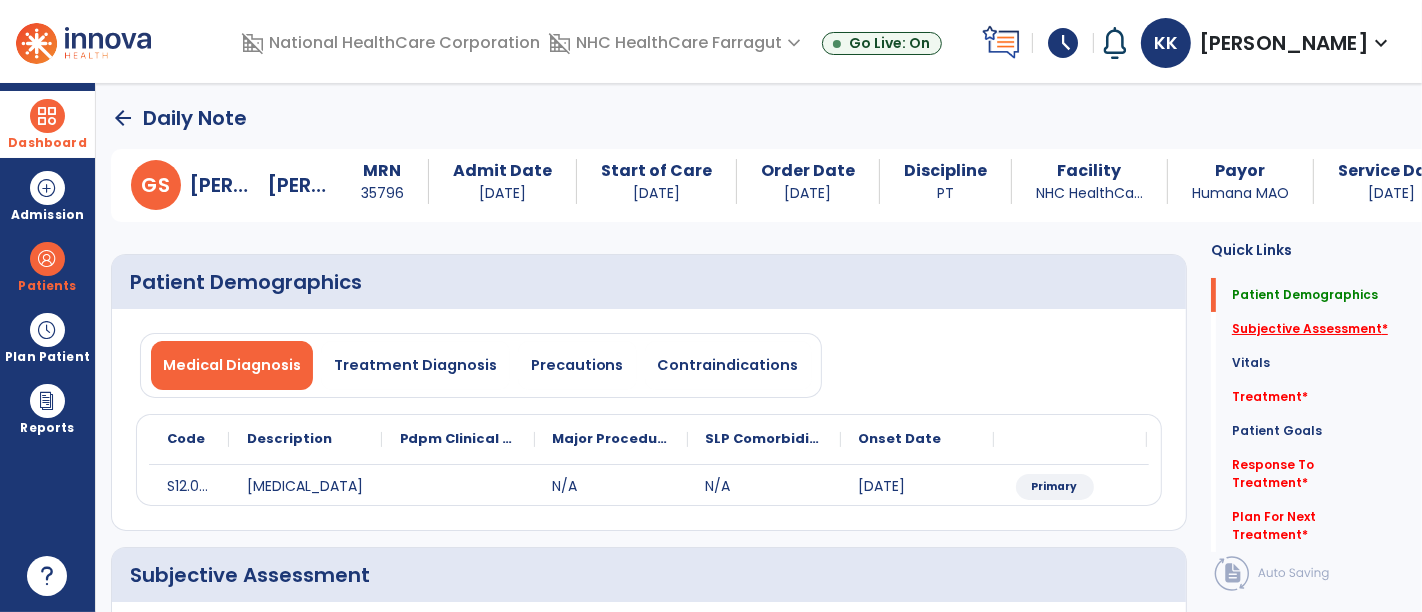 click on "Subjective Assessment   *" 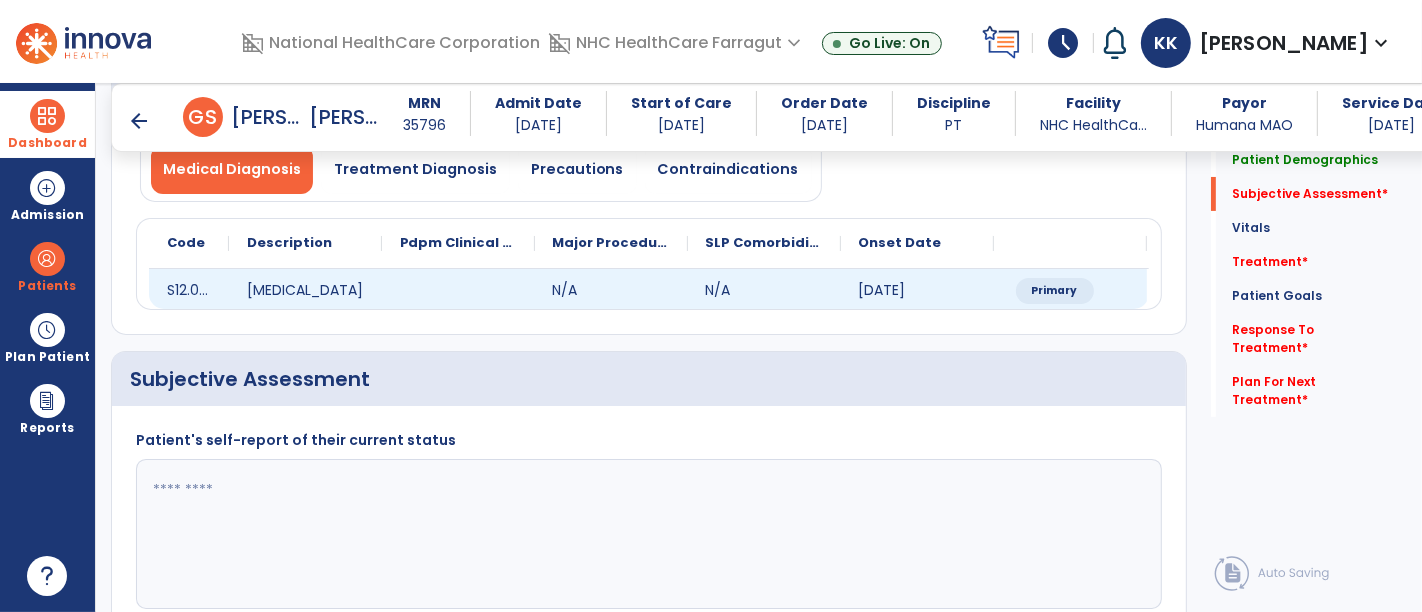 scroll, scrollTop: 338, scrollLeft: 0, axis: vertical 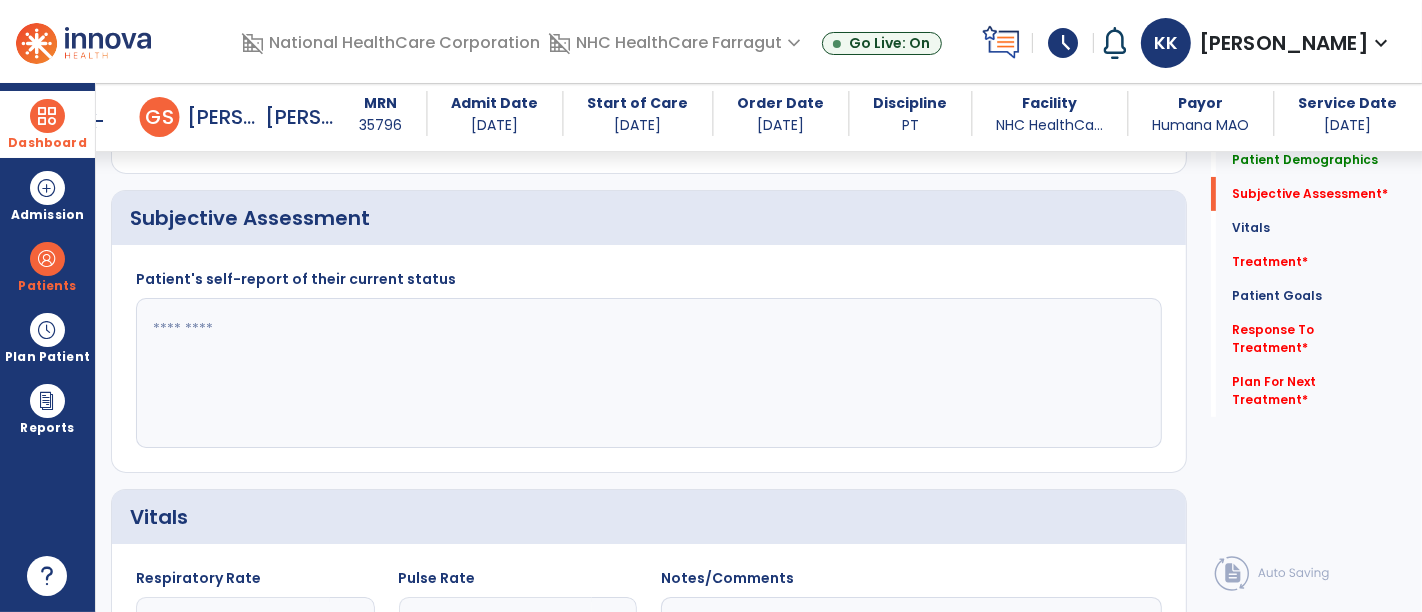click 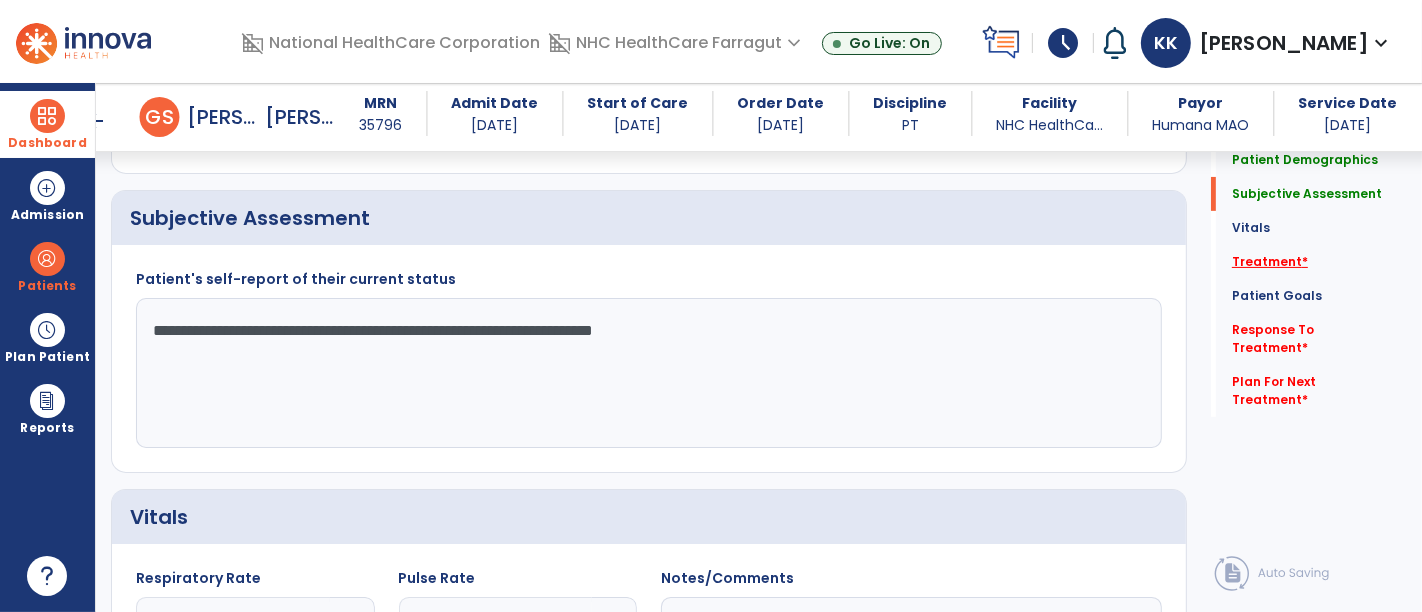 type on "**********" 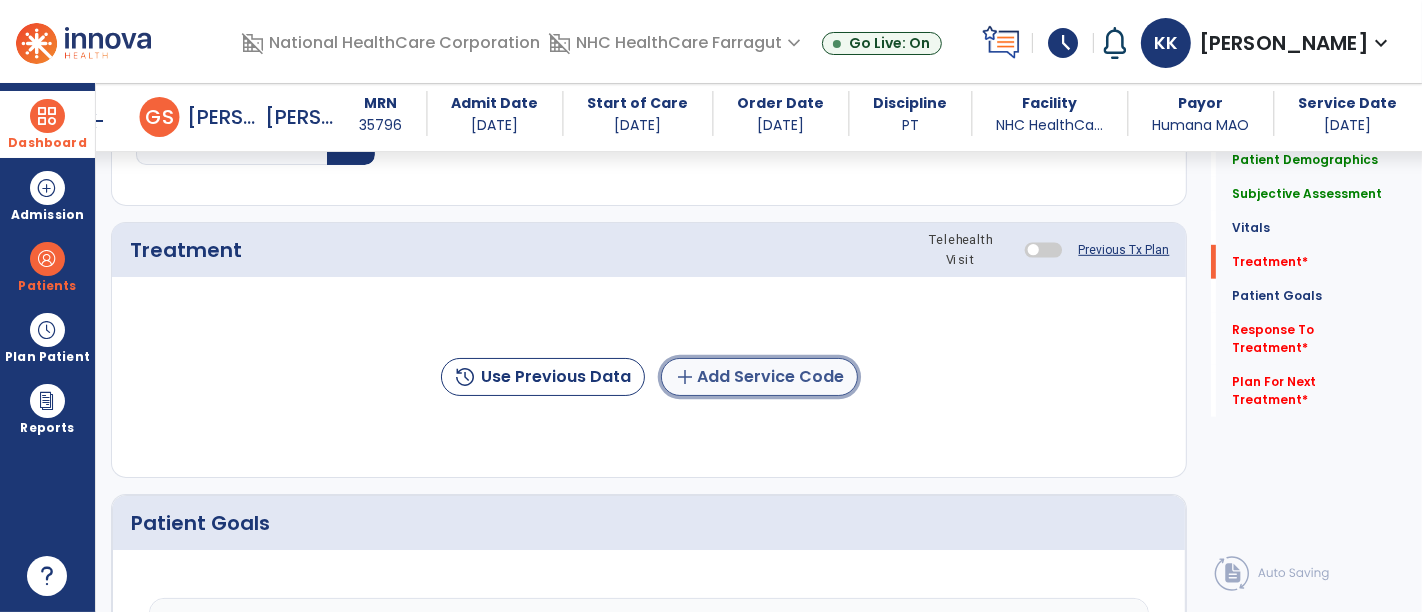 click on "add  Add Service Code" 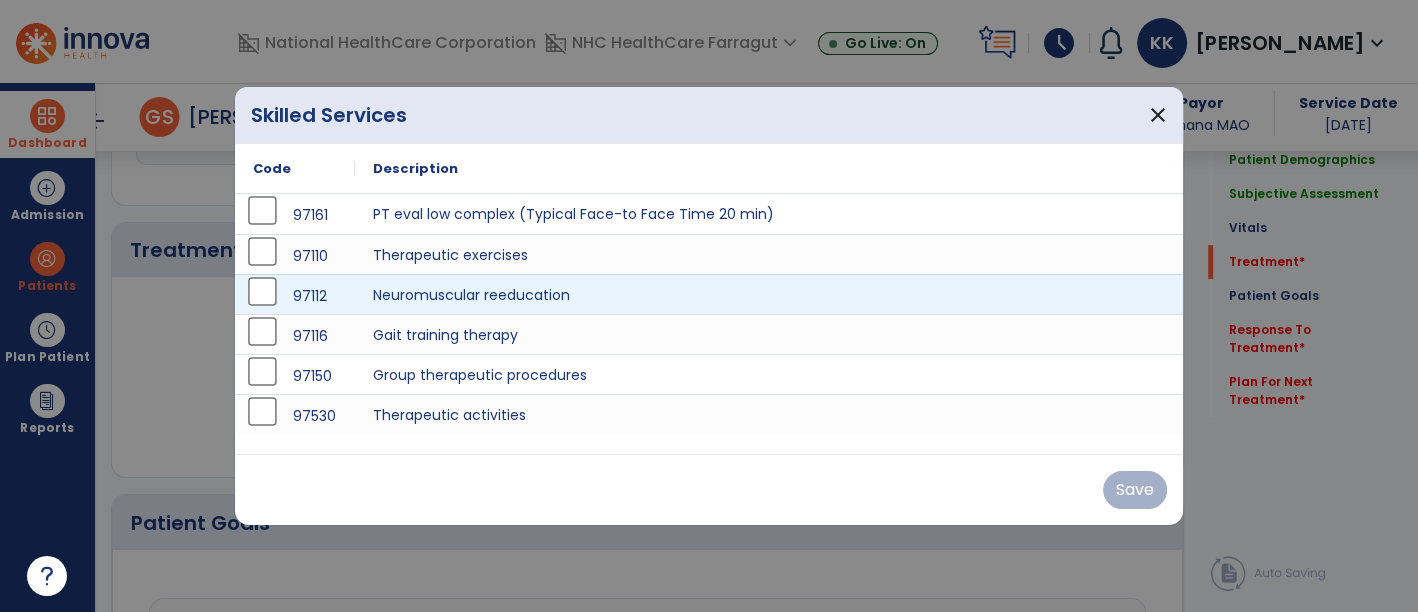 scroll, scrollTop: 1027, scrollLeft: 0, axis: vertical 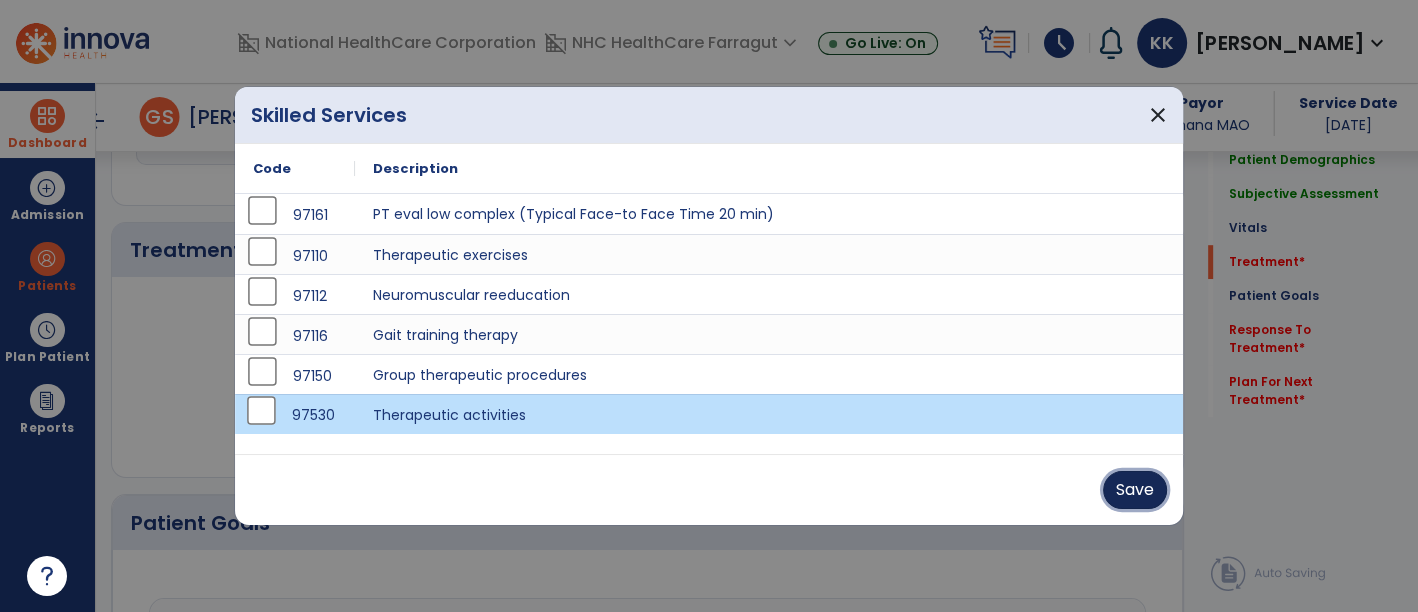 click on "Save" at bounding box center [1135, 490] 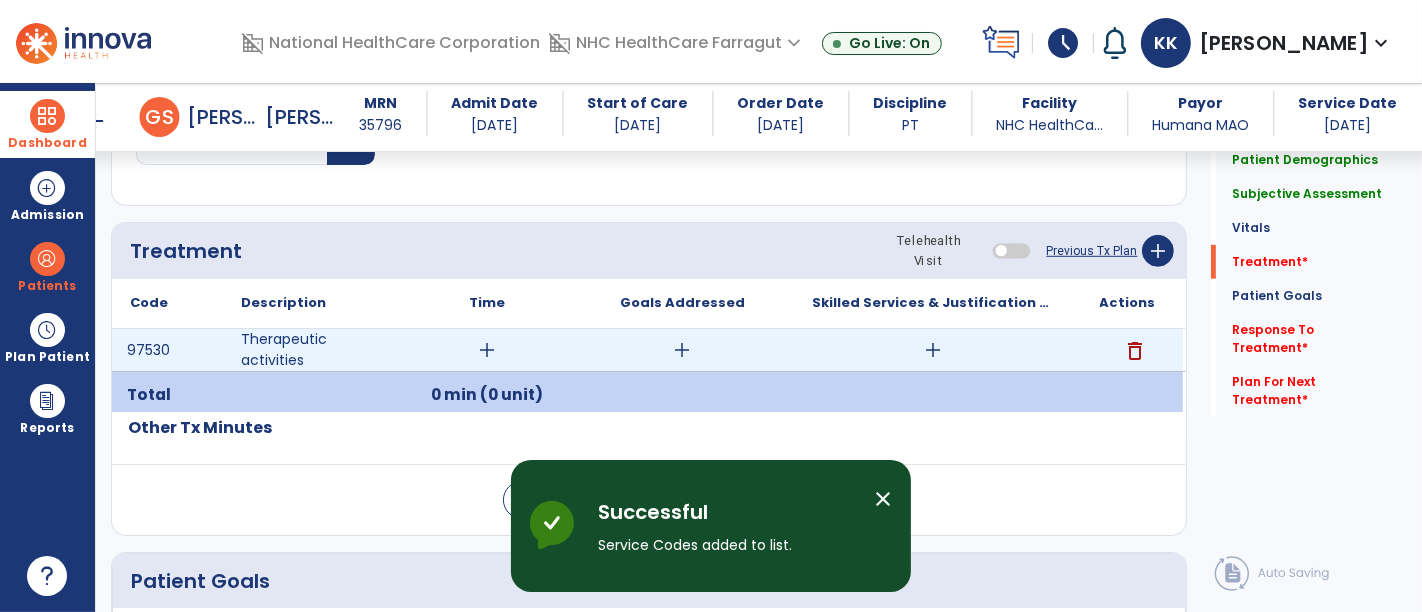 click on "add" at bounding box center (933, 350) 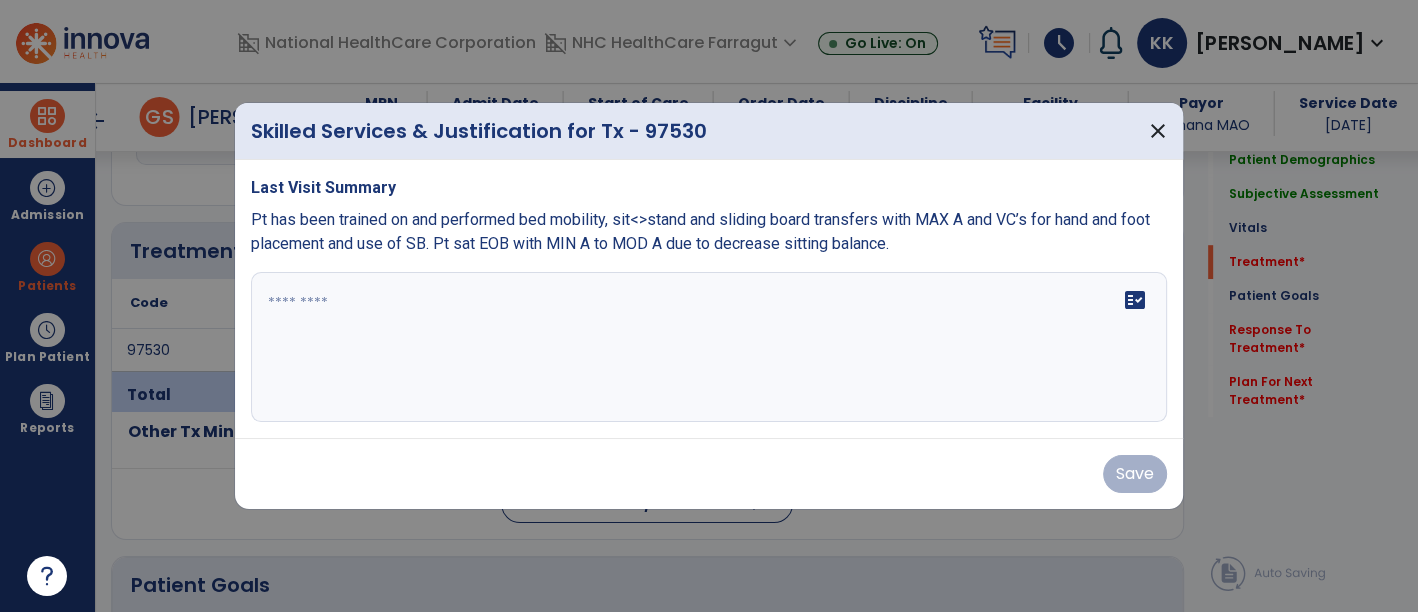 scroll, scrollTop: 1027, scrollLeft: 0, axis: vertical 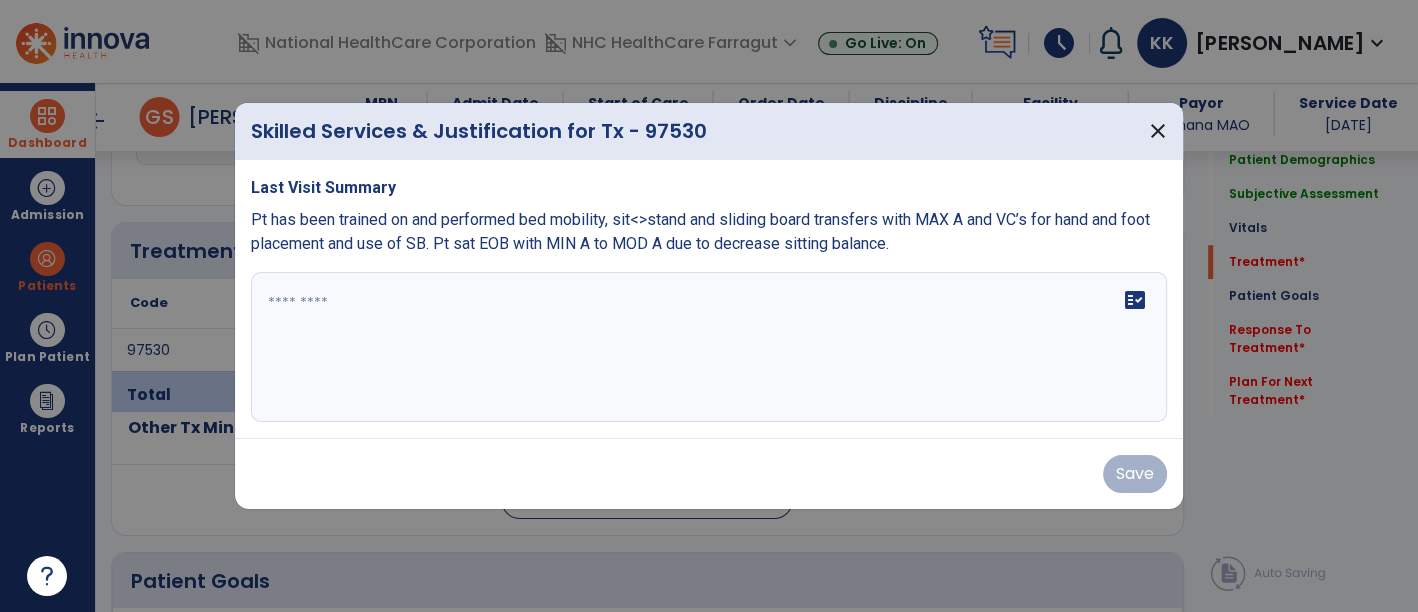 click at bounding box center [709, 347] 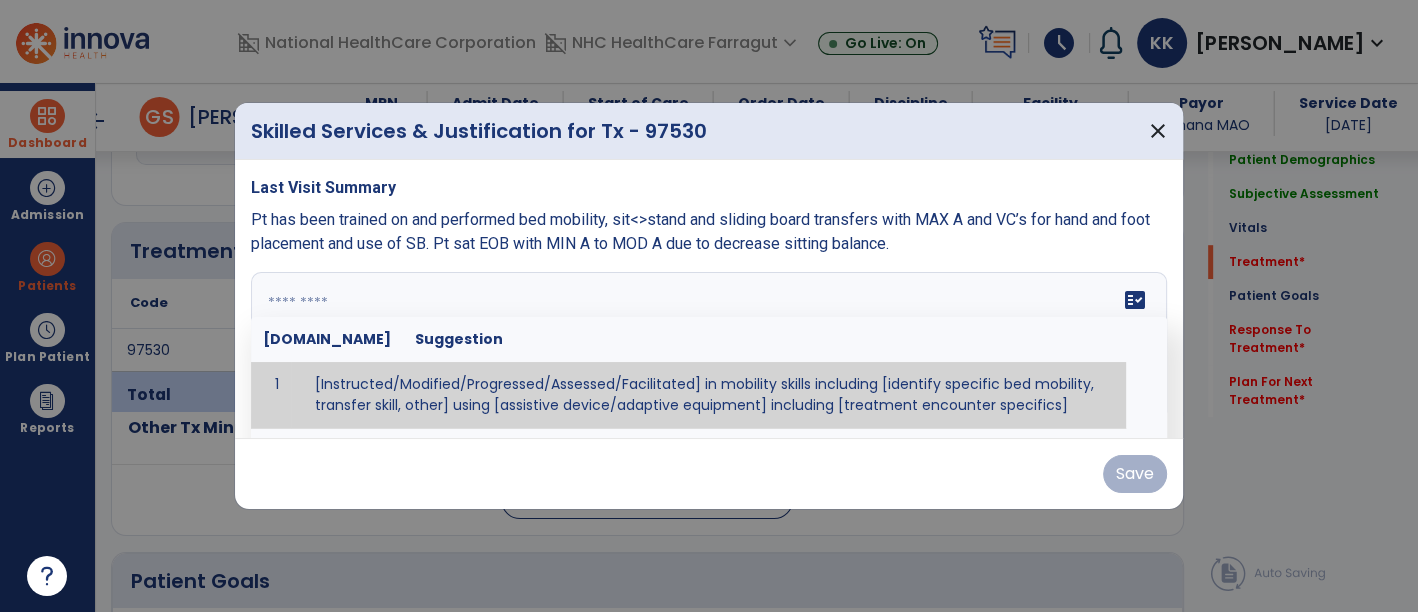 paste on "**********" 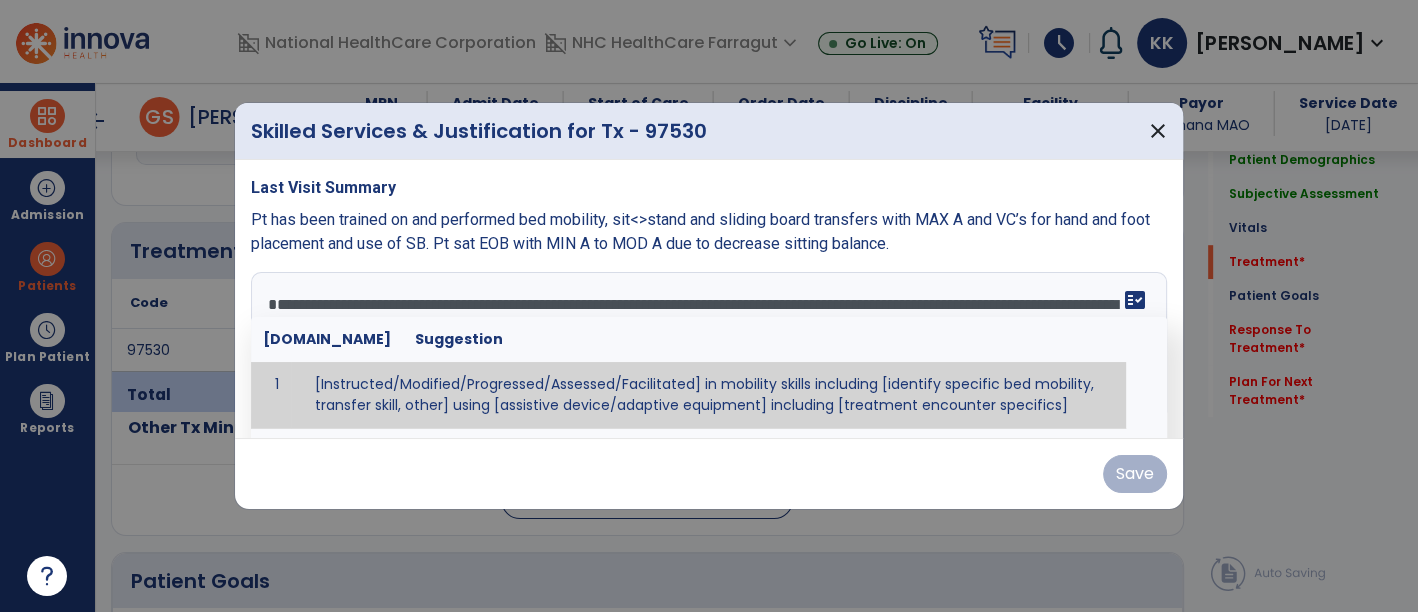 scroll, scrollTop: 39, scrollLeft: 0, axis: vertical 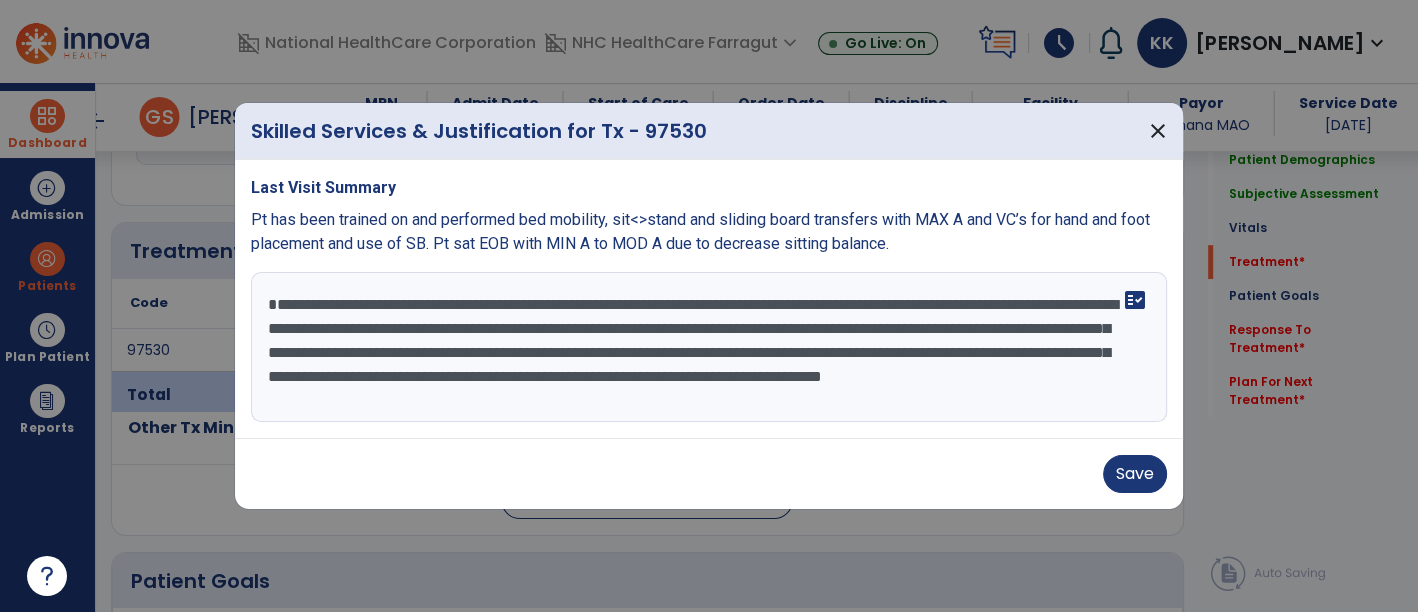 click on "**********" at bounding box center (709, 347) 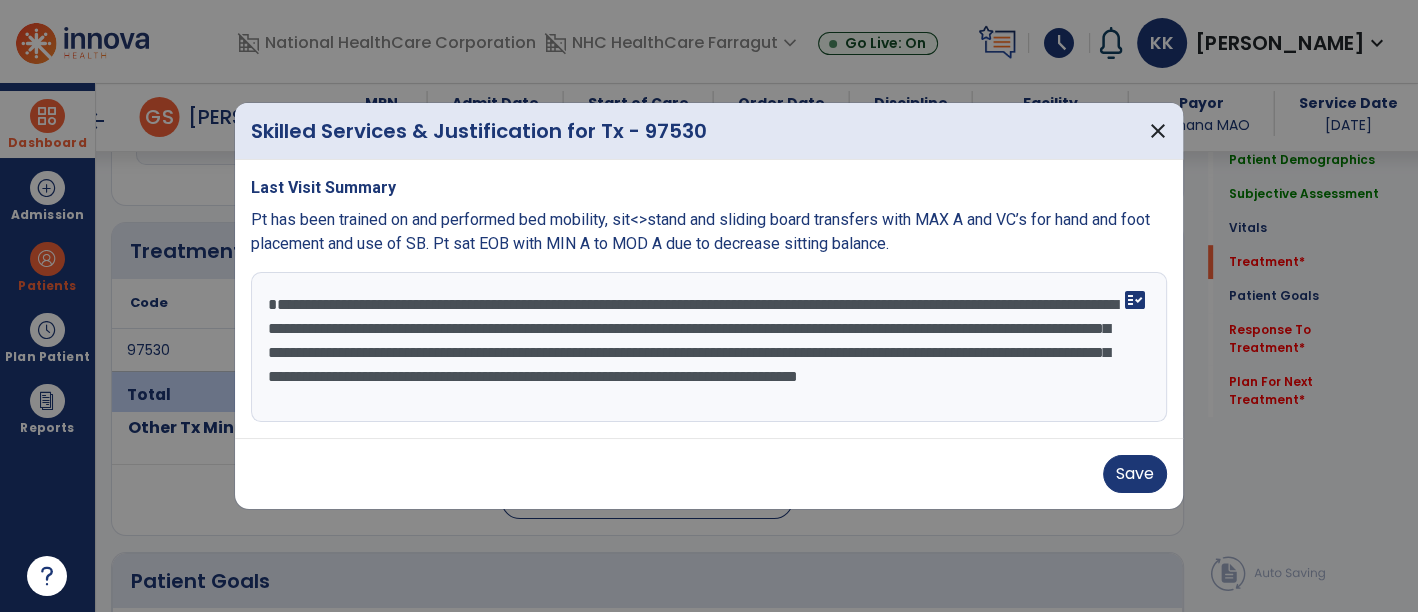 click on "**********" at bounding box center [709, 347] 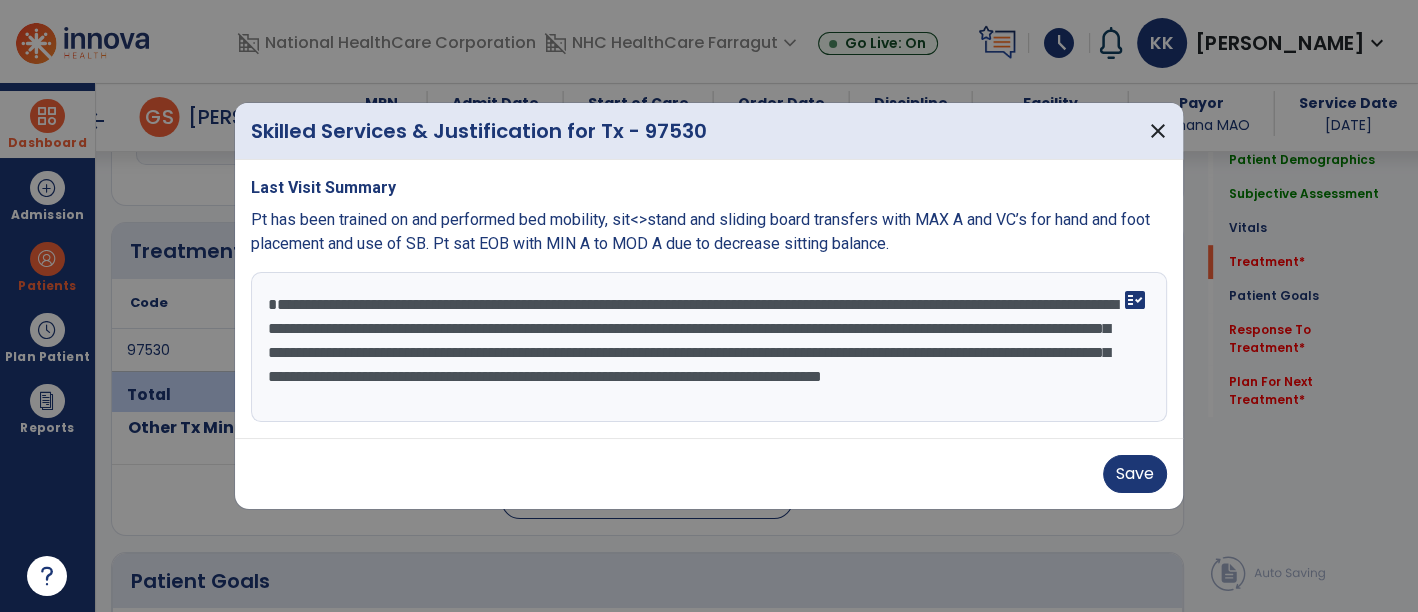 click on "**********" at bounding box center [709, 347] 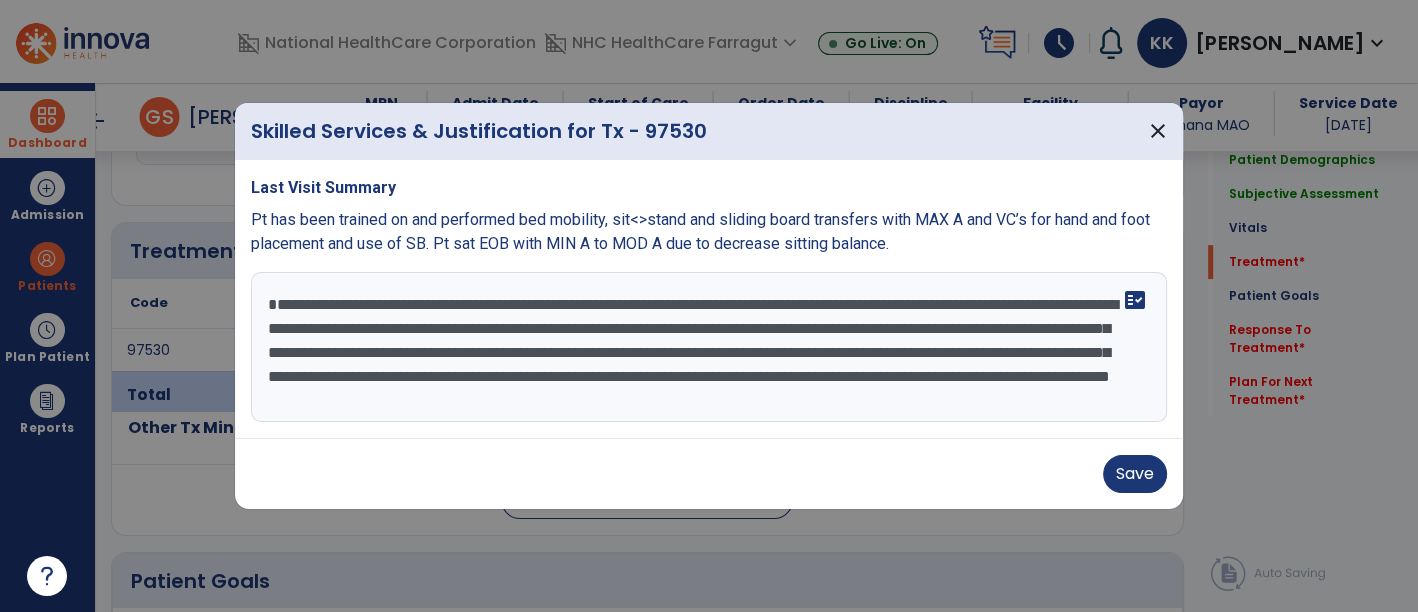 scroll, scrollTop: 27, scrollLeft: 0, axis: vertical 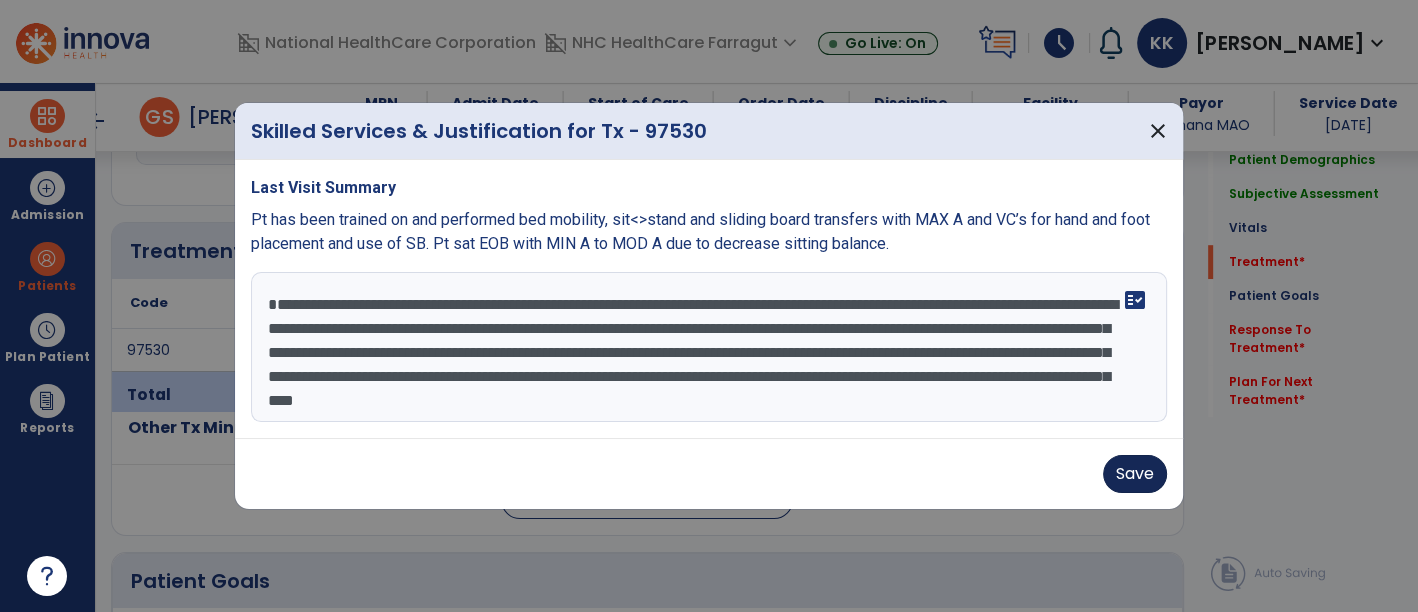 type on "**********" 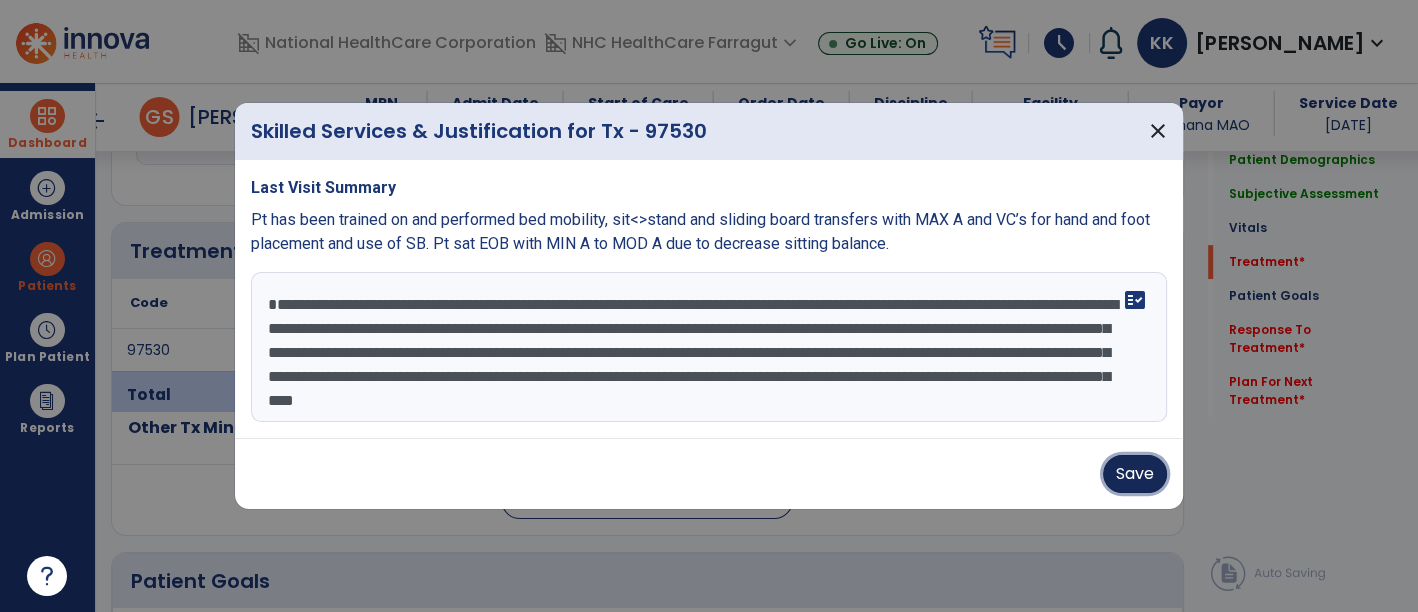click on "Save" at bounding box center [1135, 474] 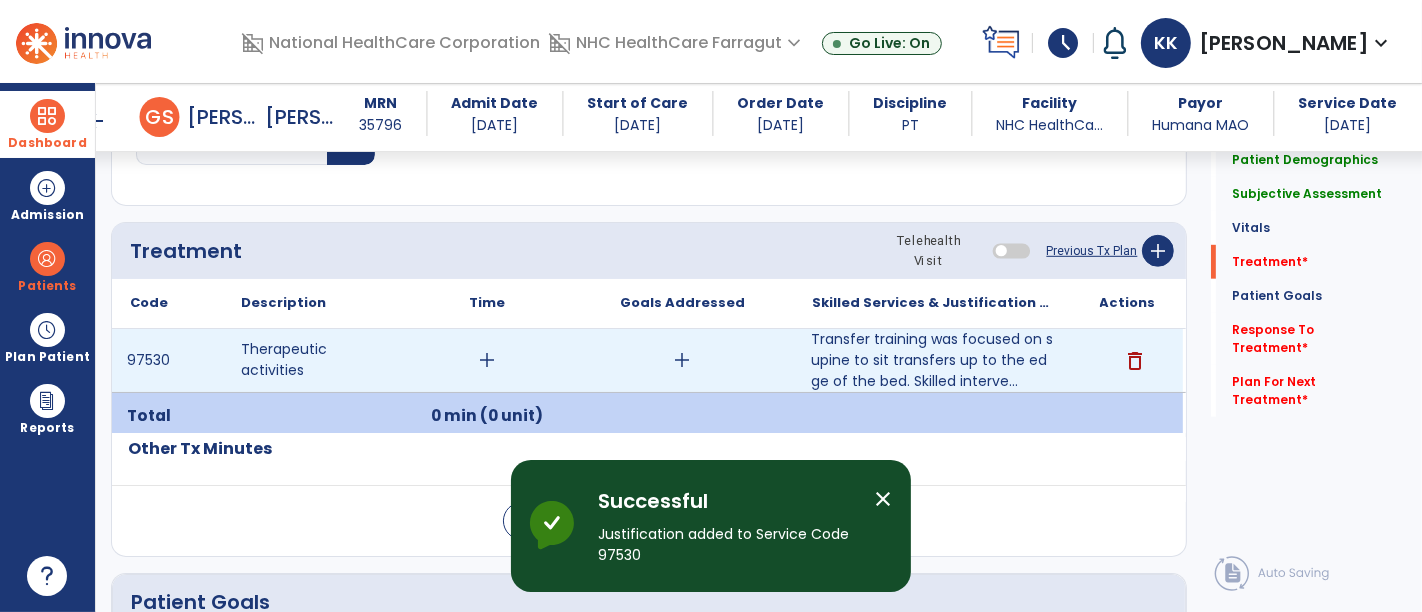 click on "add" at bounding box center (488, 360) 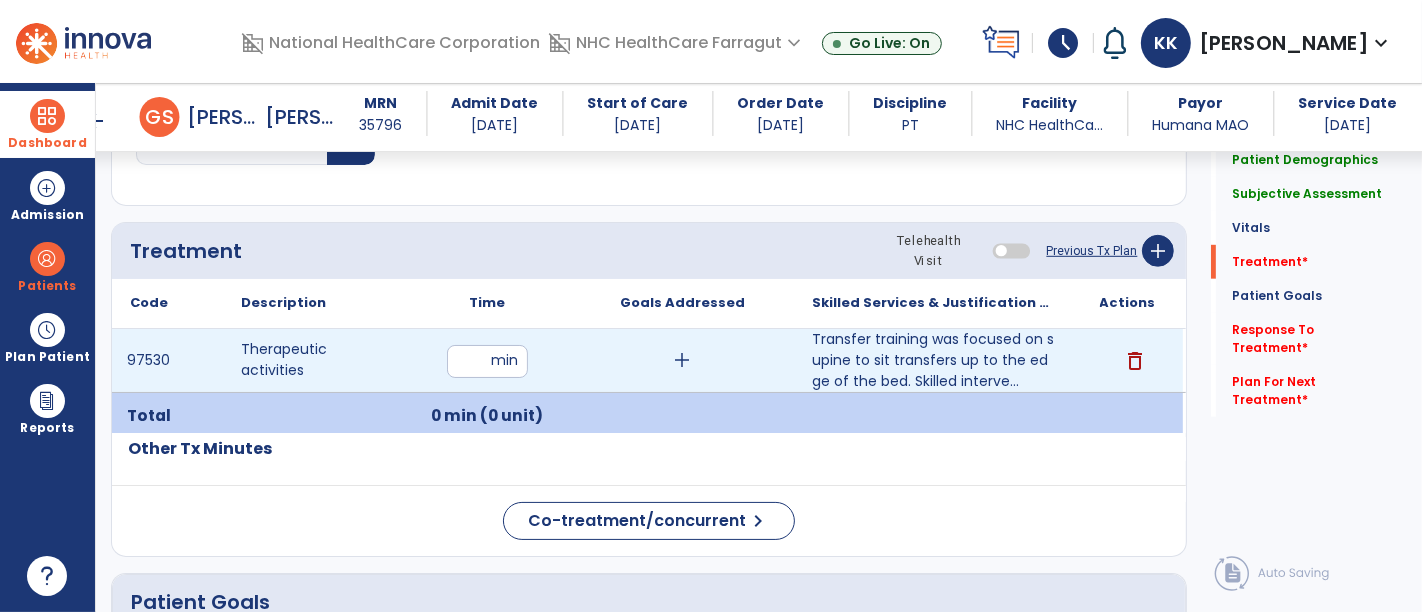type on "**" 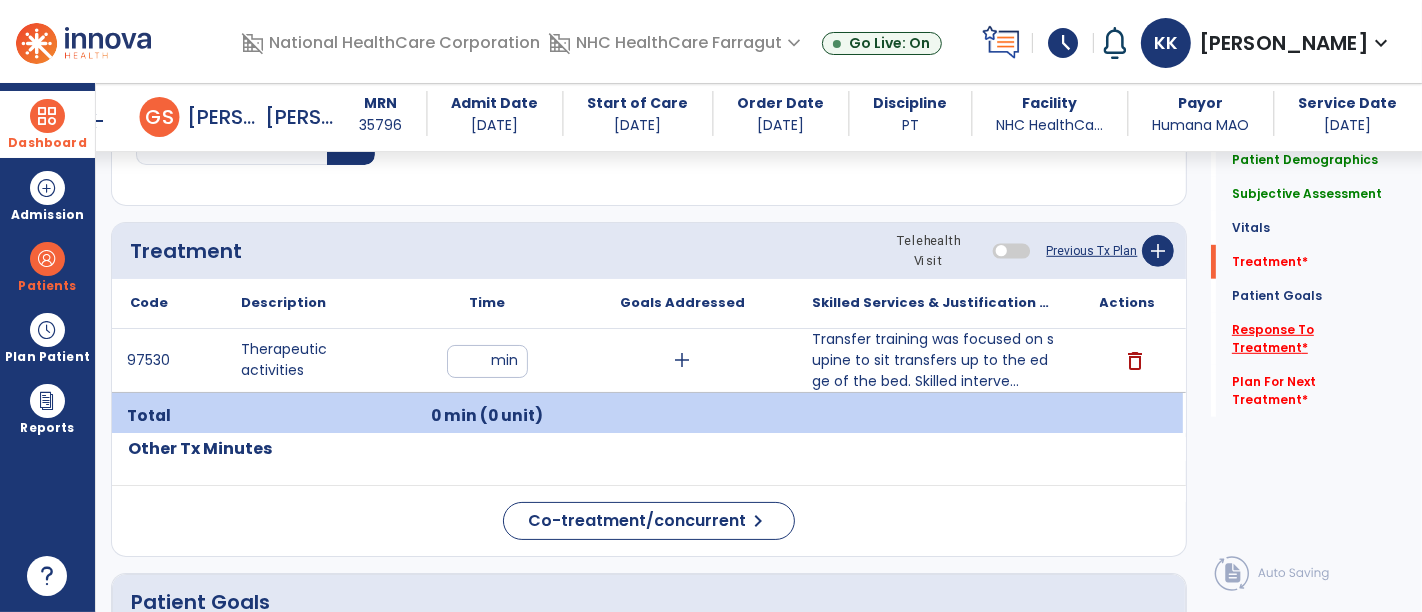 click on "Response To Treatment   *" 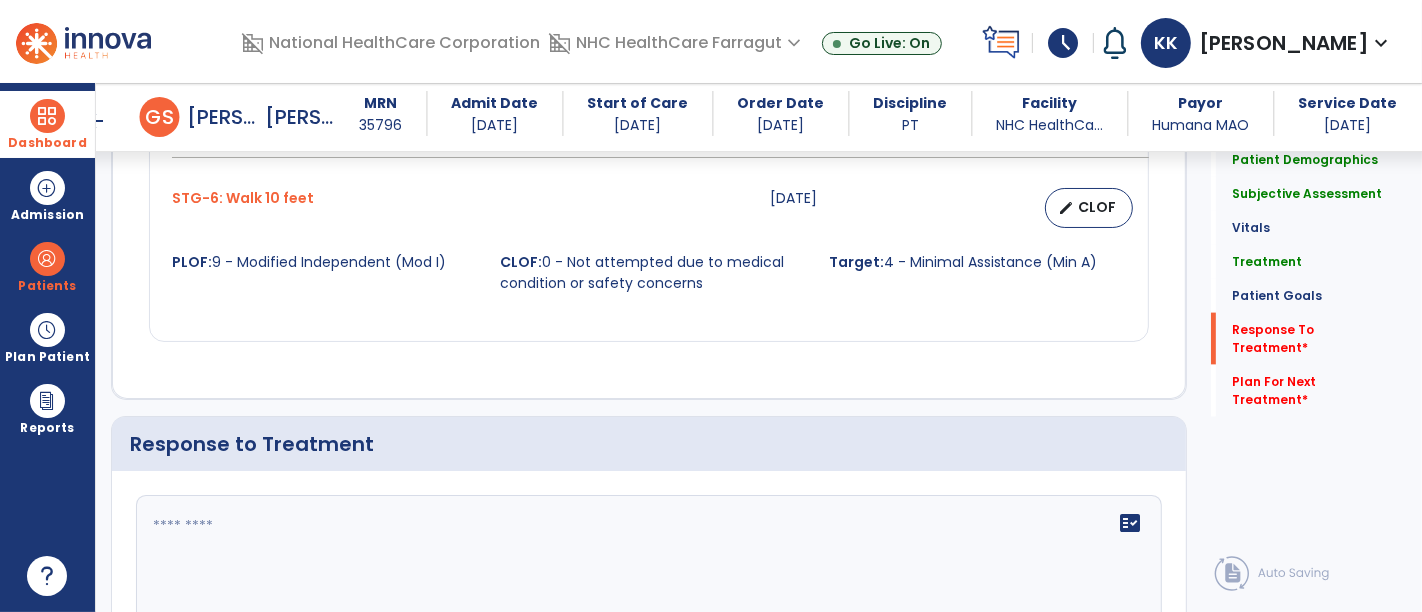 scroll, scrollTop: 2432, scrollLeft: 0, axis: vertical 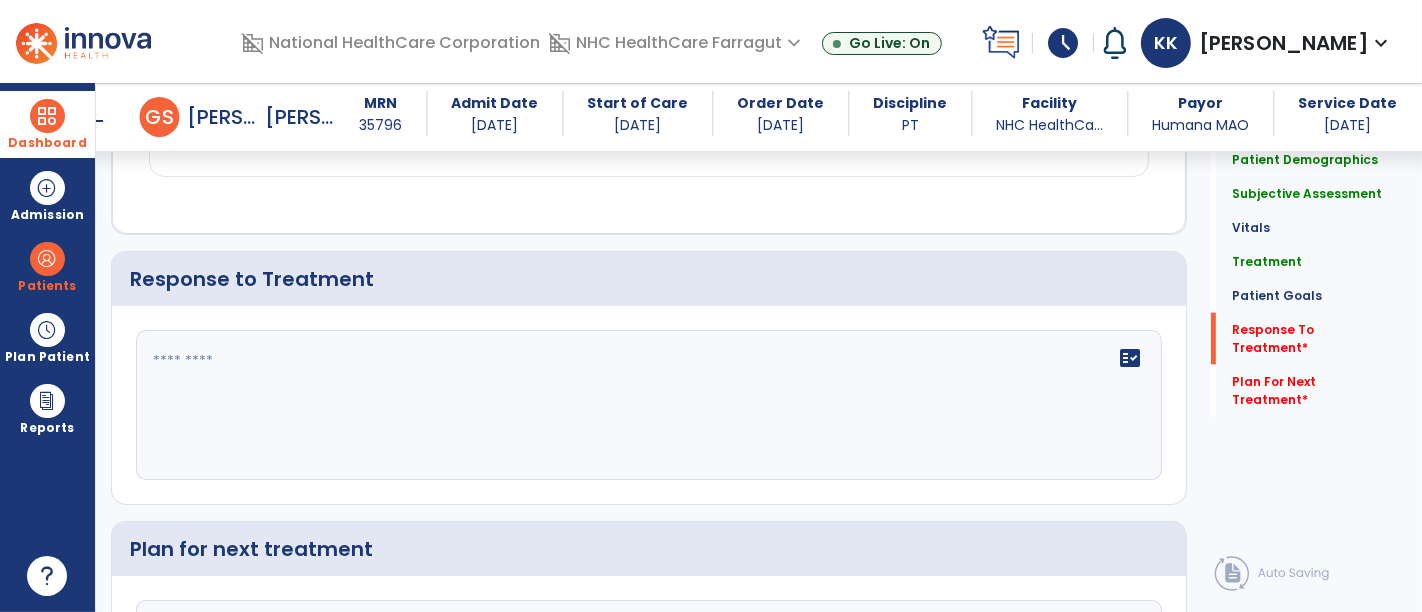 click on "fact_check" 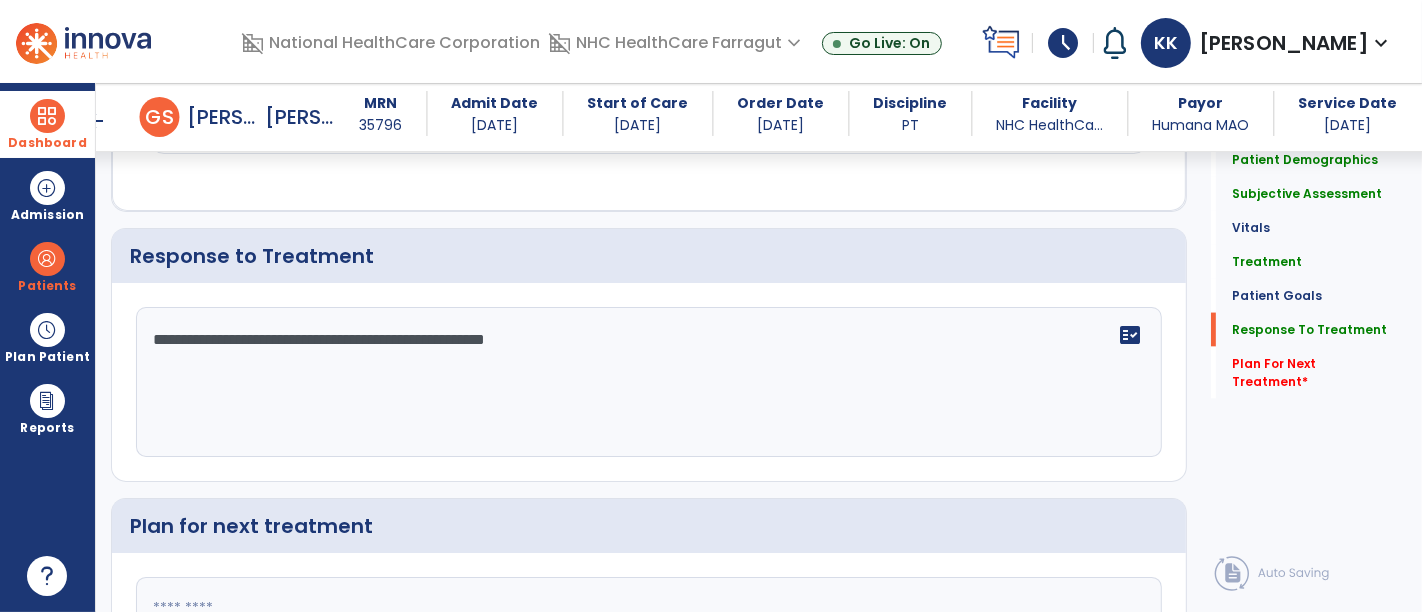 scroll, scrollTop: 2432, scrollLeft: 0, axis: vertical 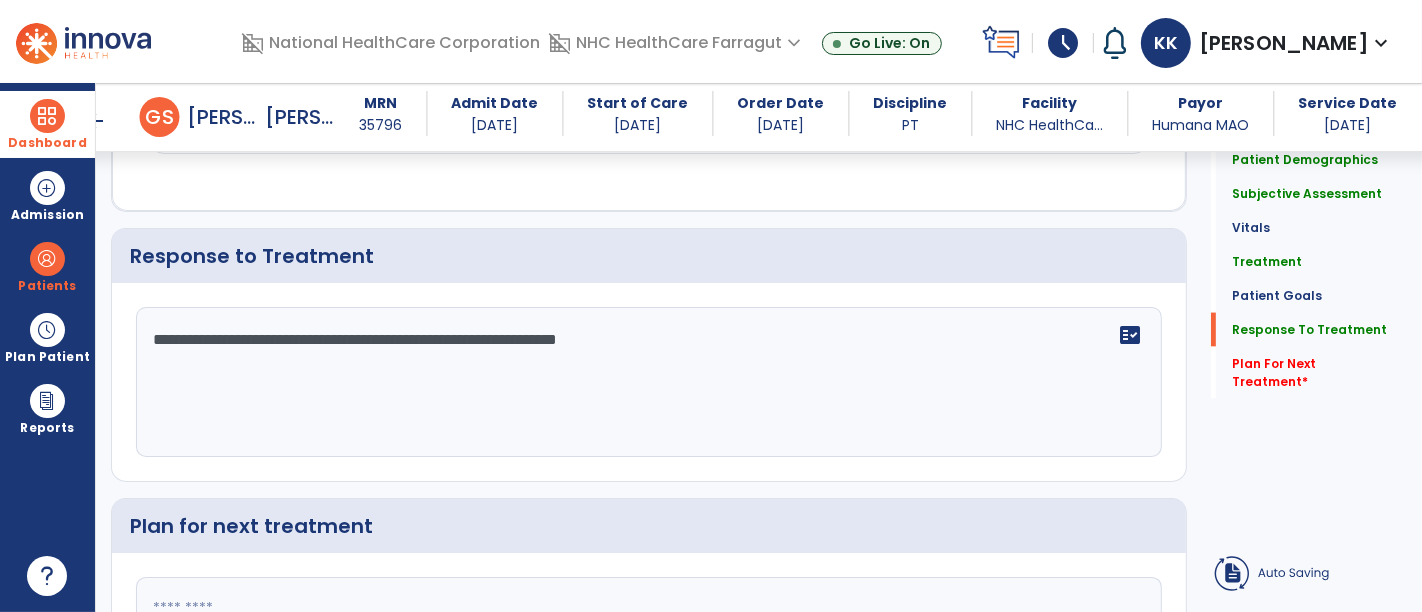click on "**********" 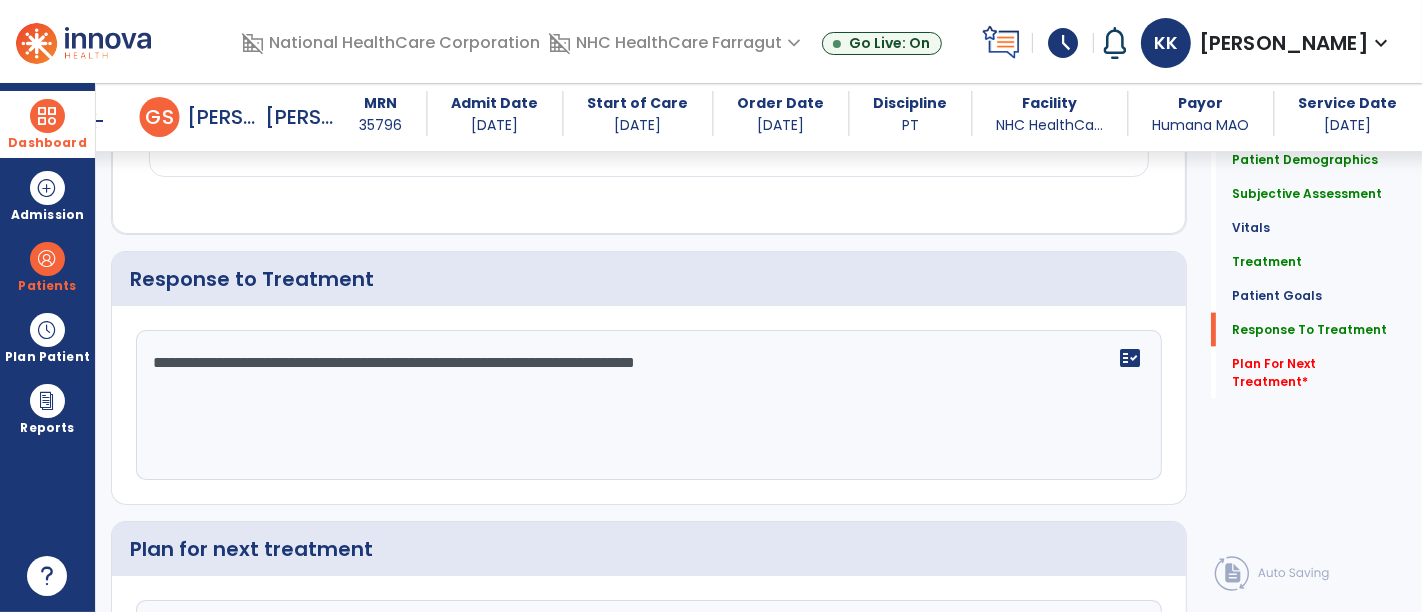 scroll, scrollTop: 2432, scrollLeft: 0, axis: vertical 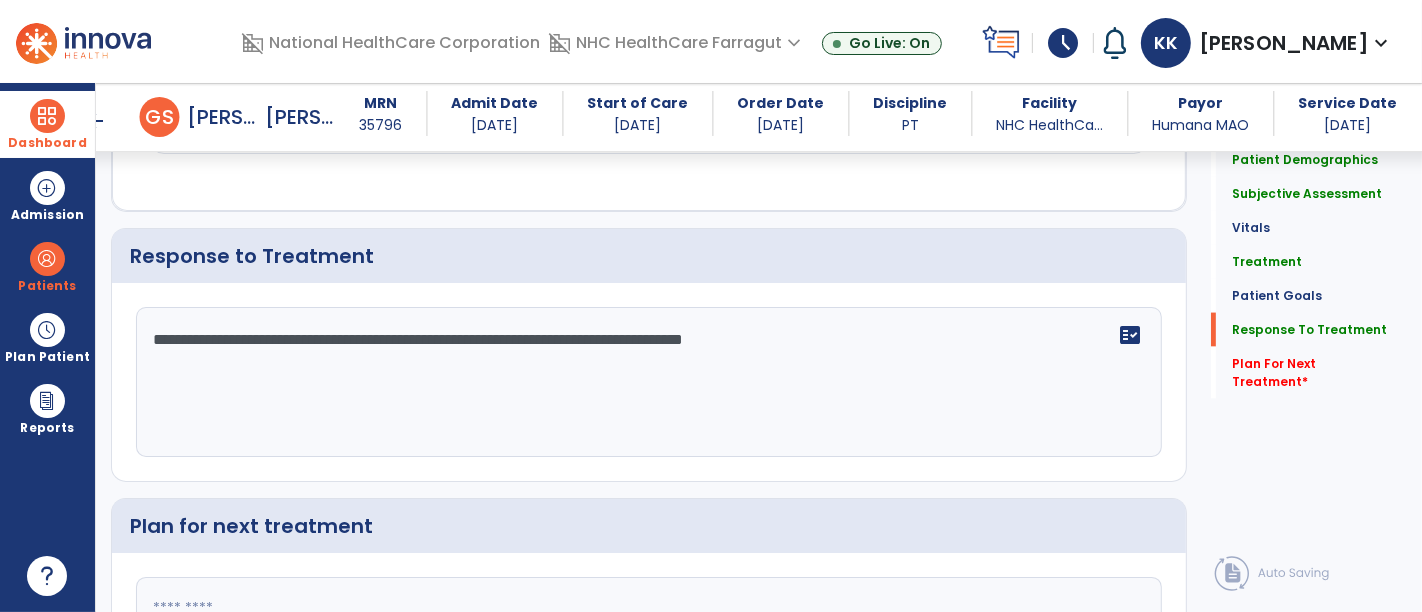 click on "**********" 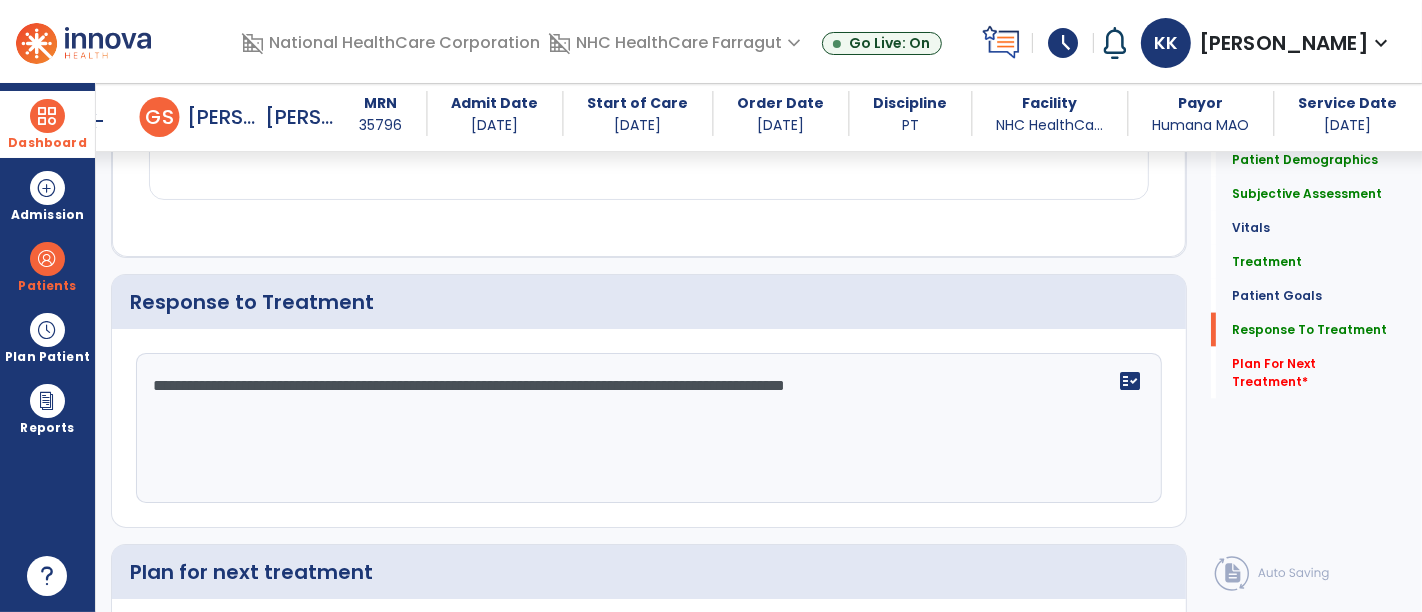 scroll, scrollTop: 2432, scrollLeft: 0, axis: vertical 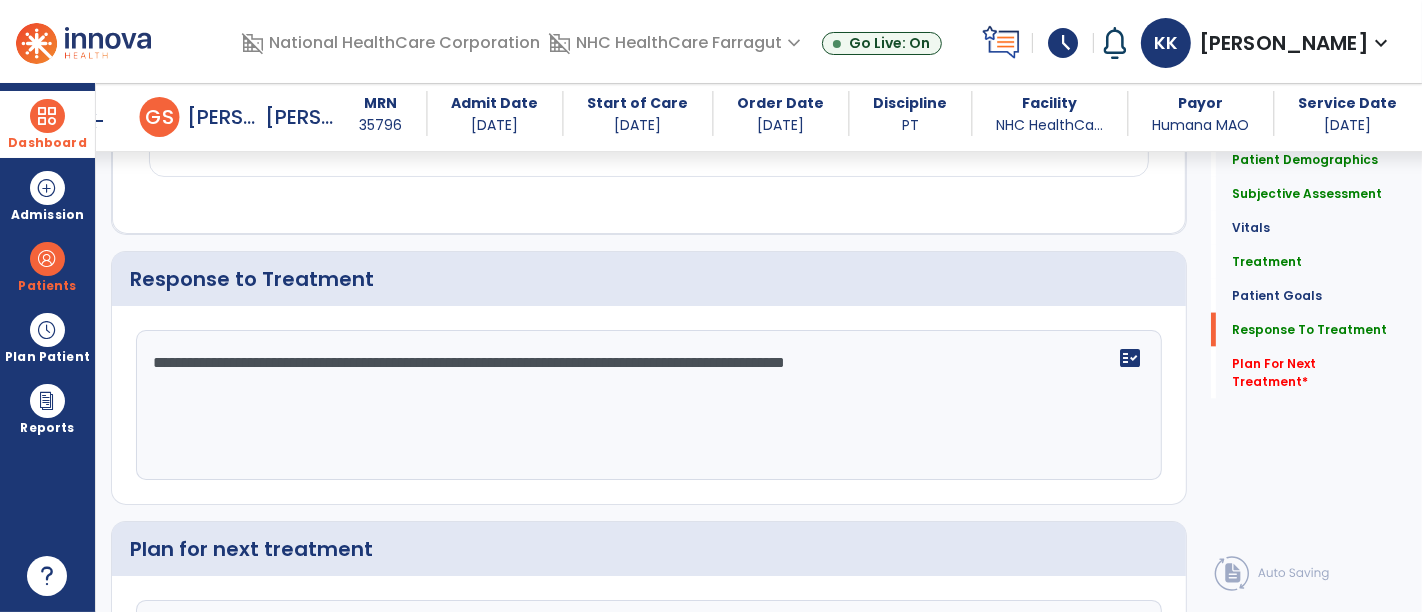 click on "**********" 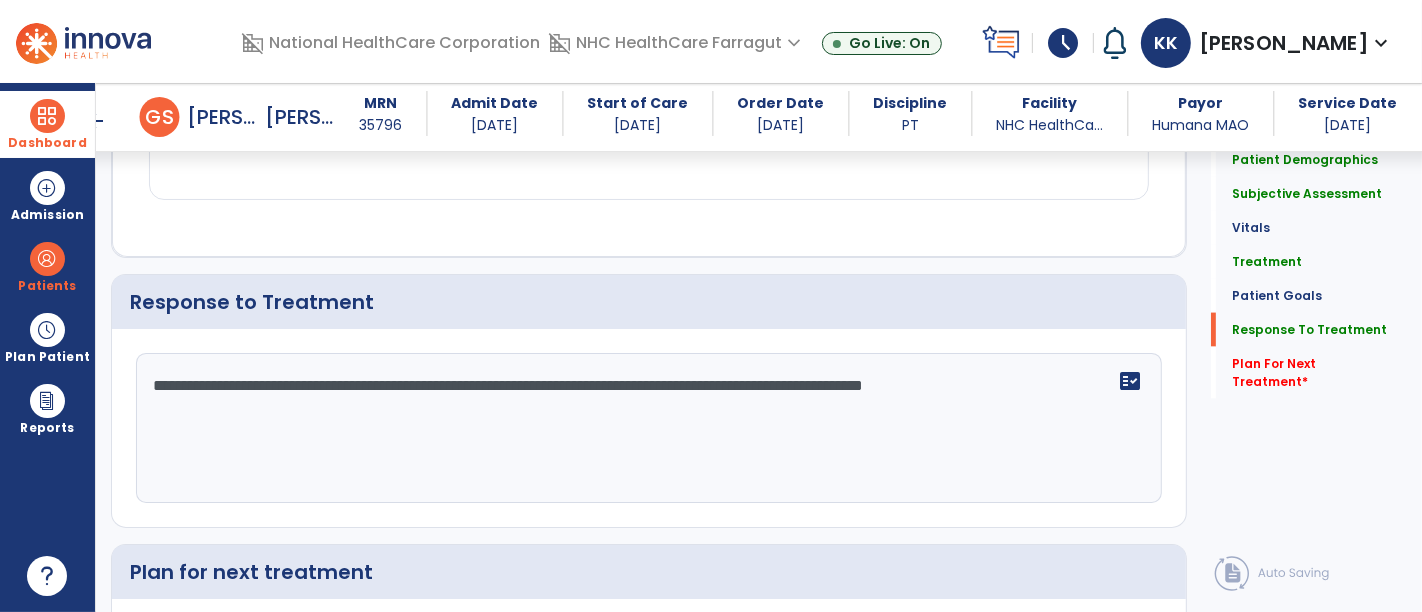 scroll, scrollTop: 2432, scrollLeft: 0, axis: vertical 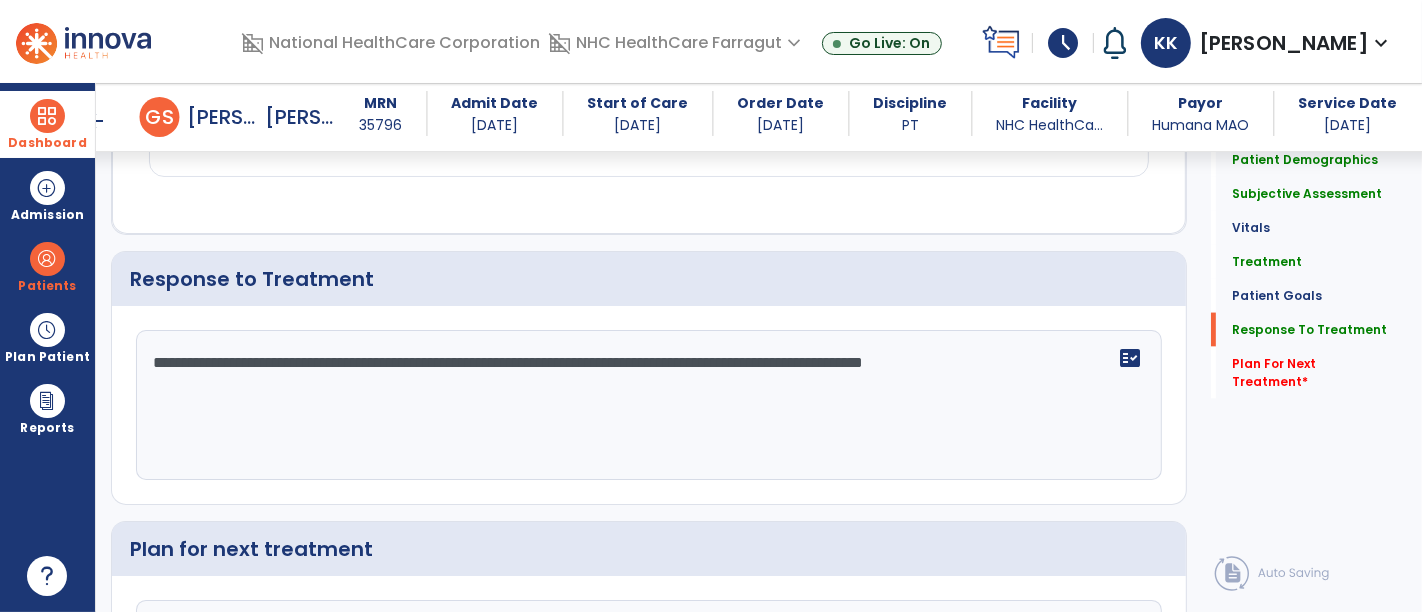 click on "**********" 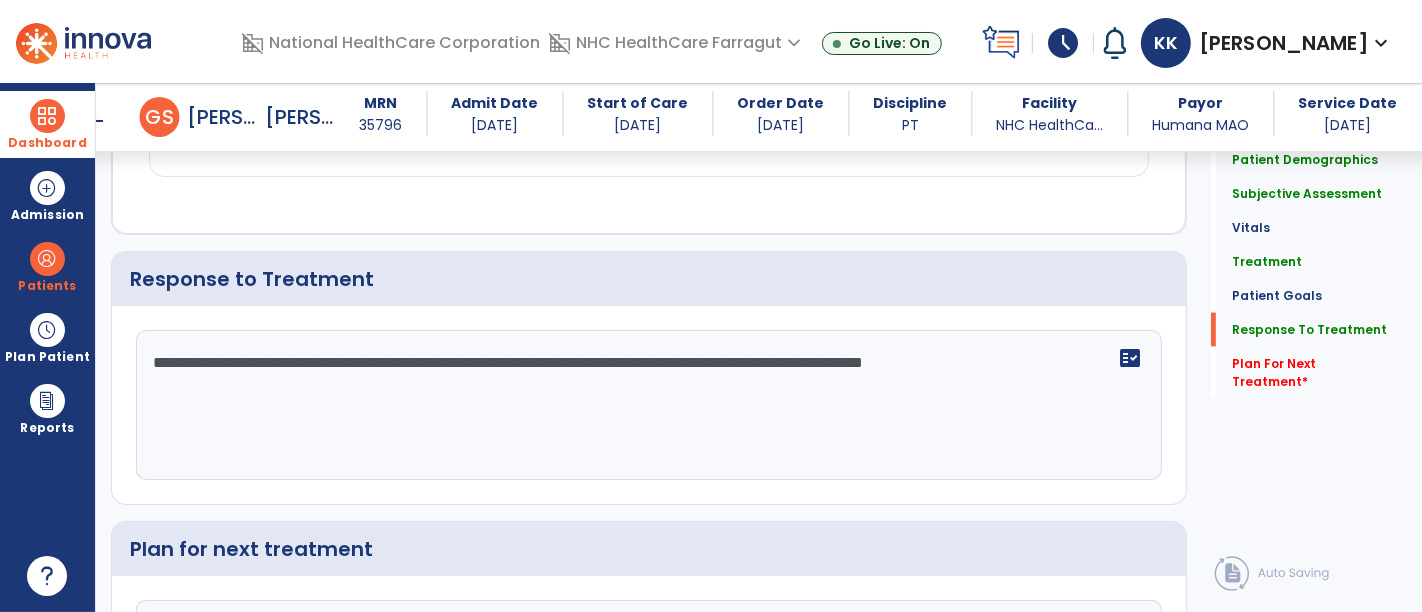 click on "**********" 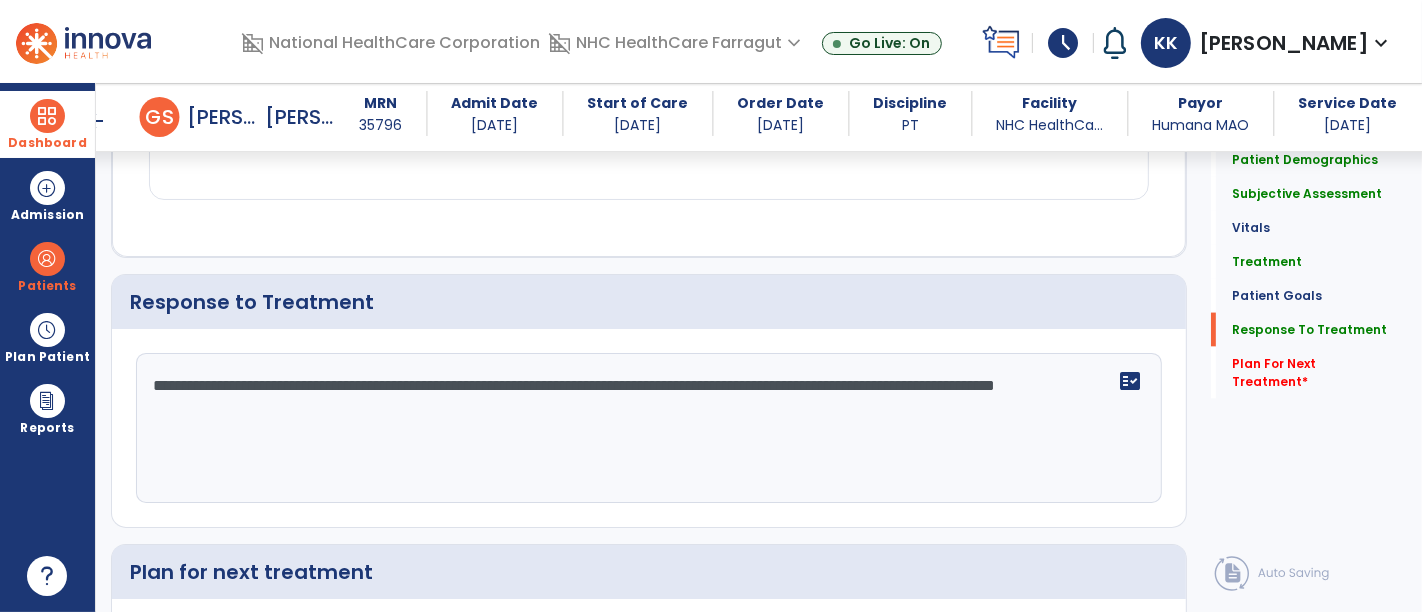 scroll, scrollTop: 2432, scrollLeft: 0, axis: vertical 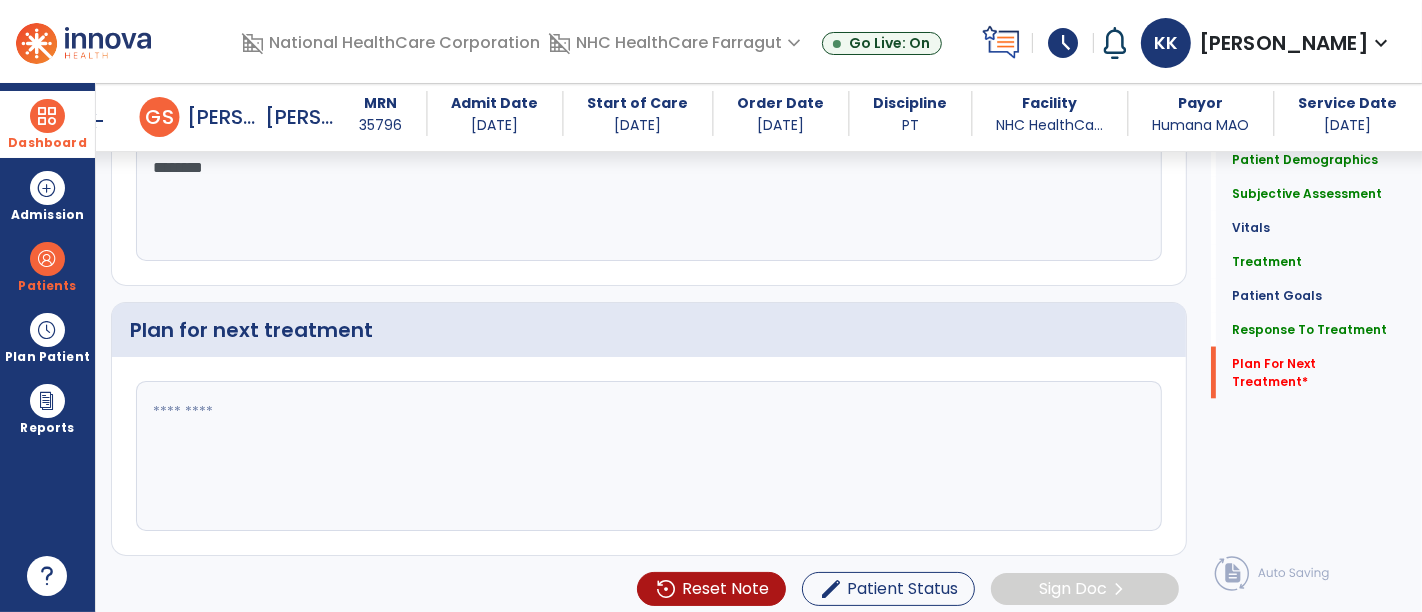 type on "**********" 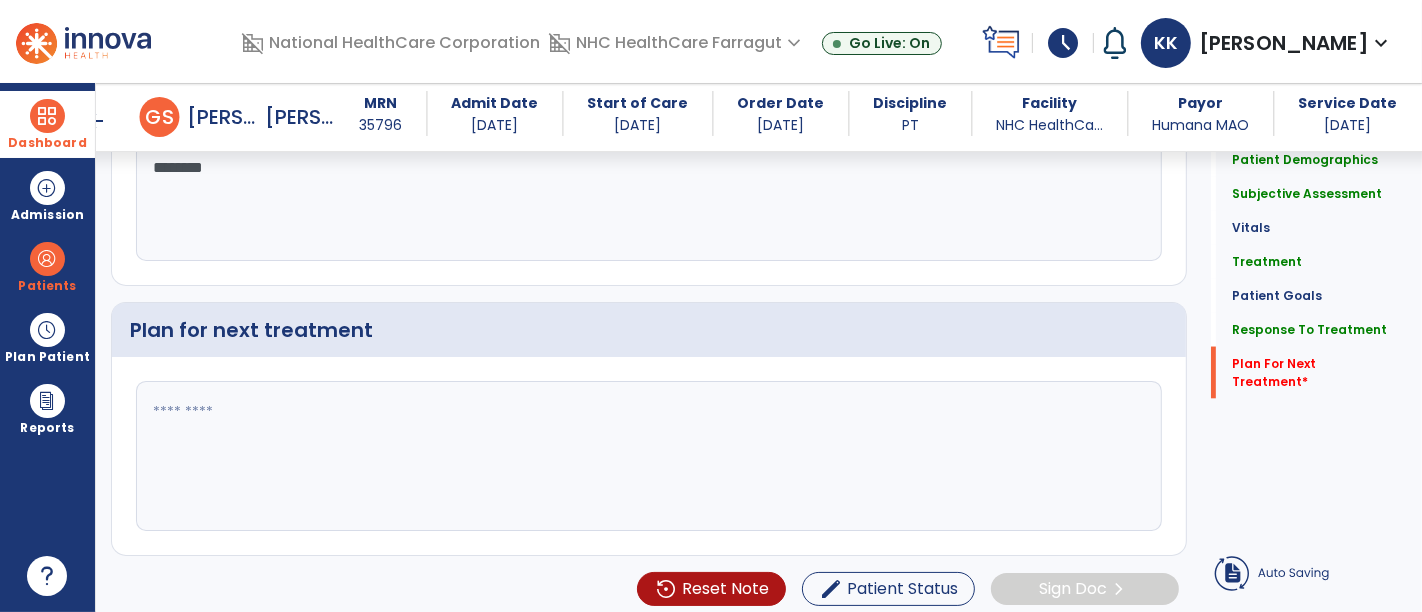 click 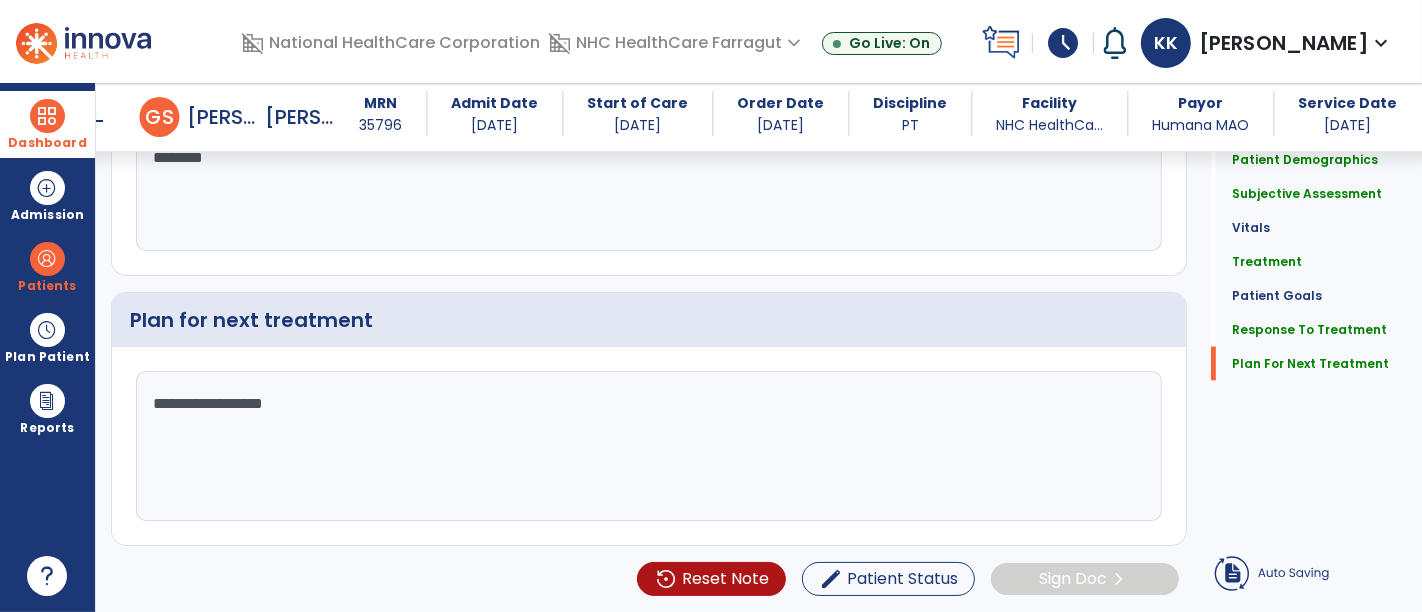 scroll, scrollTop: 2651, scrollLeft: 0, axis: vertical 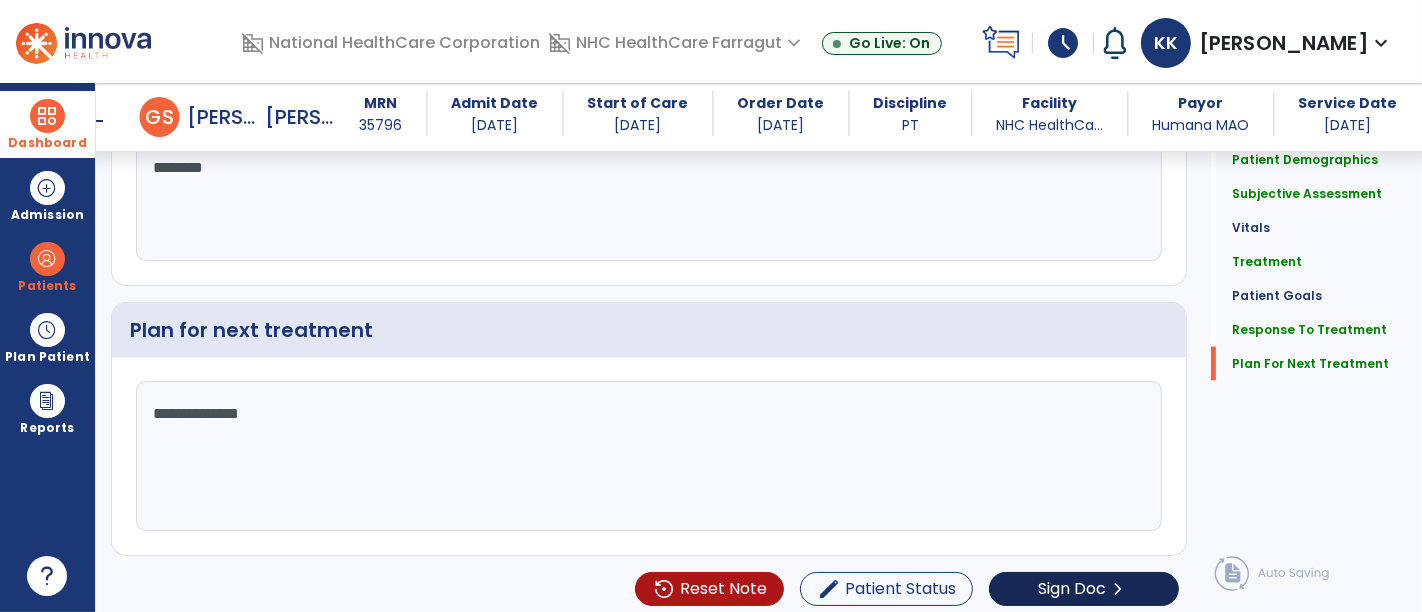 type on "**********" 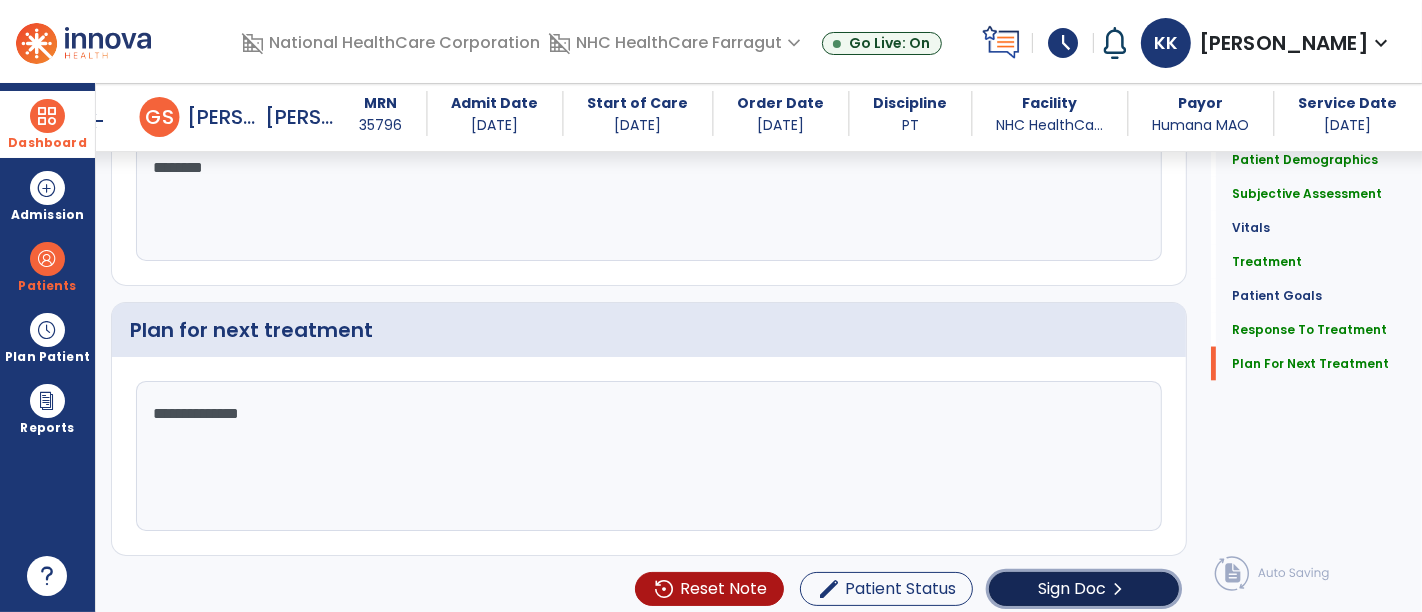 click on "chevron_right" 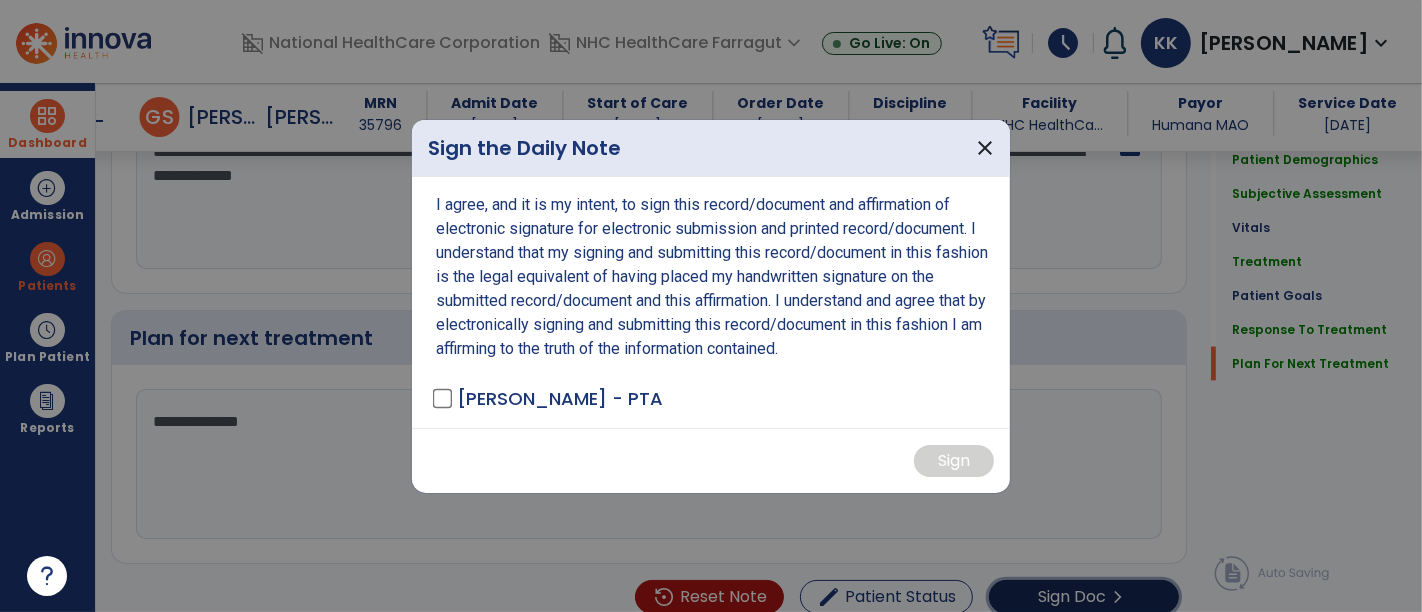 scroll, scrollTop: 2651, scrollLeft: 0, axis: vertical 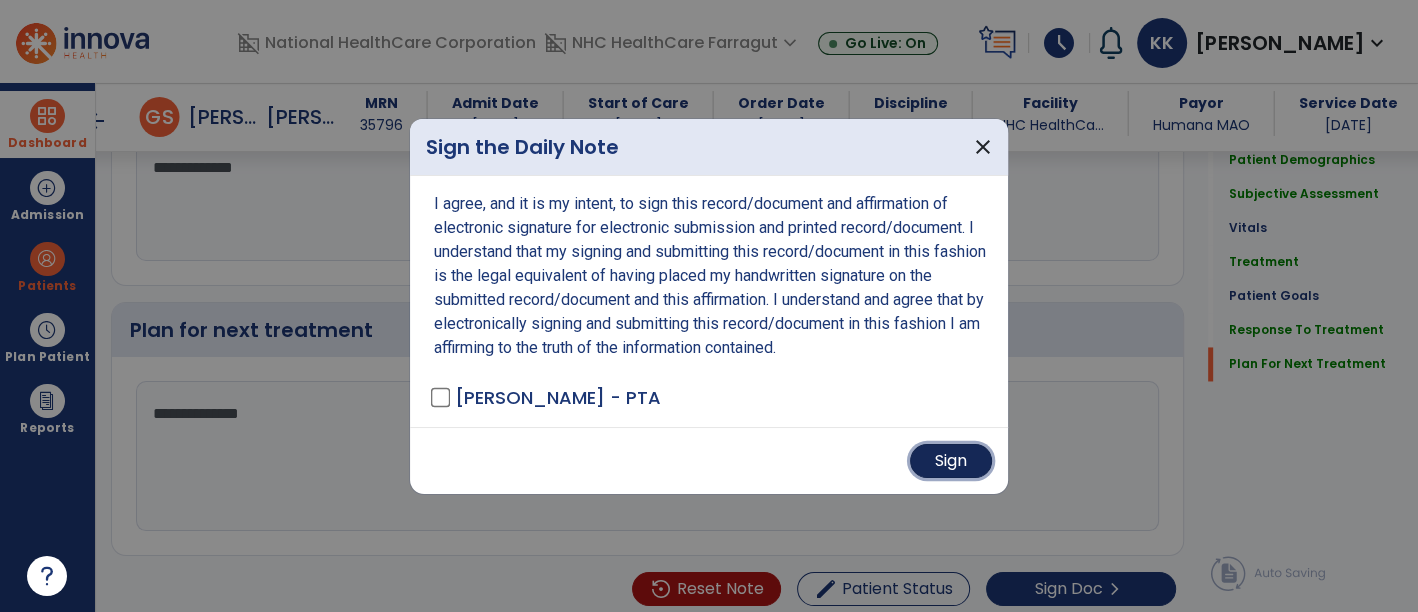 click on "Sign" at bounding box center [951, 461] 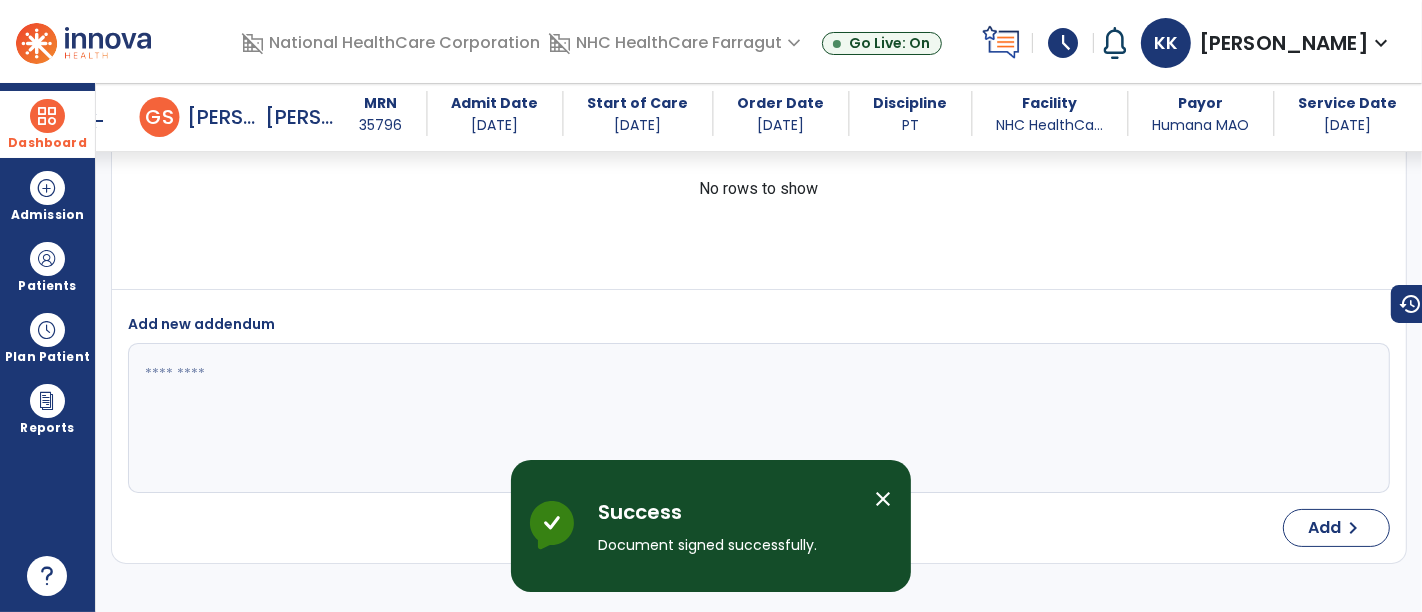scroll, scrollTop: 4025, scrollLeft: 0, axis: vertical 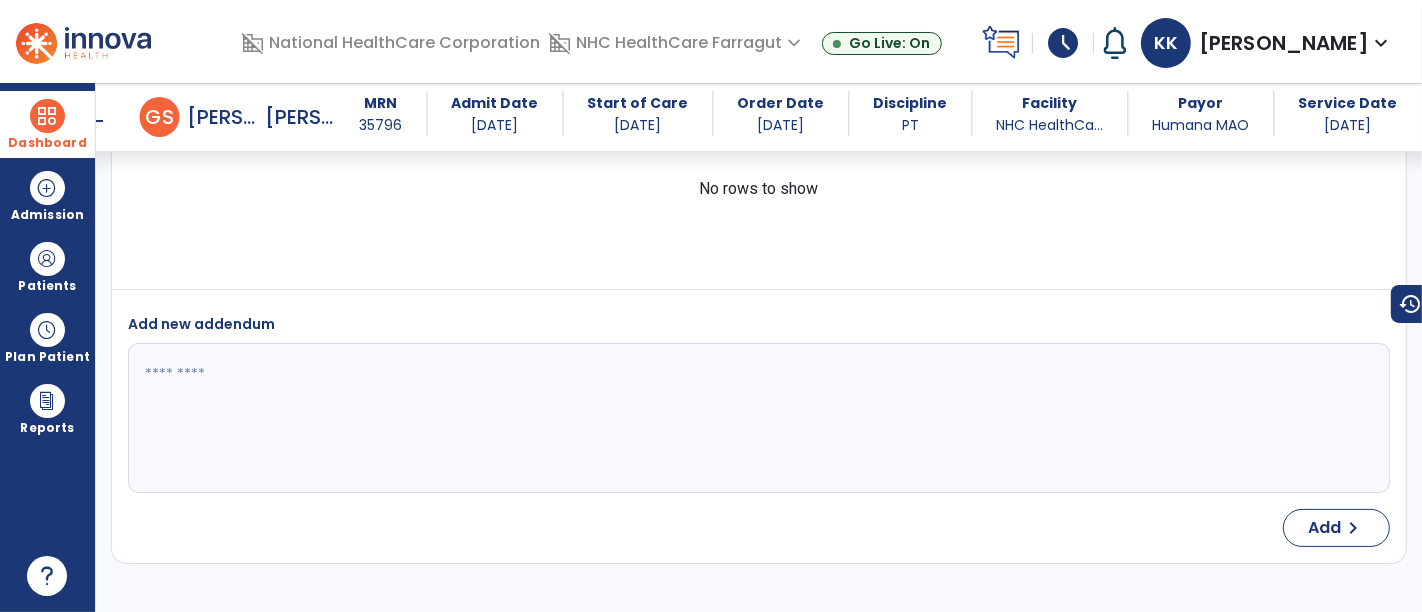 click on "schedule" at bounding box center [1063, 43] 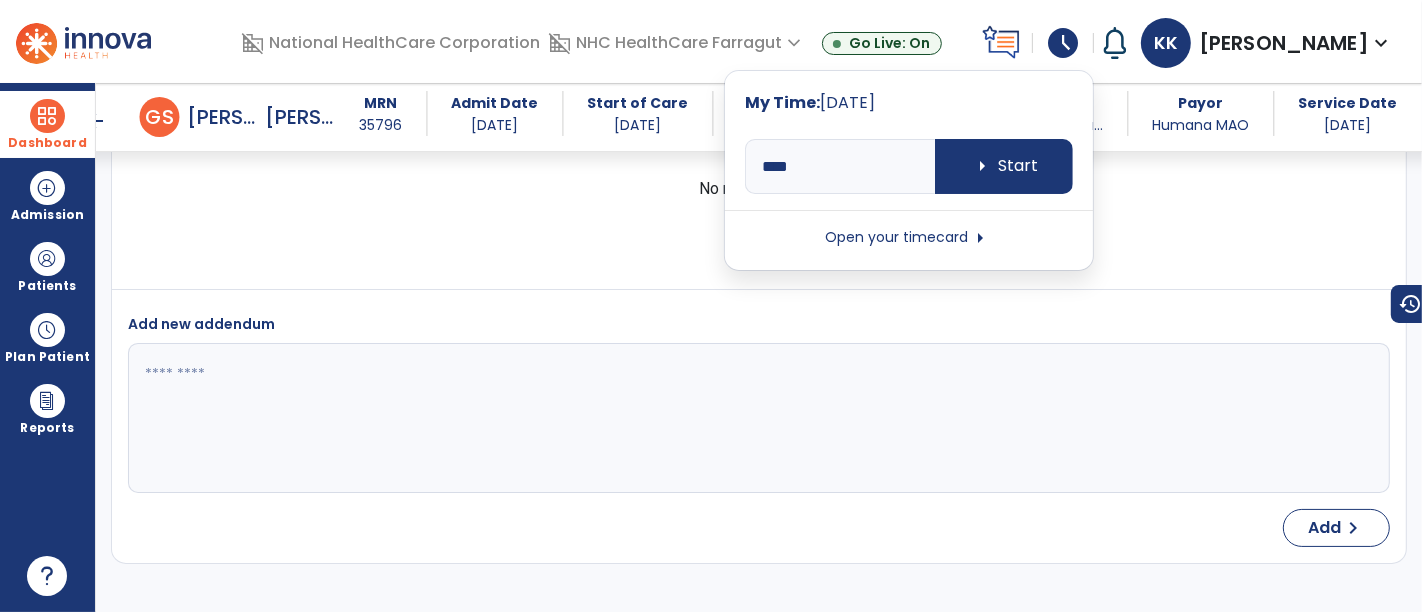 click on "Open your timecard  arrow_right" at bounding box center [909, 238] 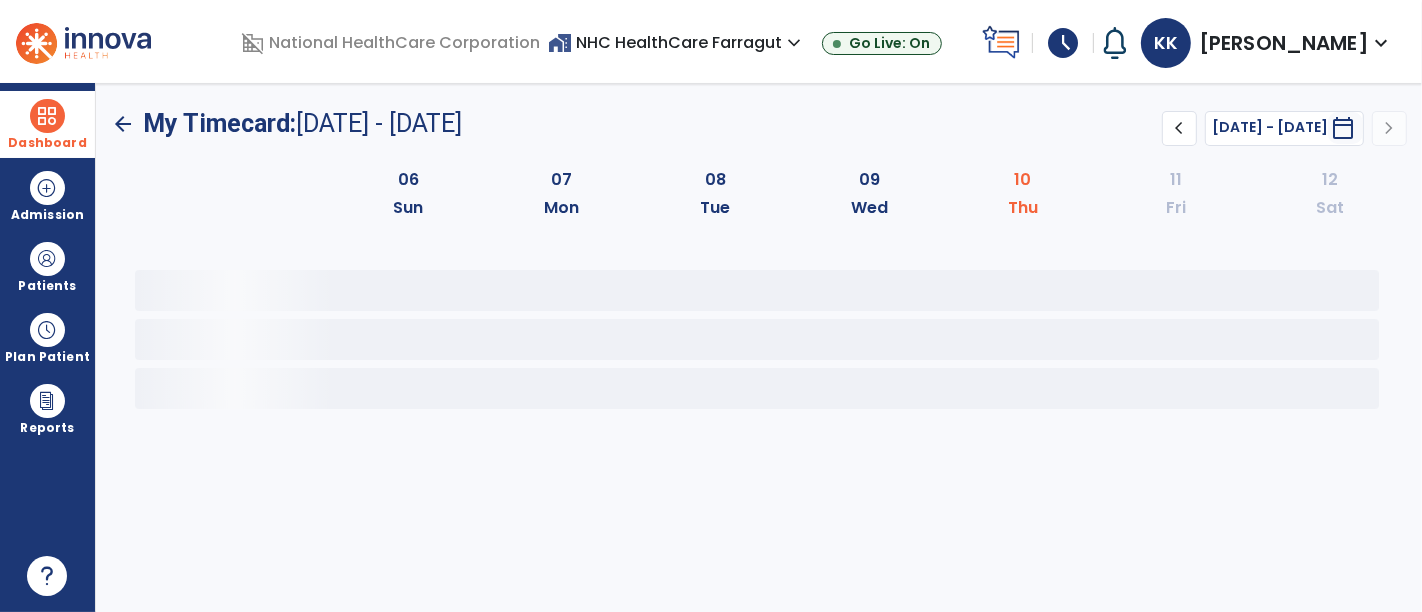 scroll, scrollTop: 0, scrollLeft: 0, axis: both 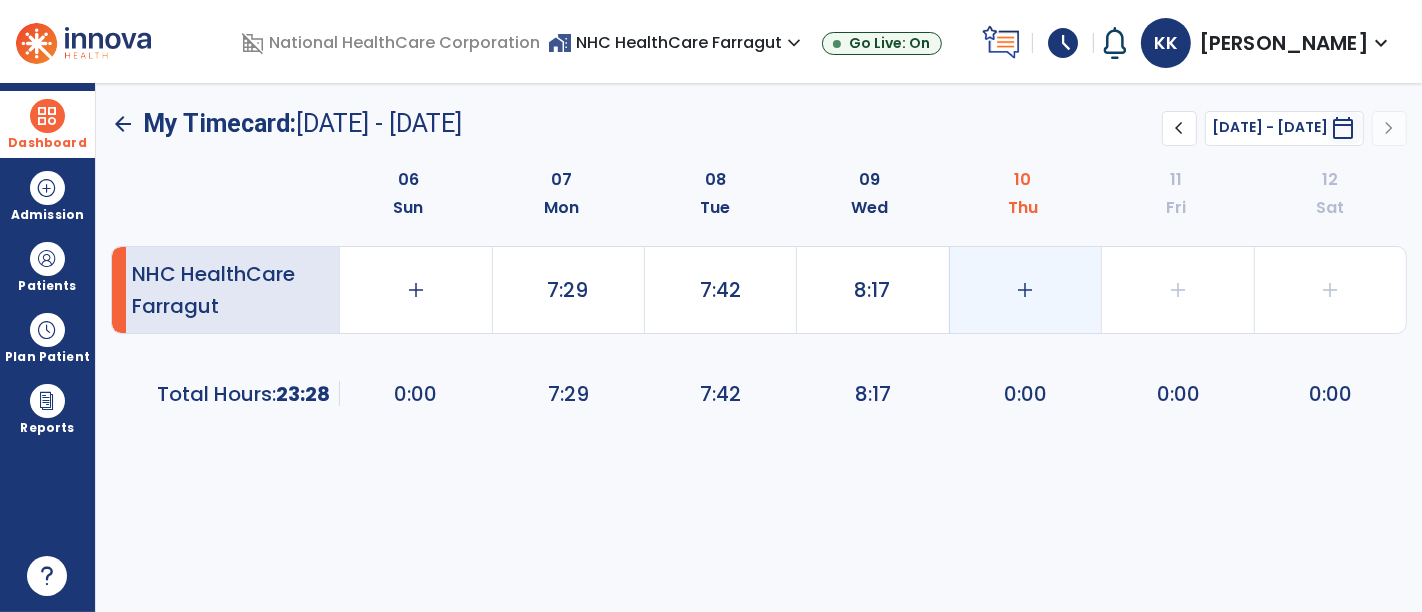 click on "add" 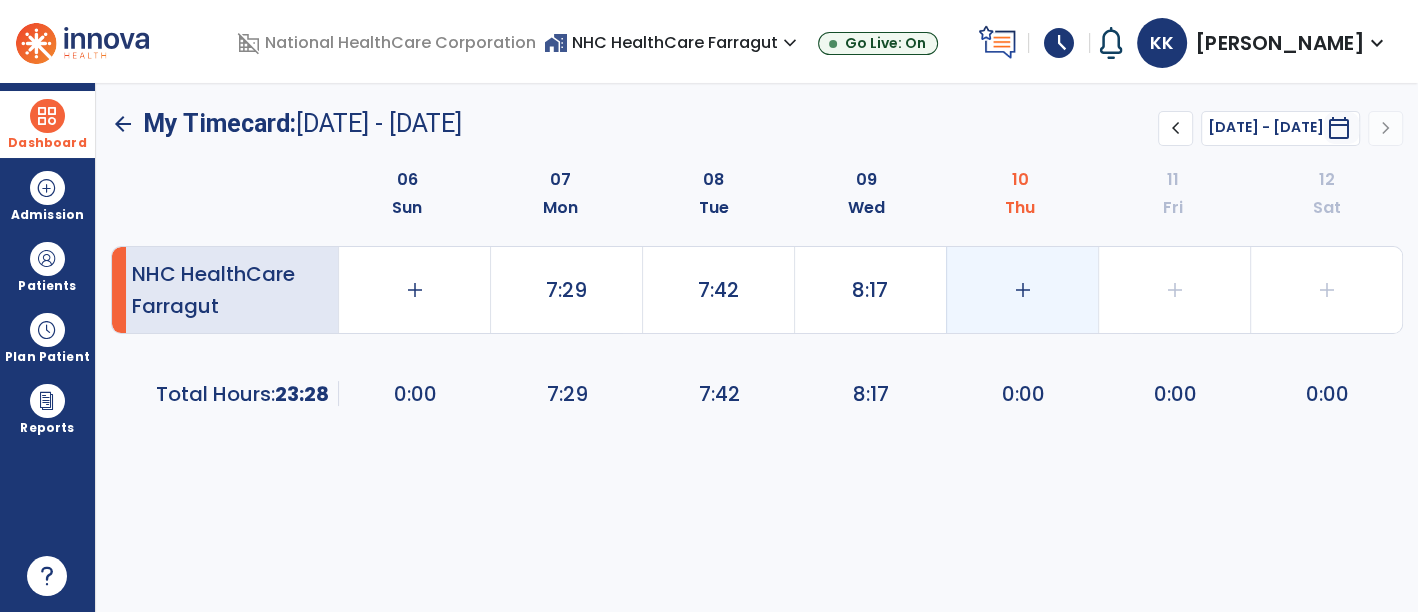 select on "**********" 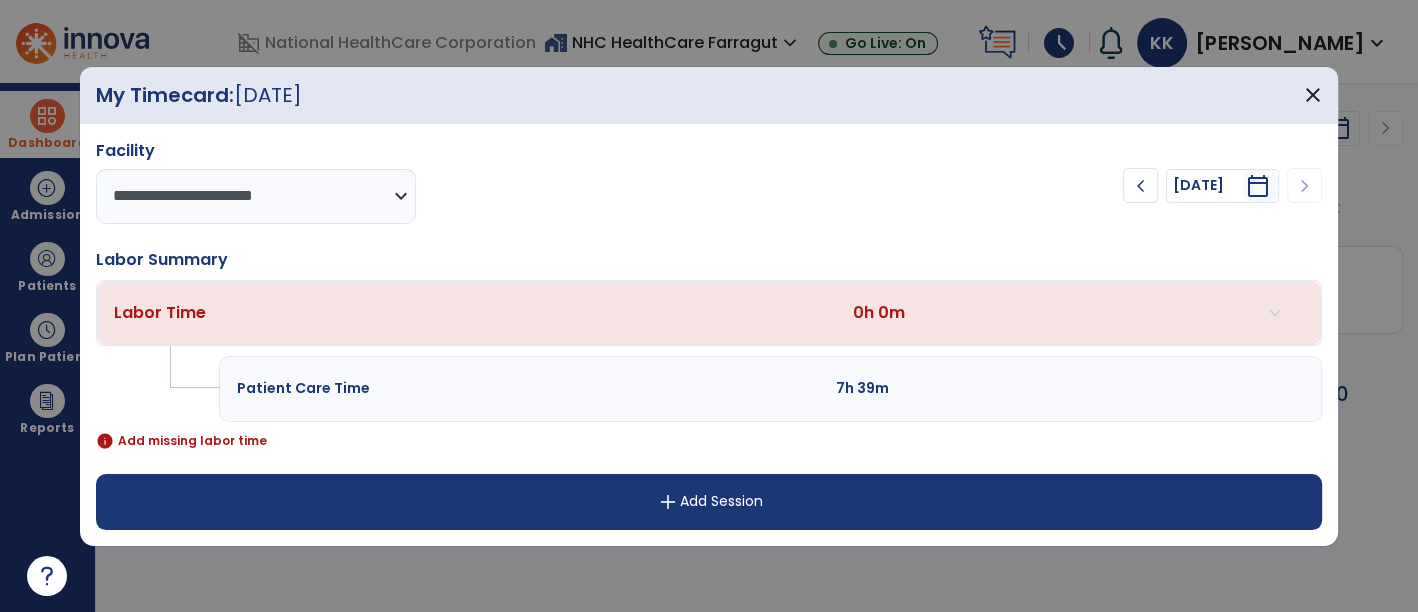 click on "add" at bounding box center [668, 502] 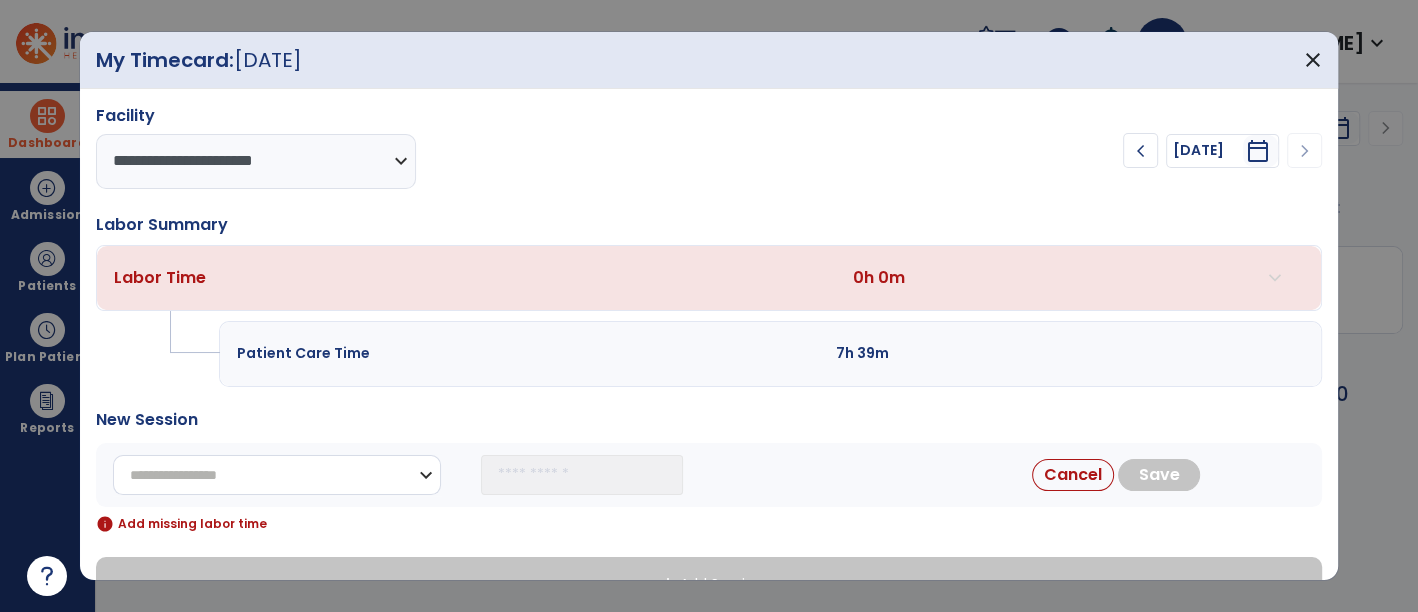 click on "**********" at bounding box center (277, 475) 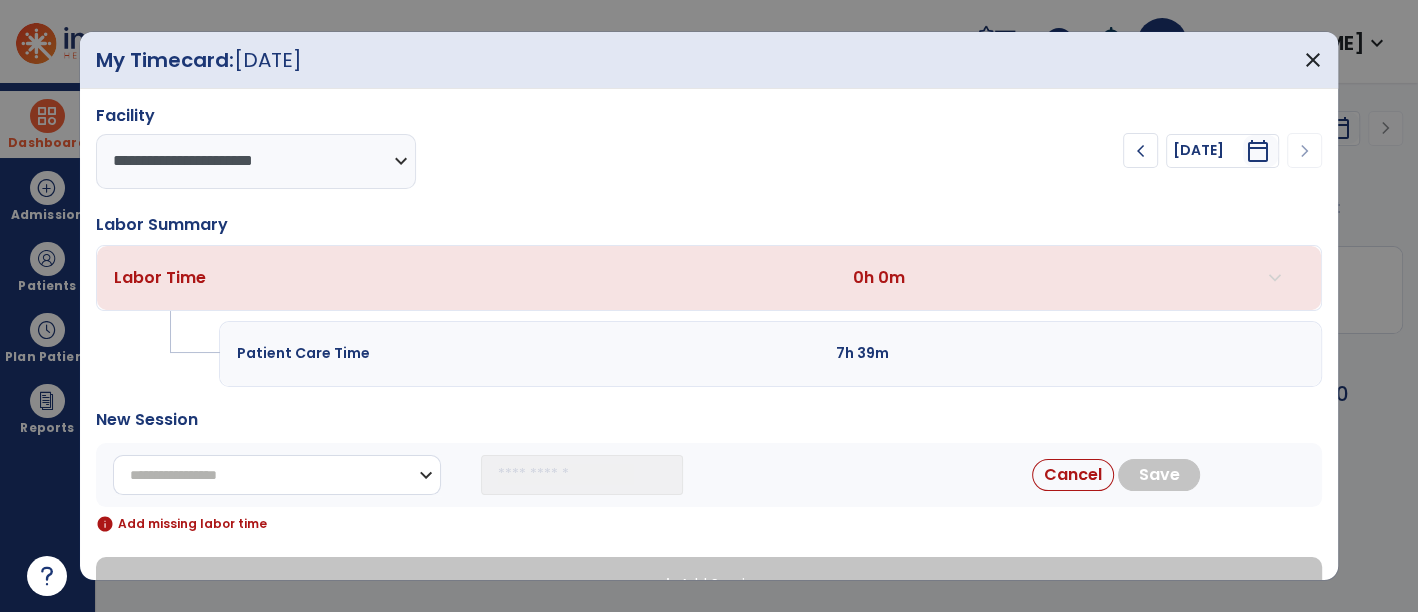 select on "**********" 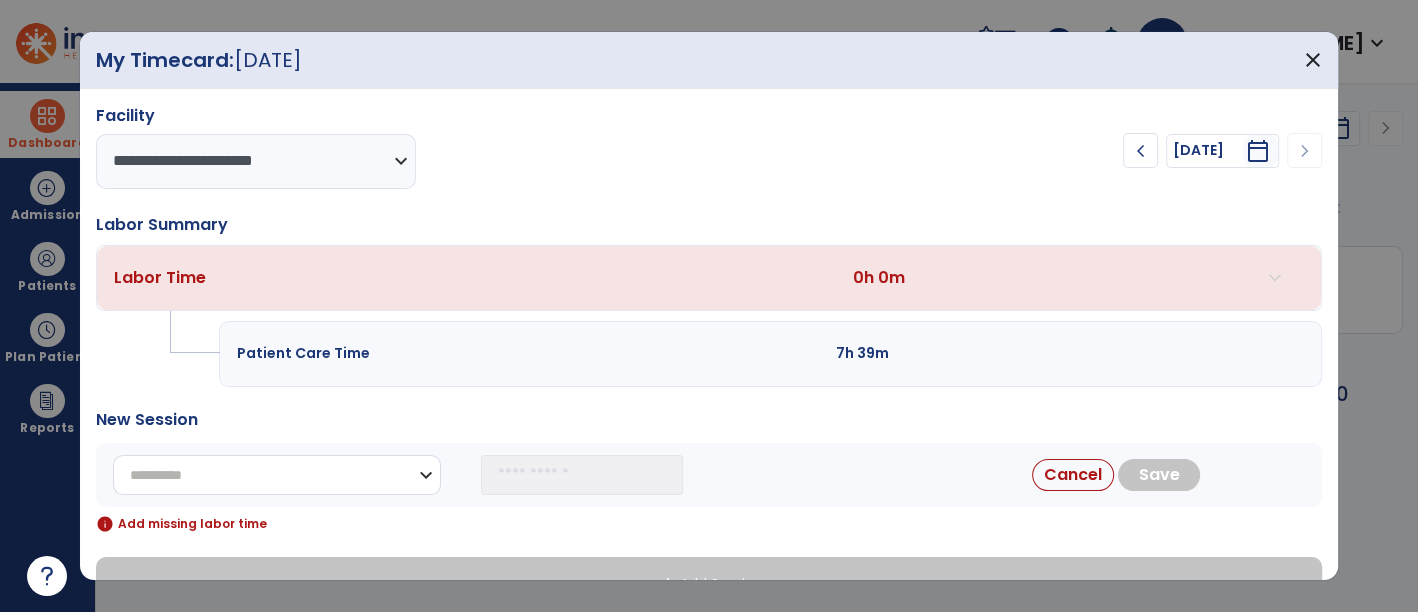 click on "**********" at bounding box center (277, 475) 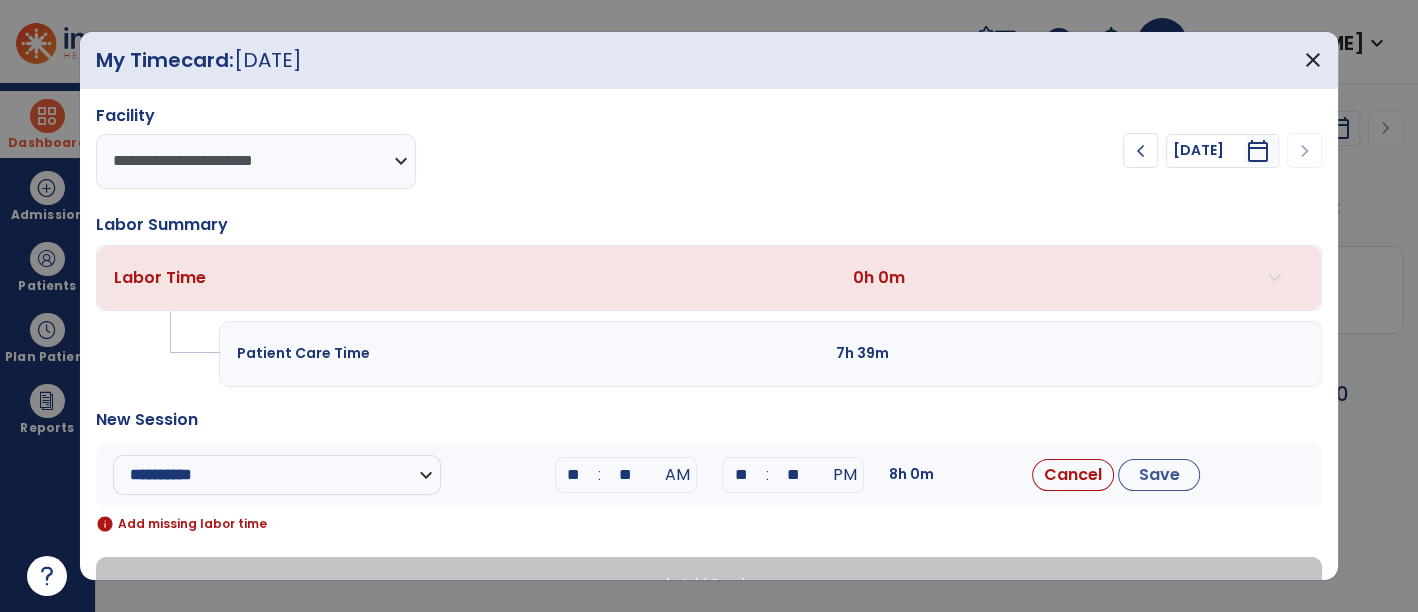 click on "**" at bounding box center (574, 475) 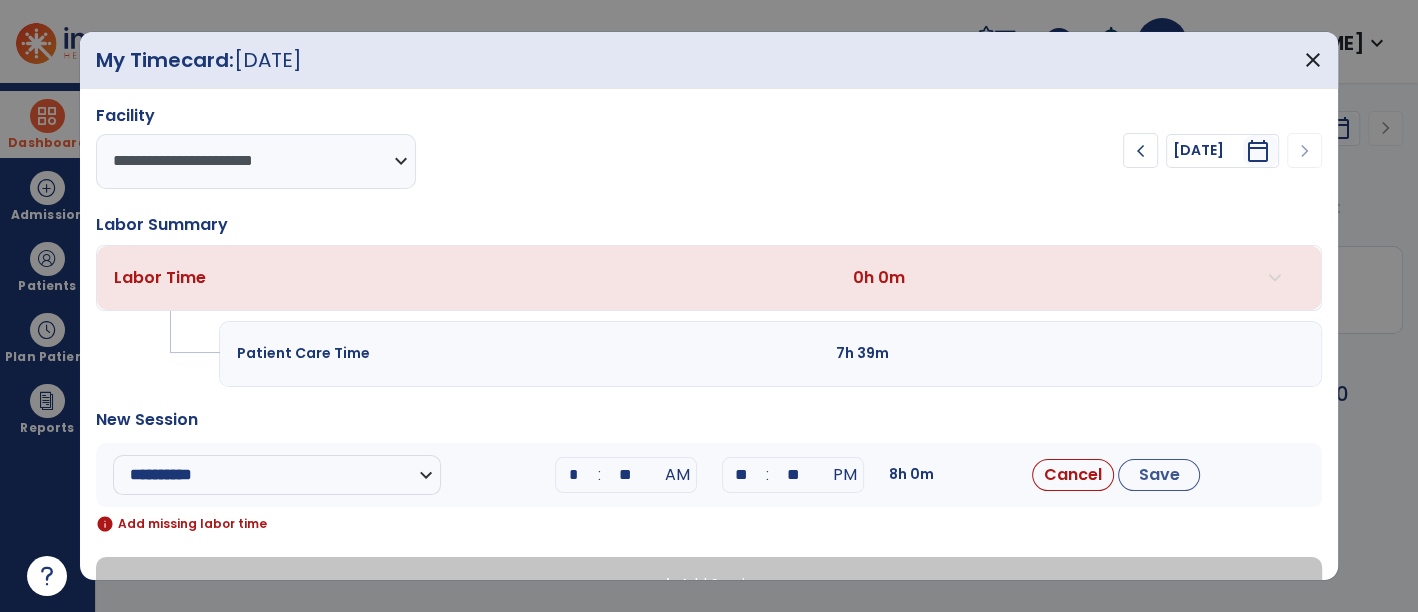type on "**" 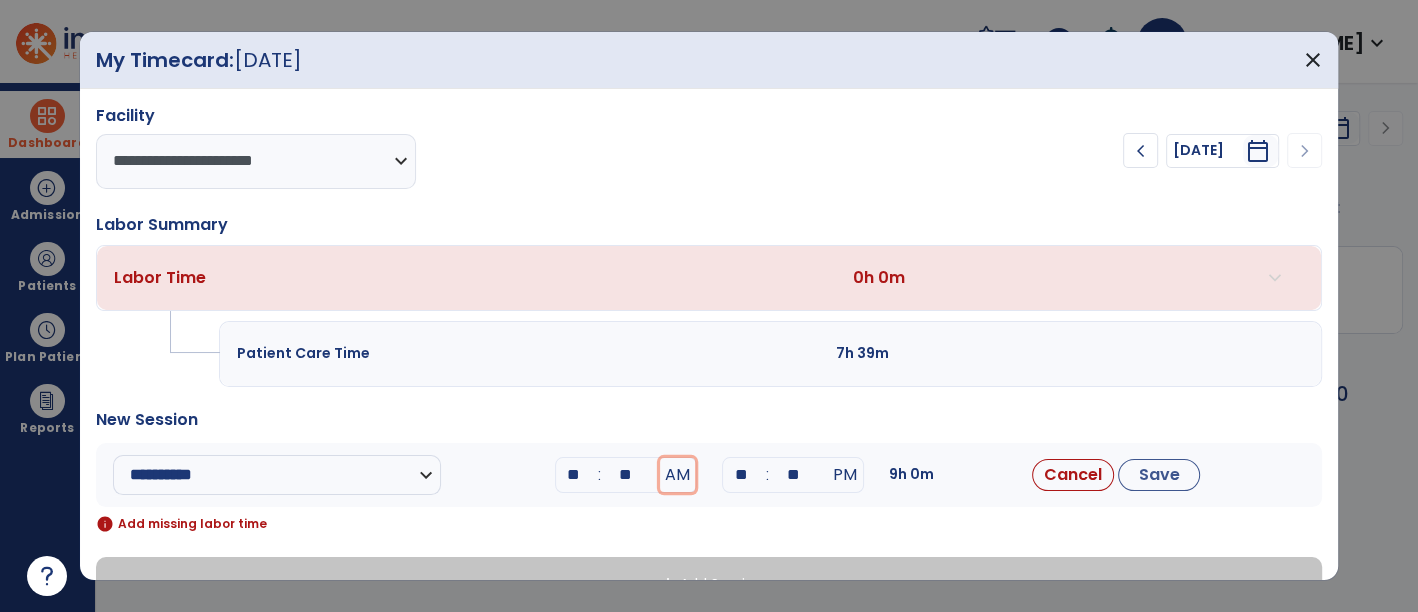 type 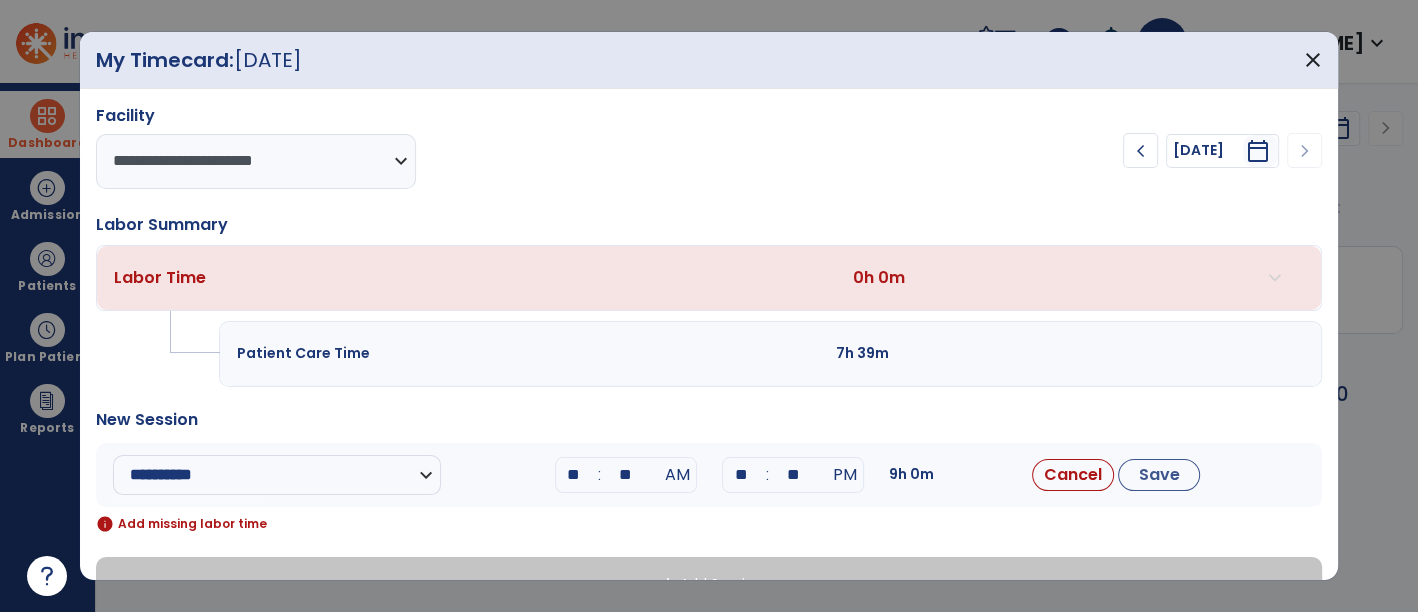 click on "**" at bounding box center [574, 475] 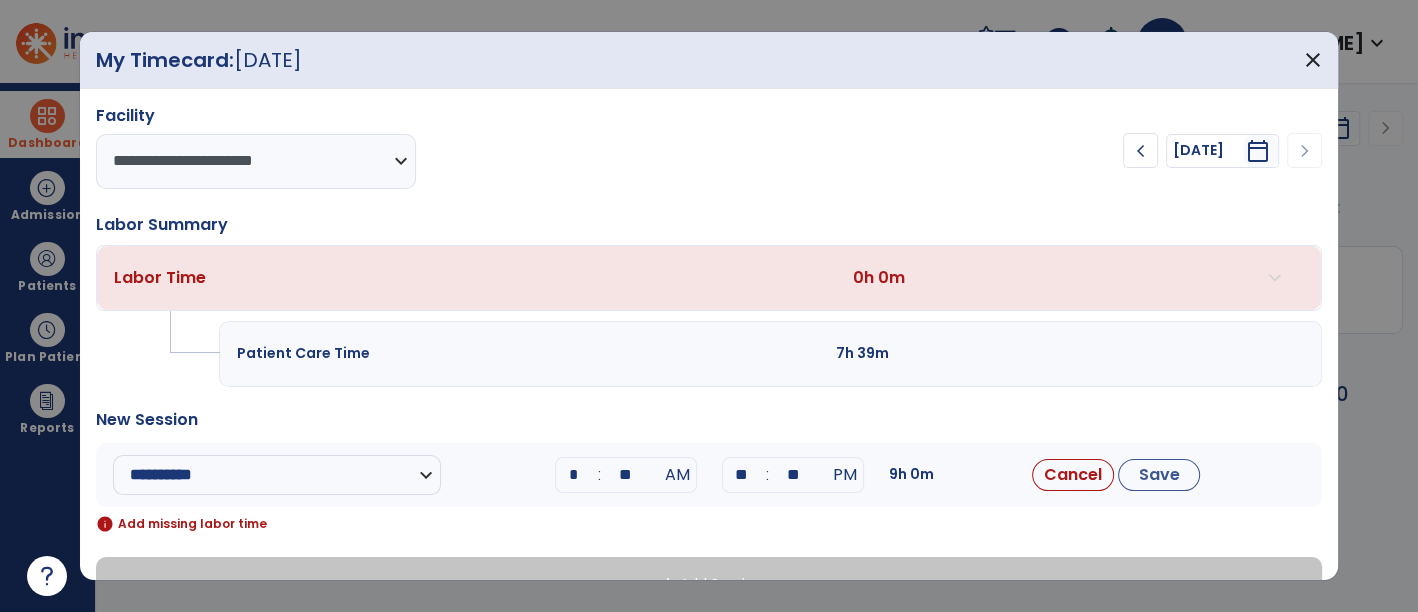 type on "**" 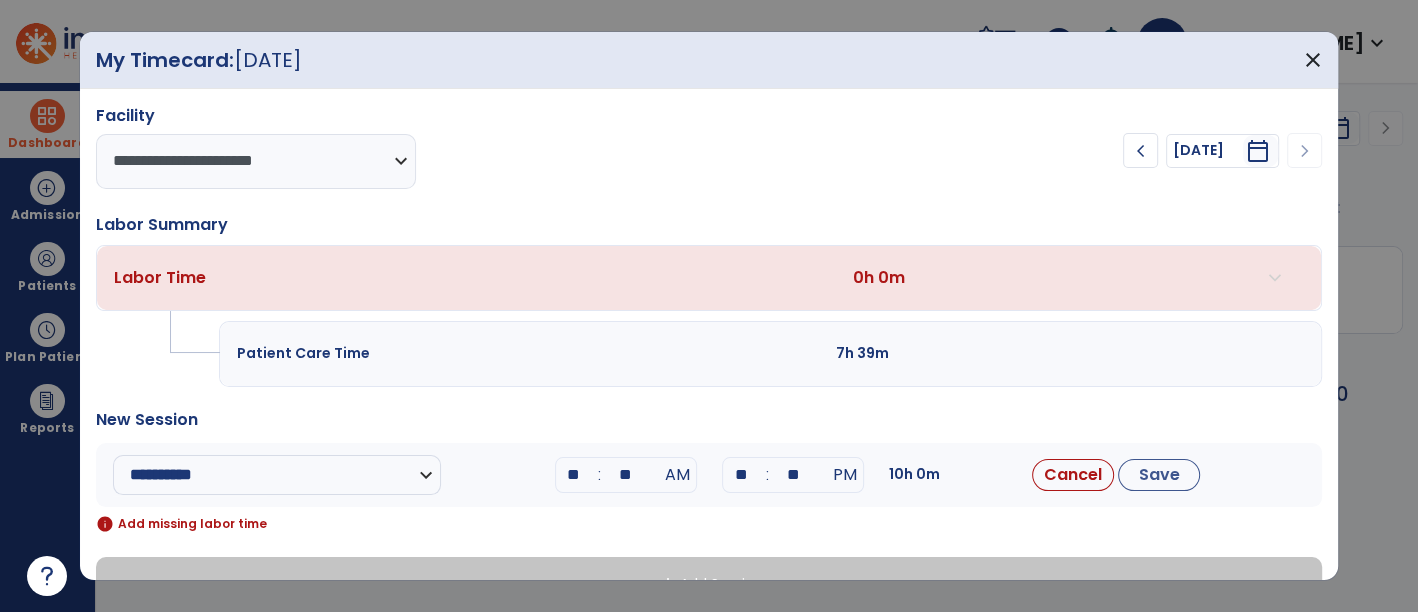 type on "**" 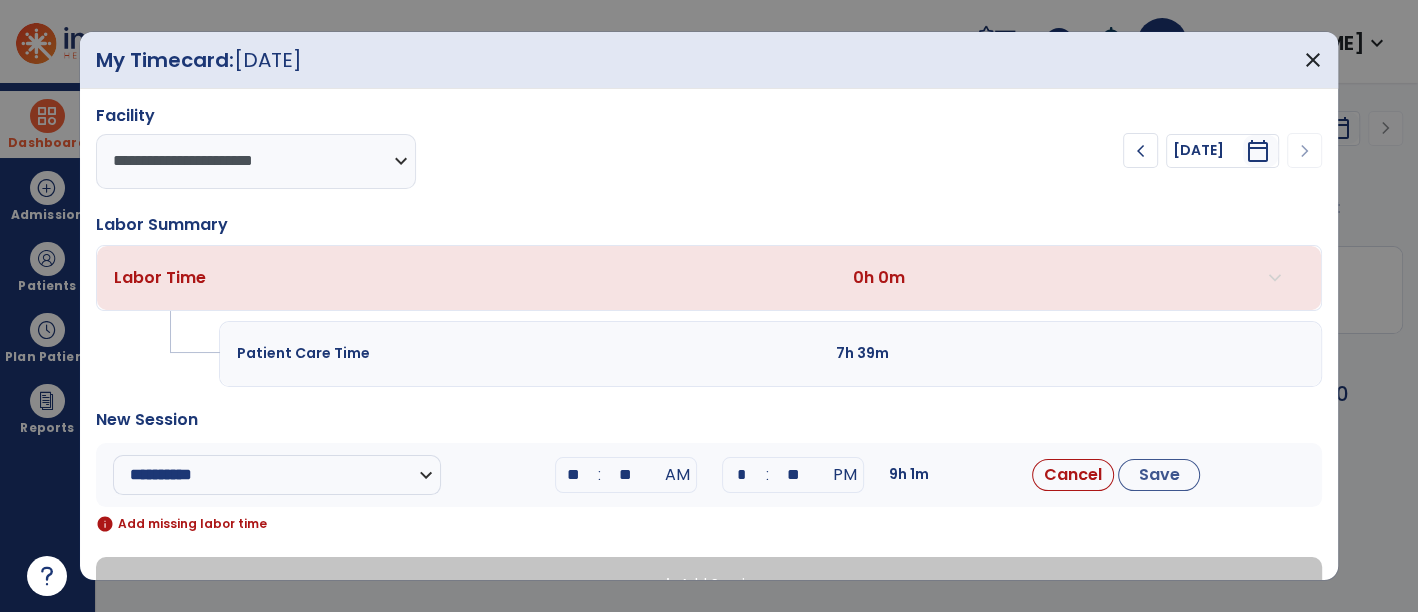 type on "**" 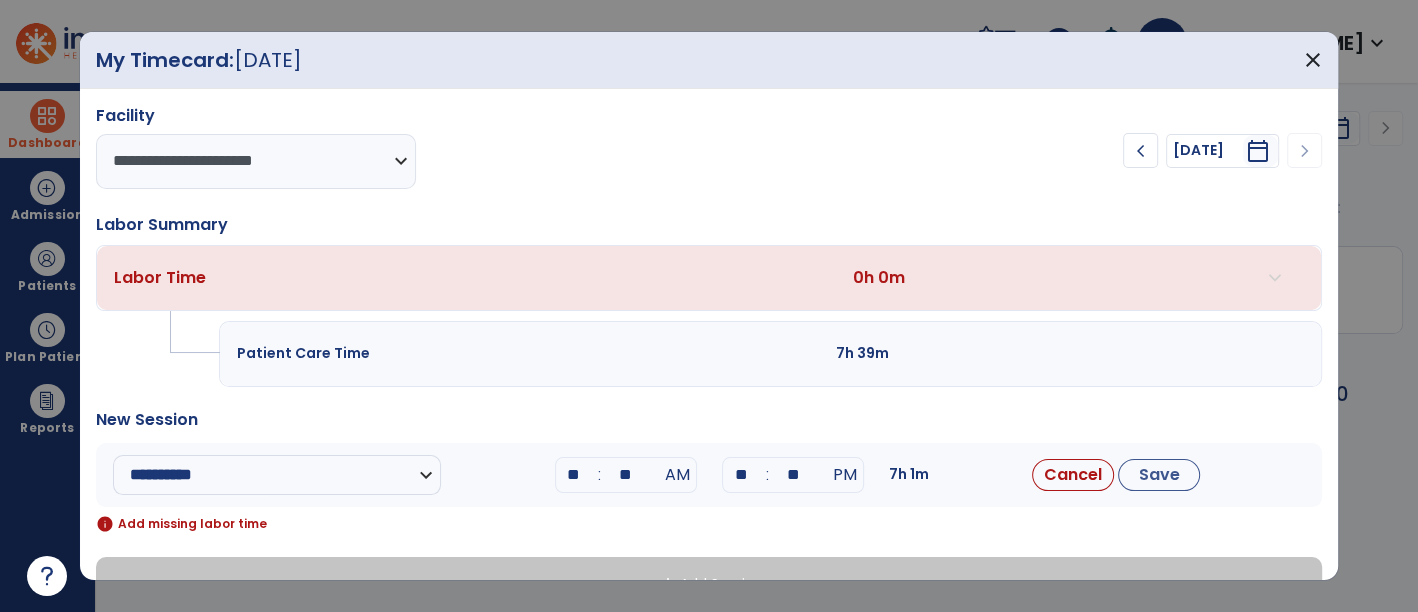 type on "**" 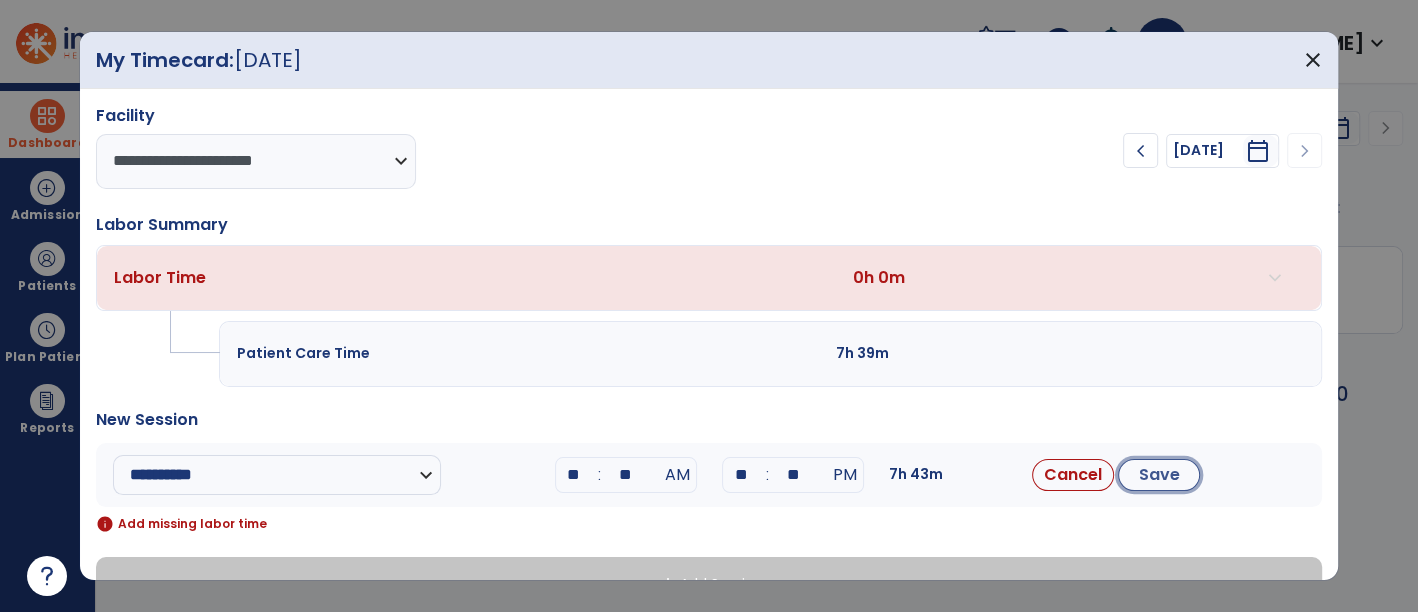 click on "Save" at bounding box center (1159, 475) 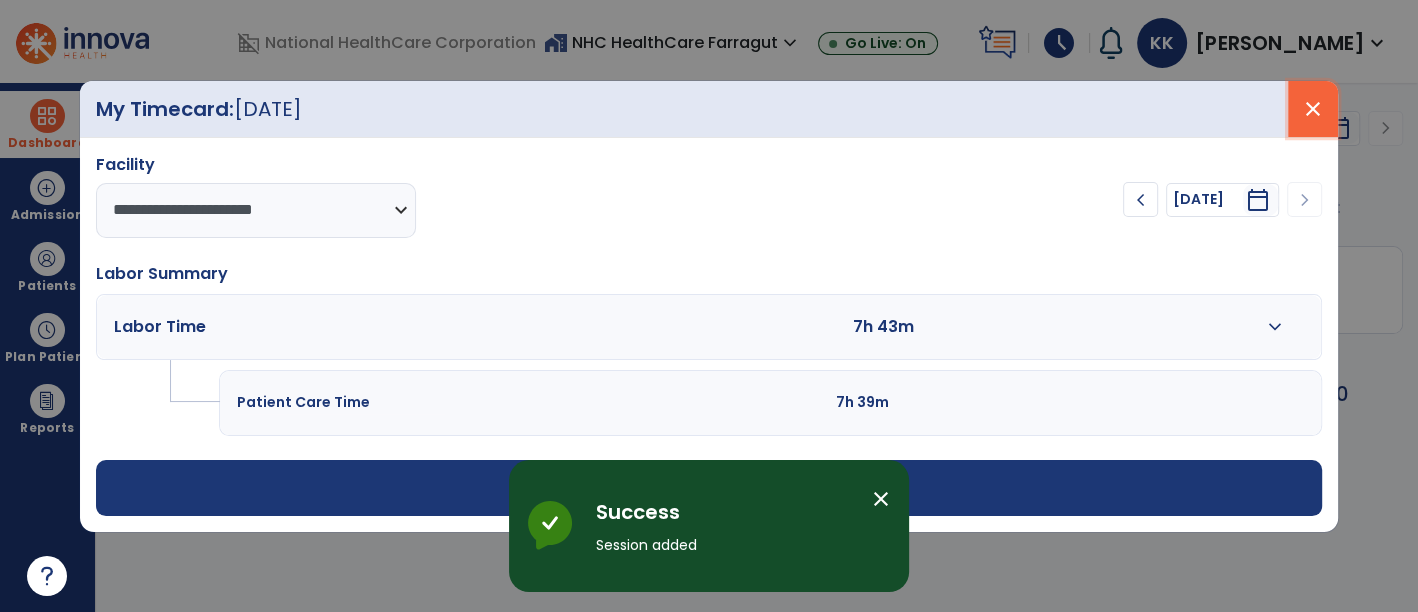 click on "close" at bounding box center [1313, 109] 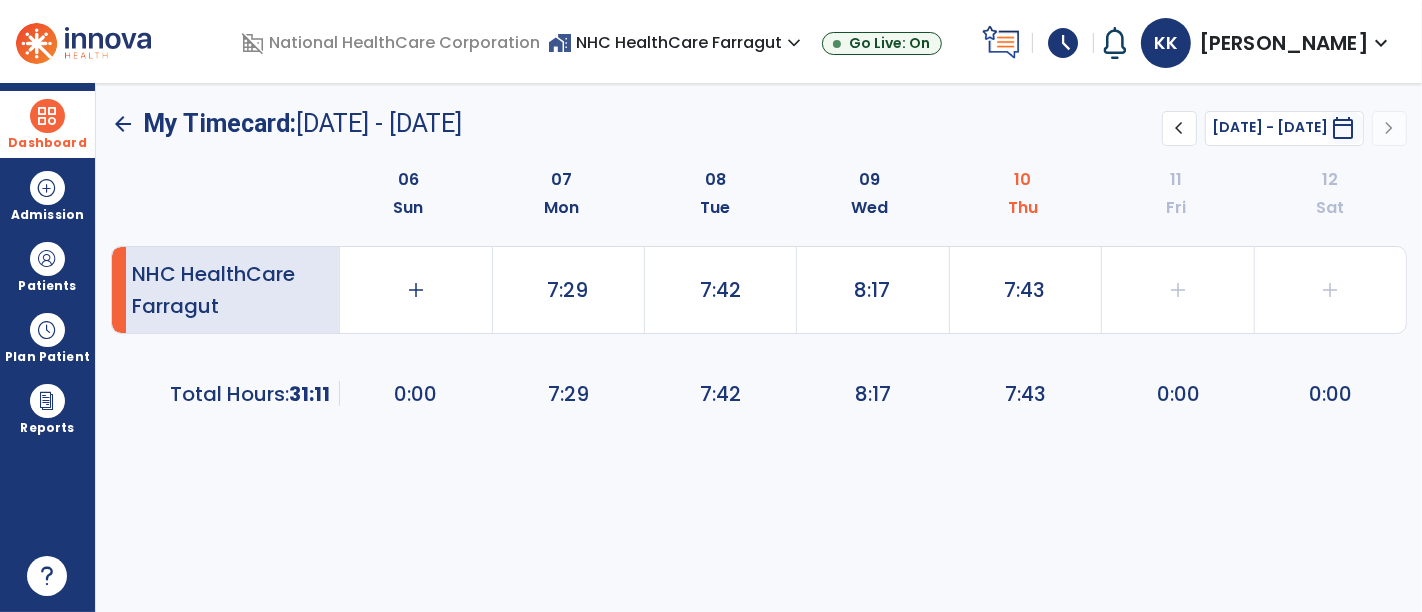 click at bounding box center (47, 116) 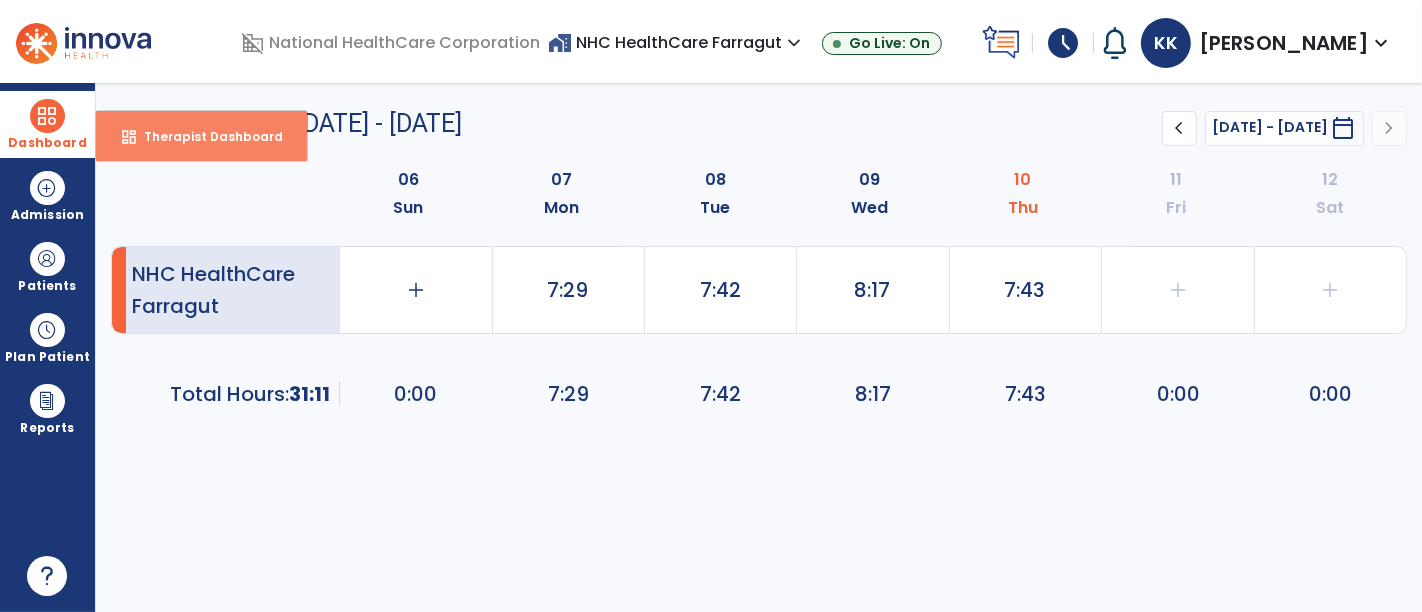 click on "dashboard  Therapist Dashboard" at bounding box center (201, 136) 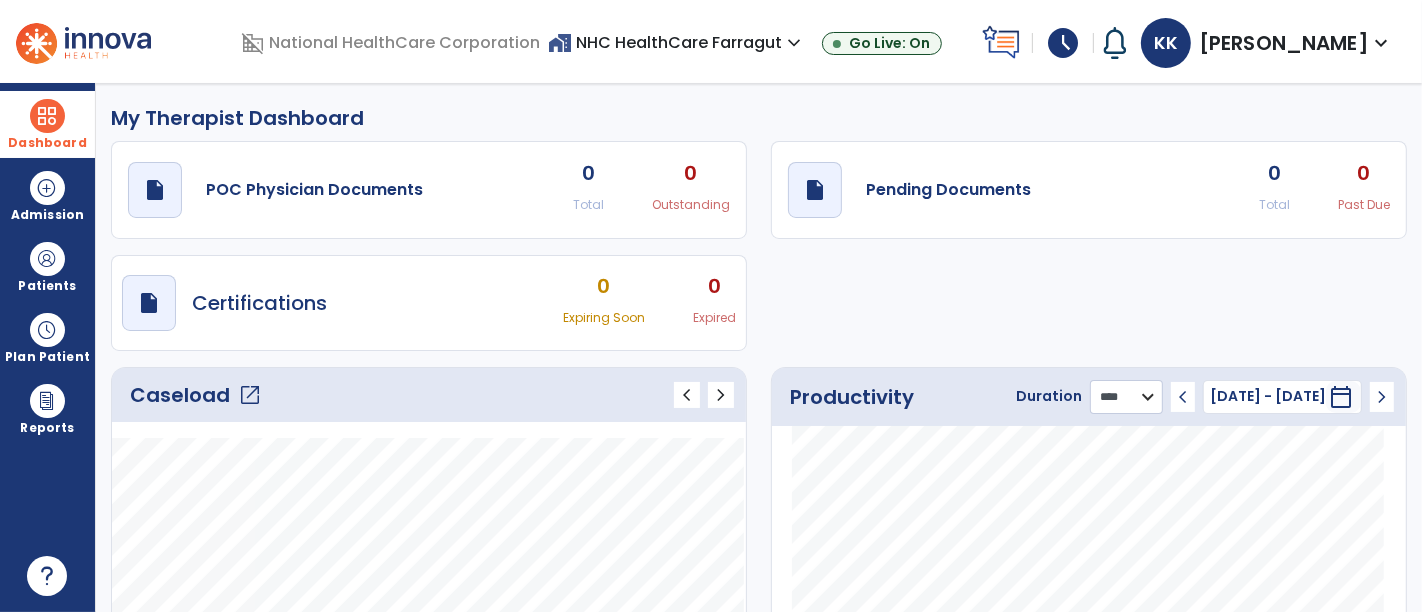 click on "******** **** ***" 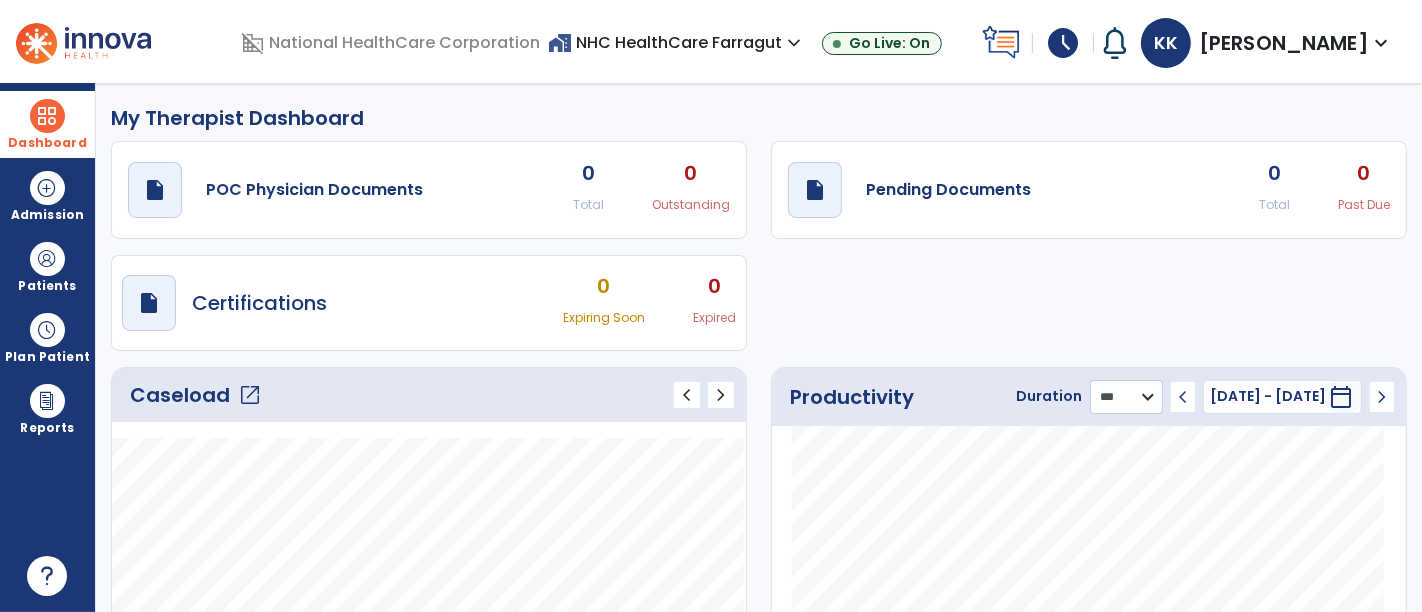 click on "******** **** ***" 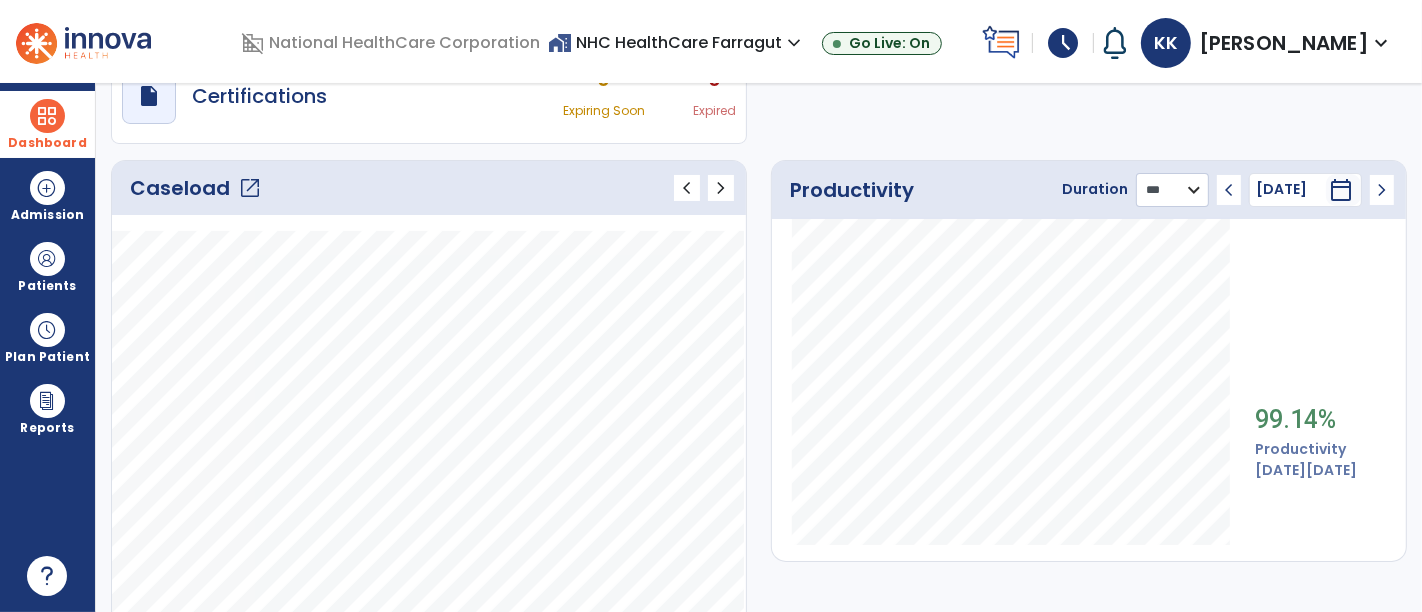 scroll, scrollTop: 222, scrollLeft: 0, axis: vertical 